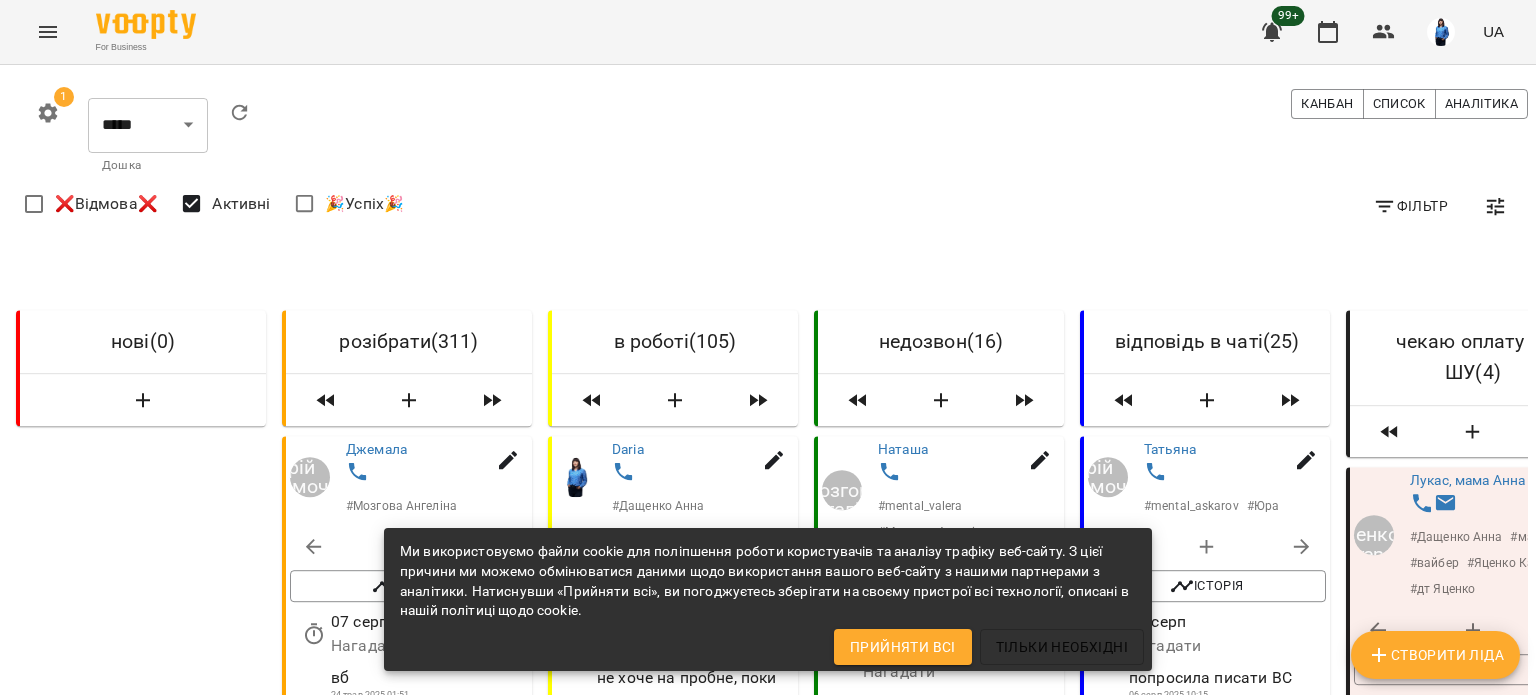 scroll, scrollTop: 0, scrollLeft: 0, axis: both 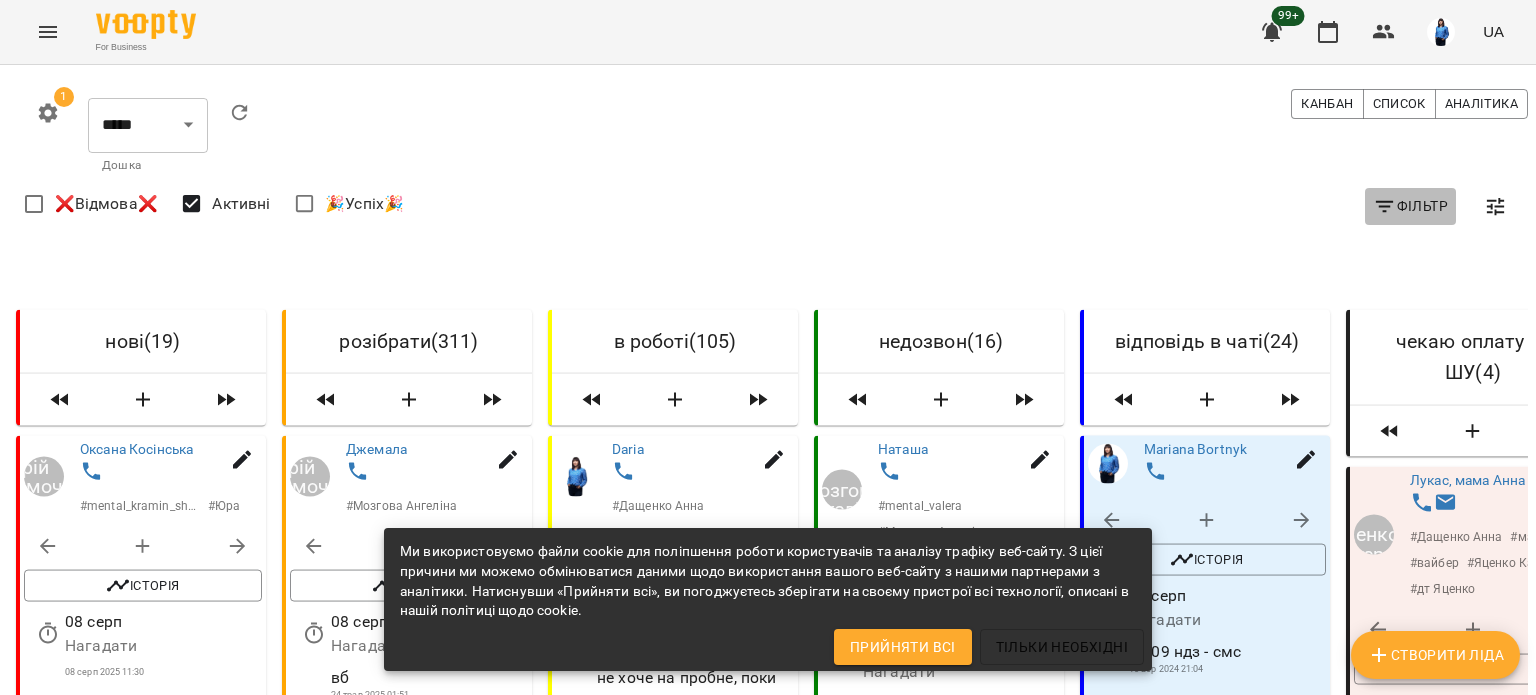 click on "Фільтр" at bounding box center (1410, 206) 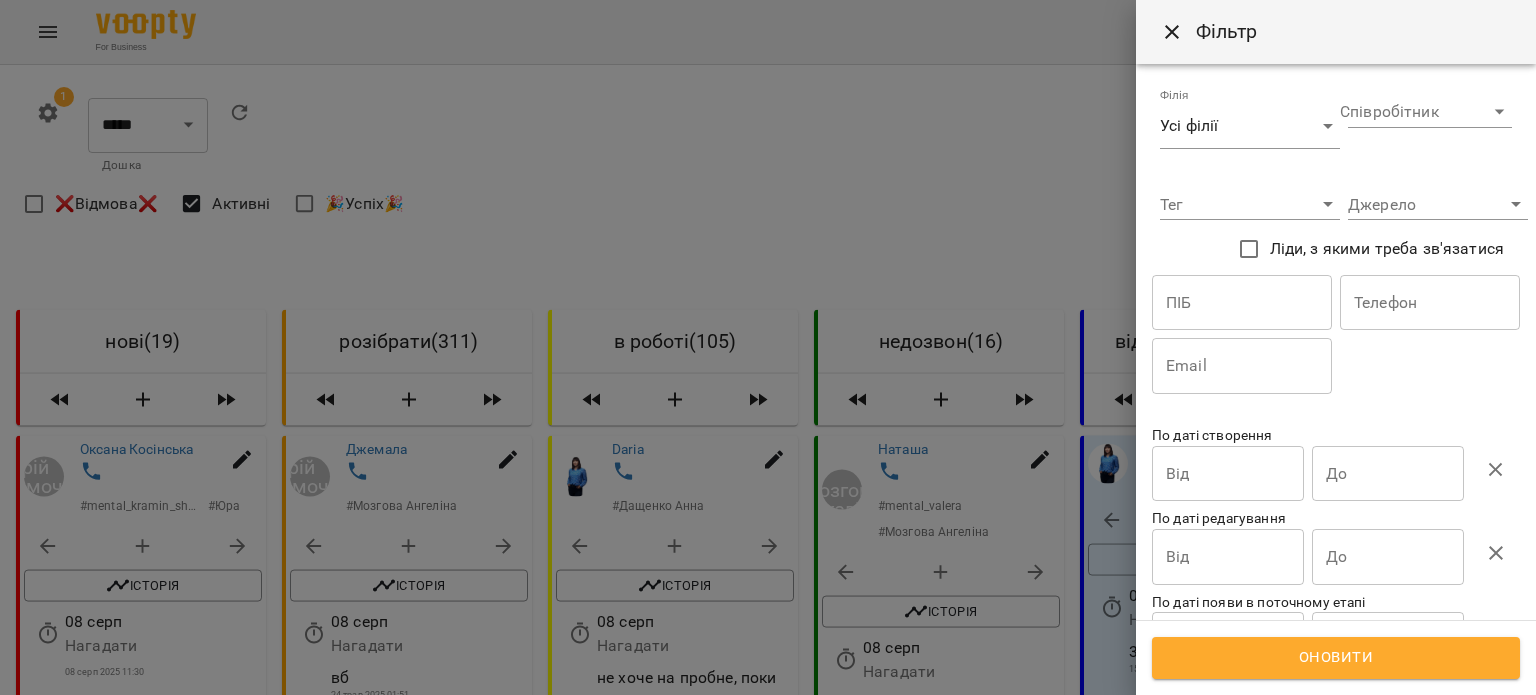 click at bounding box center [1430, 303] 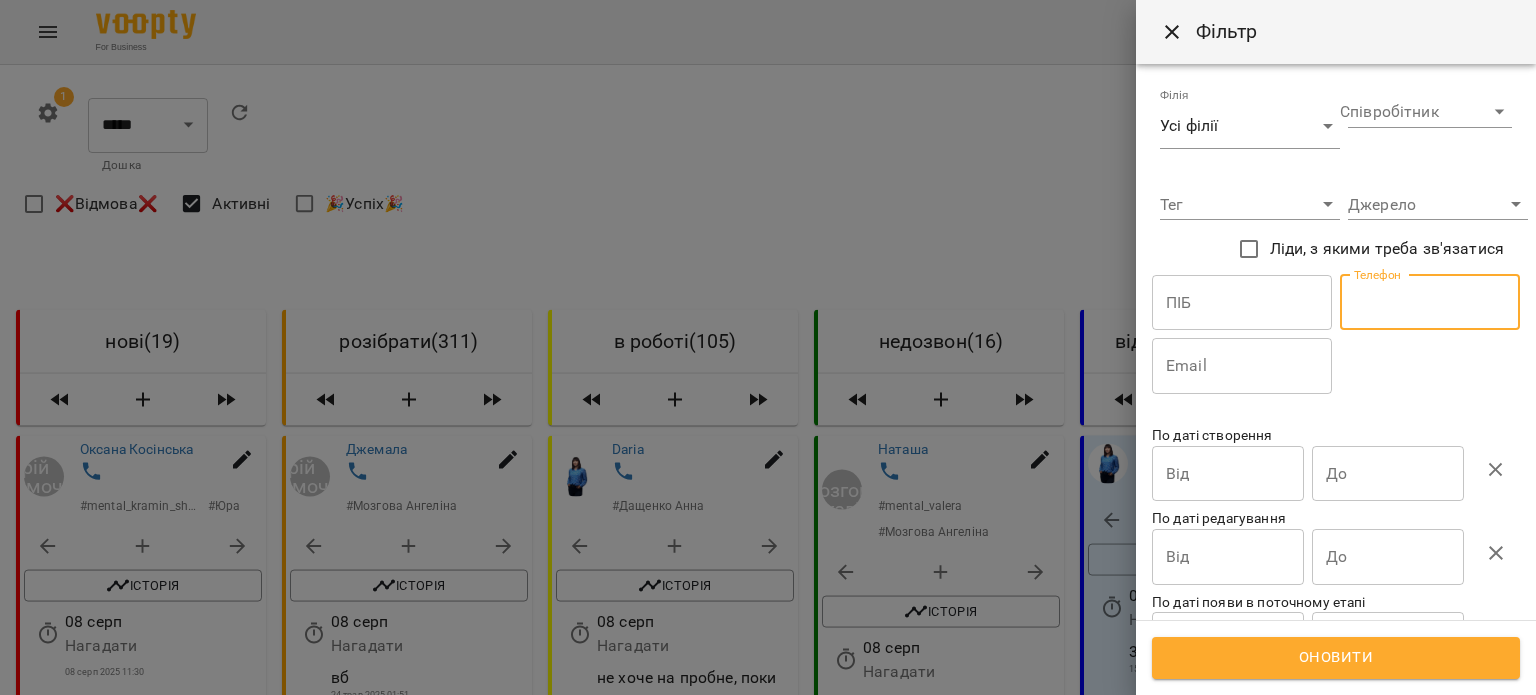 paste on "**********" 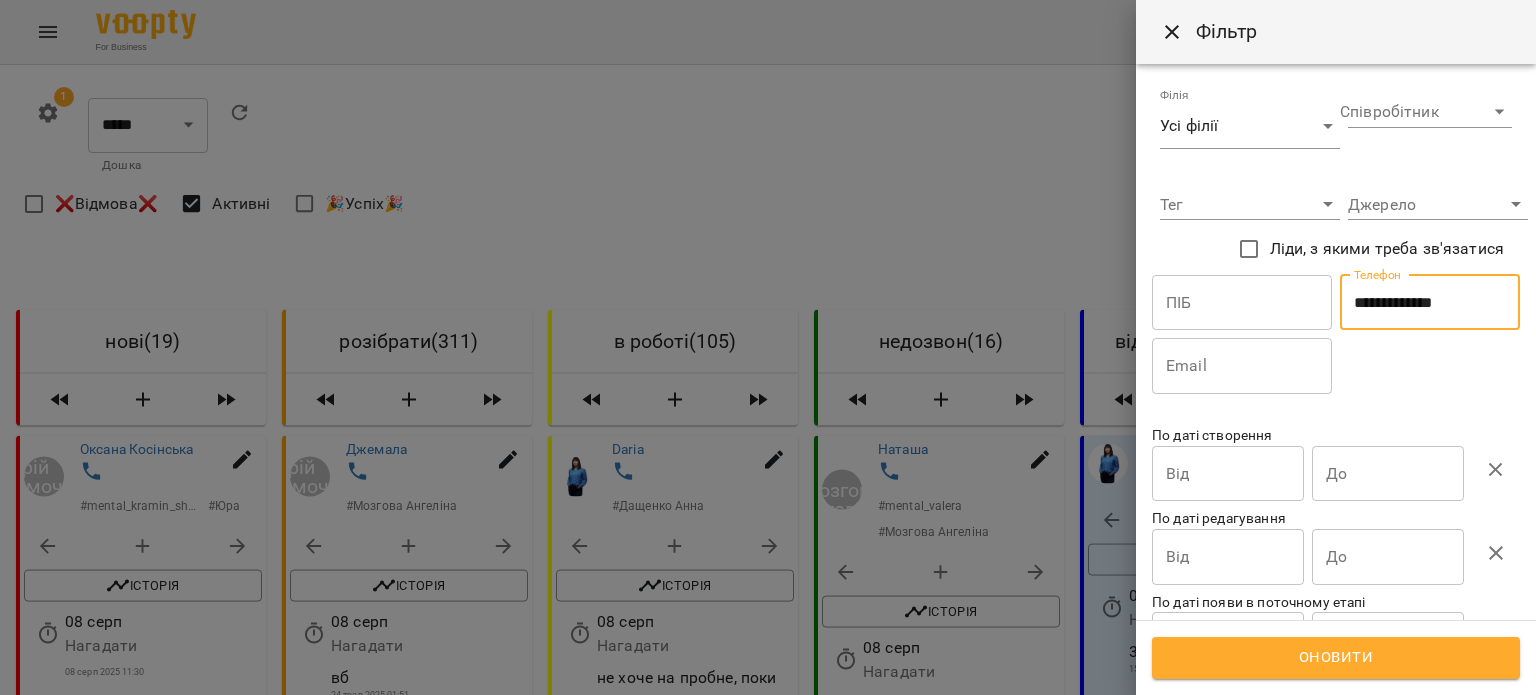 type on "**********" 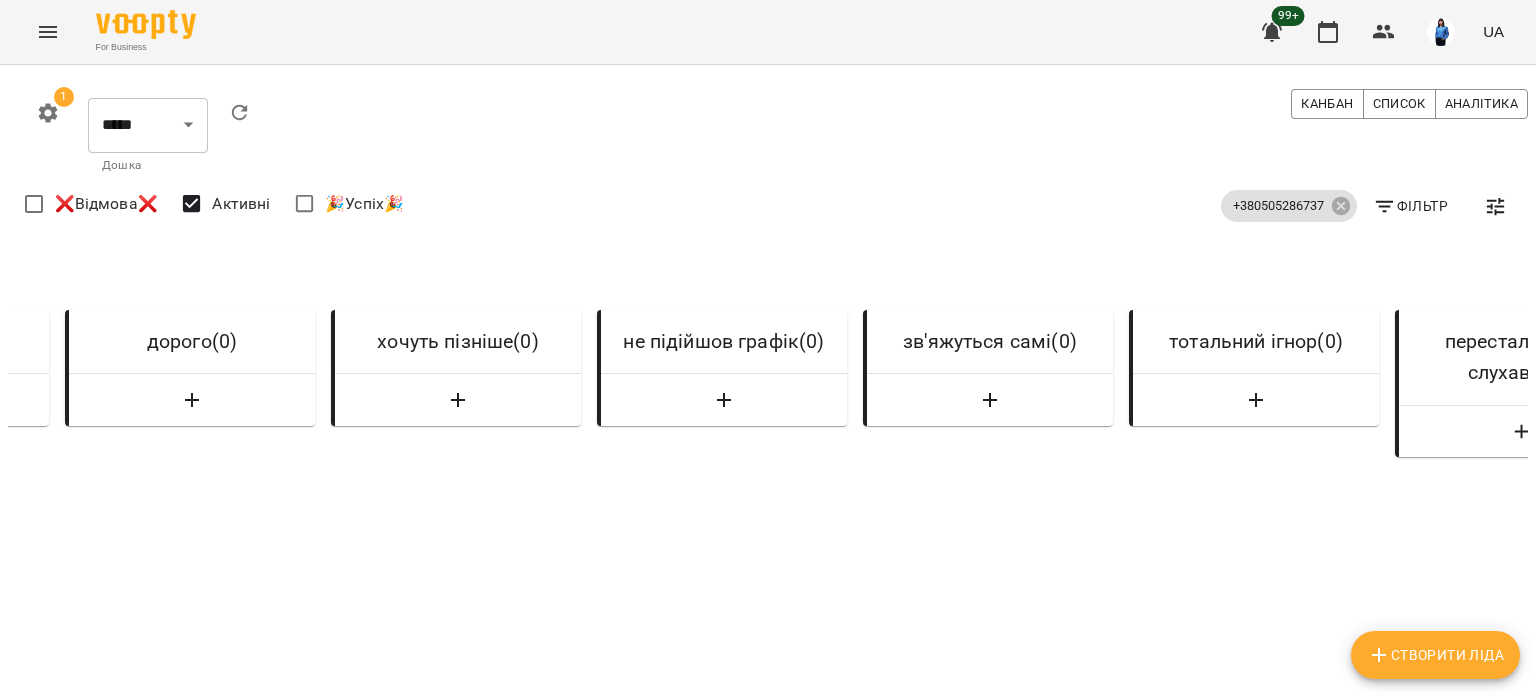 scroll, scrollTop: 0, scrollLeft: 0, axis: both 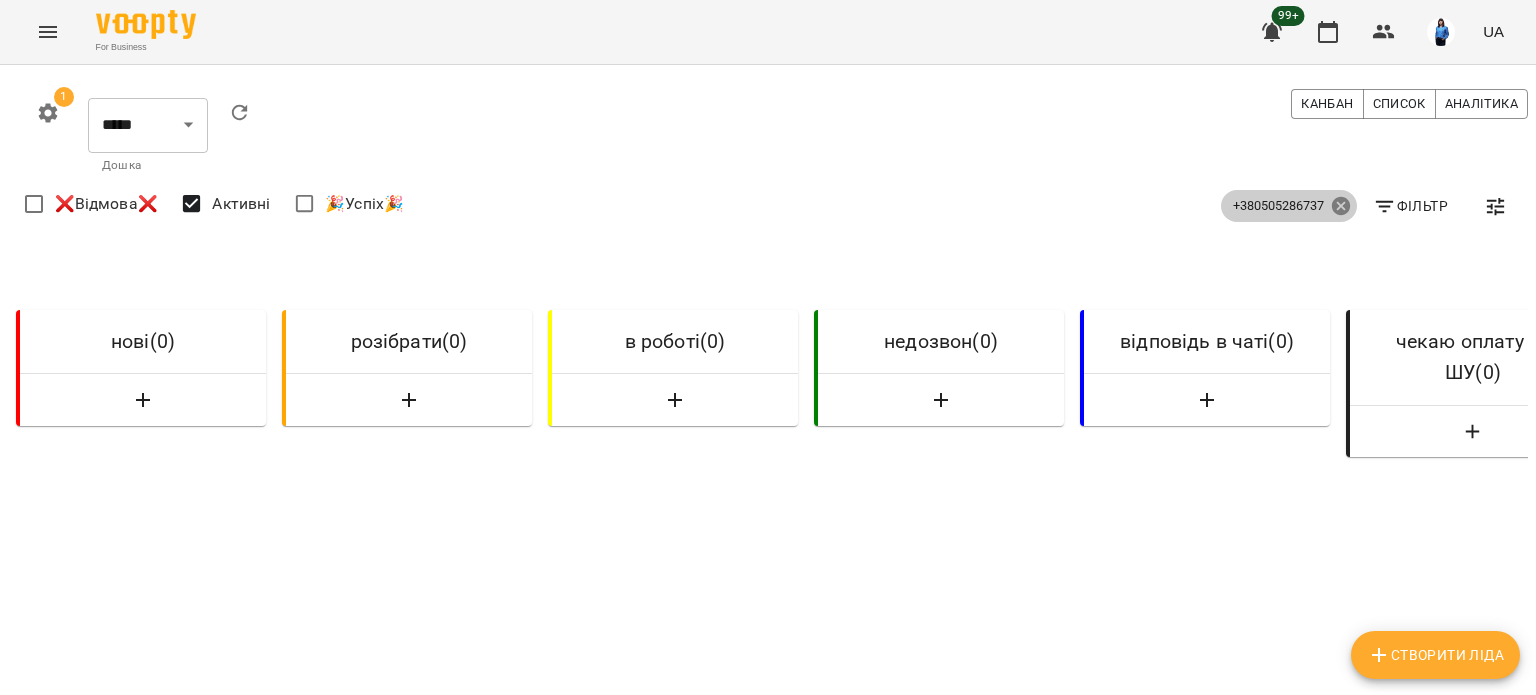 click 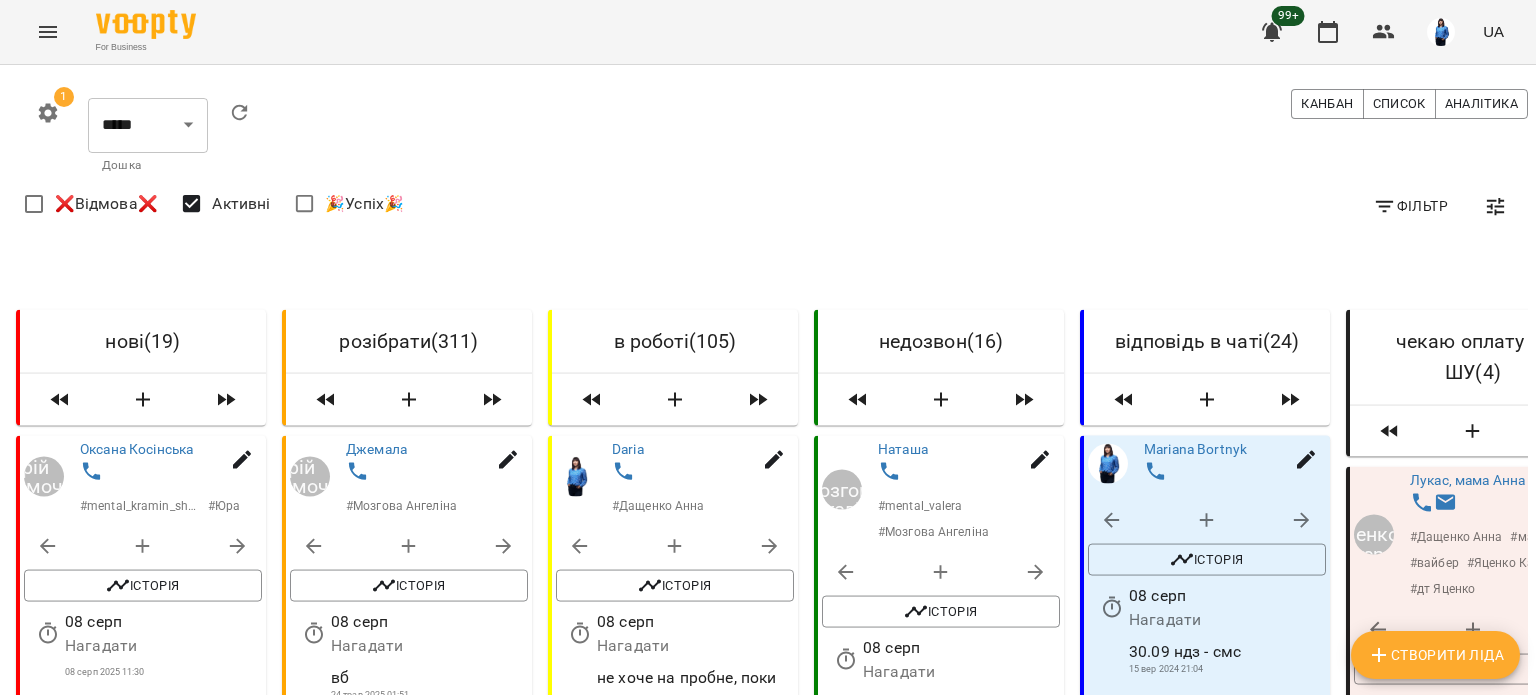 scroll, scrollTop: 646, scrollLeft: 0, axis: vertical 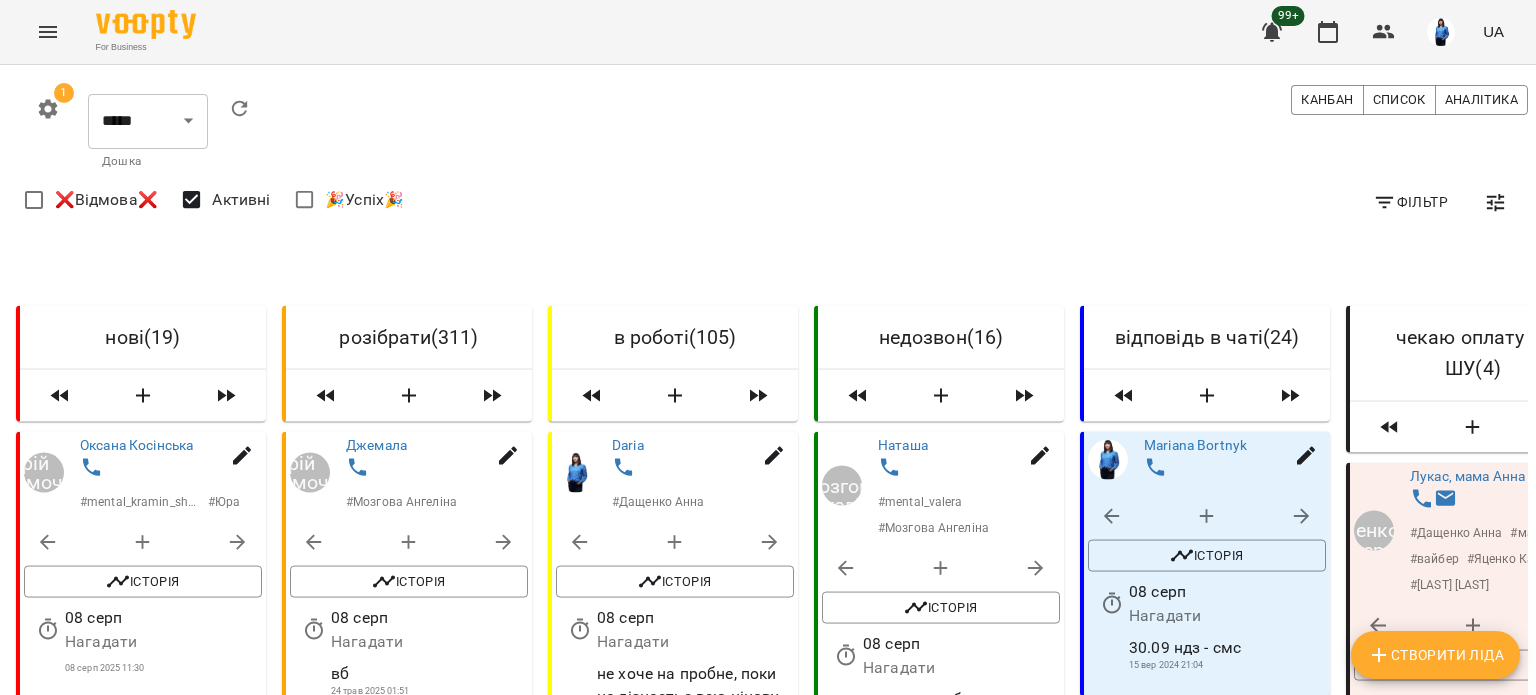 click on "Завантажити ще" 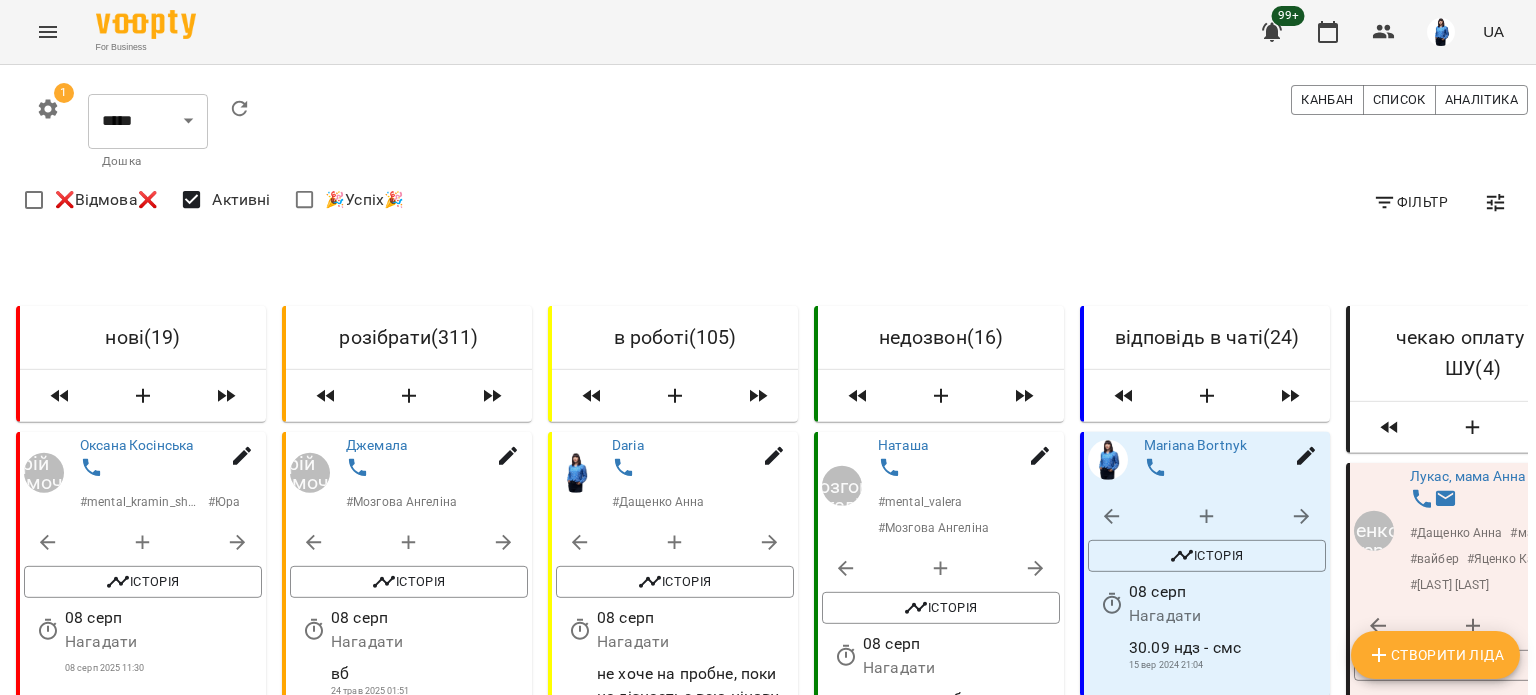 scroll, scrollTop: 4992, scrollLeft: 0, axis: vertical 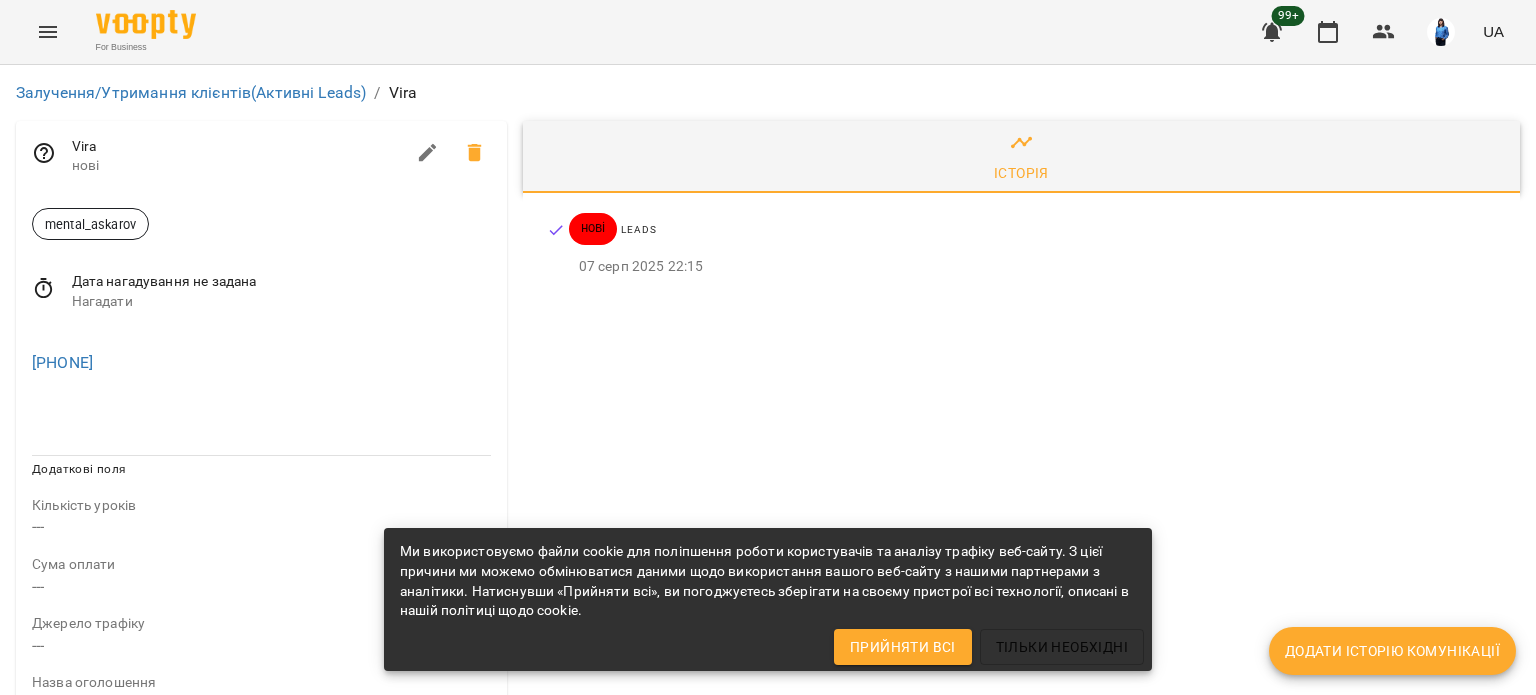click at bounding box center [451, 153] 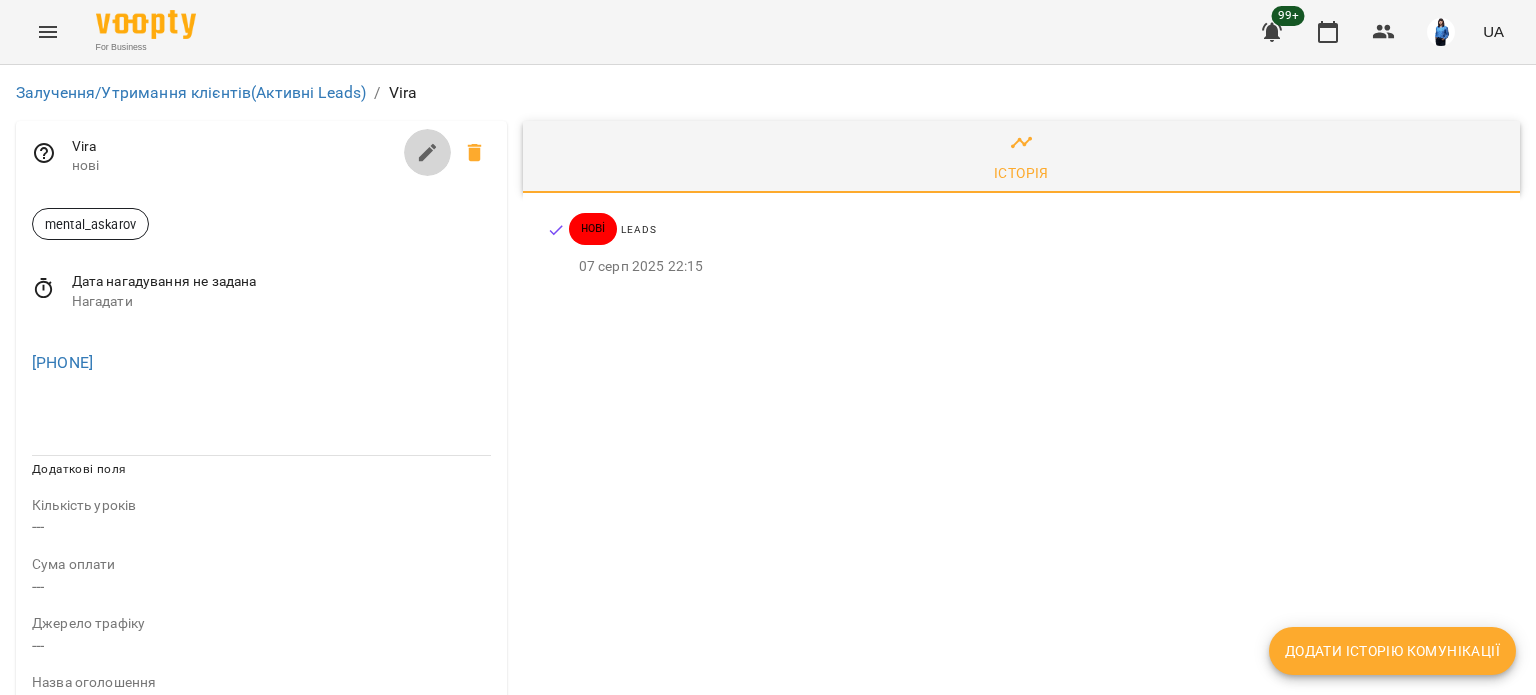 click 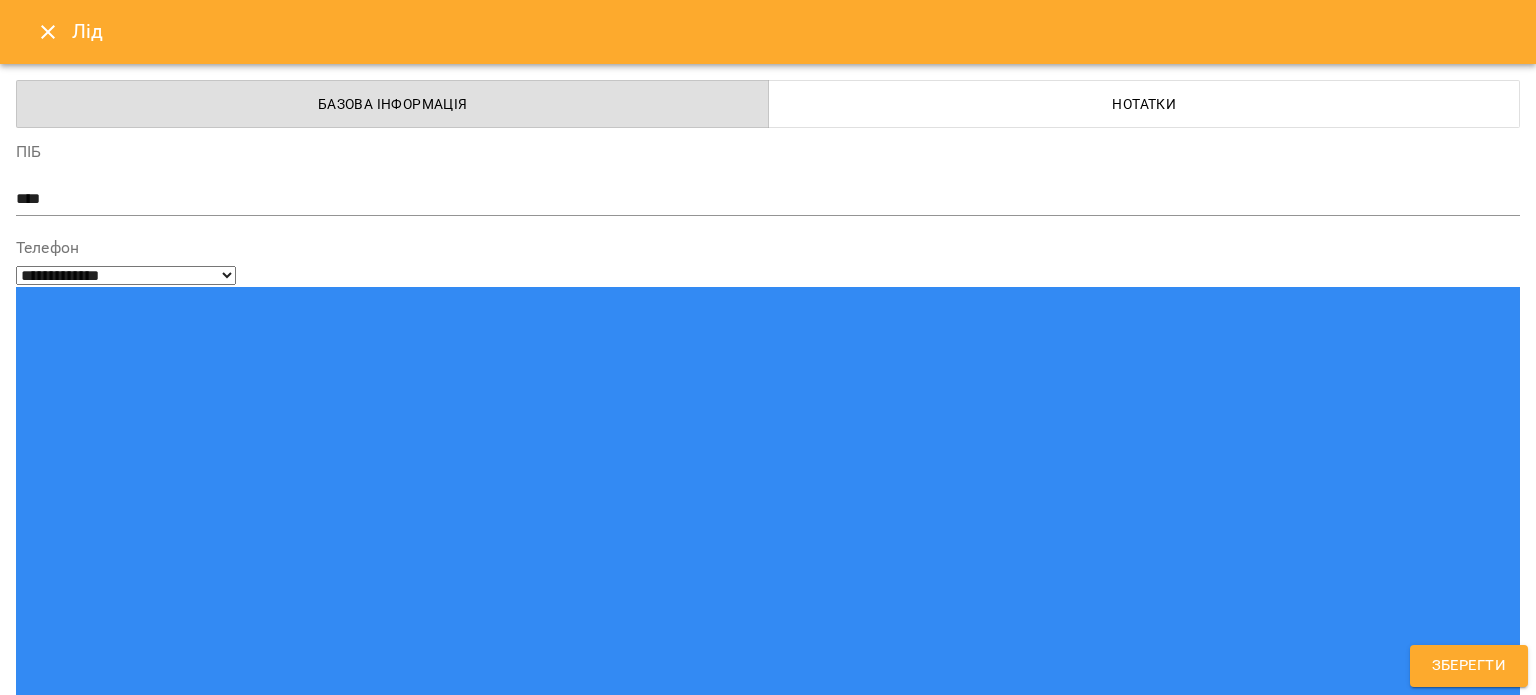 click on "mental_askarov" at bounding box center [731, 1528] 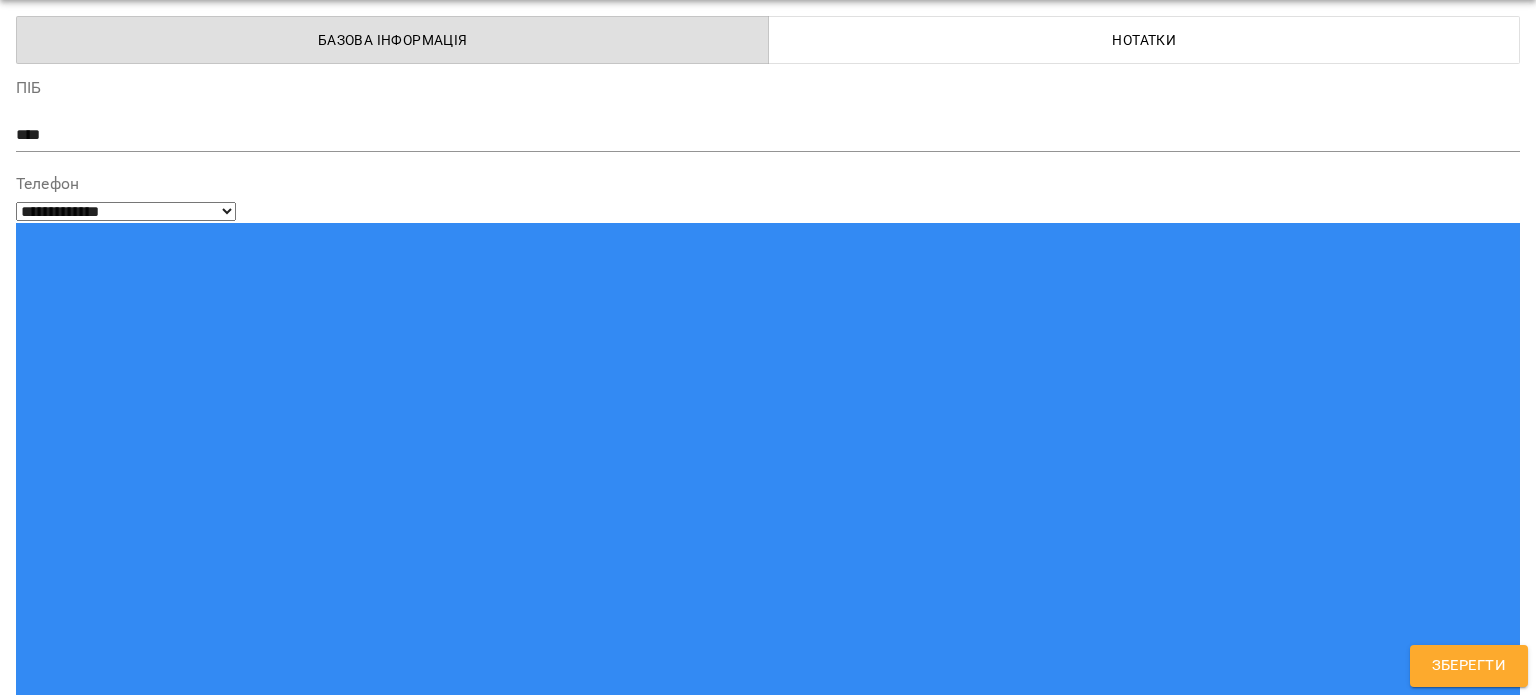 scroll, scrollTop: 100, scrollLeft: 0, axis: vertical 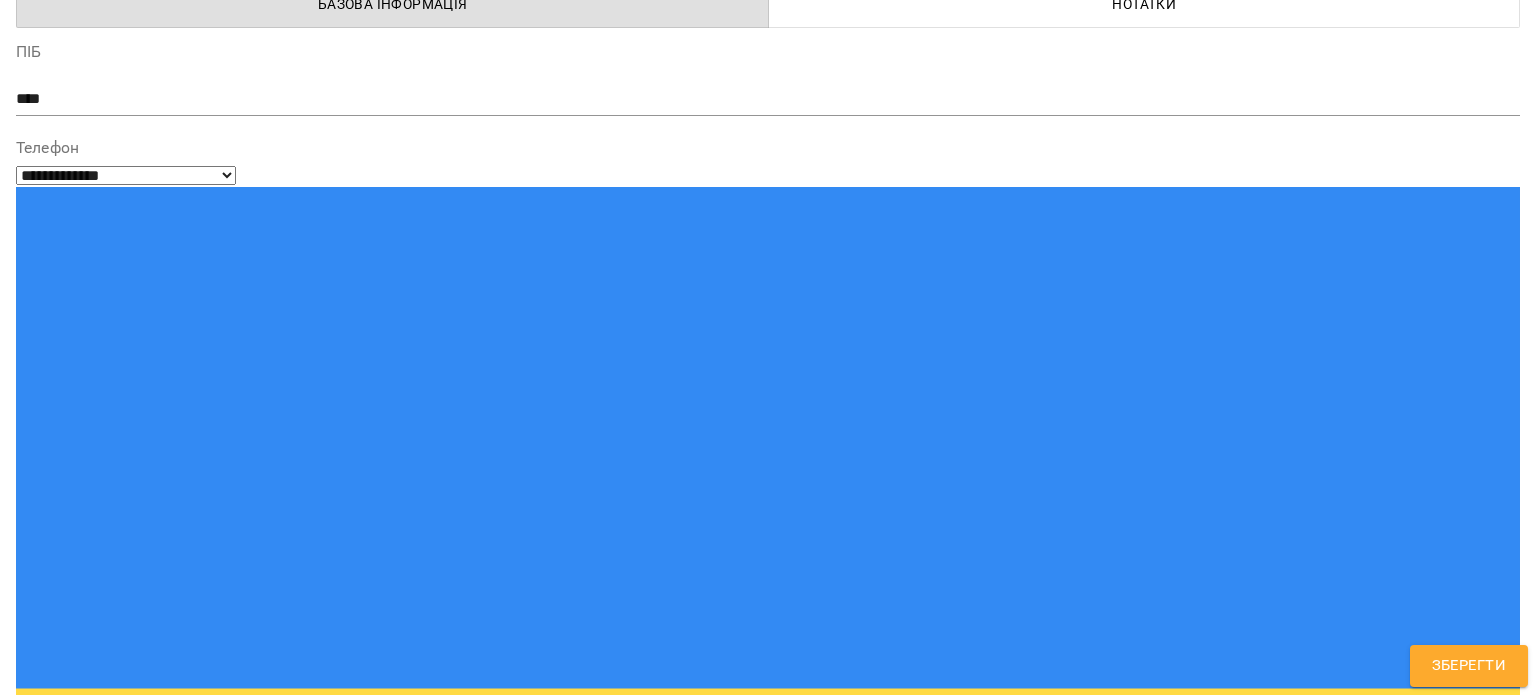 click on "**********" at bounding box center (768, 1652) 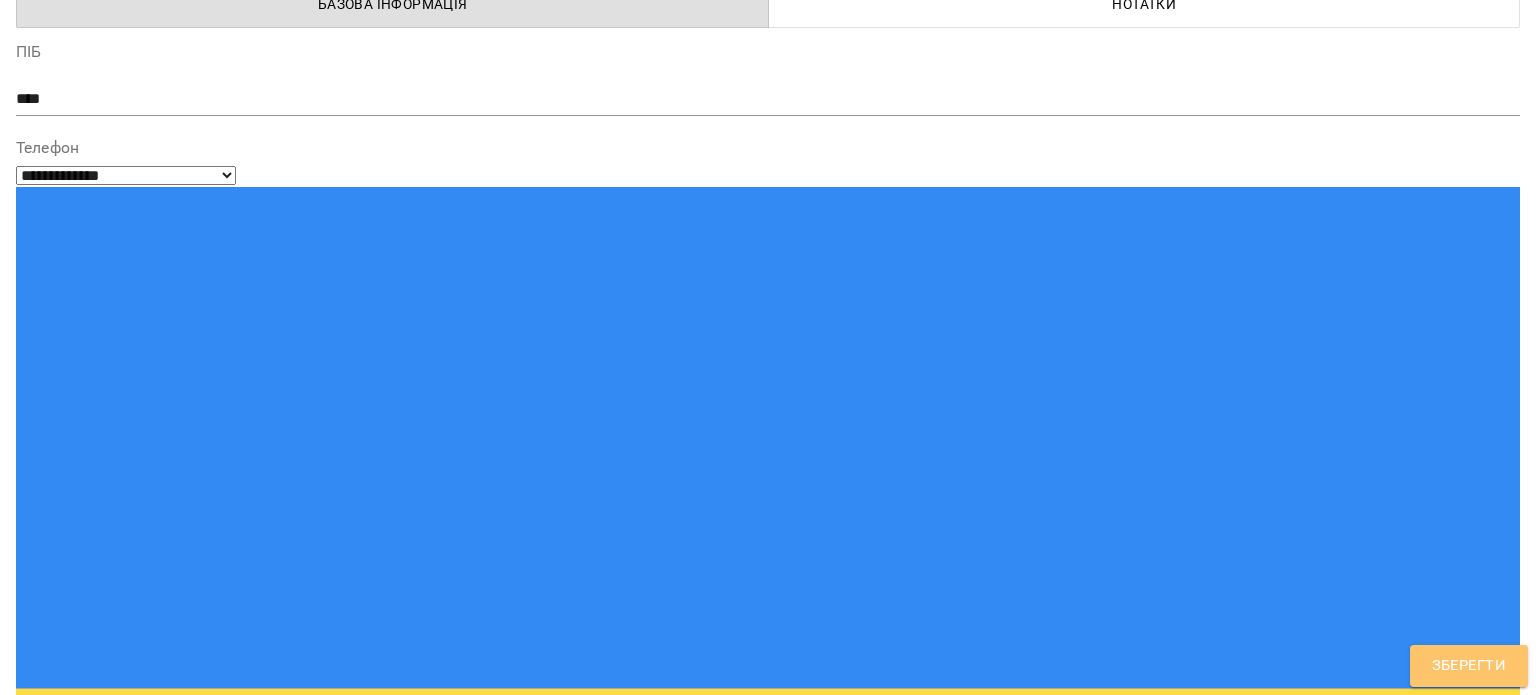 click on "Зберегти" at bounding box center (1469, 666) 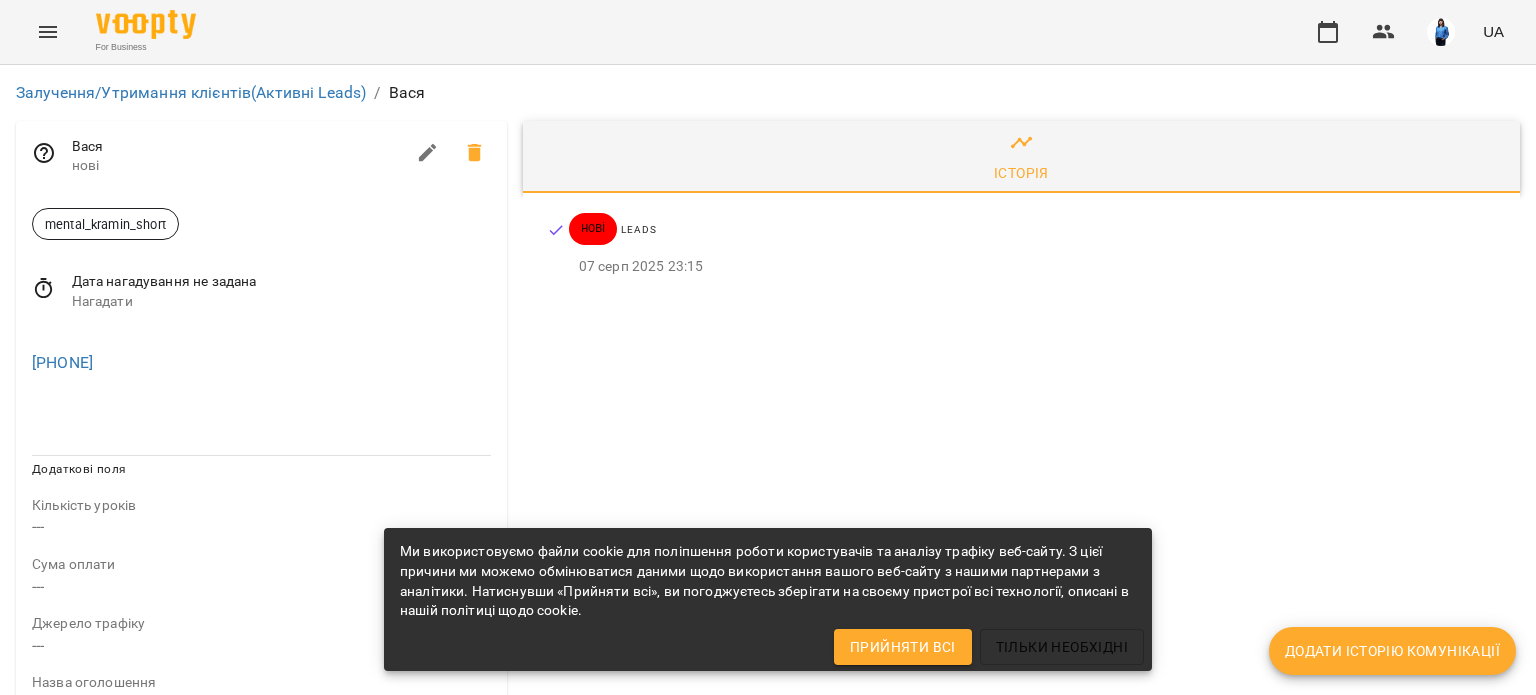 scroll, scrollTop: 0, scrollLeft: 0, axis: both 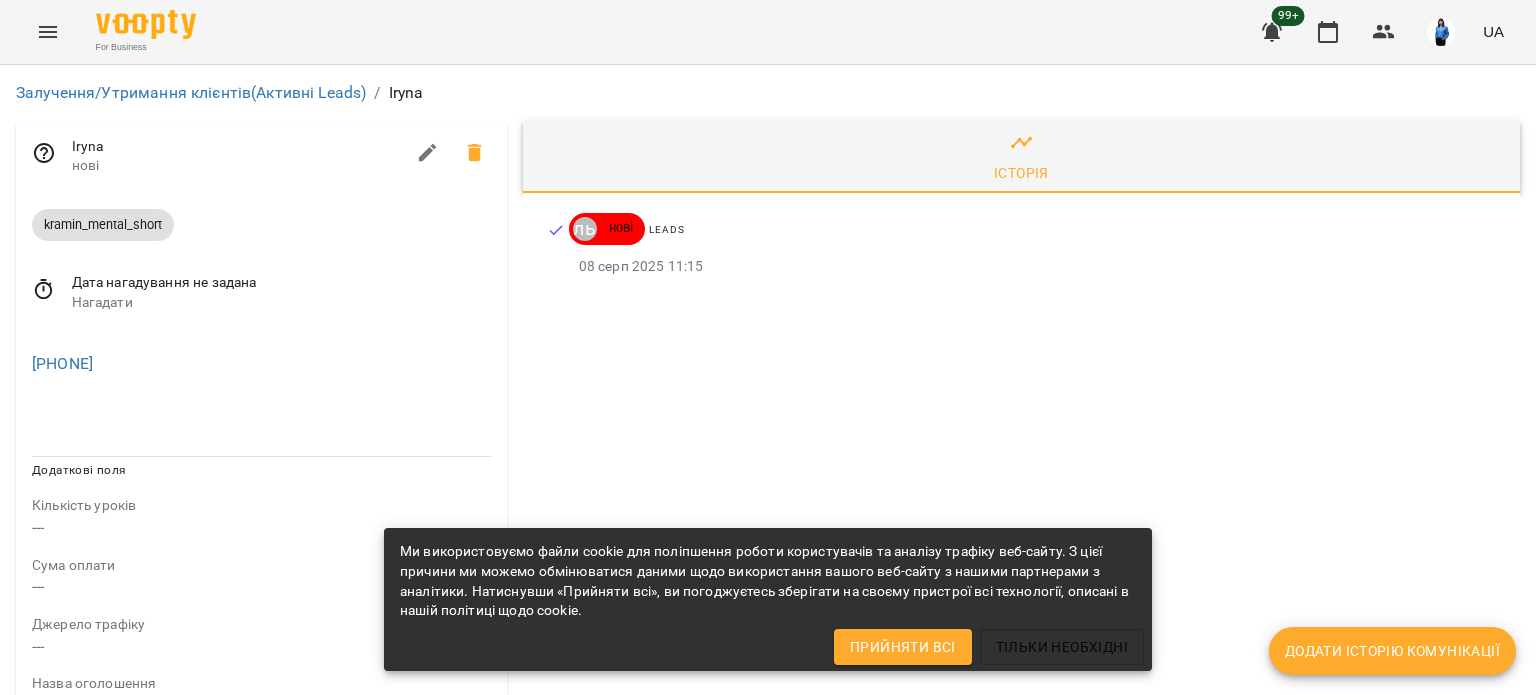 click at bounding box center [428, 153] 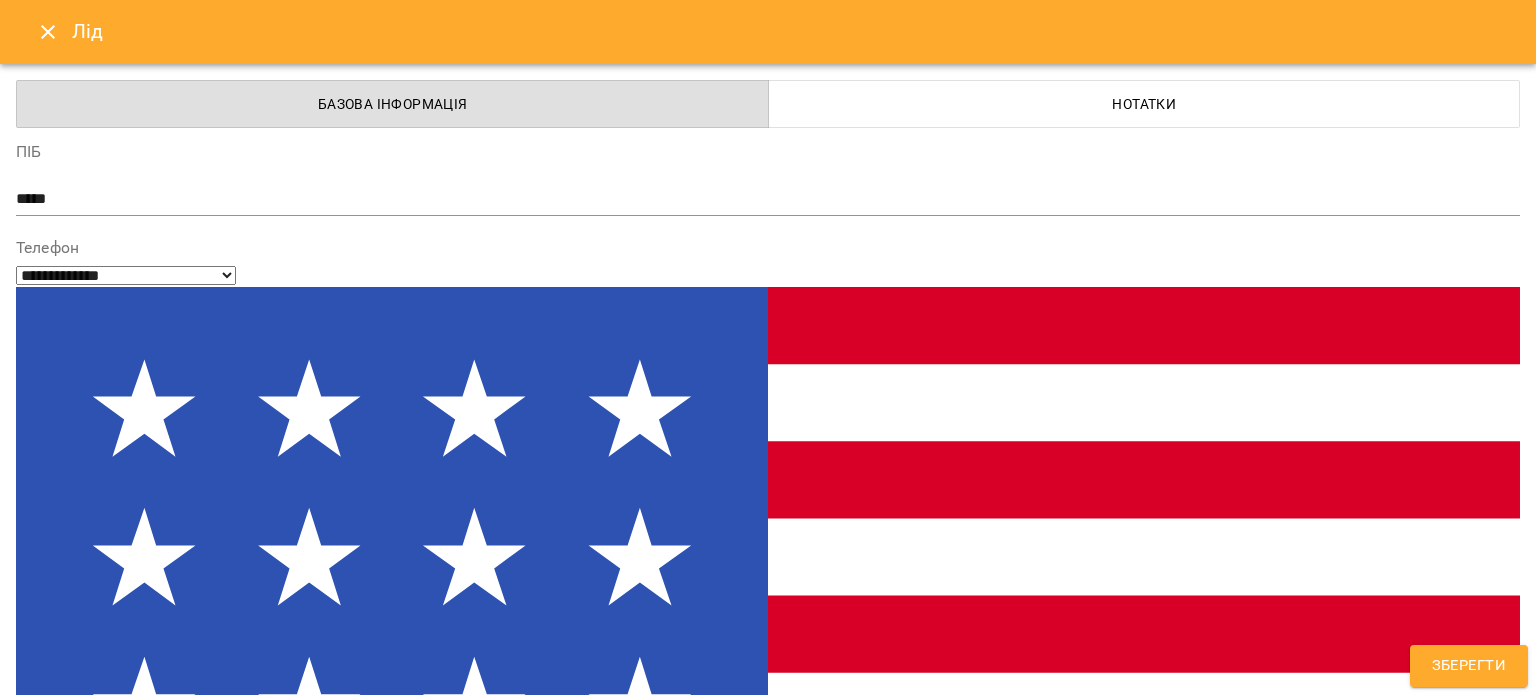 scroll, scrollTop: 200, scrollLeft: 0, axis: vertical 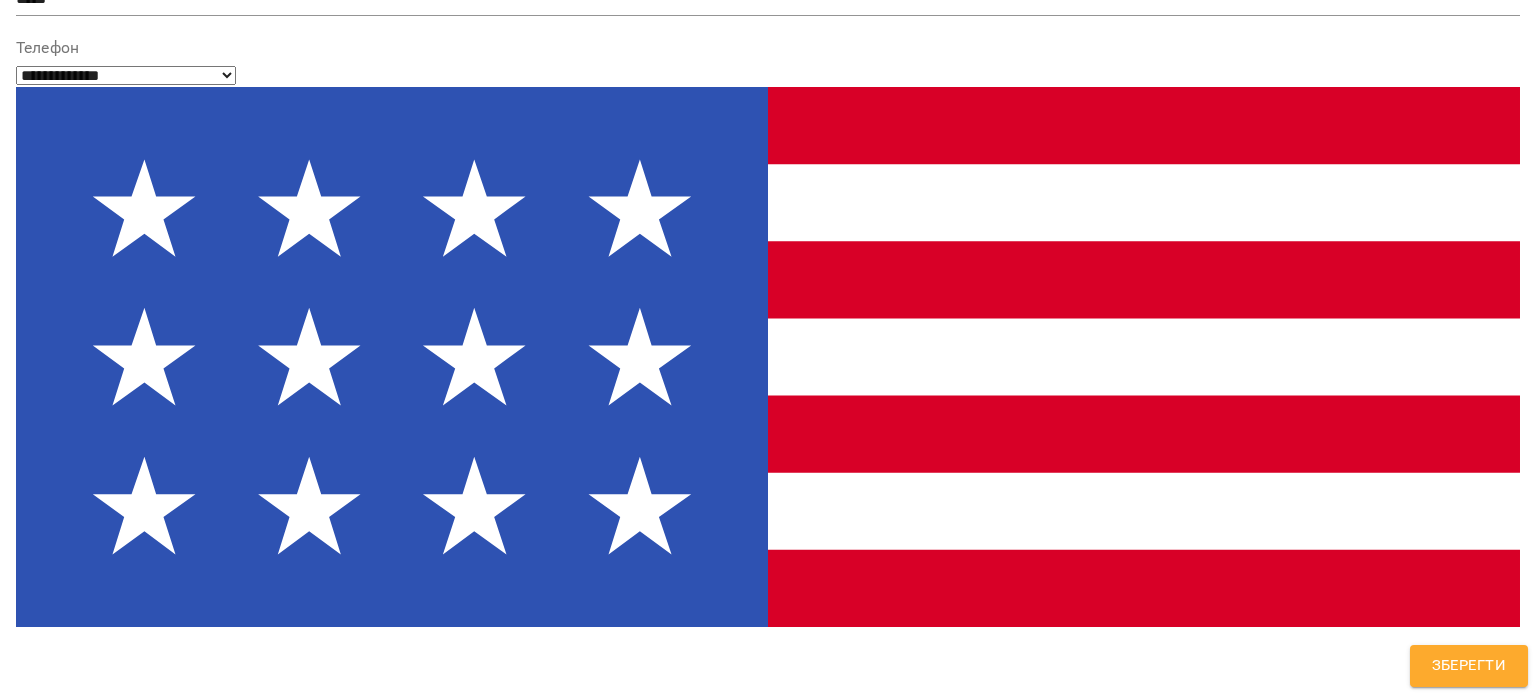 click on "**********" at bounding box center [768, 1603] 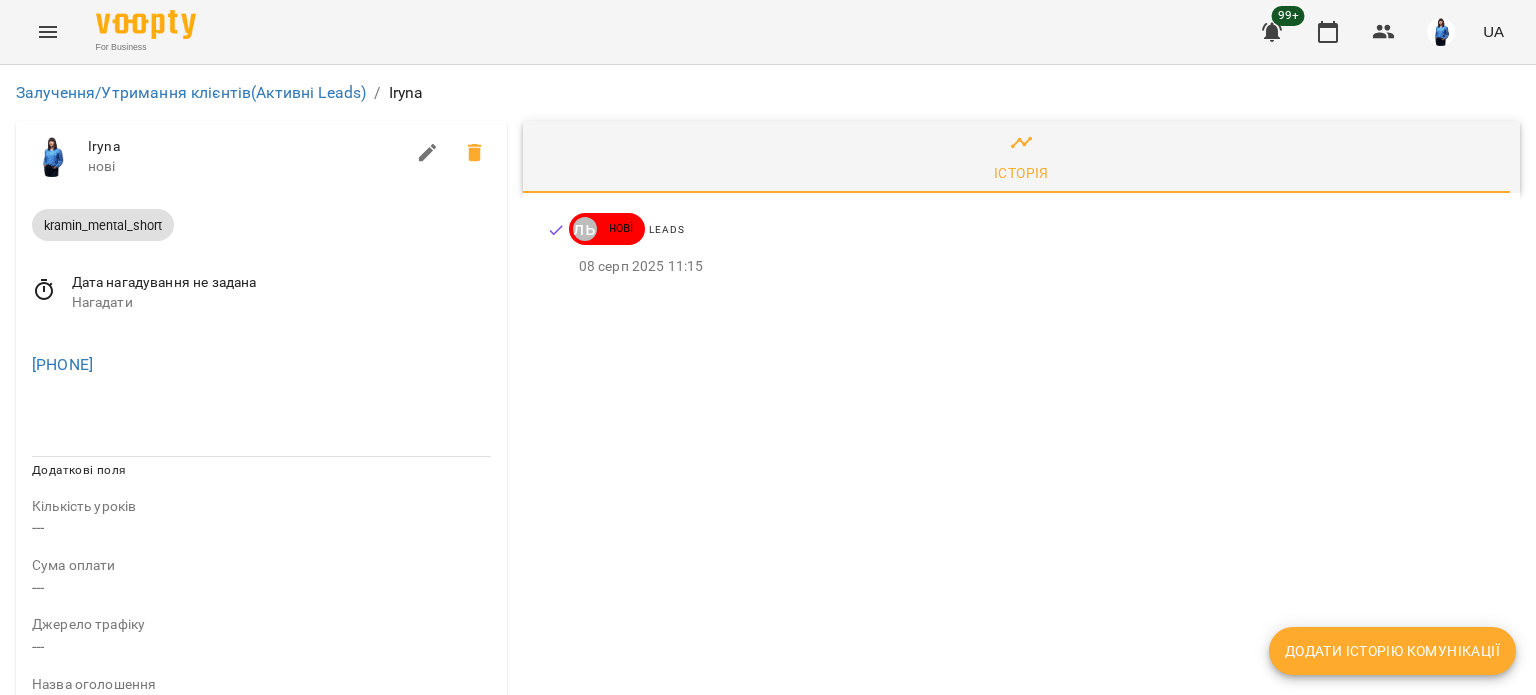 click on "Додати історію комунікації" at bounding box center (1392, 651) 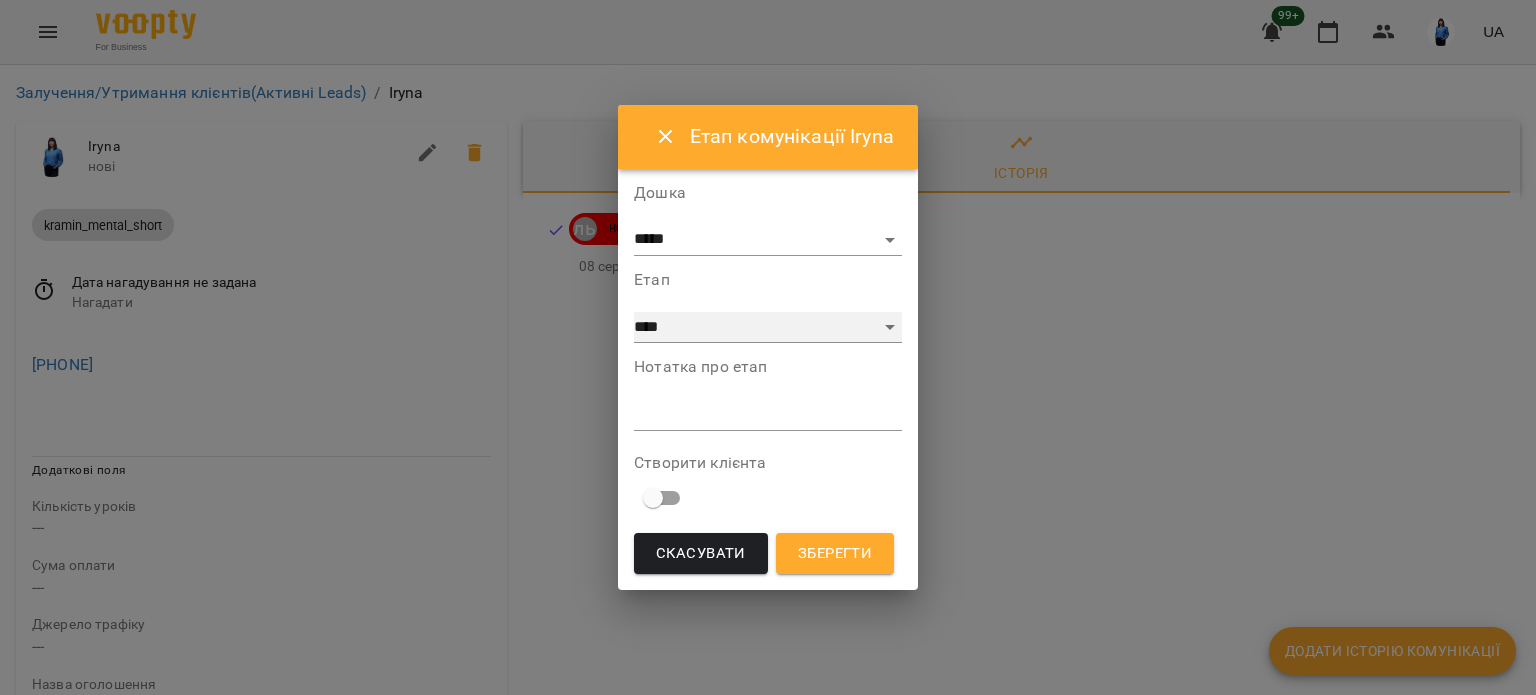 click on "**********" at bounding box center (768, 328) 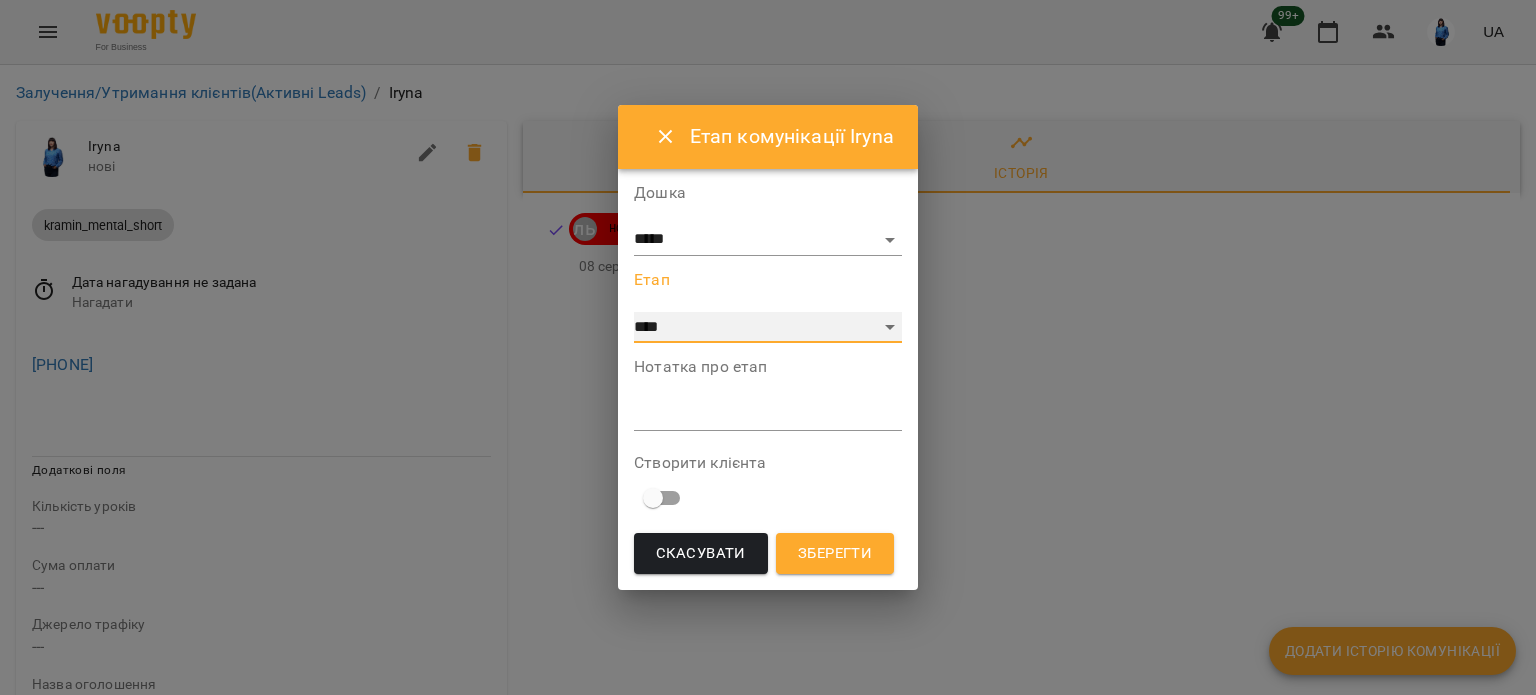 click on "**********" at bounding box center (768, 328) 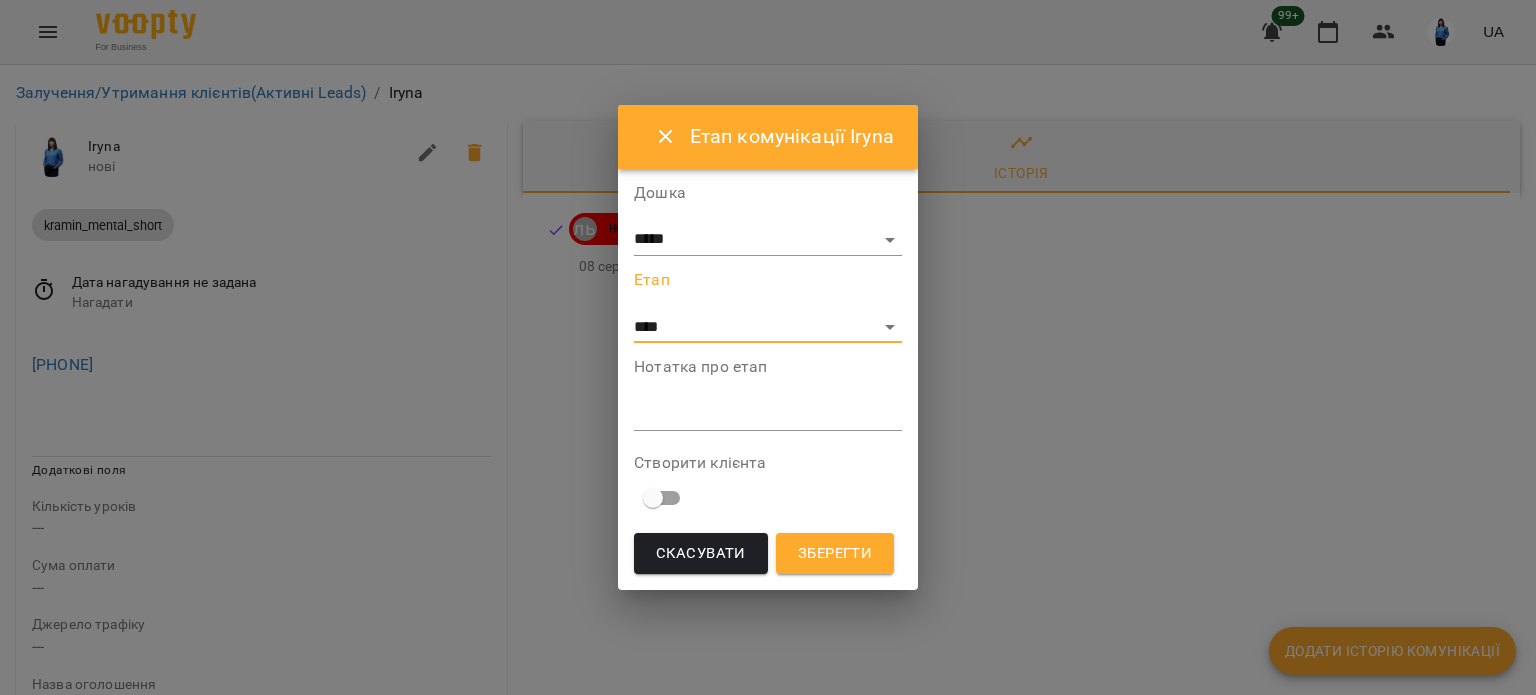 click on "Нотатка про етап *" at bounding box center (768, 399) 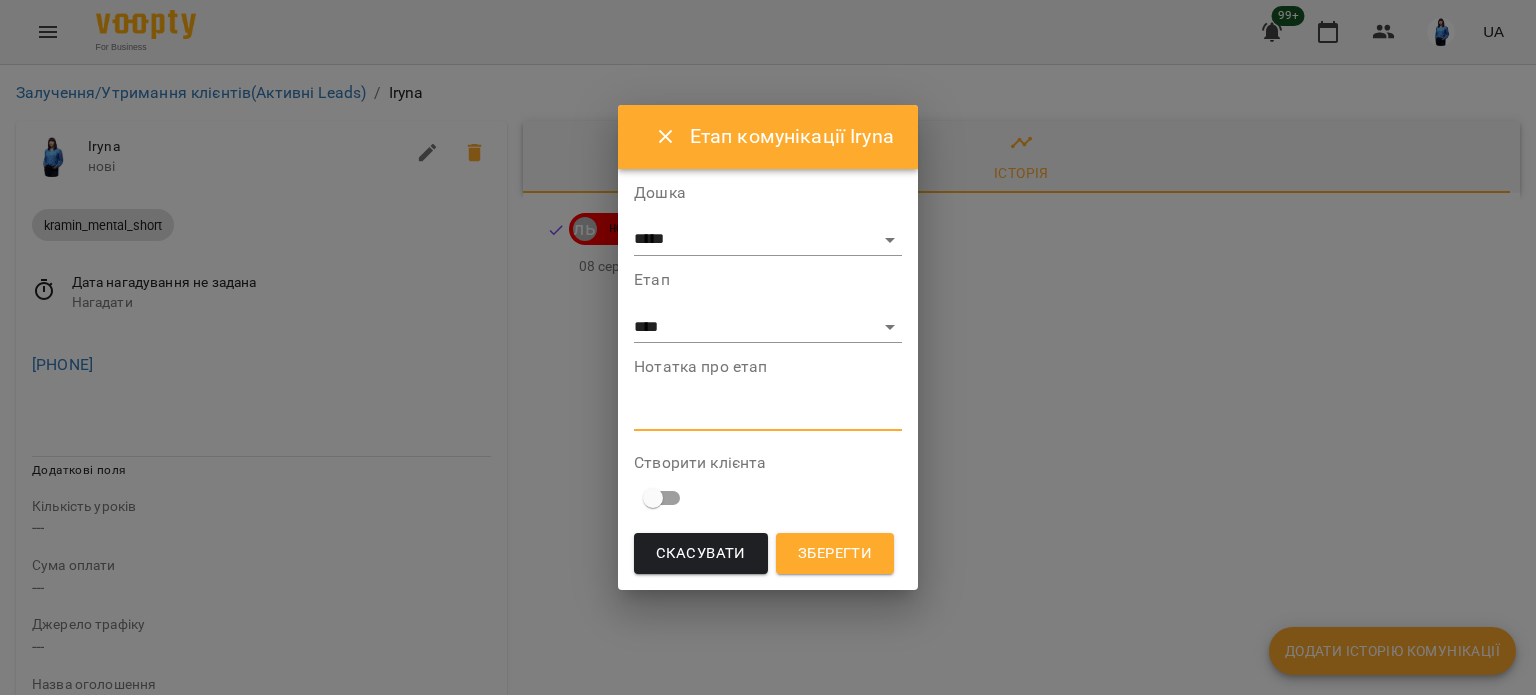 click at bounding box center (768, 414) 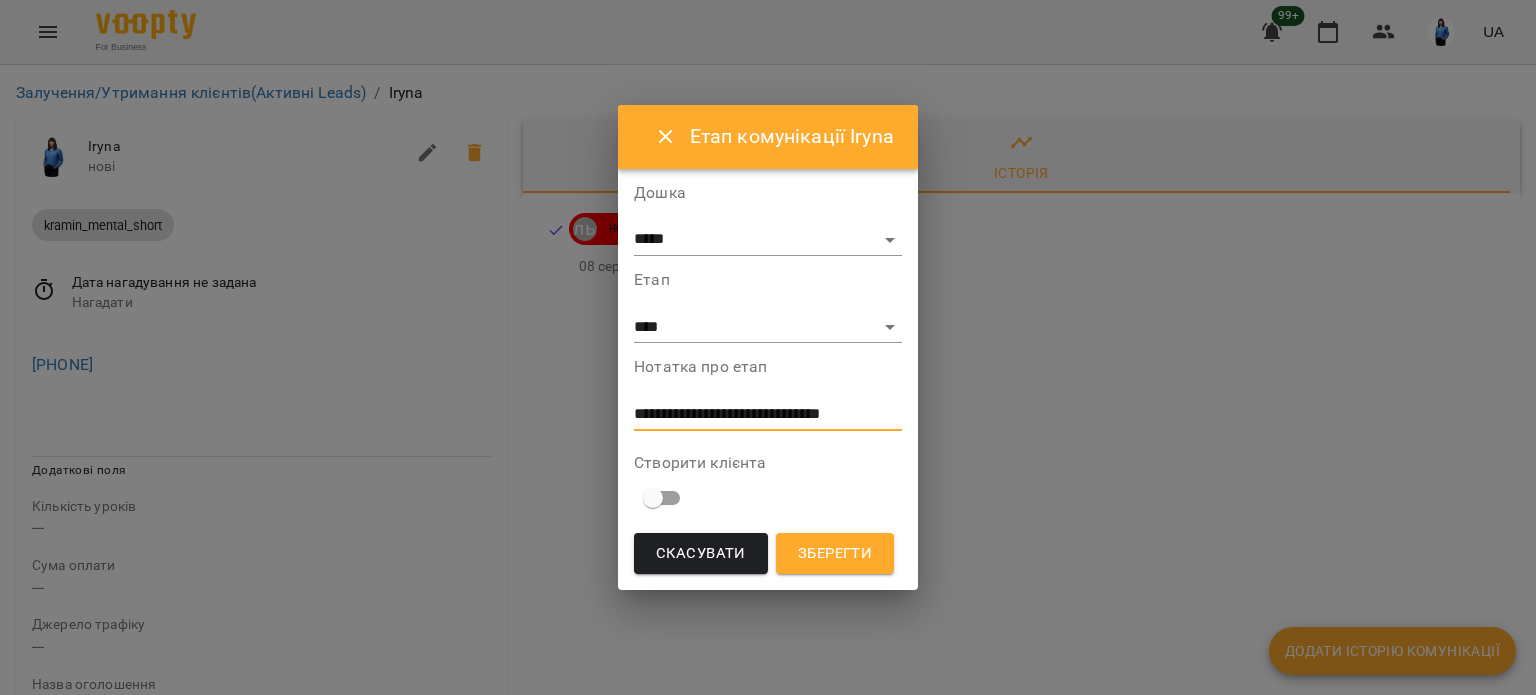 scroll, scrollTop: 0, scrollLeft: 0, axis: both 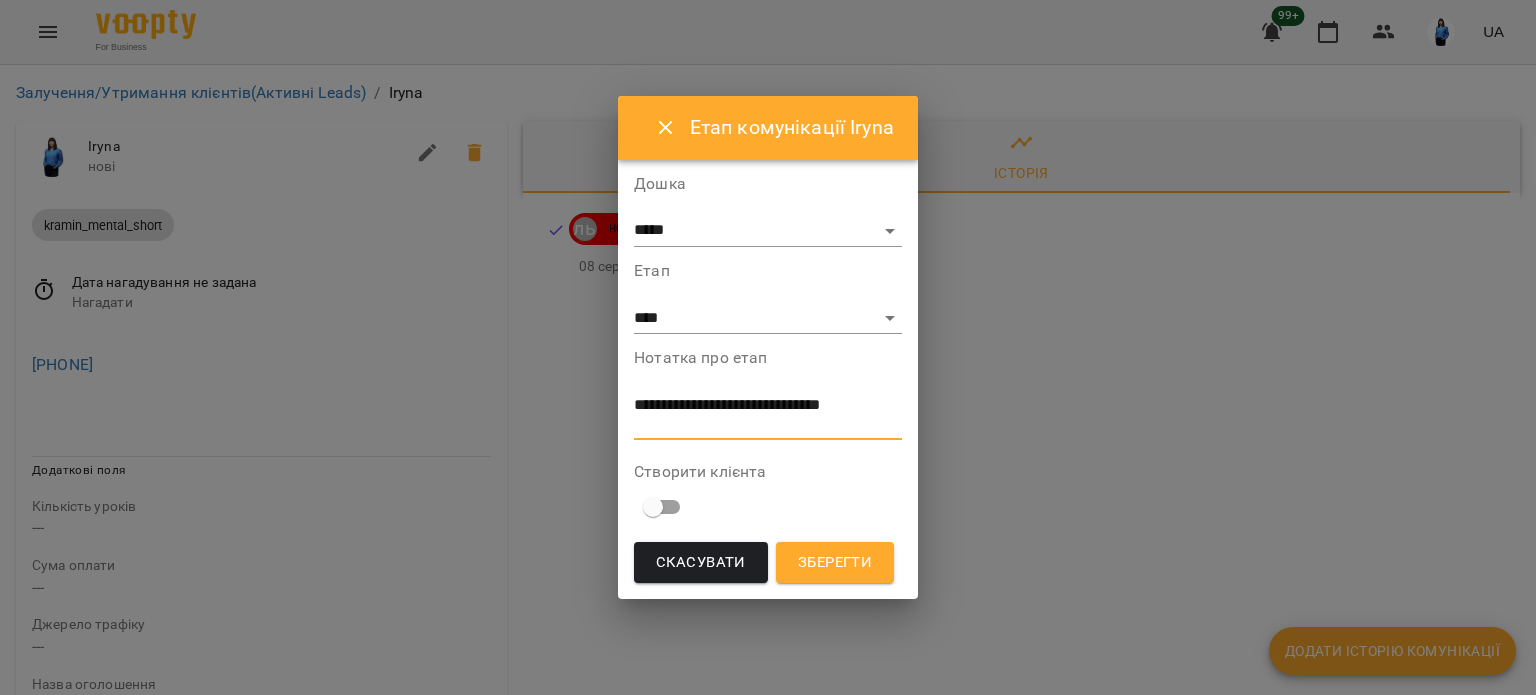 type on "**********" 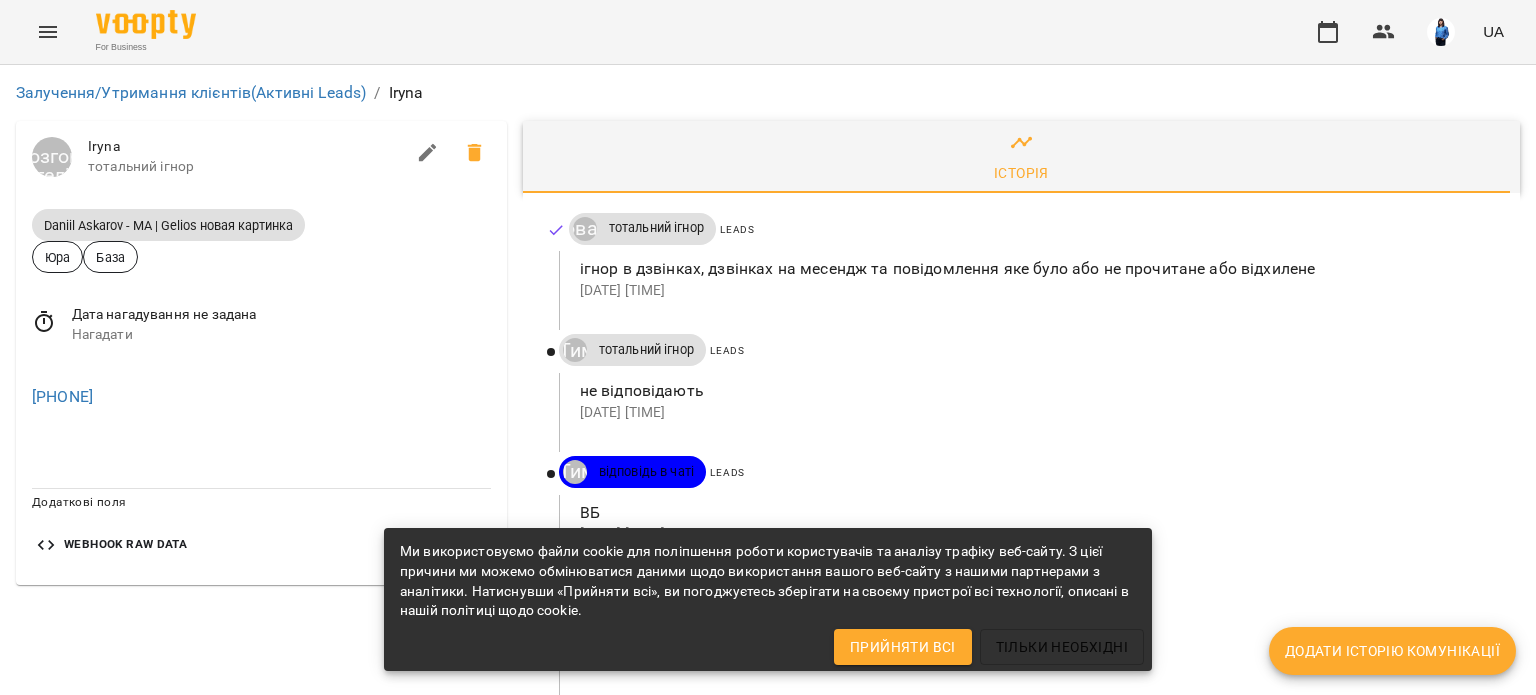 scroll, scrollTop: 0, scrollLeft: 0, axis: both 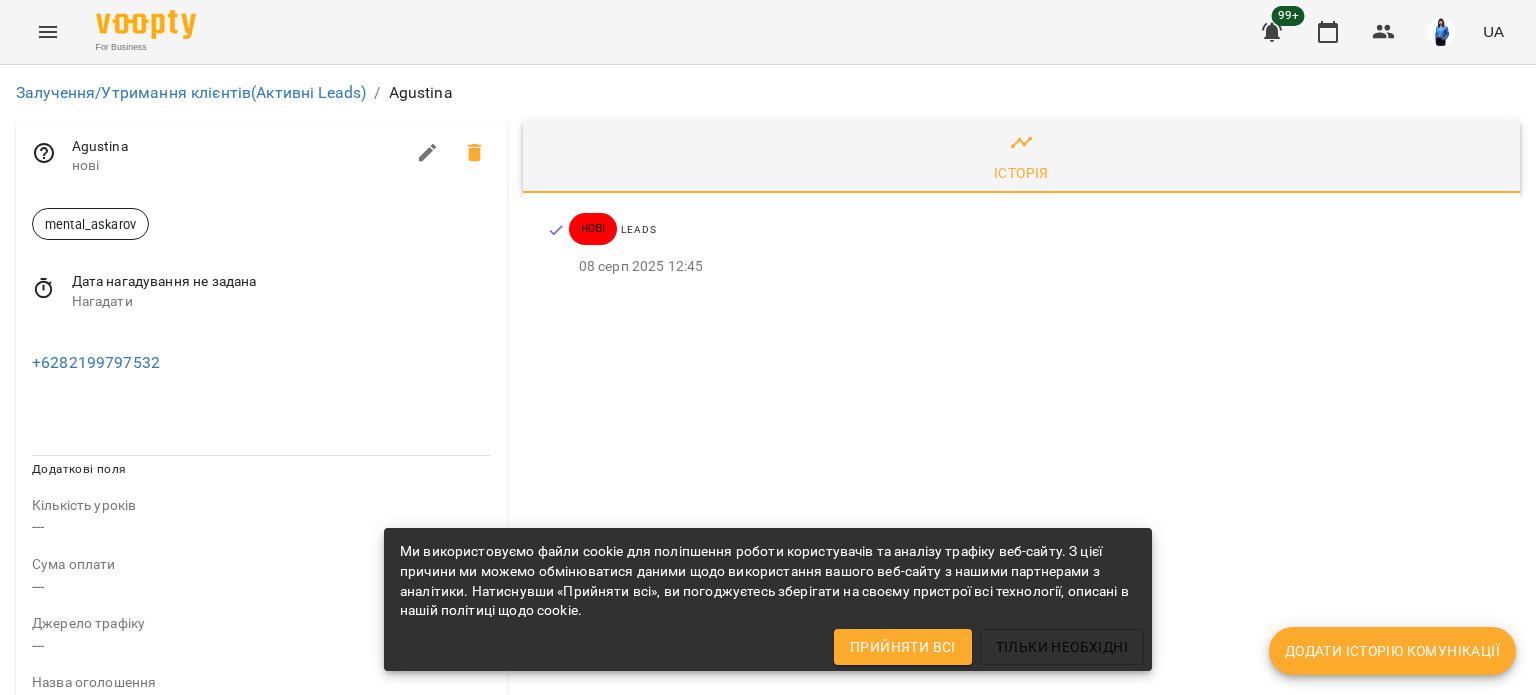 click on "Додати історію комунікації" at bounding box center (1392, 651) 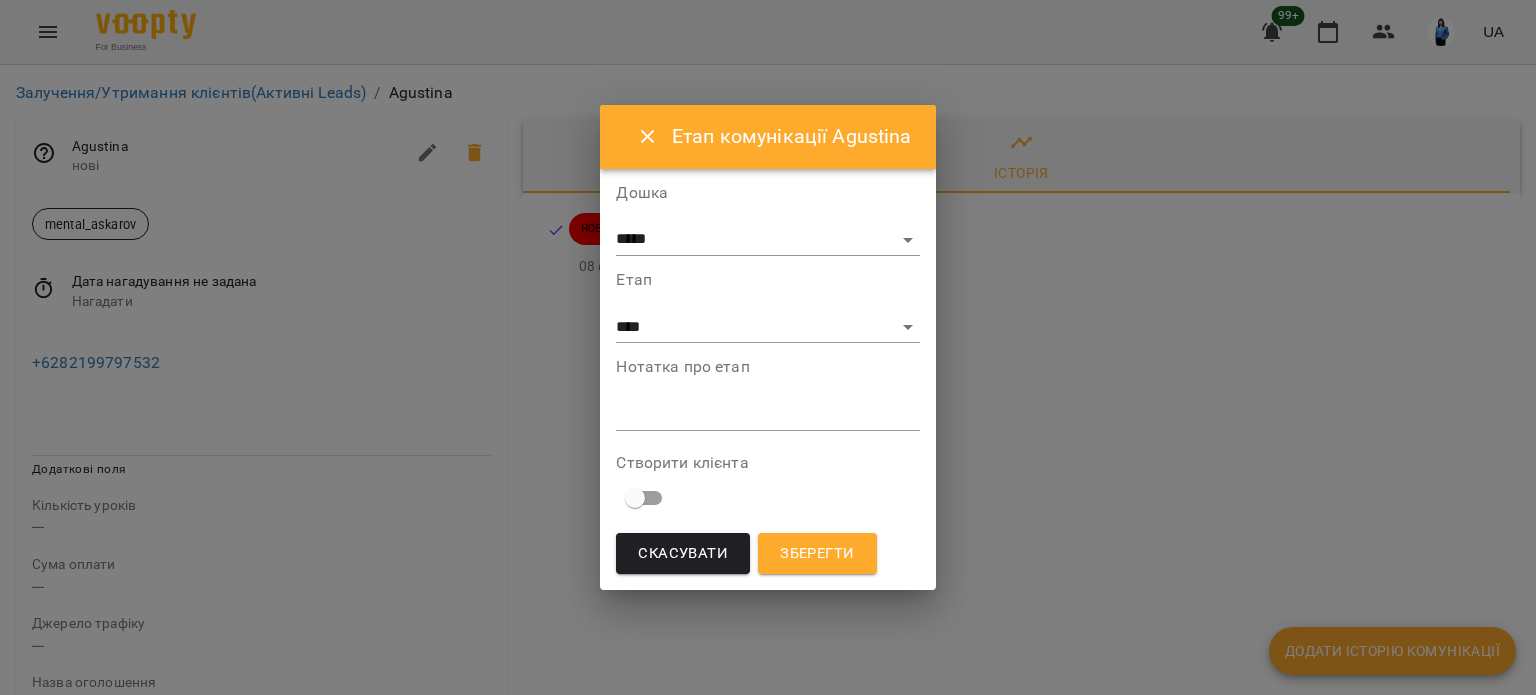 click on "*" at bounding box center (767, 415) 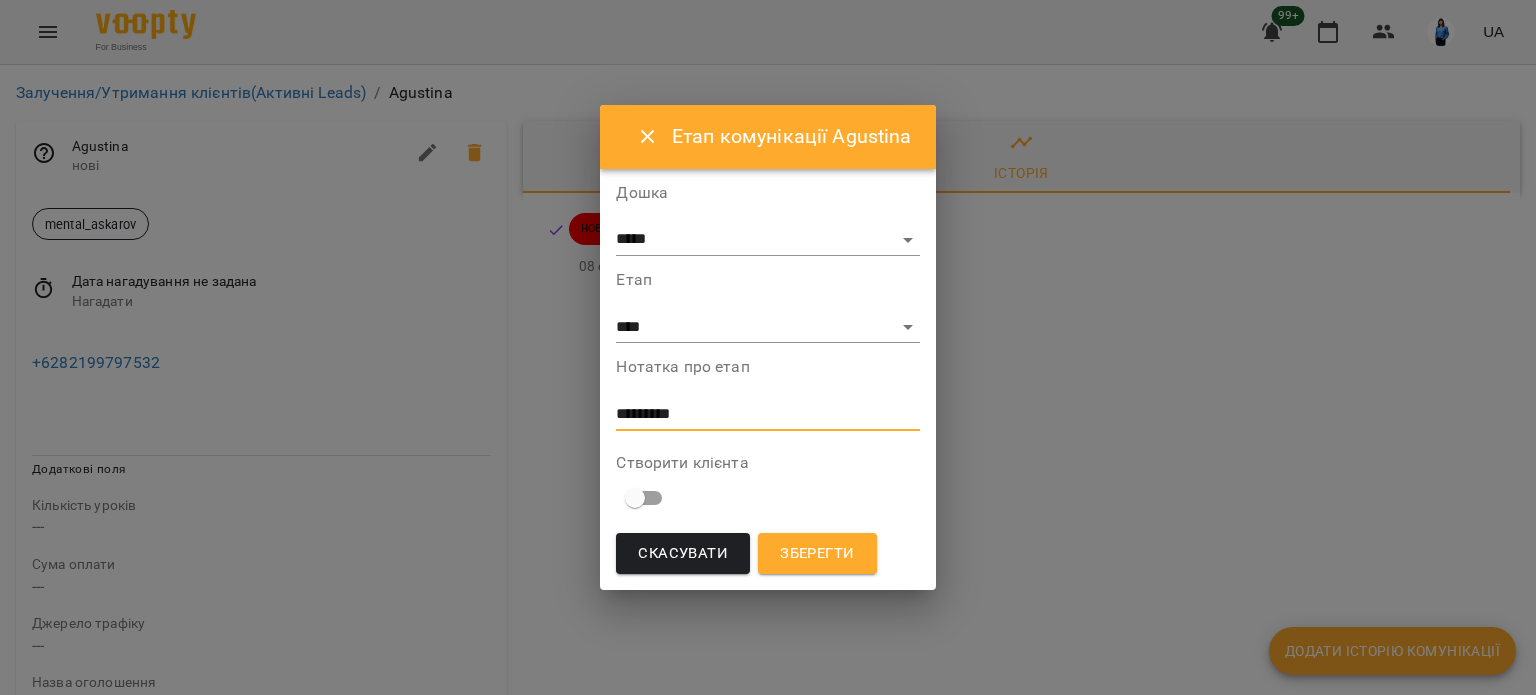 type on "*********" 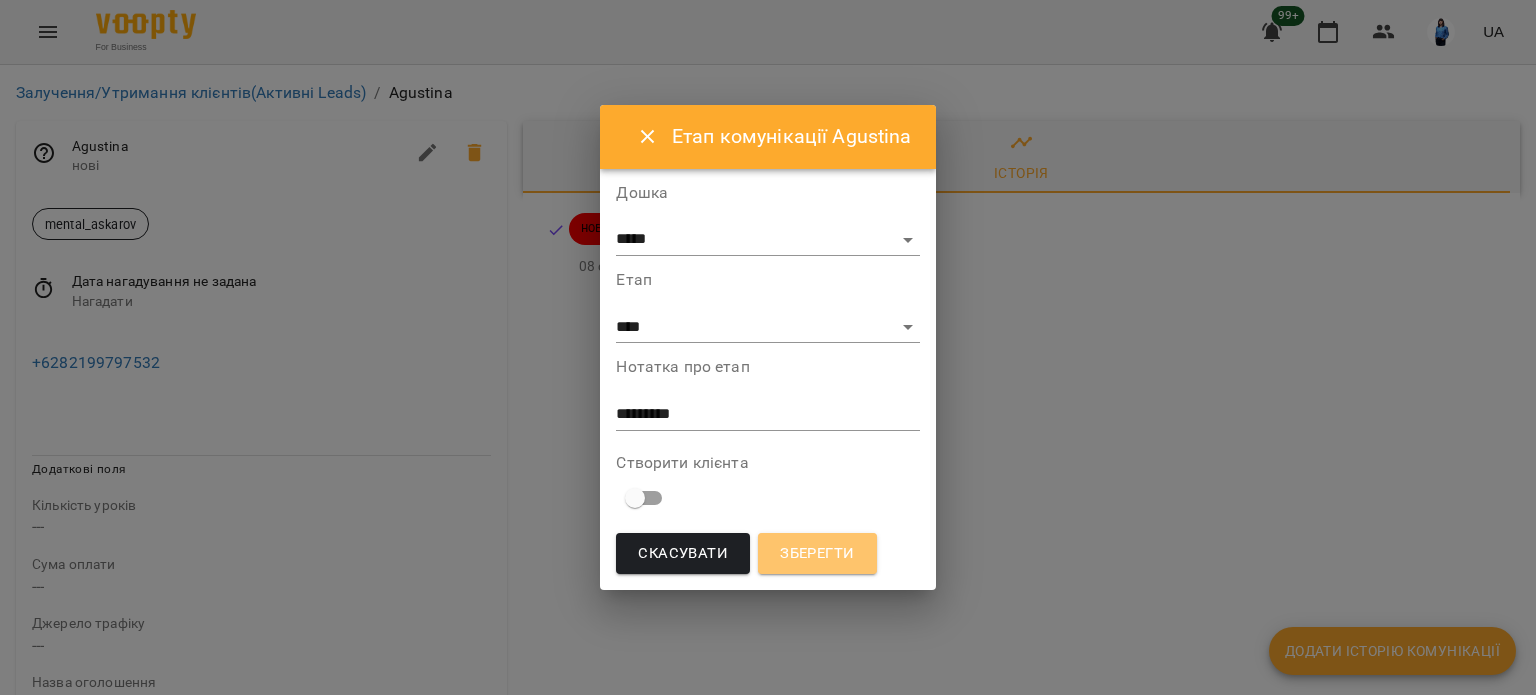 click on "Зберегти" at bounding box center (817, 554) 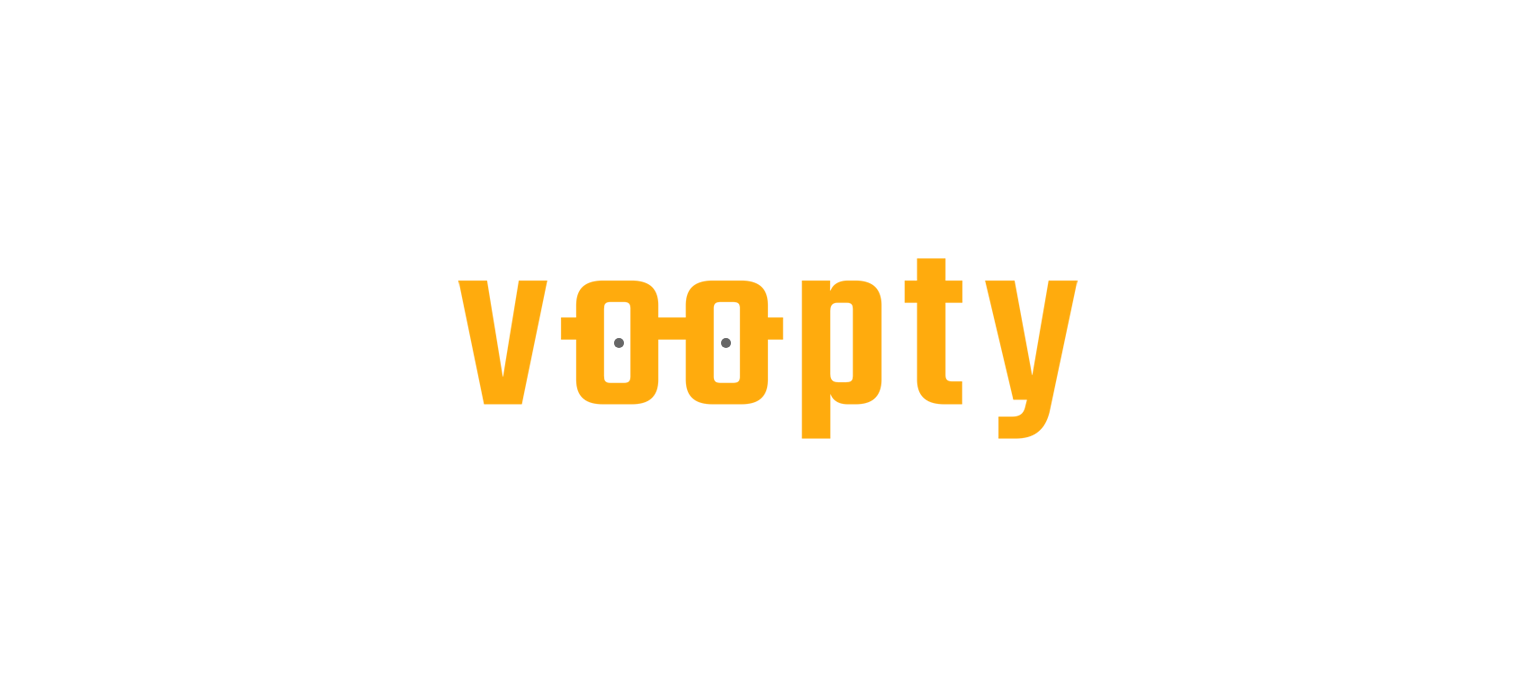 scroll, scrollTop: 0, scrollLeft: 0, axis: both 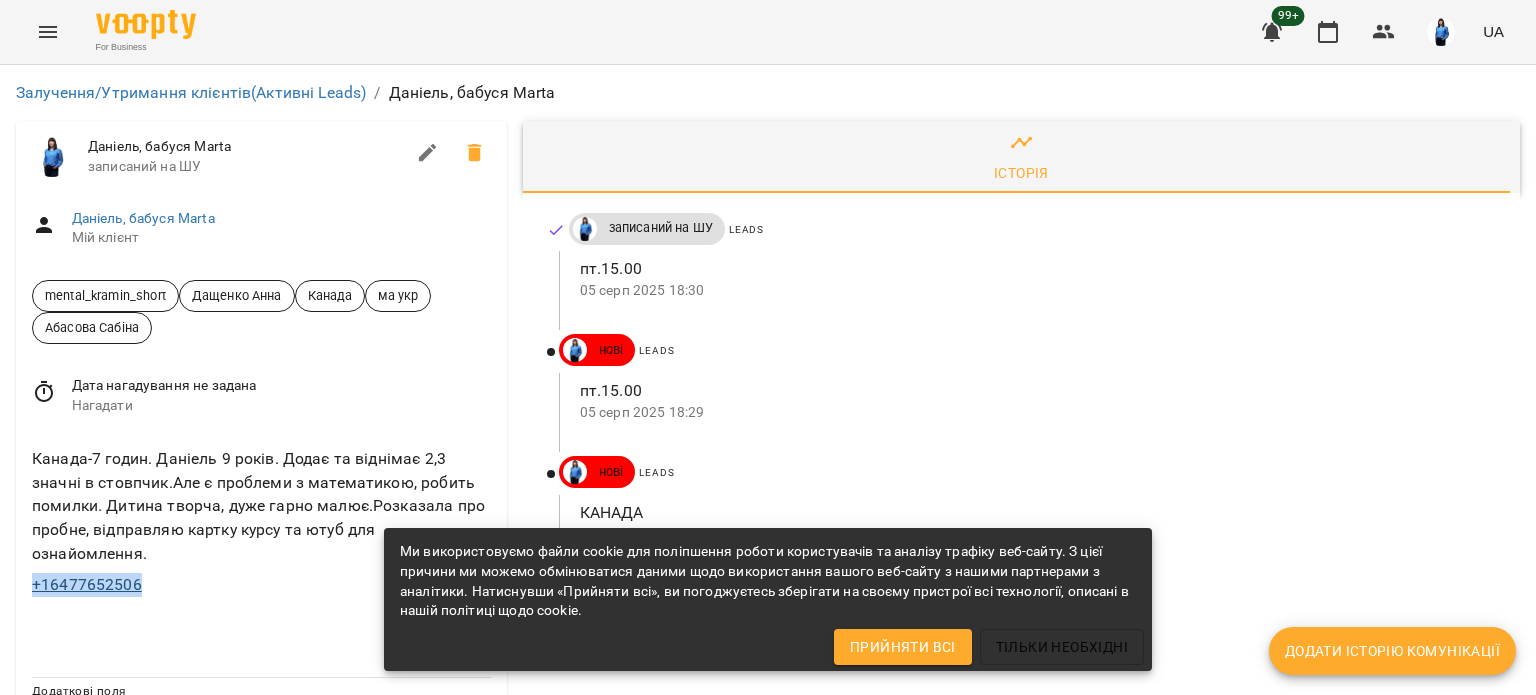drag, startPoint x: 166, startPoint y: 381, endPoint x: 45, endPoint y: 383, distance: 121.016525 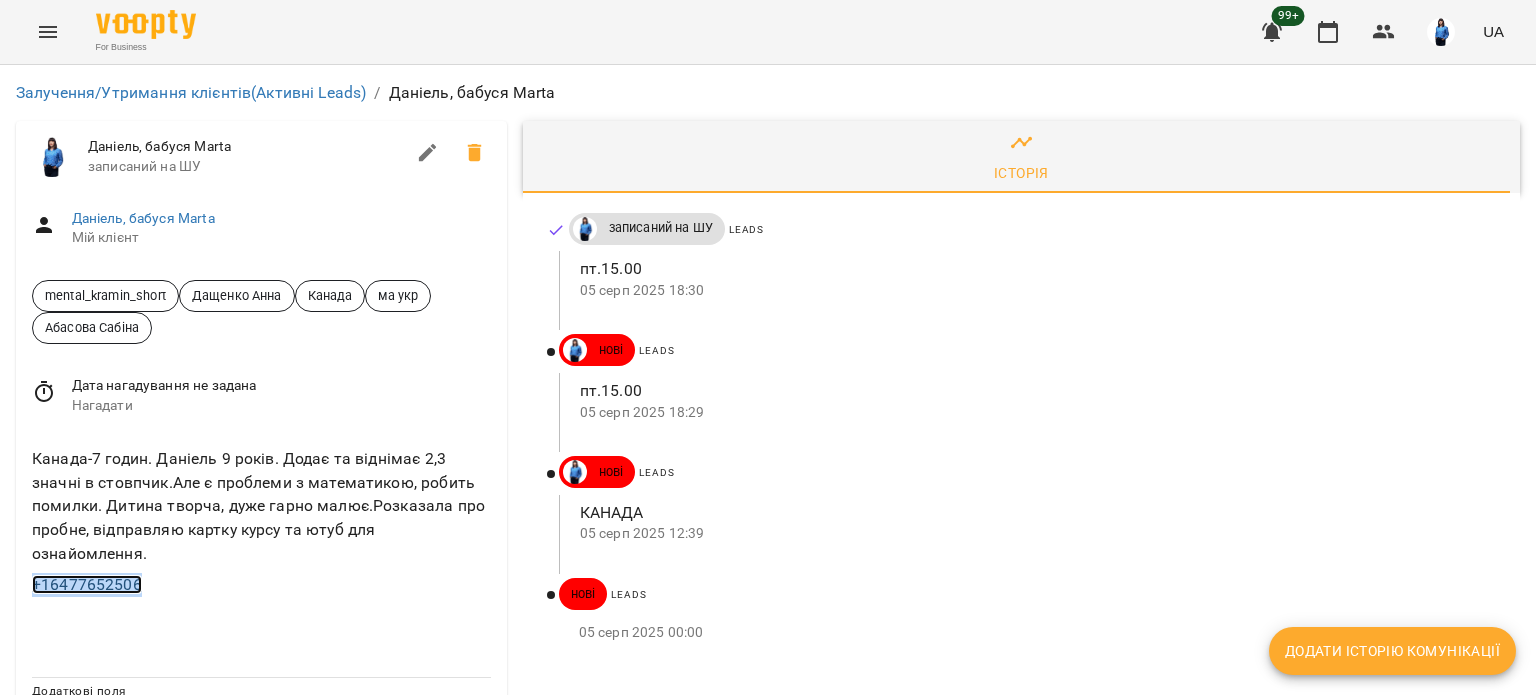 copy on "+16477652506" 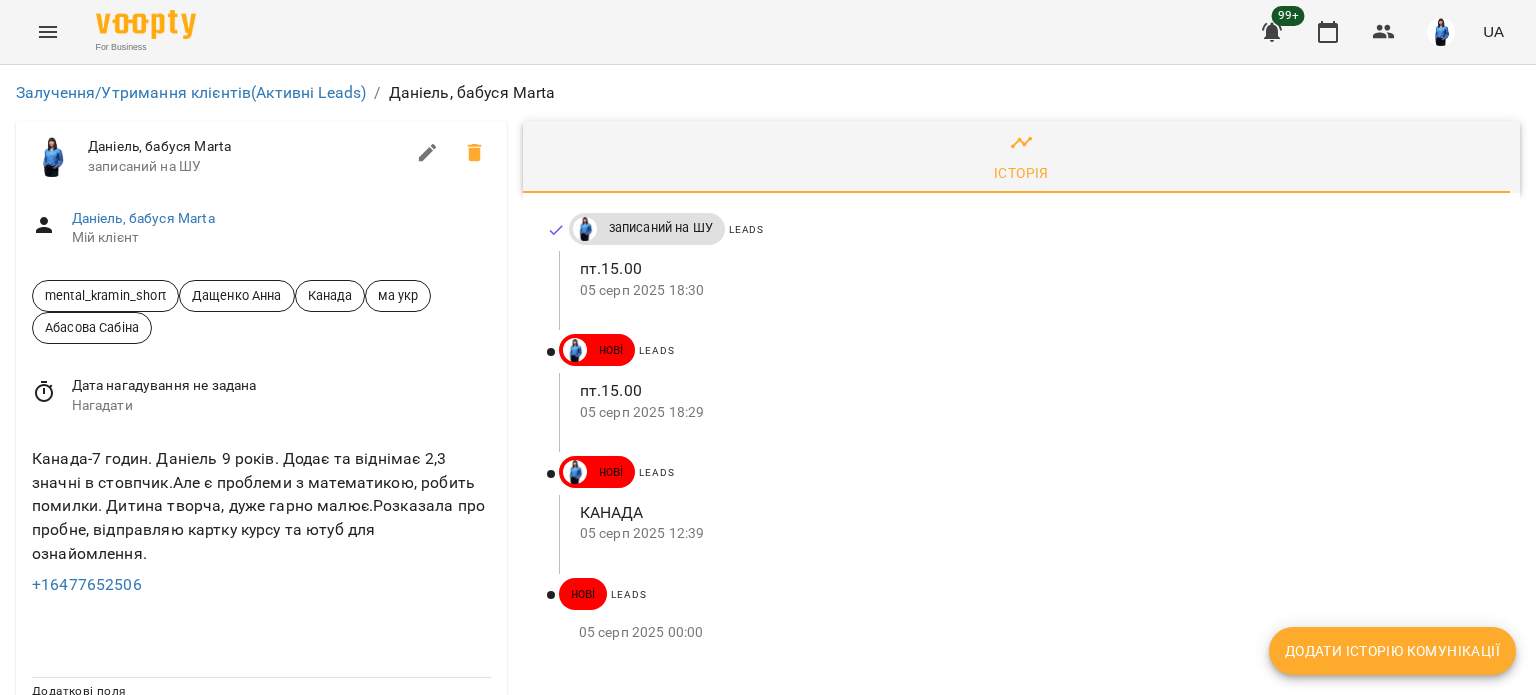 click at bounding box center (261, 637) 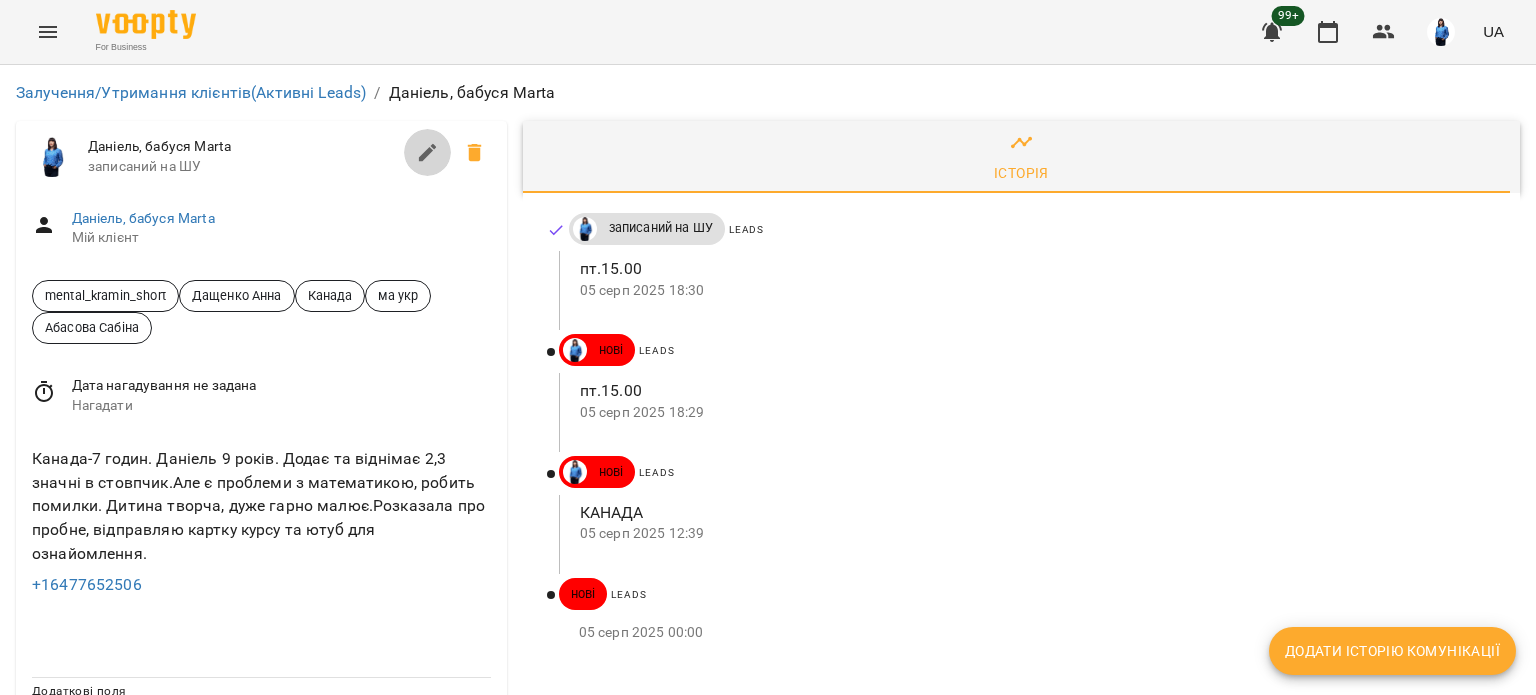 click 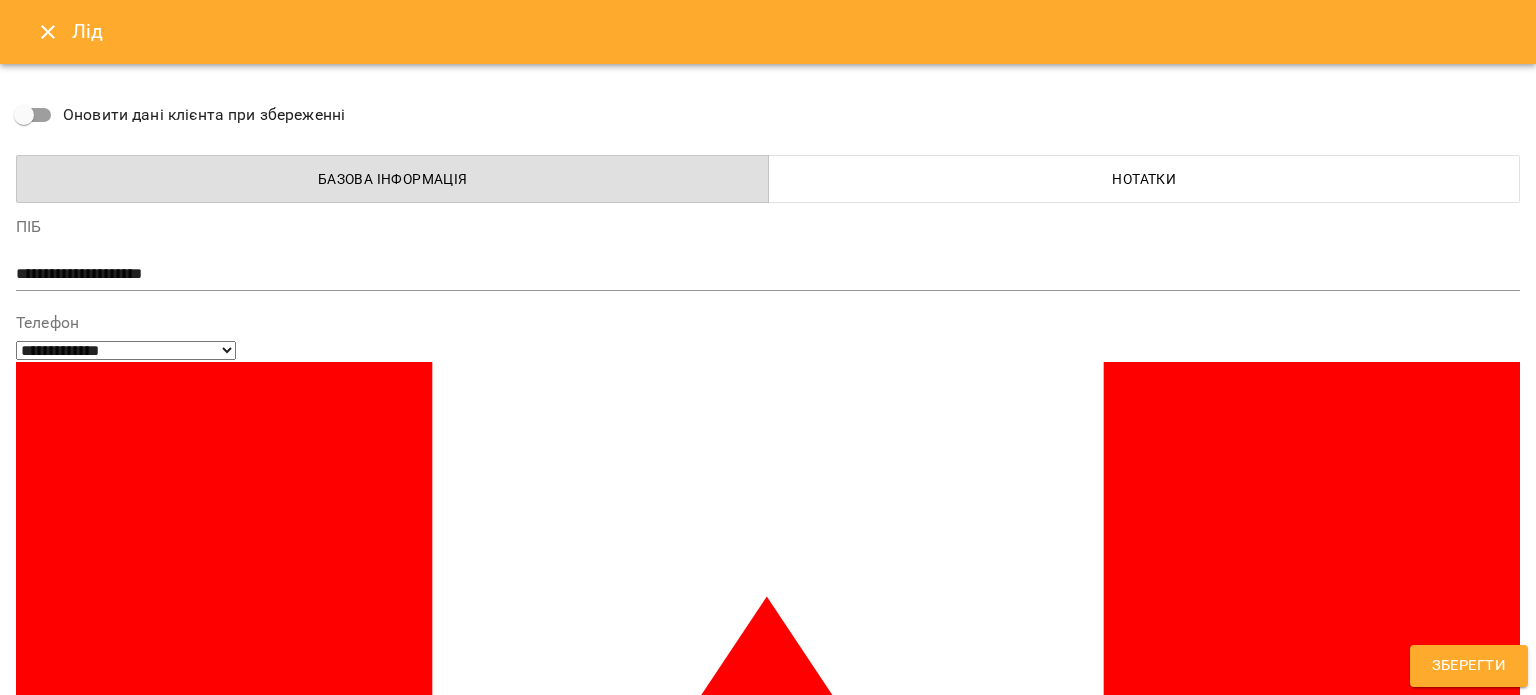 click on "mental_kramin_short Дащенко Анна Канада ма укр Абасова Сабіна" at bounding box center [731, 1603] 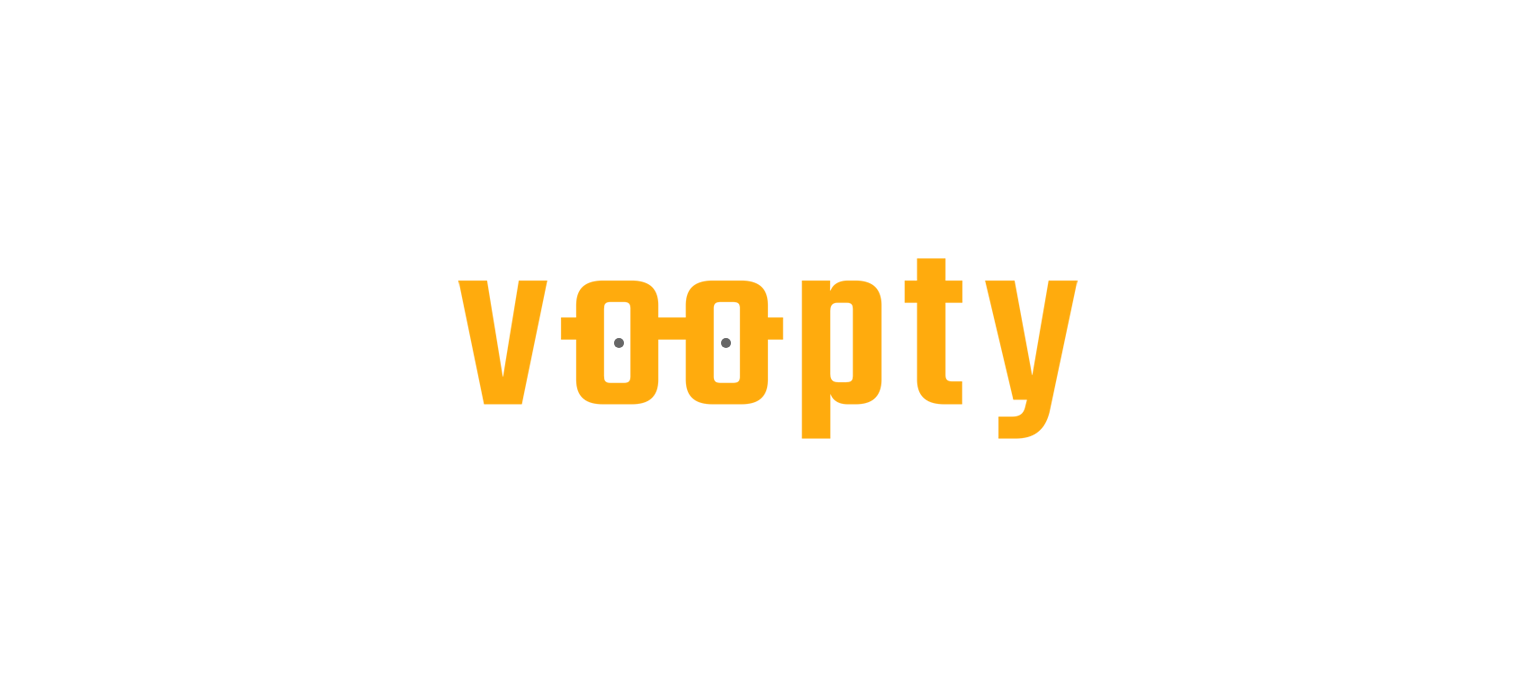 scroll, scrollTop: 0, scrollLeft: 0, axis: both 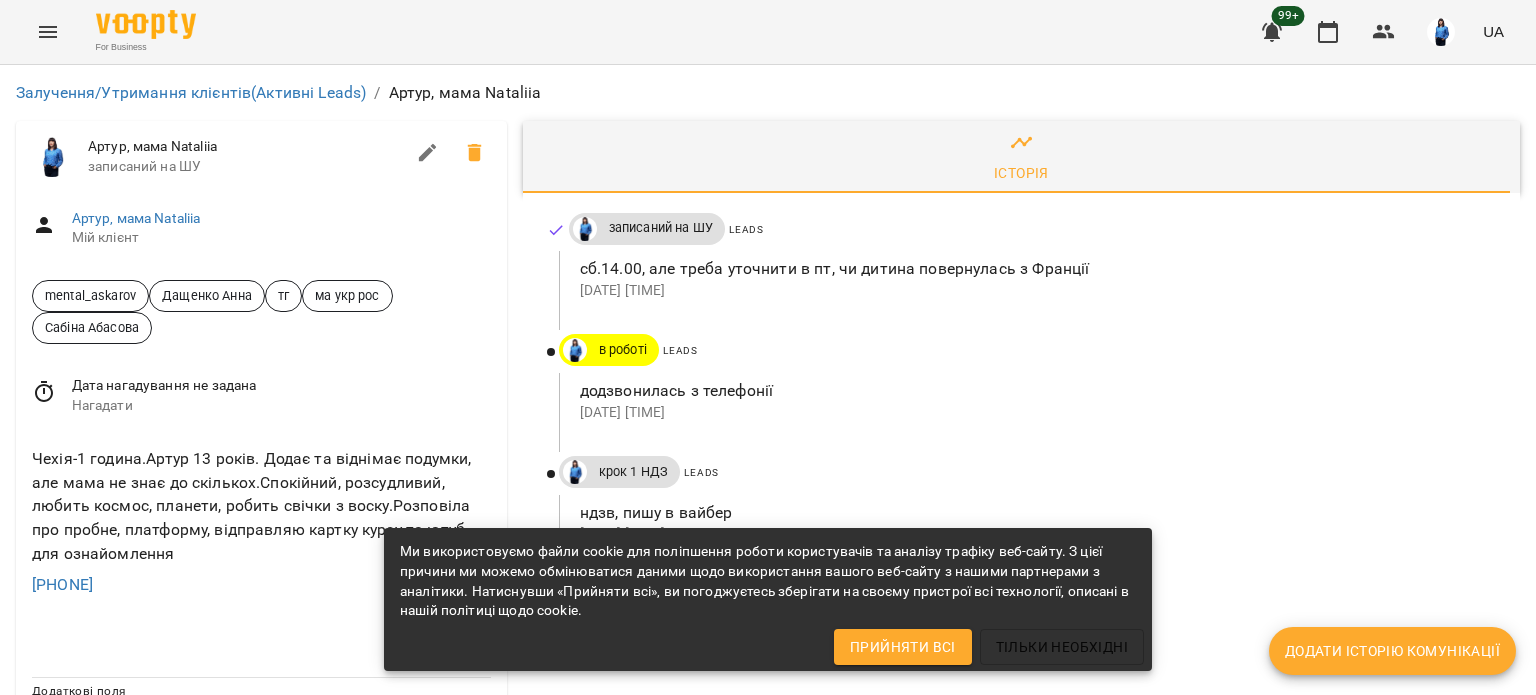 drag, startPoint x: 176, startPoint y: 487, endPoint x: 15, endPoint y: 488, distance: 161.00311 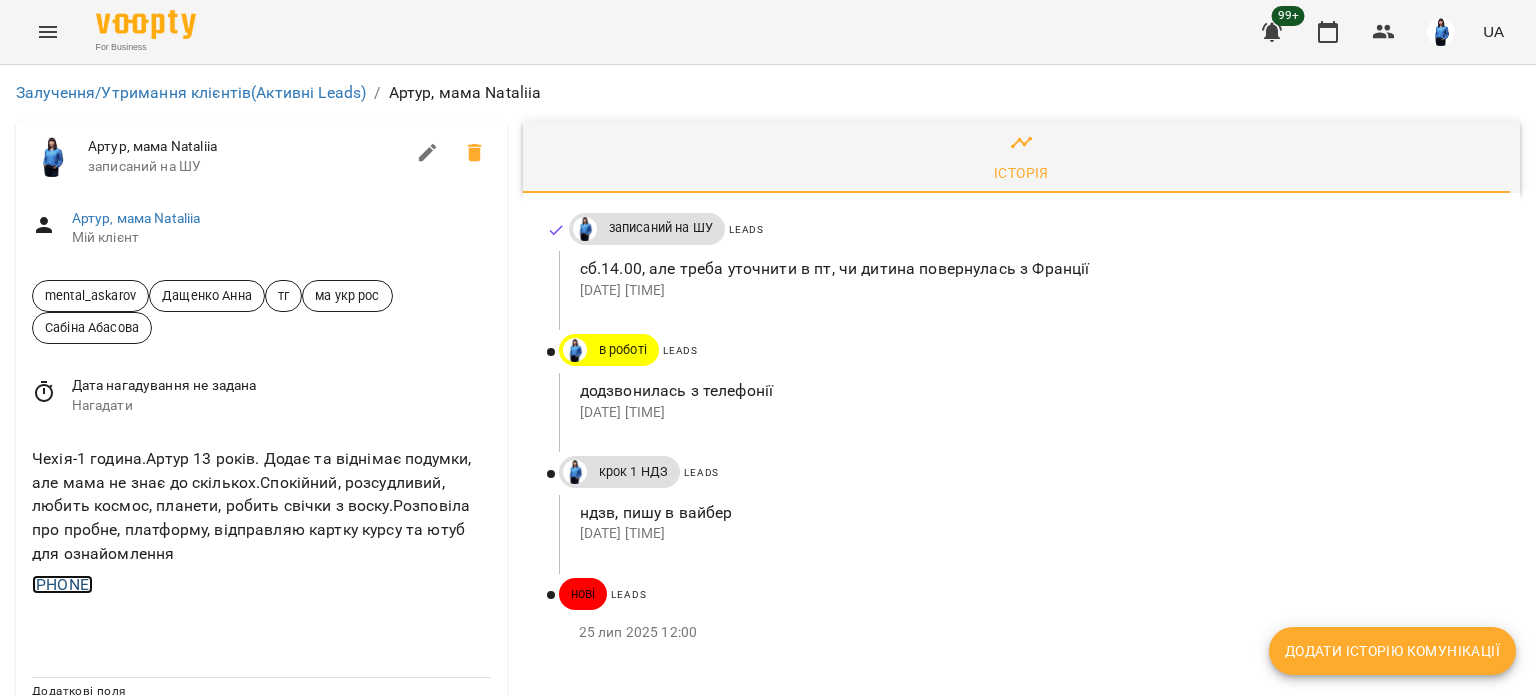 copy on "[PHONE]" 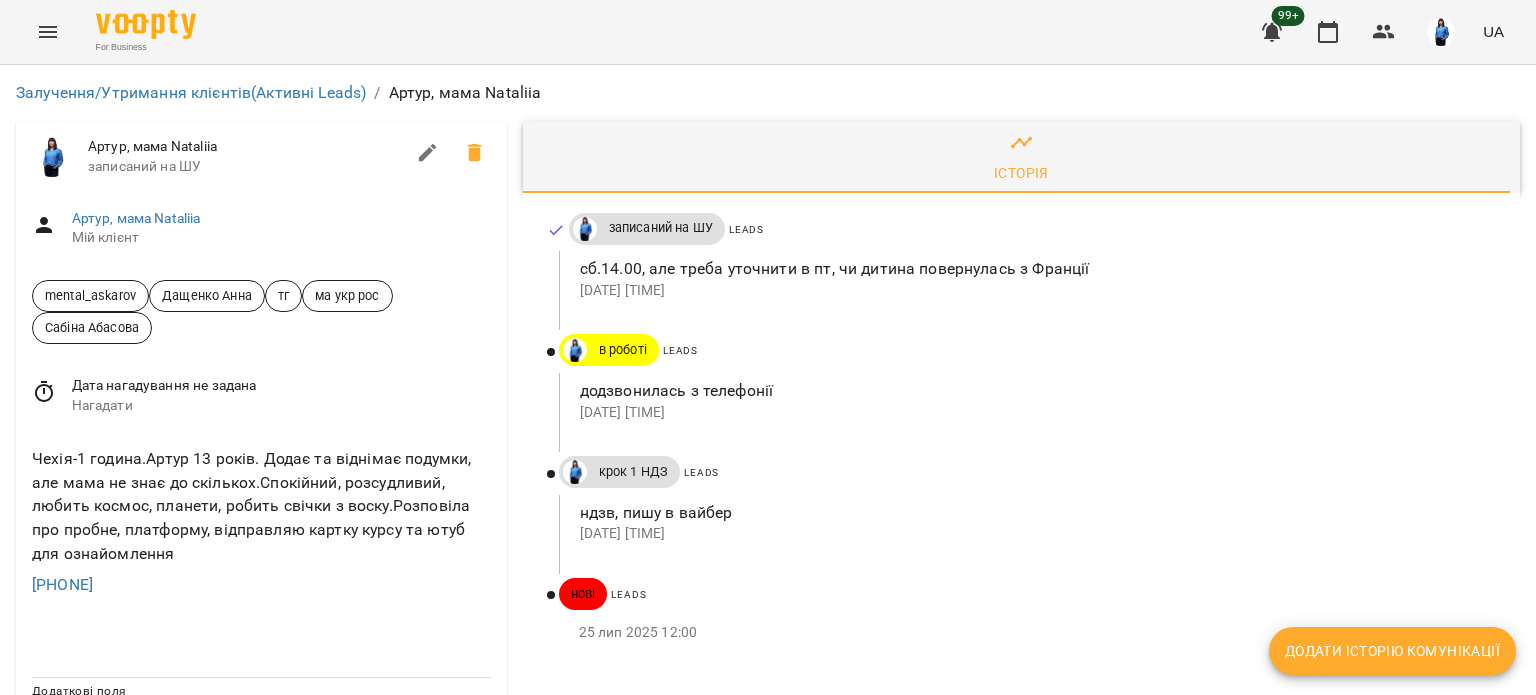 click on "+420721017212" at bounding box center [261, 585] 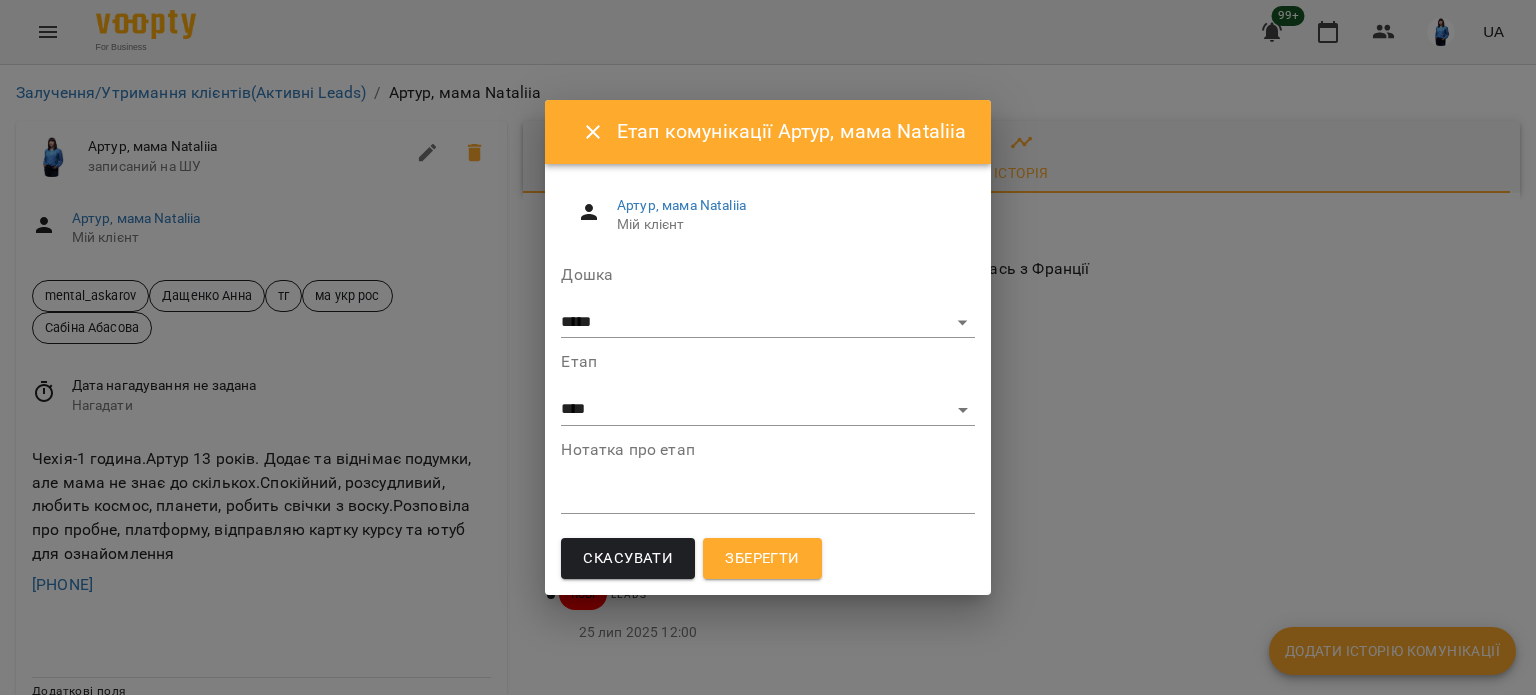 click on "Нотатка про етап *" at bounding box center [767, 482] 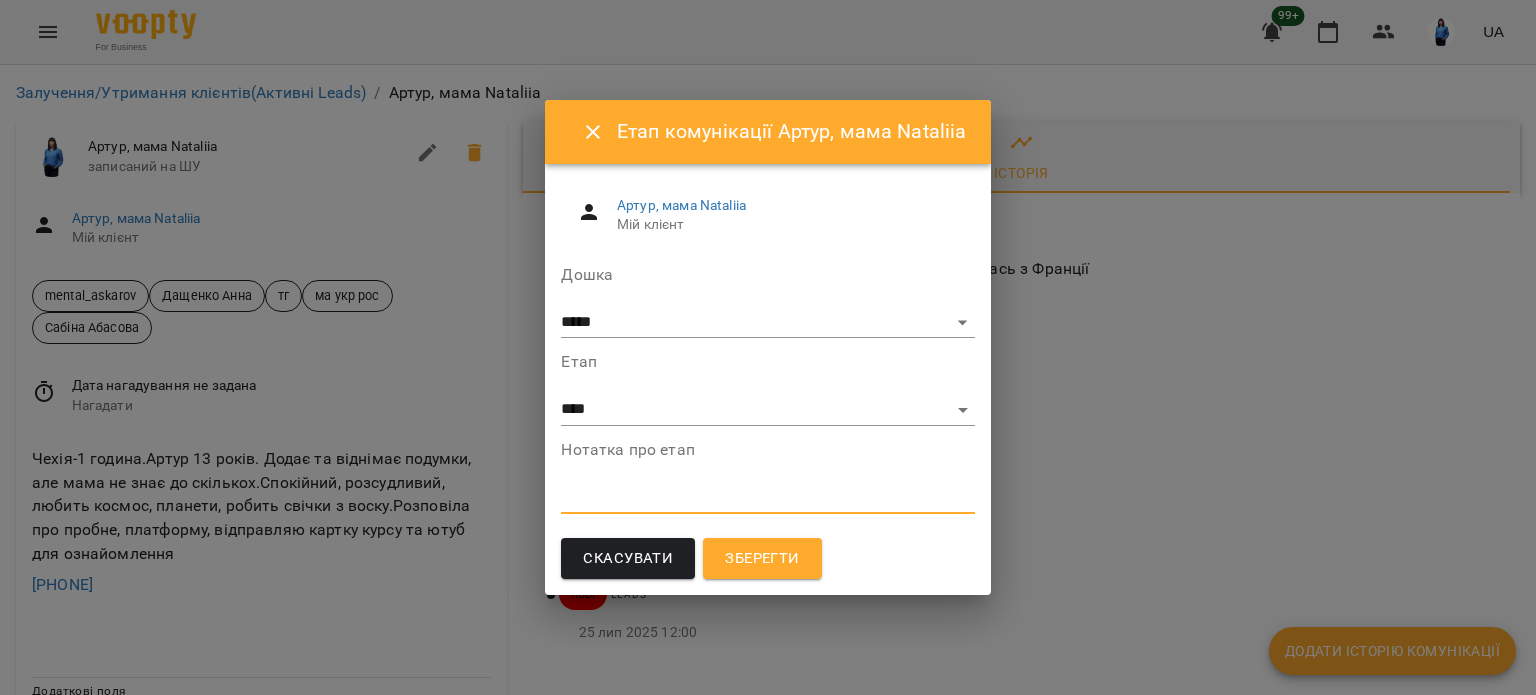 type on "*" 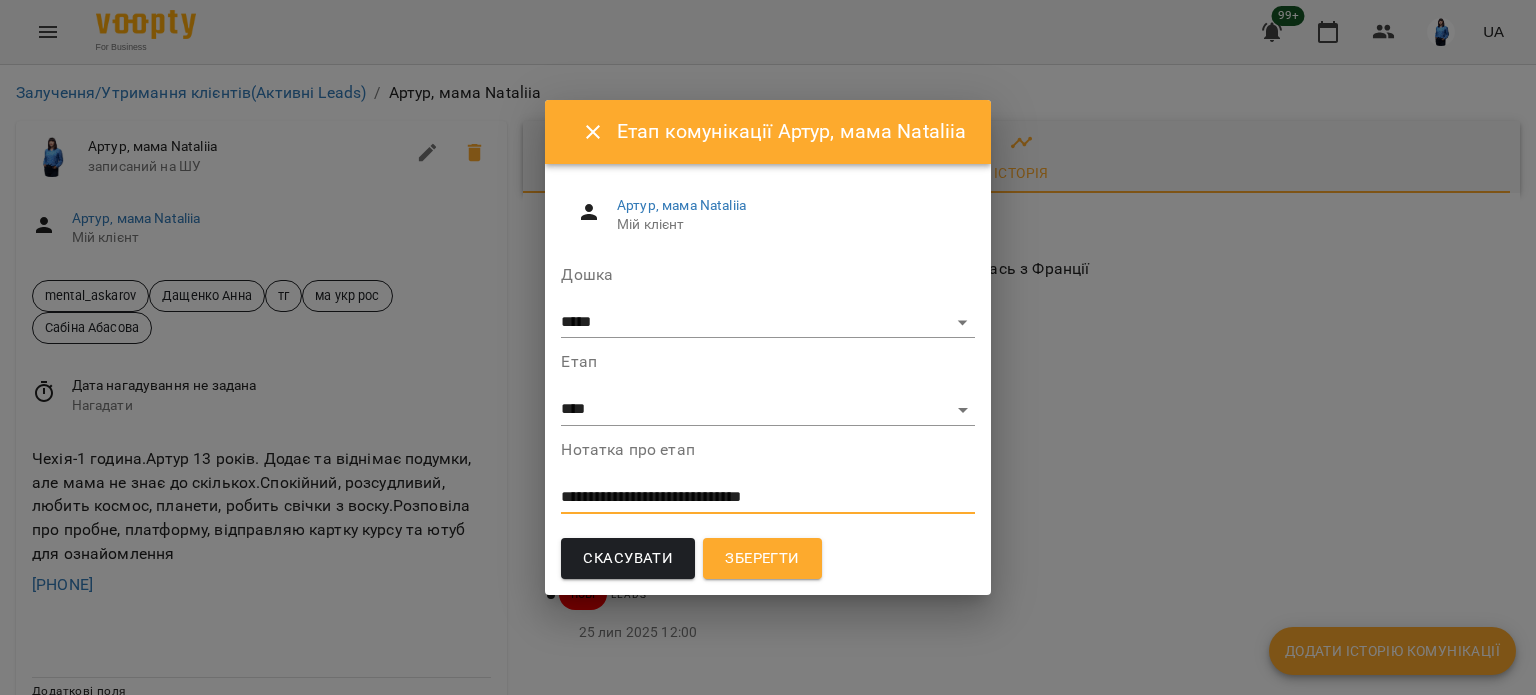type on "**********" 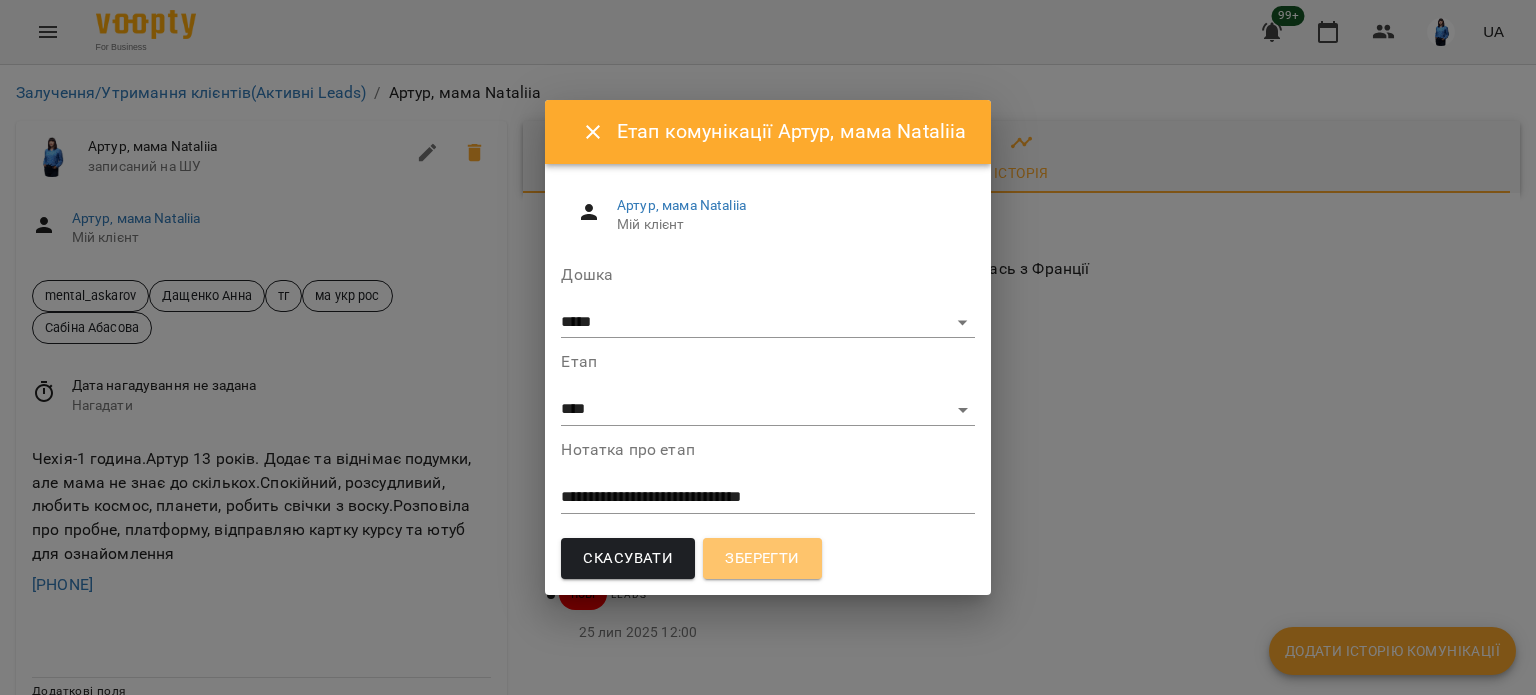 click on "Зберегти" at bounding box center [762, 559] 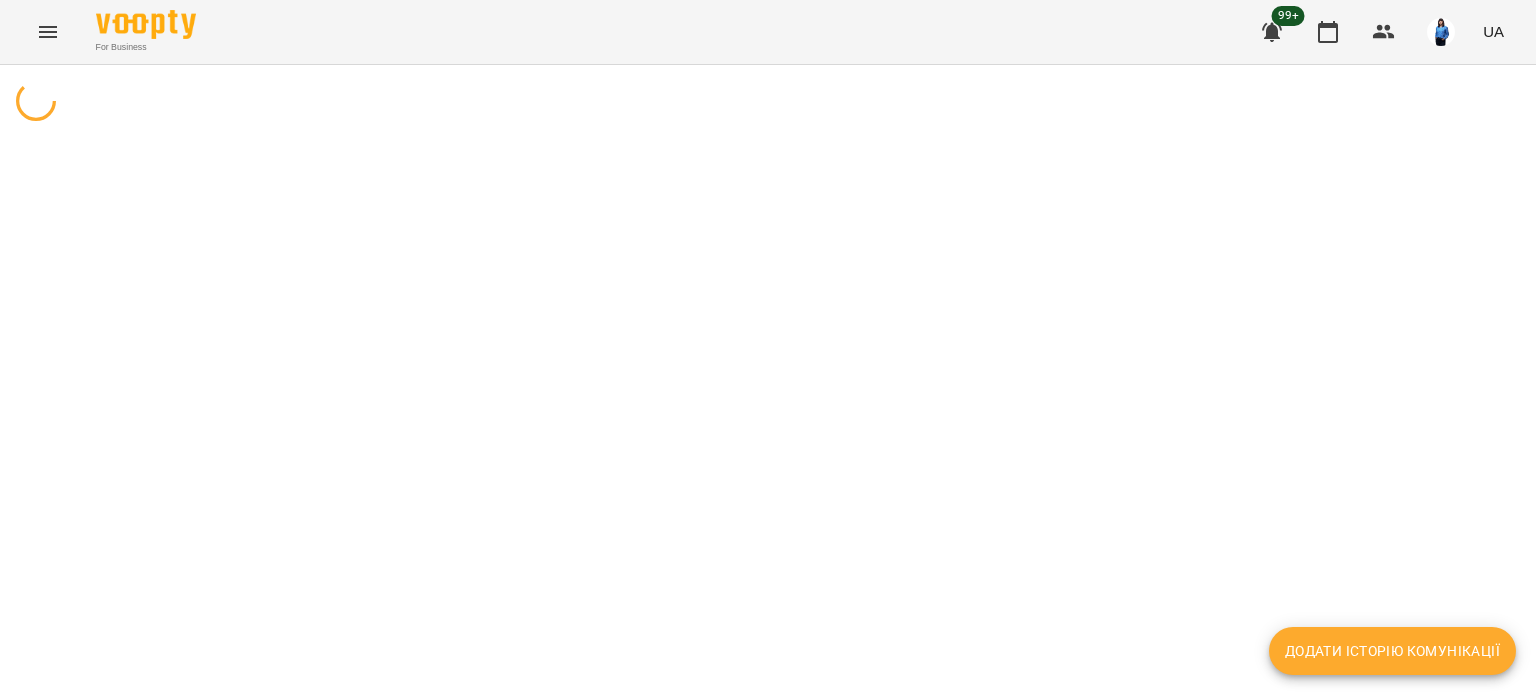 scroll, scrollTop: 0, scrollLeft: 0, axis: both 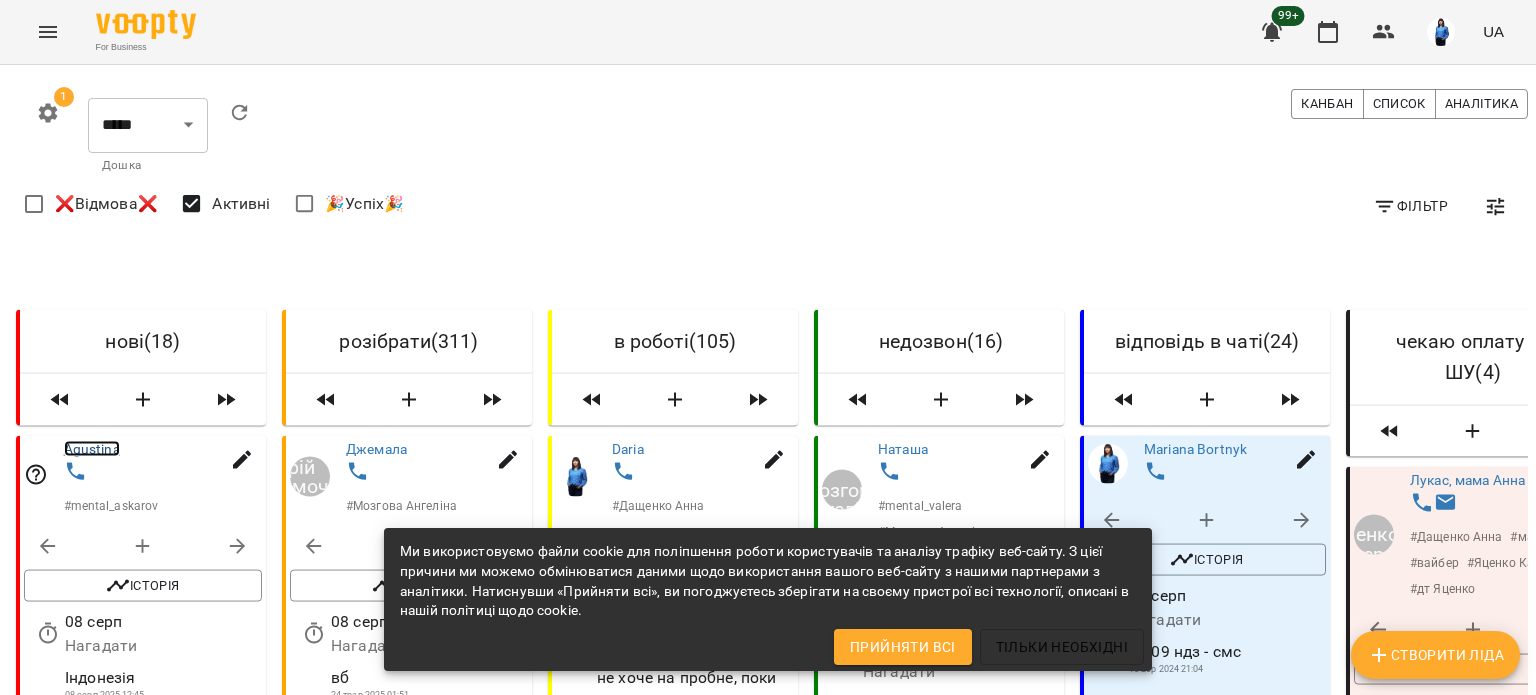 click on "Agustina" at bounding box center [92, 449] 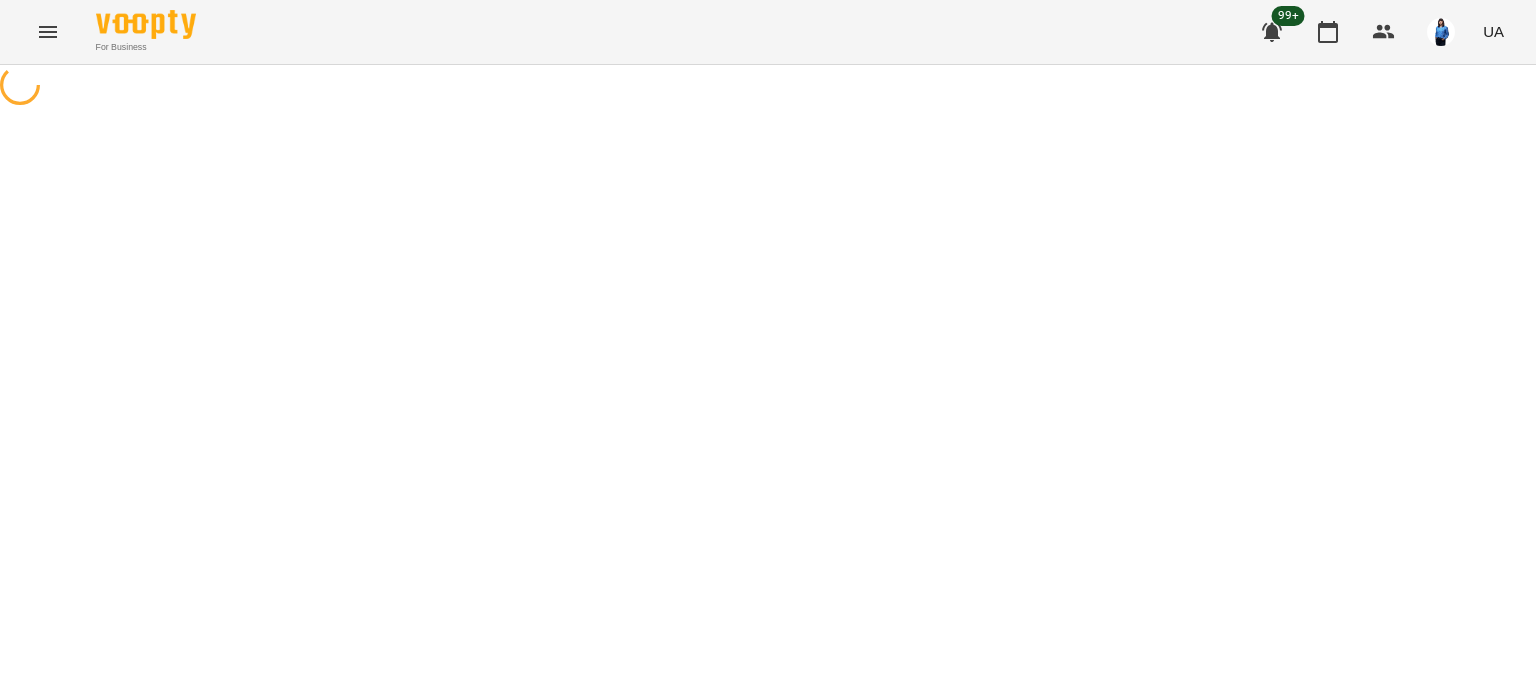 scroll, scrollTop: 0, scrollLeft: 0, axis: both 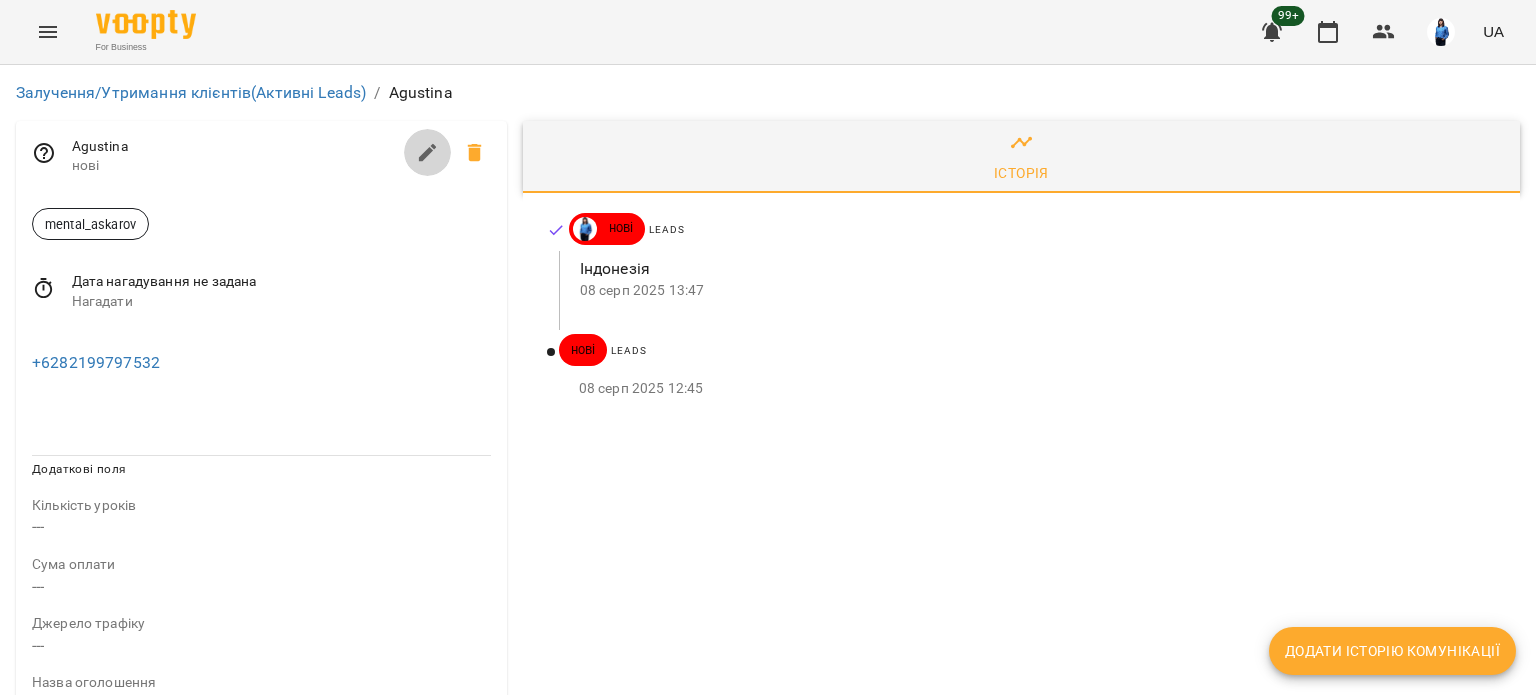 click 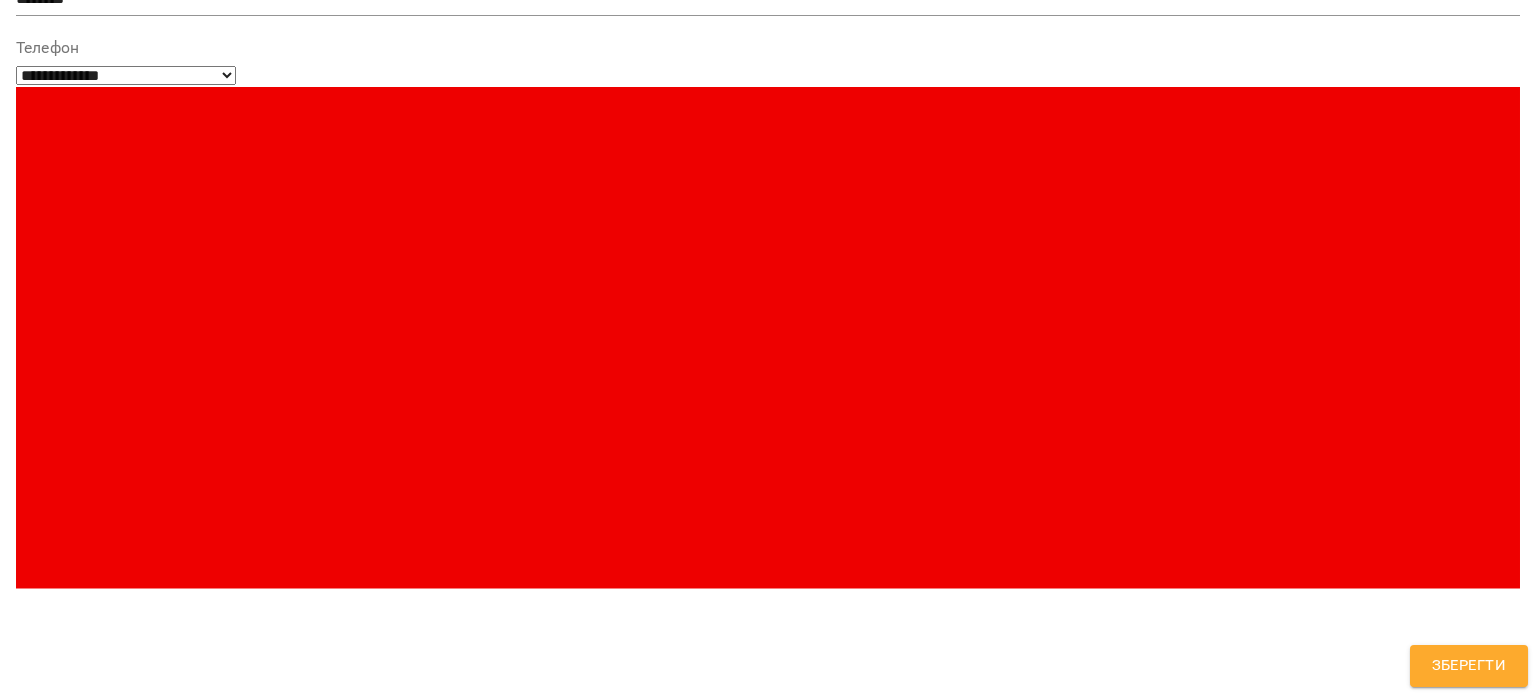 click on "mental_askarov" at bounding box center [731, 1328] 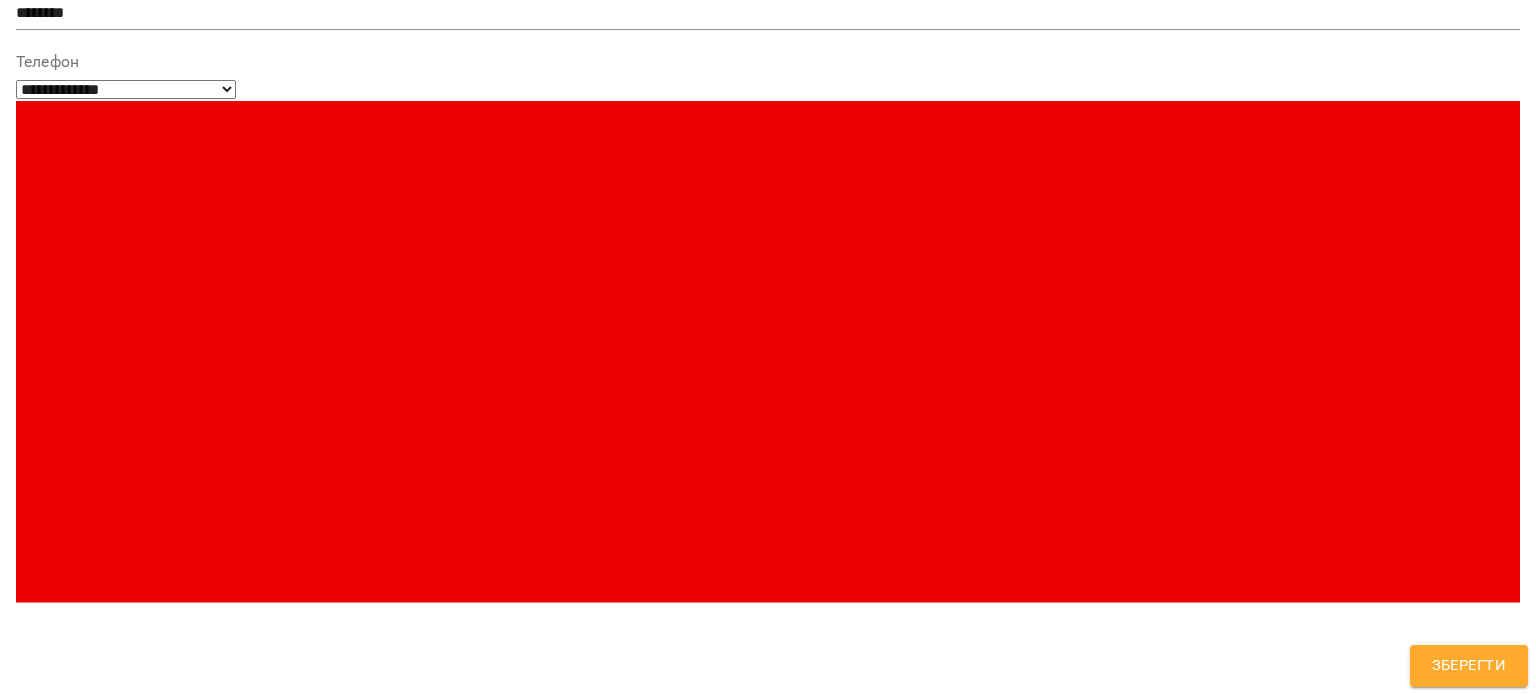 scroll, scrollTop: 184, scrollLeft: 0, axis: vertical 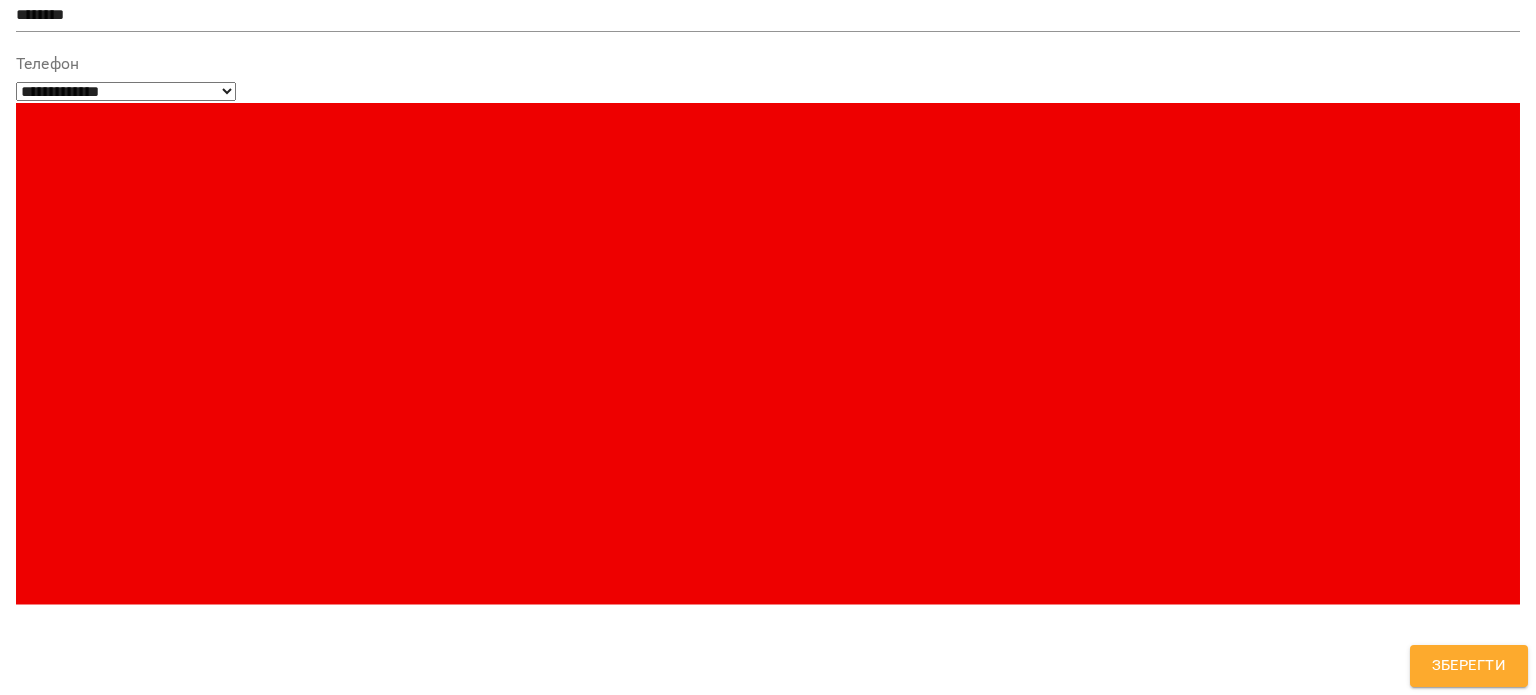 type on "*****" 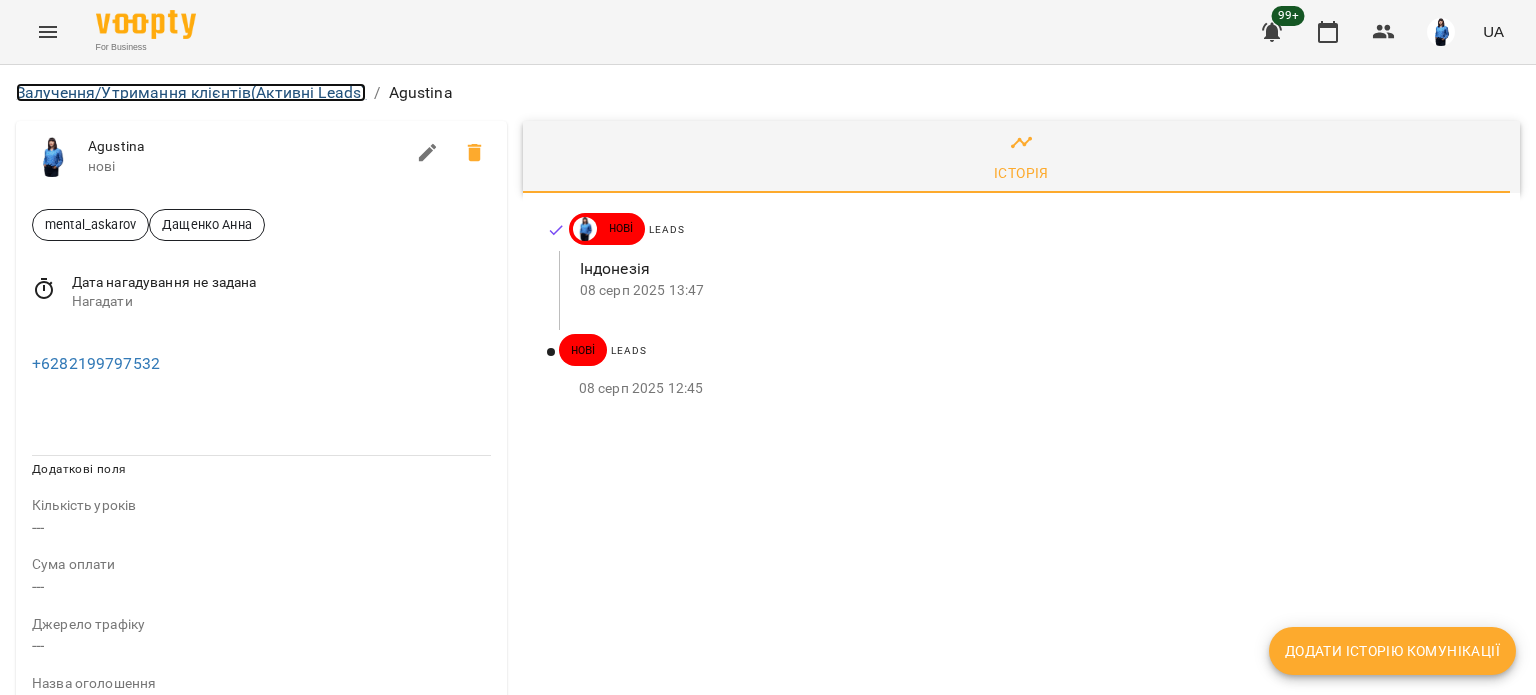 click on "Залучення/Утримання клієнтів (Активні Leads)" at bounding box center [191, 92] 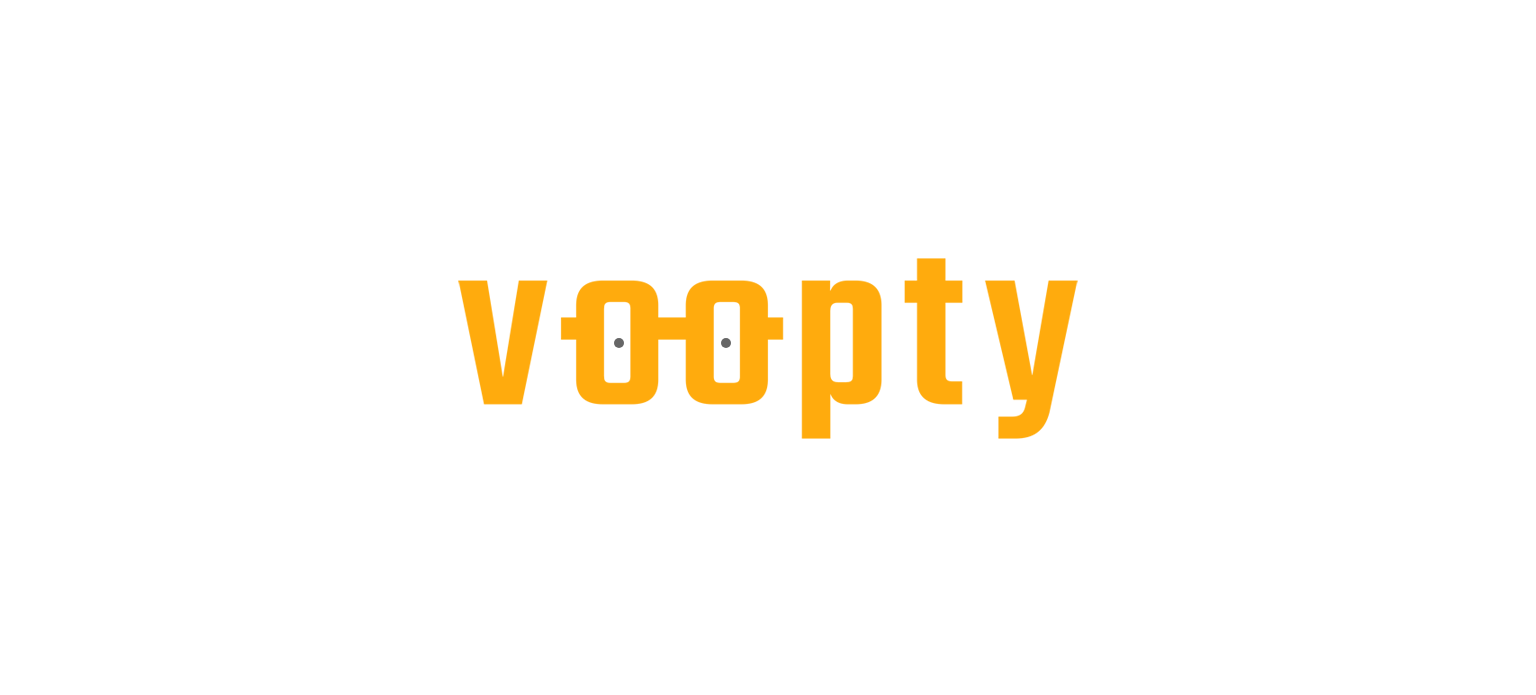 scroll, scrollTop: 0, scrollLeft: 0, axis: both 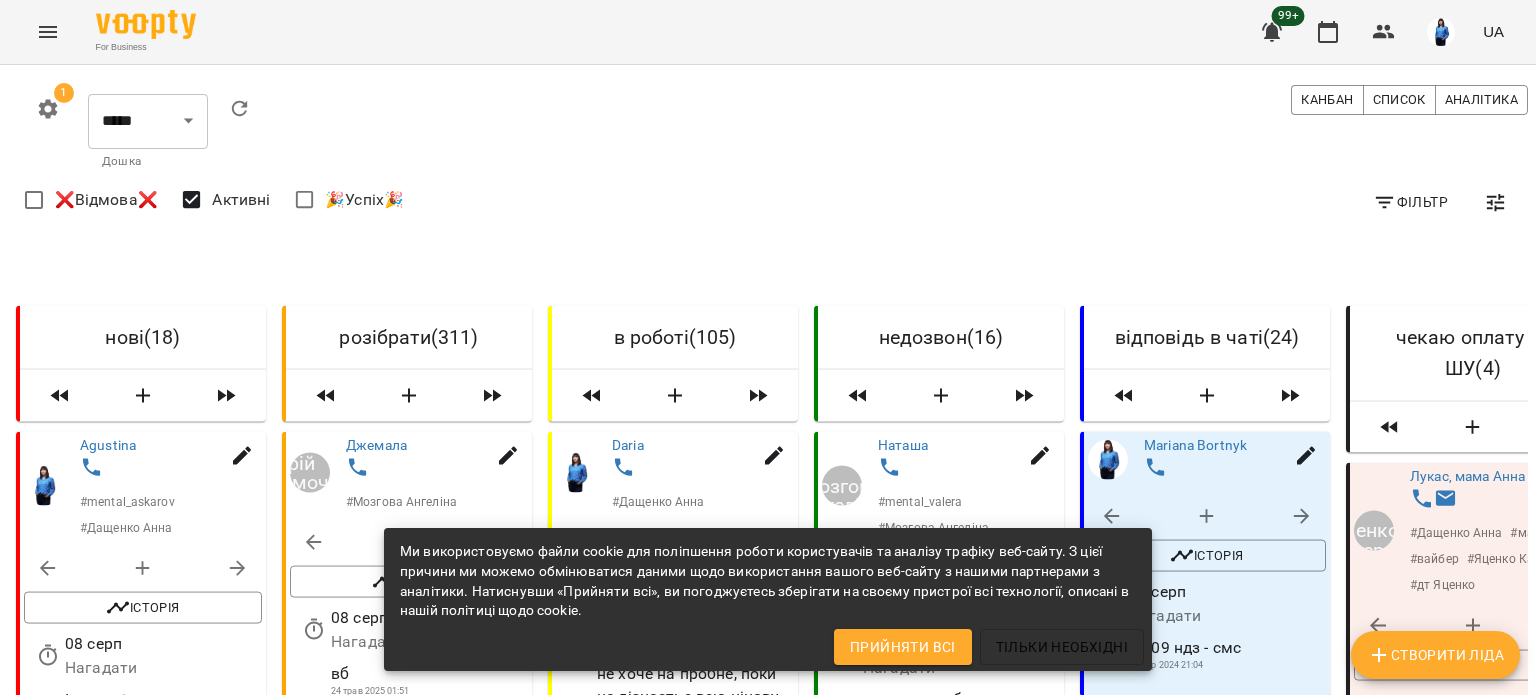 click on "Завантажити ще" at bounding box center (141, 3193) 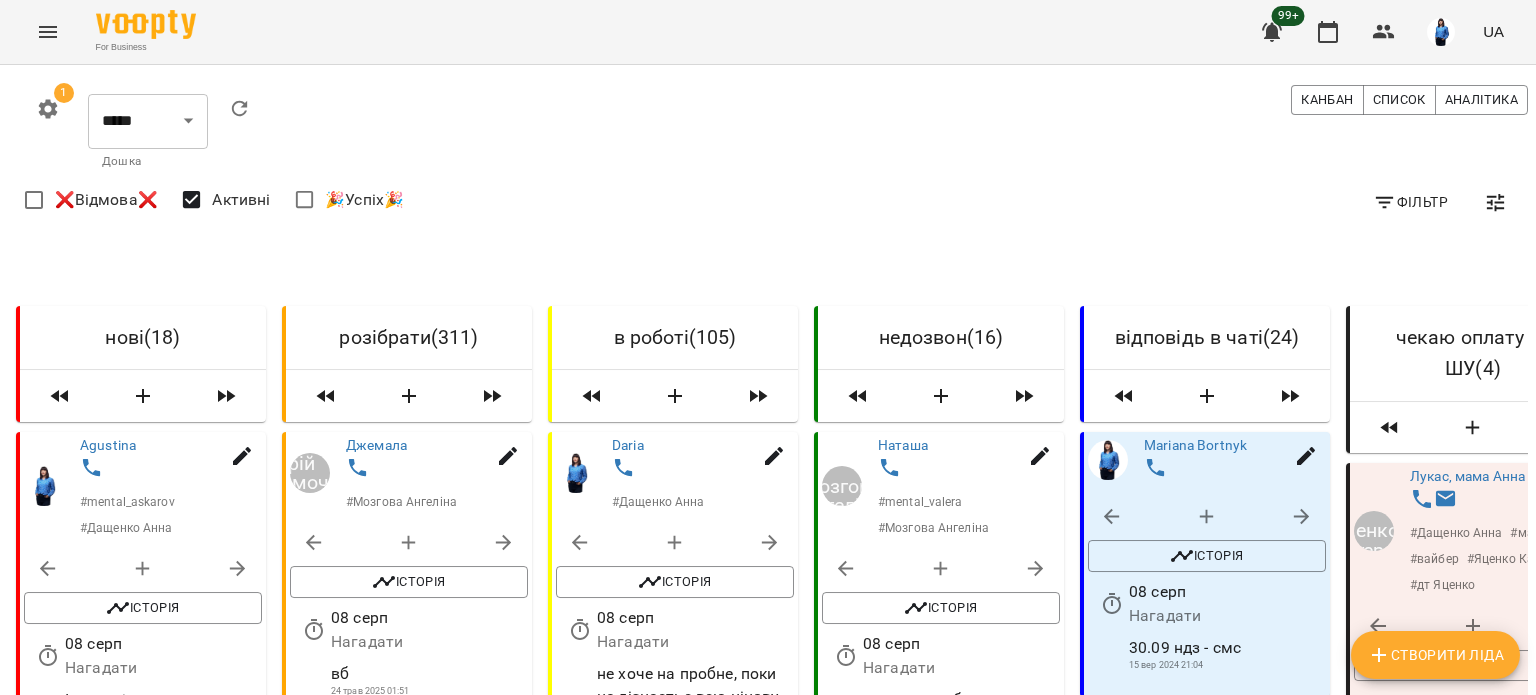 scroll, scrollTop: 4900, scrollLeft: 0, axis: vertical 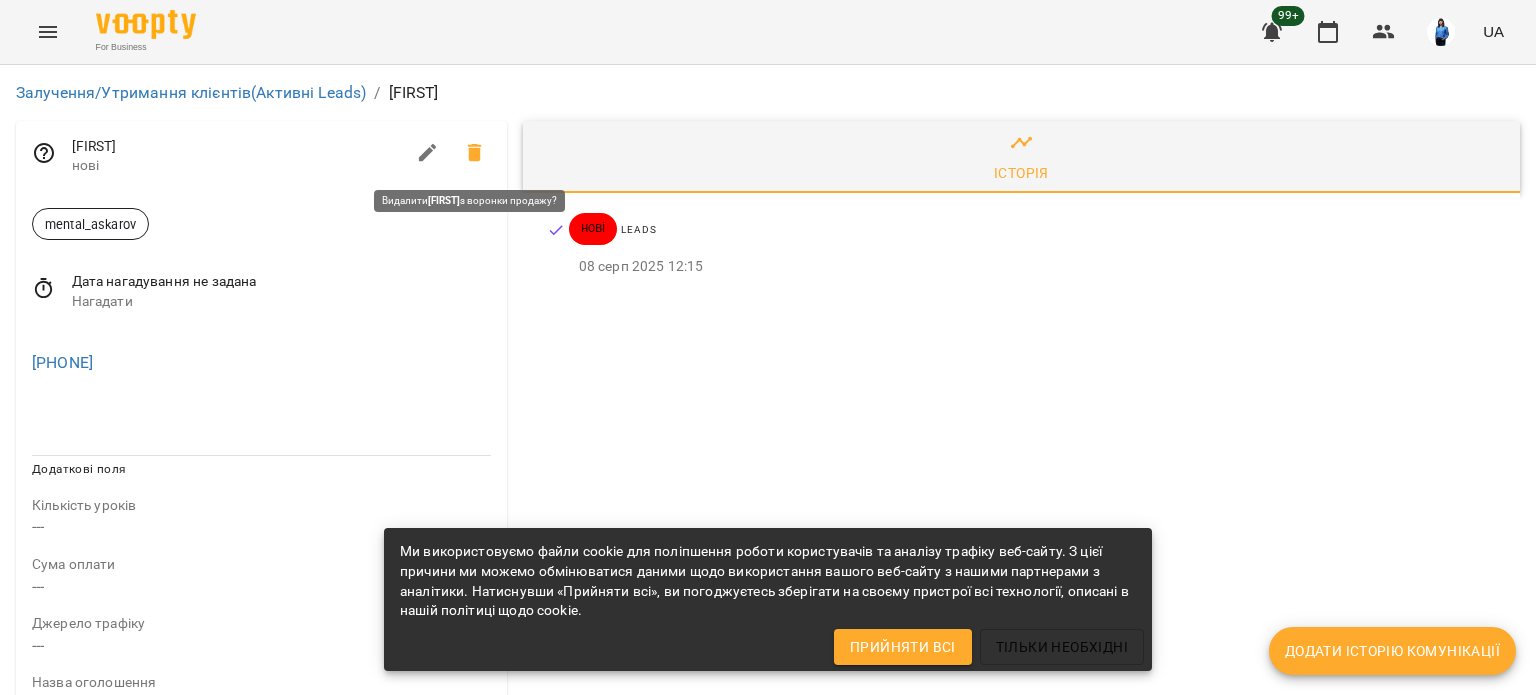click at bounding box center (428, 153) 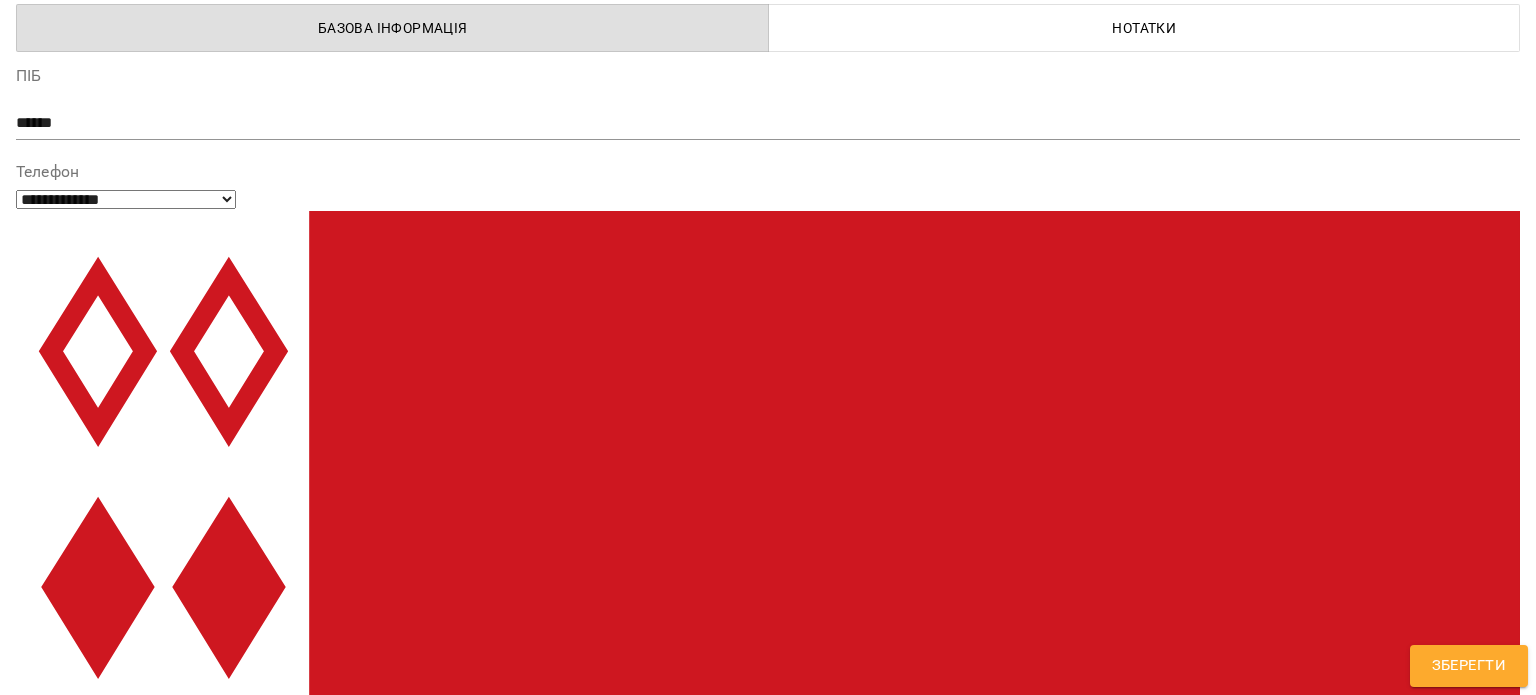 scroll, scrollTop: 500, scrollLeft: 0, axis: vertical 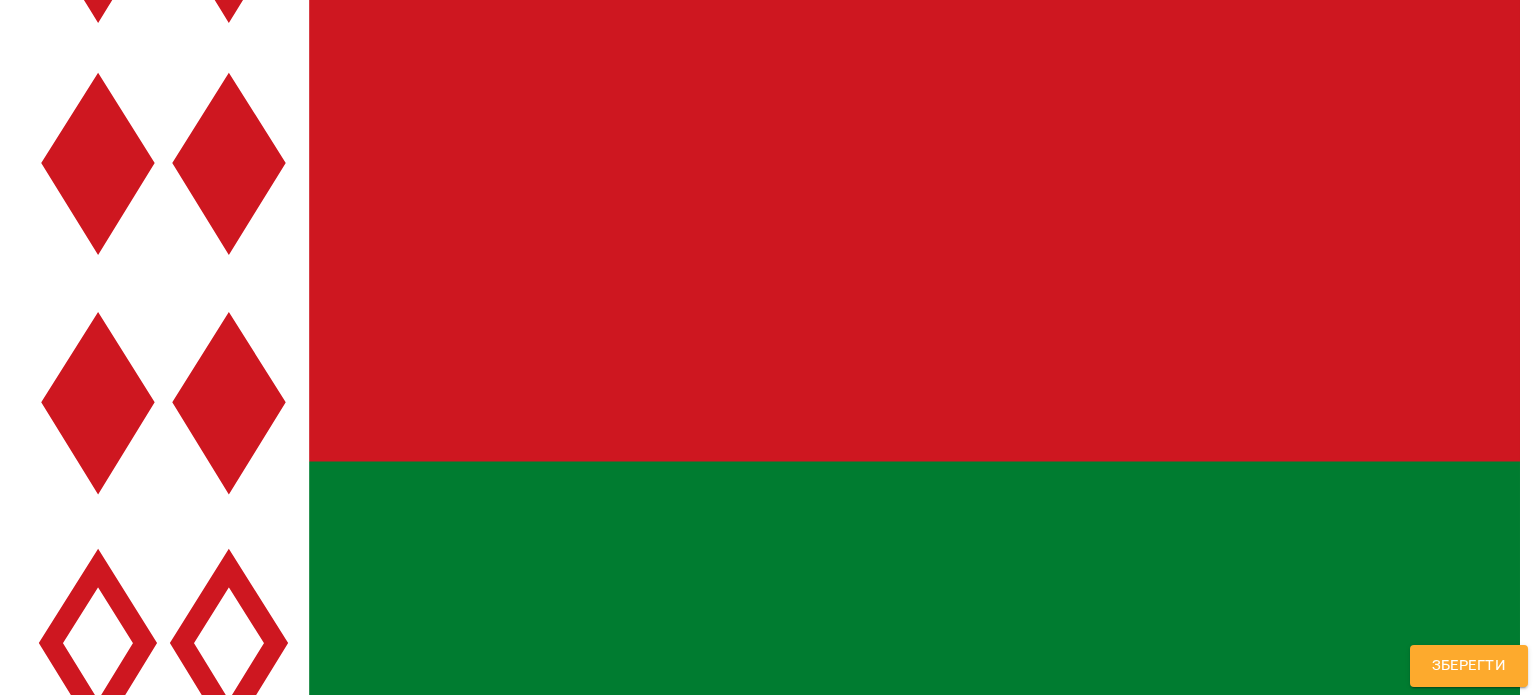 click on "mental_askarov" at bounding box center [768, 1028] 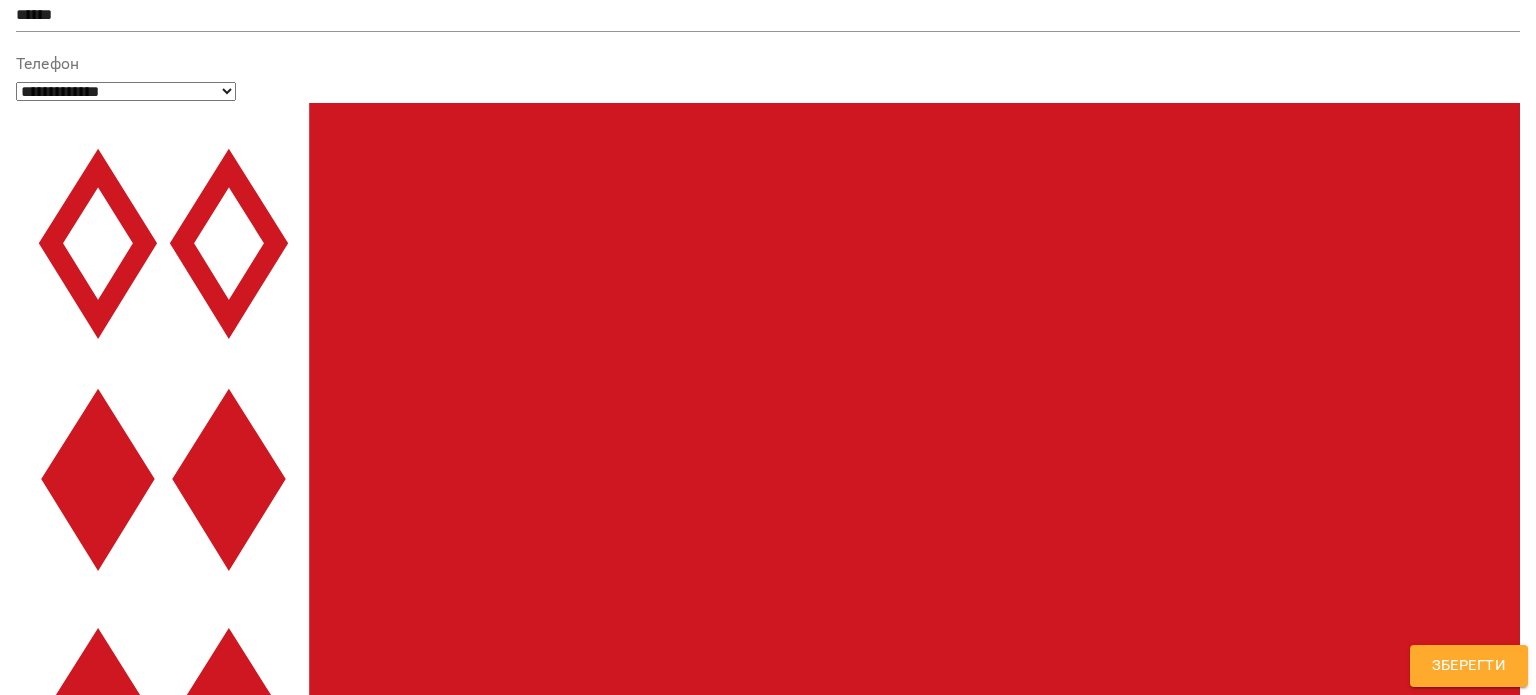 type on "***" 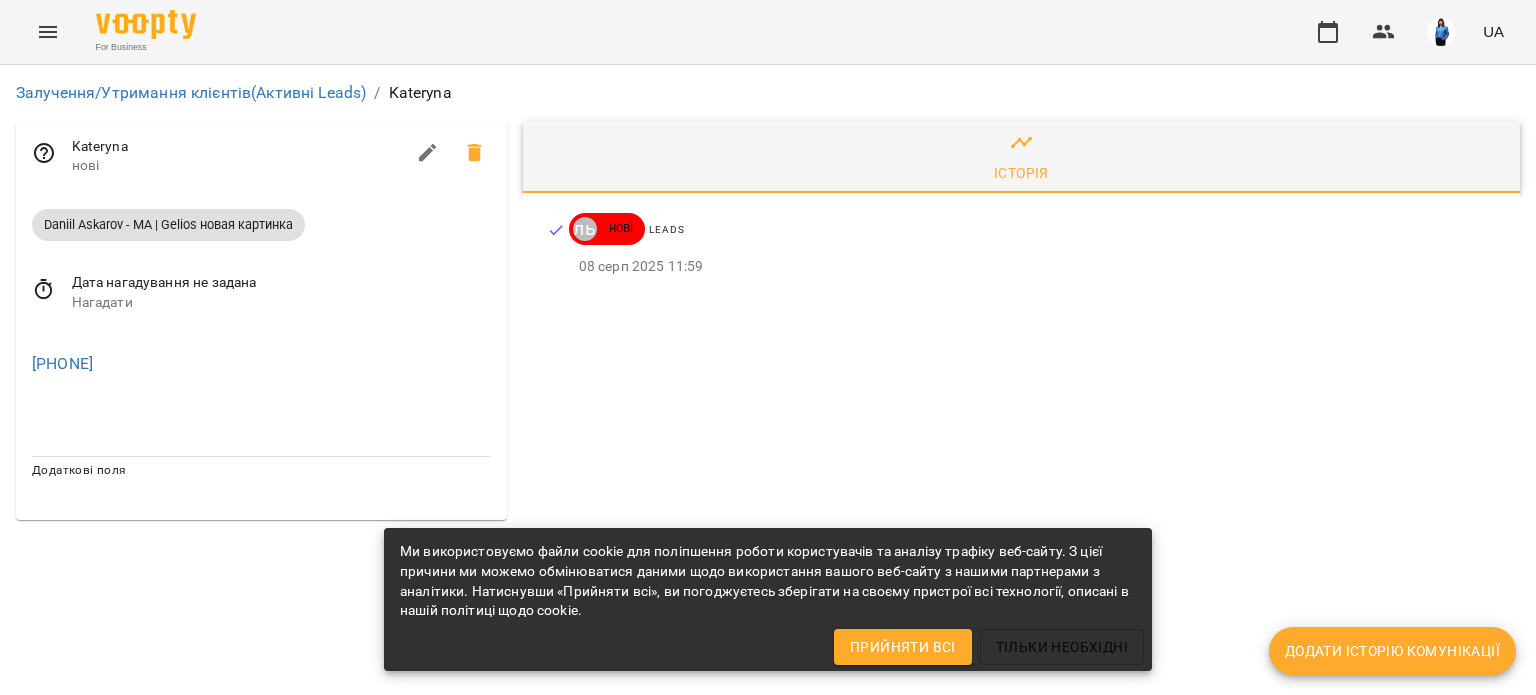 scroll, scrollTop: 0, scrollLeft: 0, axis: both 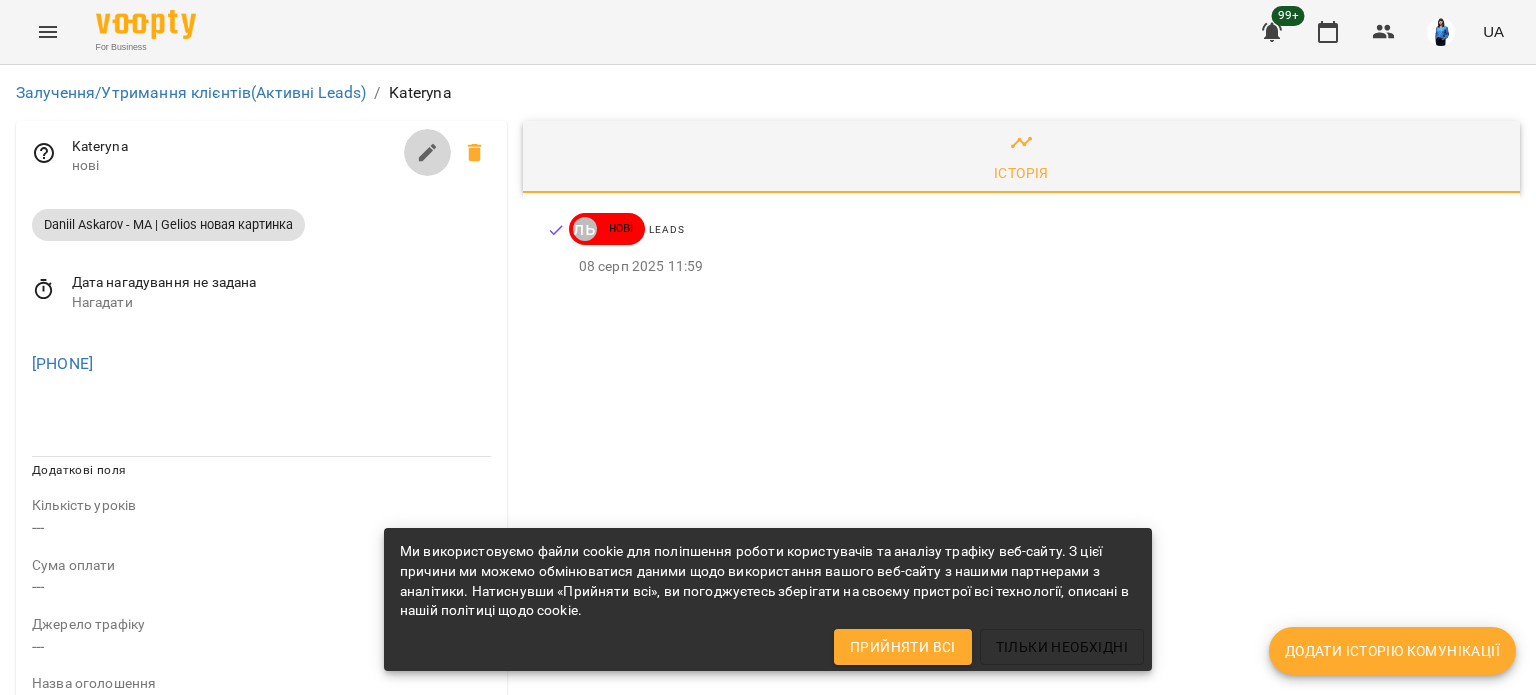 click 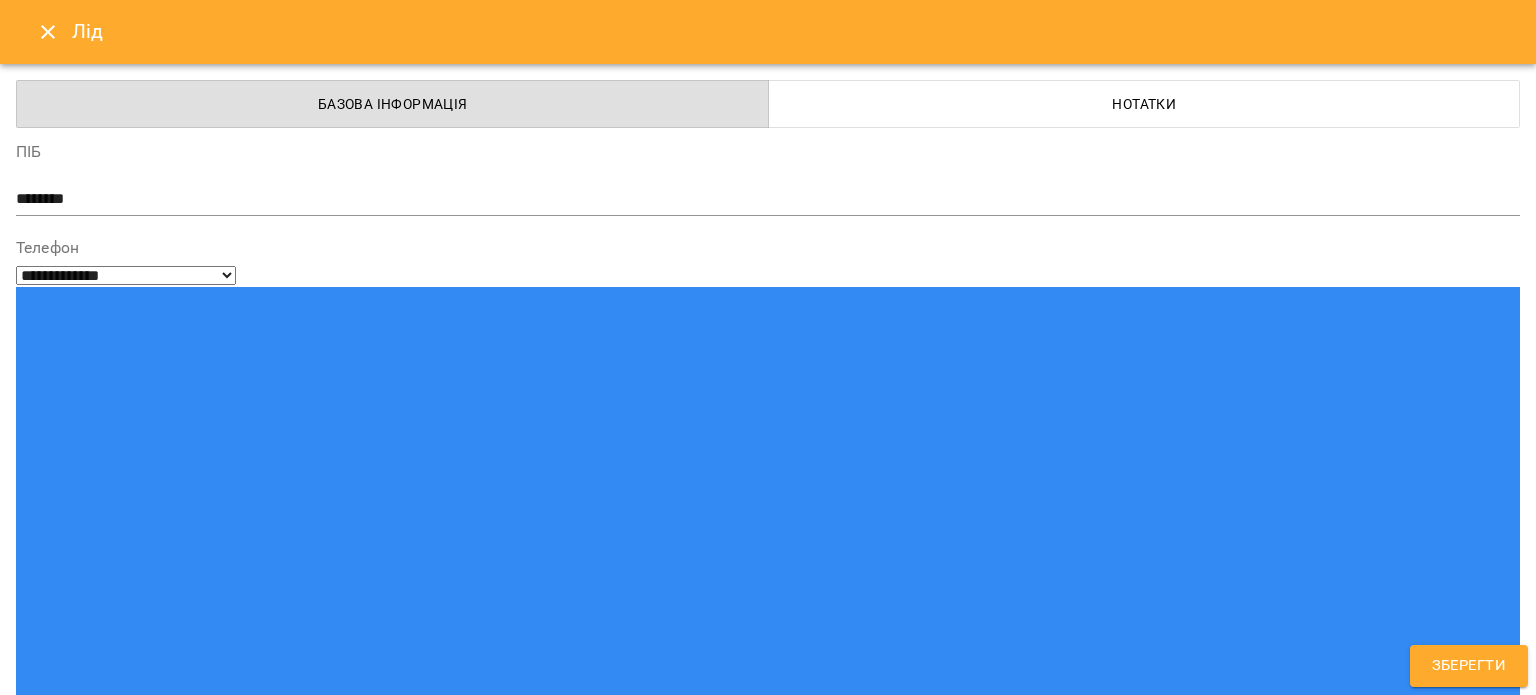 scroll, scrollTop: 200, scrollLeft: 0, axis: vertical 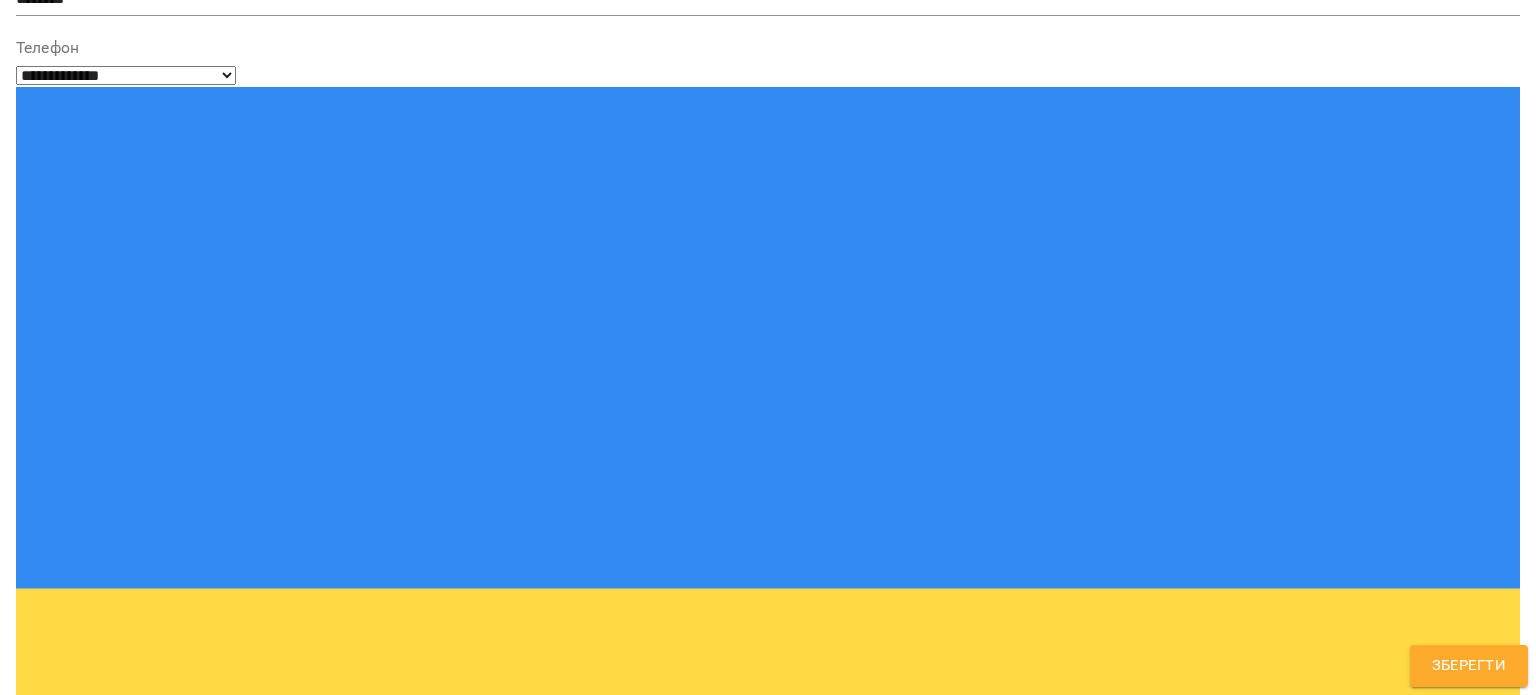click on "Gelios School ОП" at bounding box center [109, 1506] 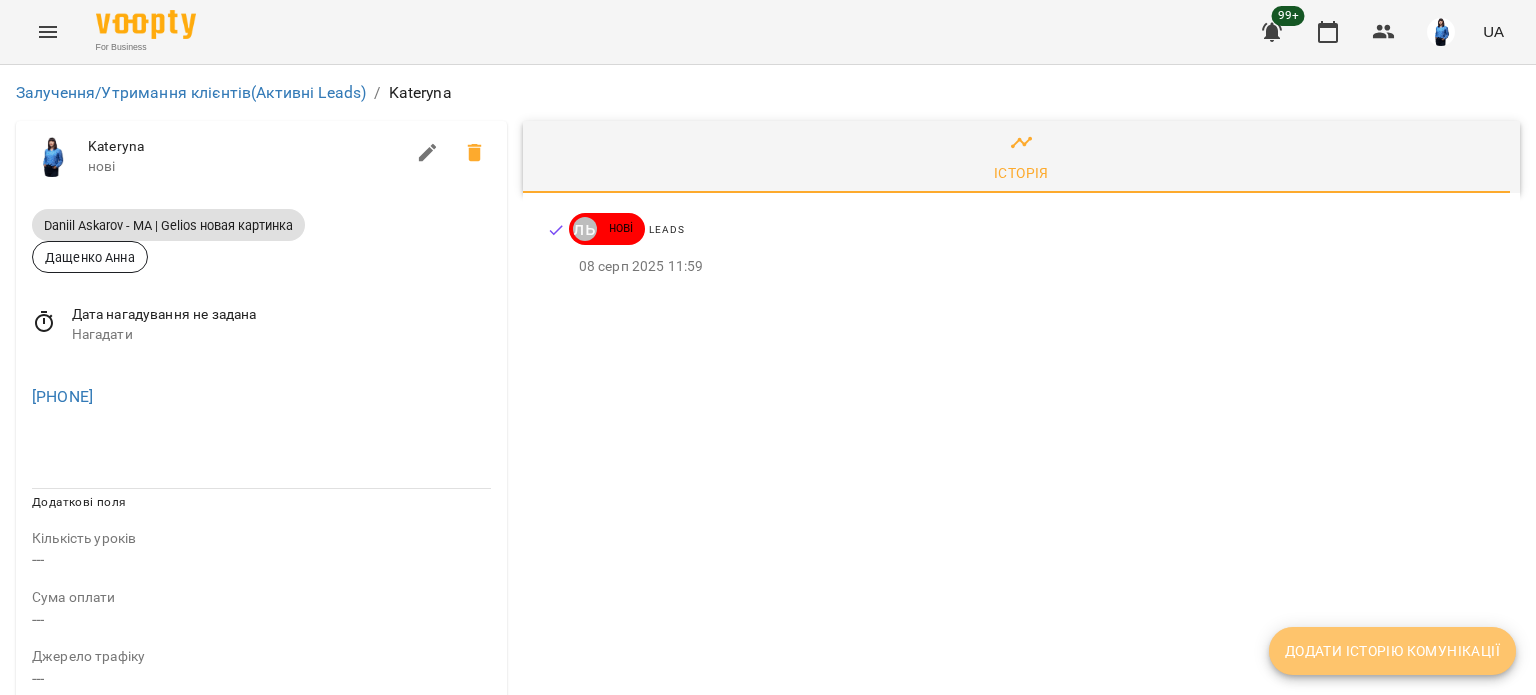 click on "Додати історію комунікації" at bounding box center [1392, 651] 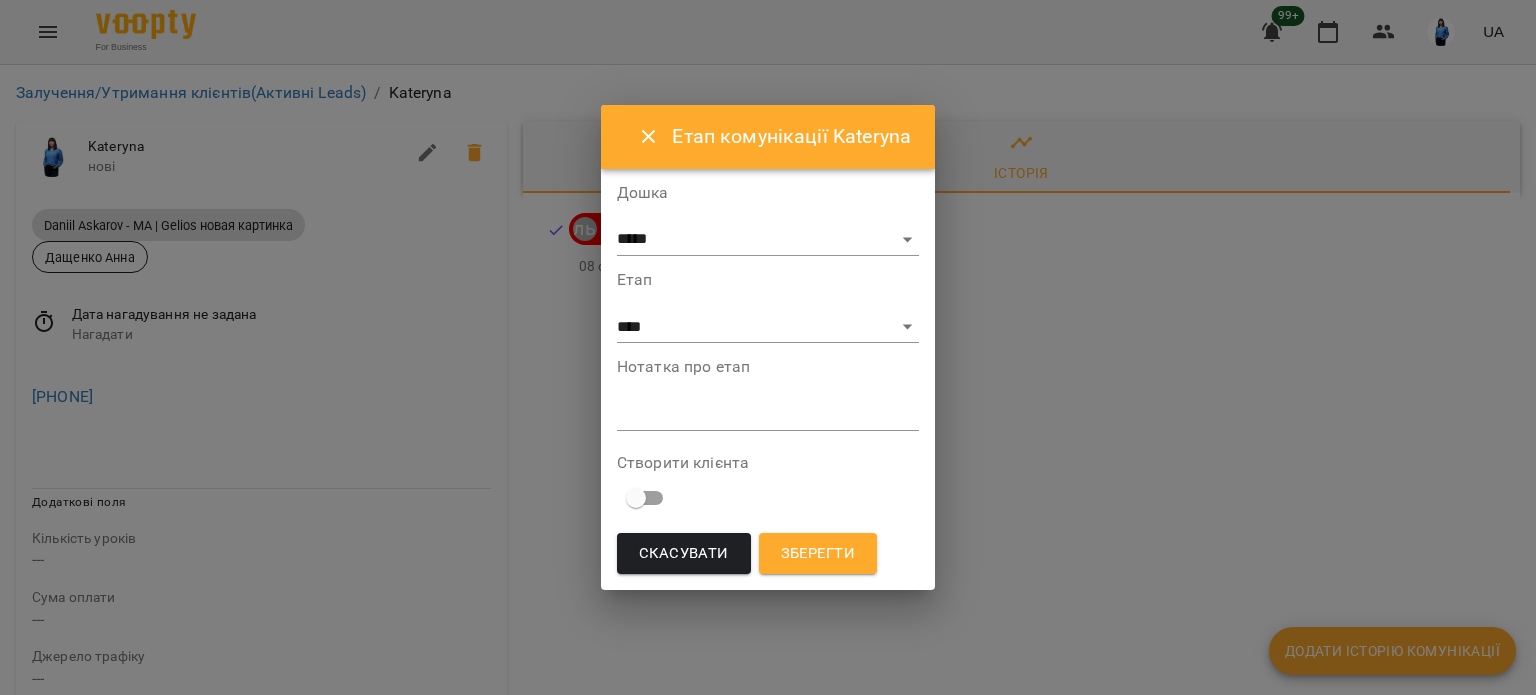 click on "*" at bounding box center (768, 415) 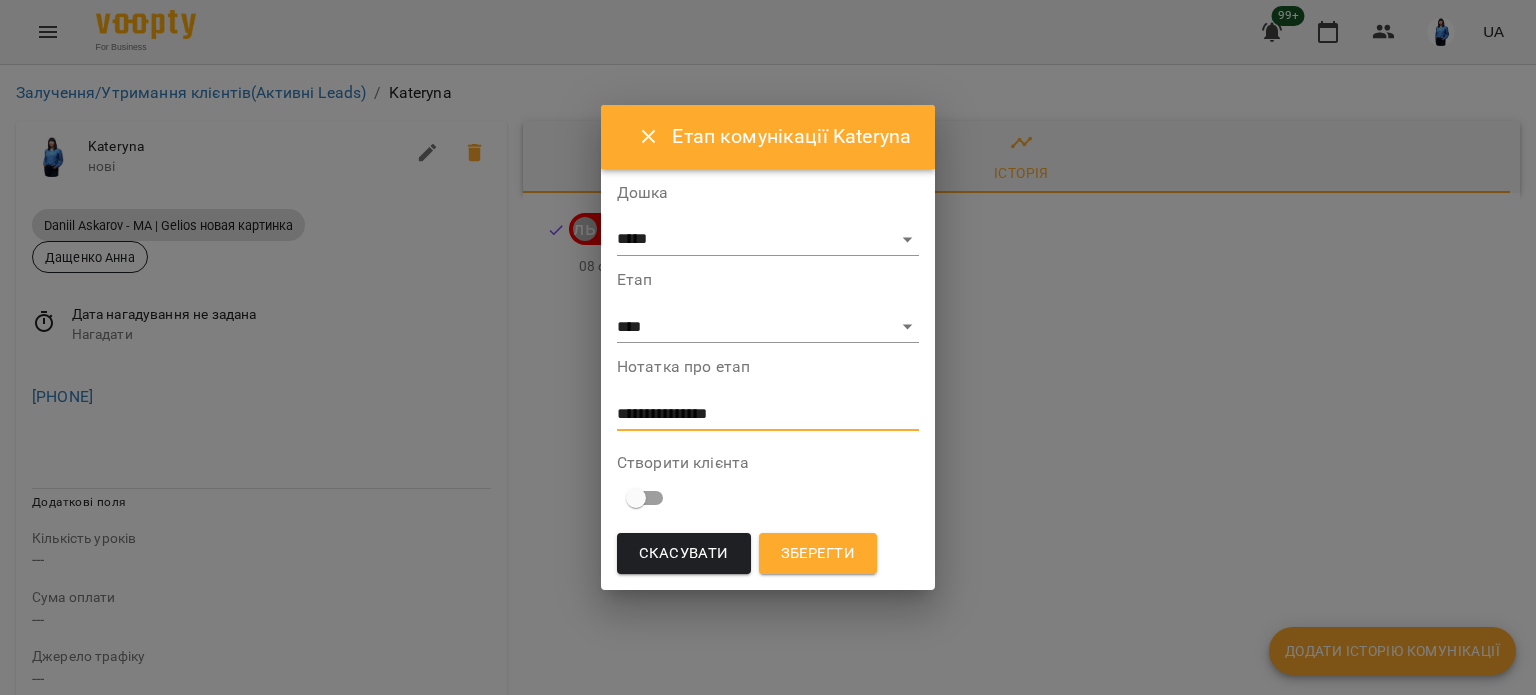 type on "**********" 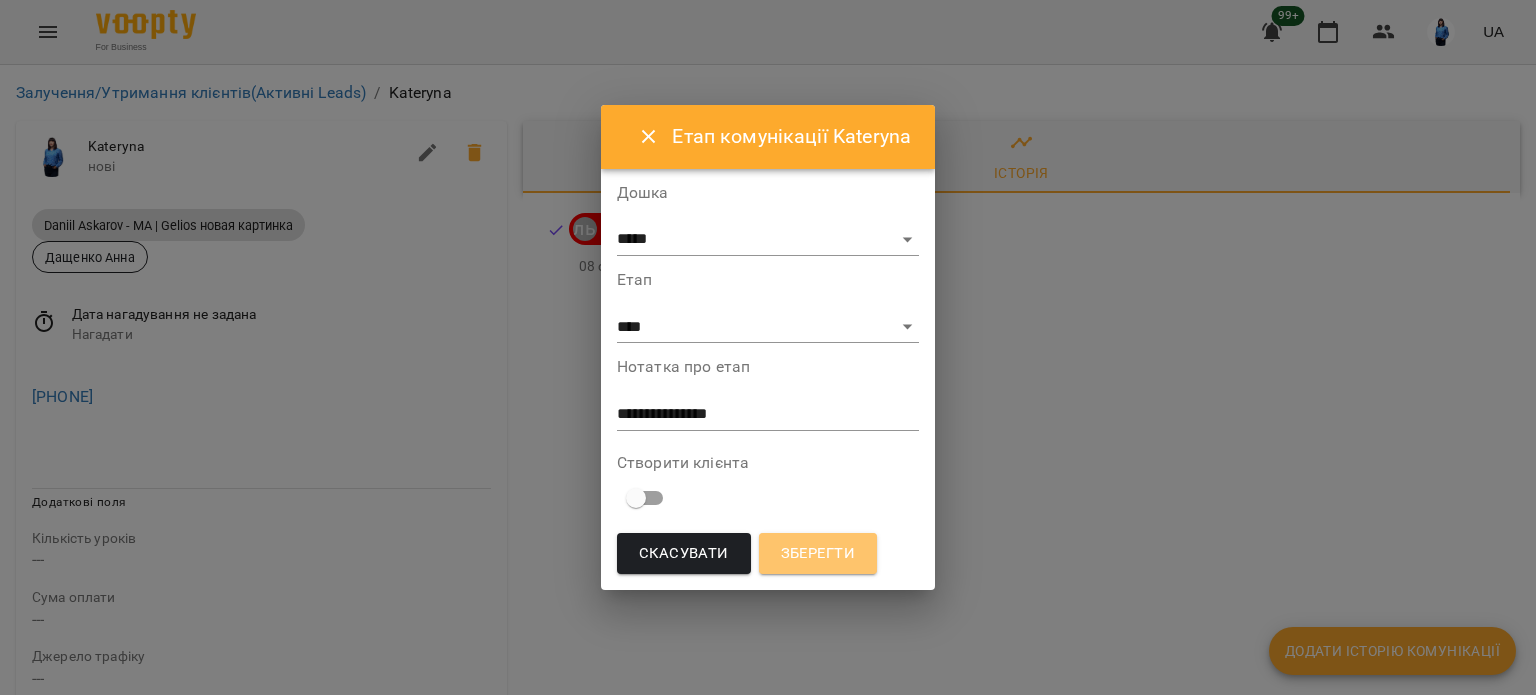 click on "Зберегти" at bounding box center [818, 554] 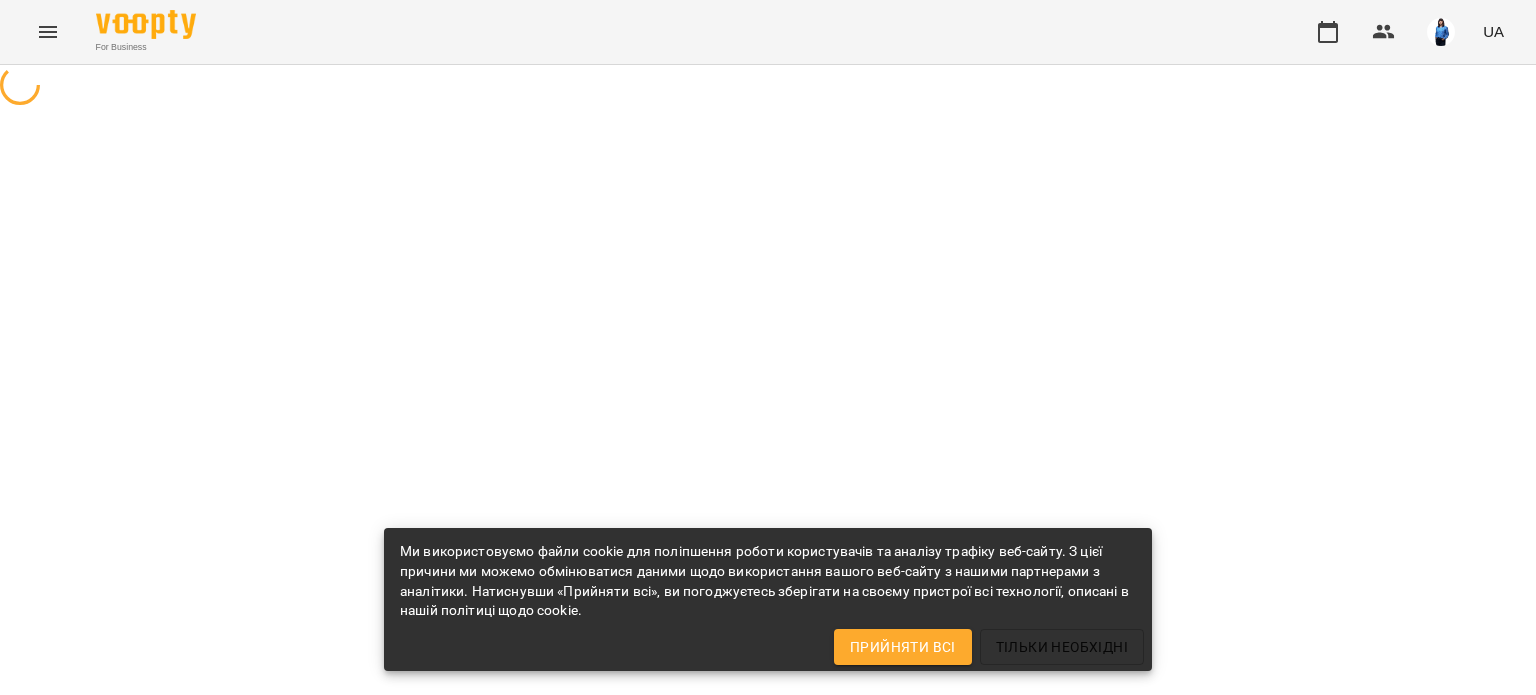 scroll, scrollTop: 0, scrollLeft: 0, axis: both 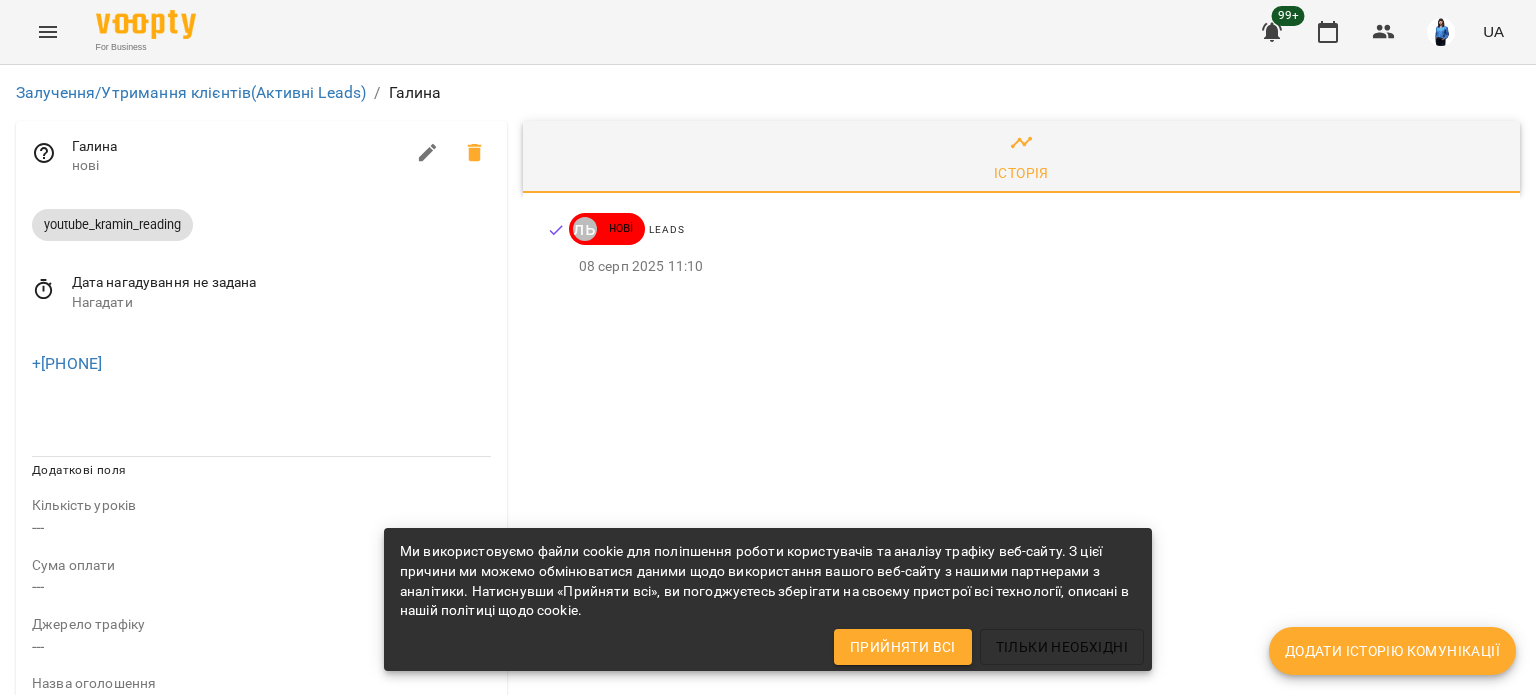 click at bounding box center (428, 153) 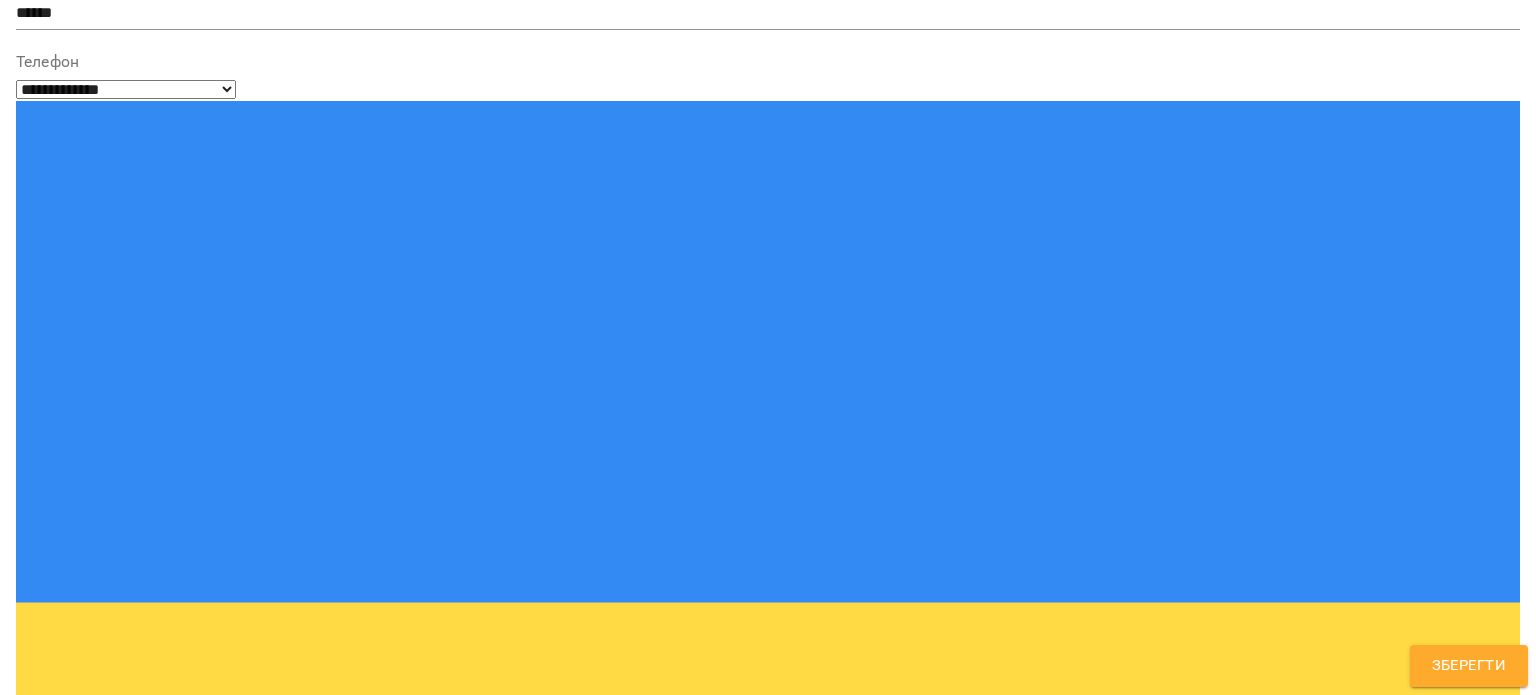 scroll, scrollTop: 400, scrollLeft: 0, axis: vertical 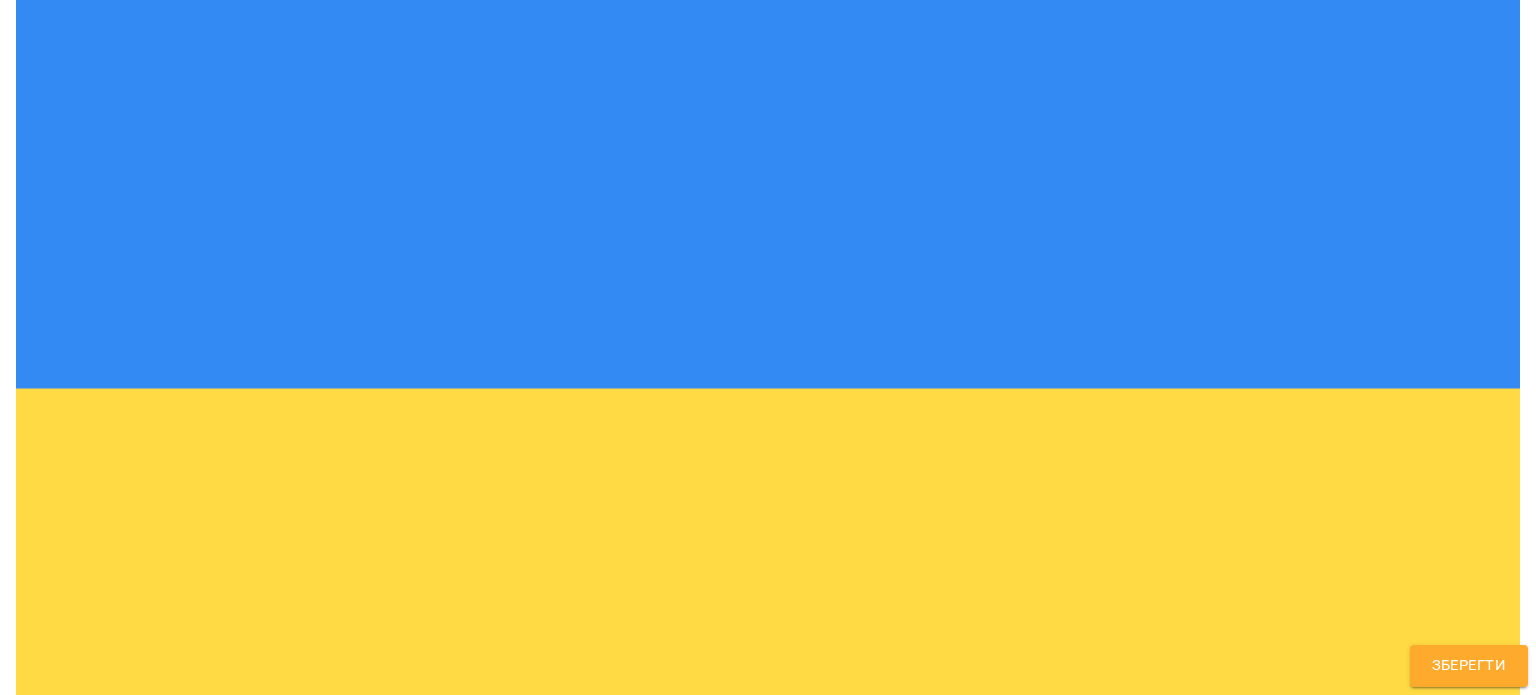 click on "Gelios School" at bounding box center (754, 1208) 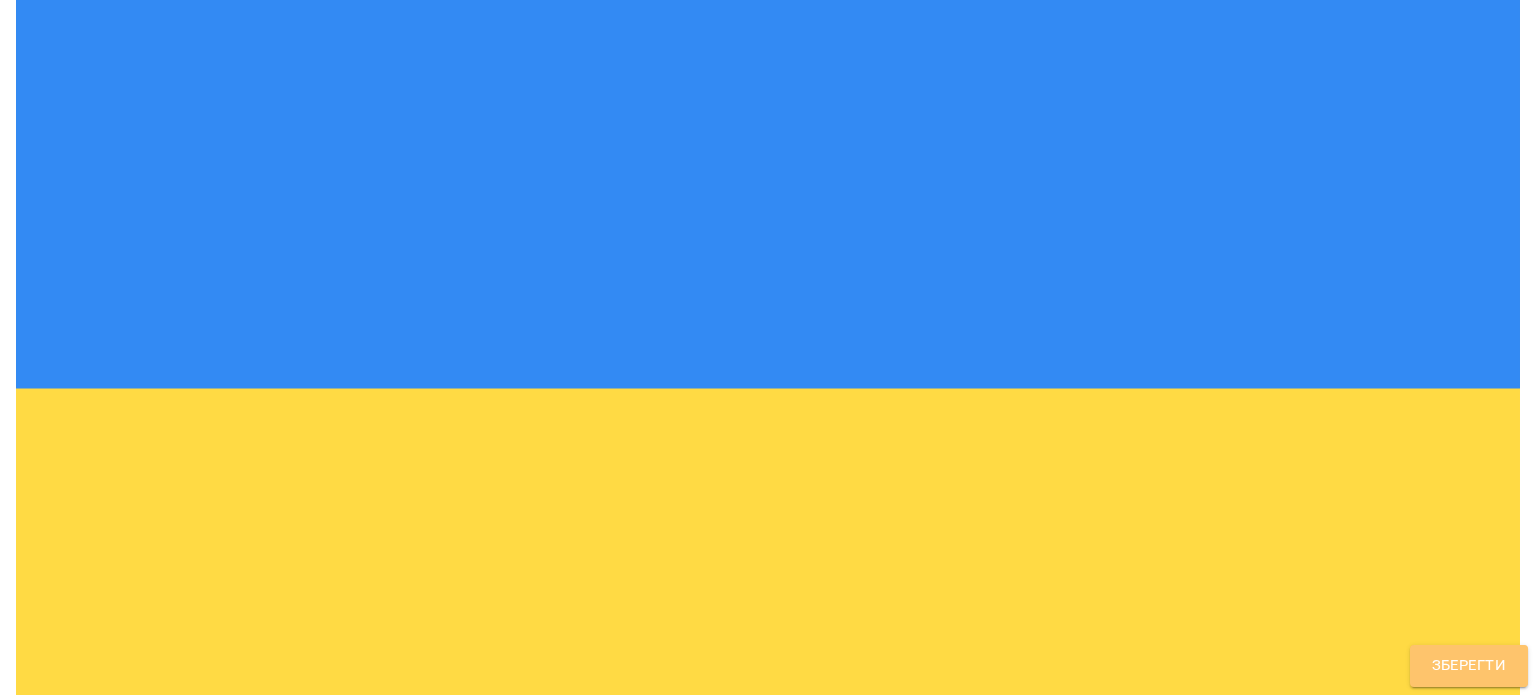 click on "Зберегти" at bounding box center [1469, 666] 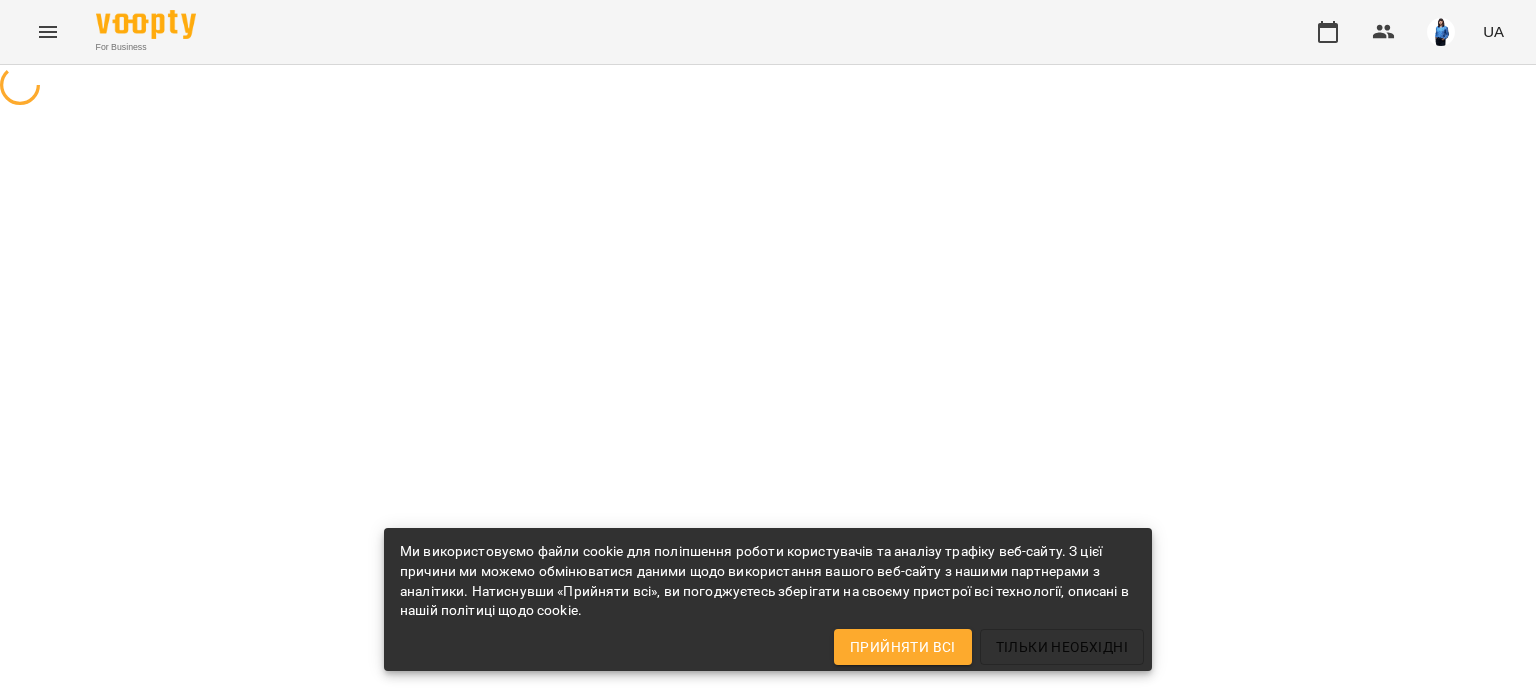 scroll, scrollTop: 0, scrollLeft: 0, axis: both 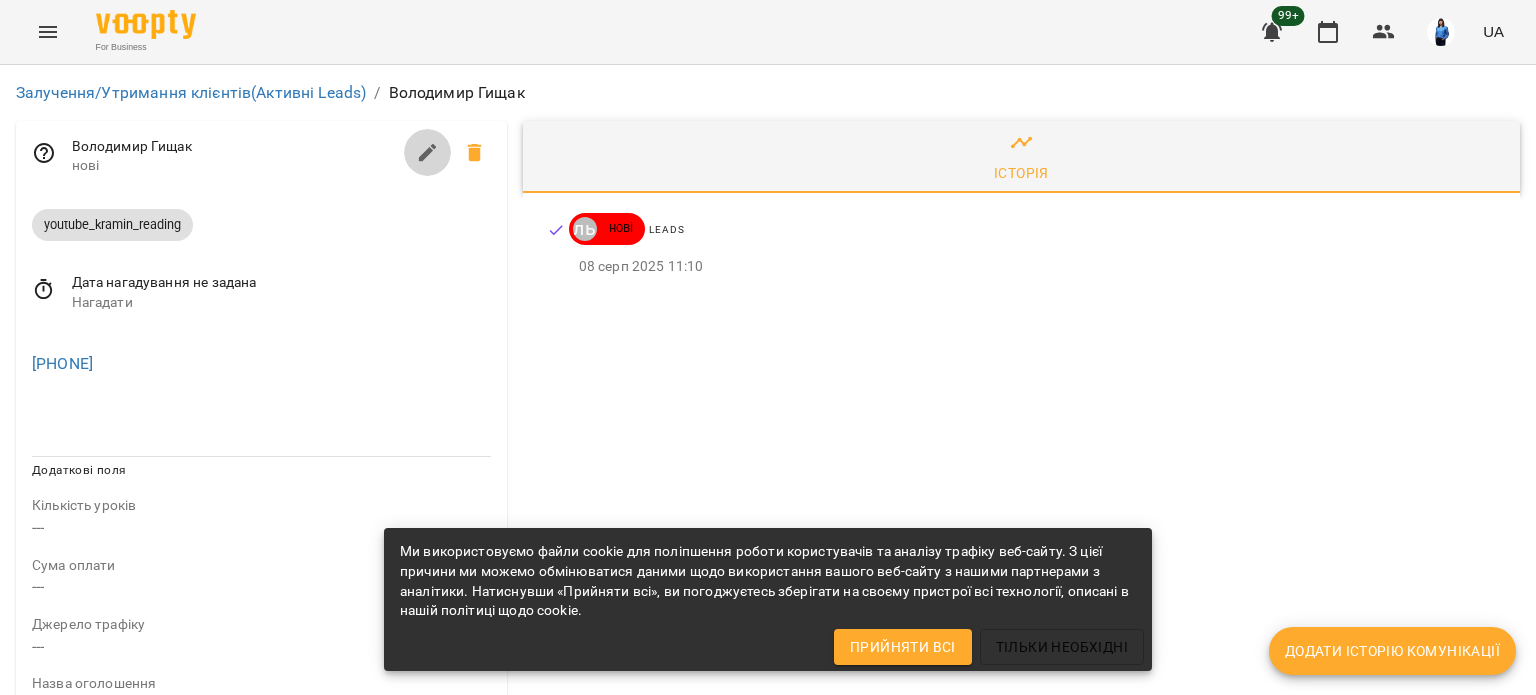click at bounding box center (428, 153) 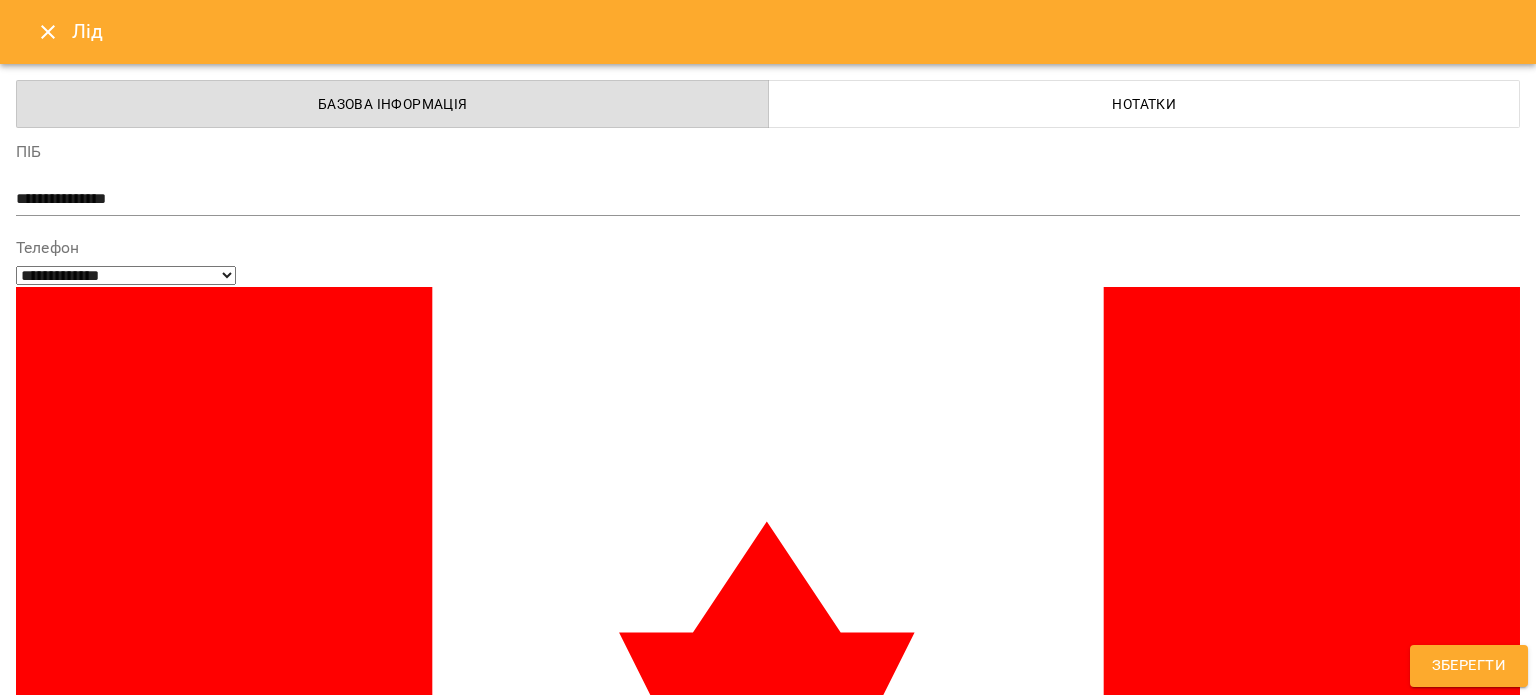 scroll, scrollTop: 200, scrollLeft: 0, axis: vertical 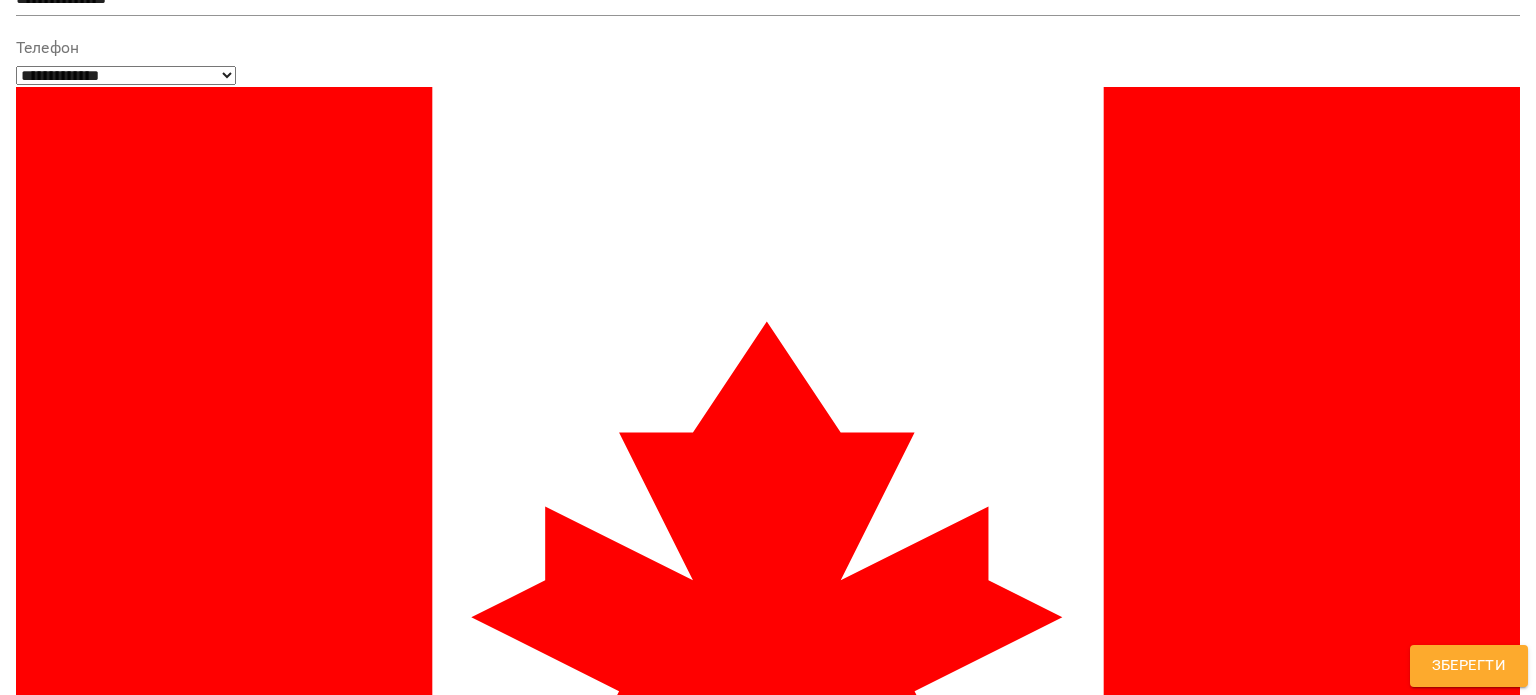 click on "Надрукуйте або оберіть..." at bounding box center (122, 1328) 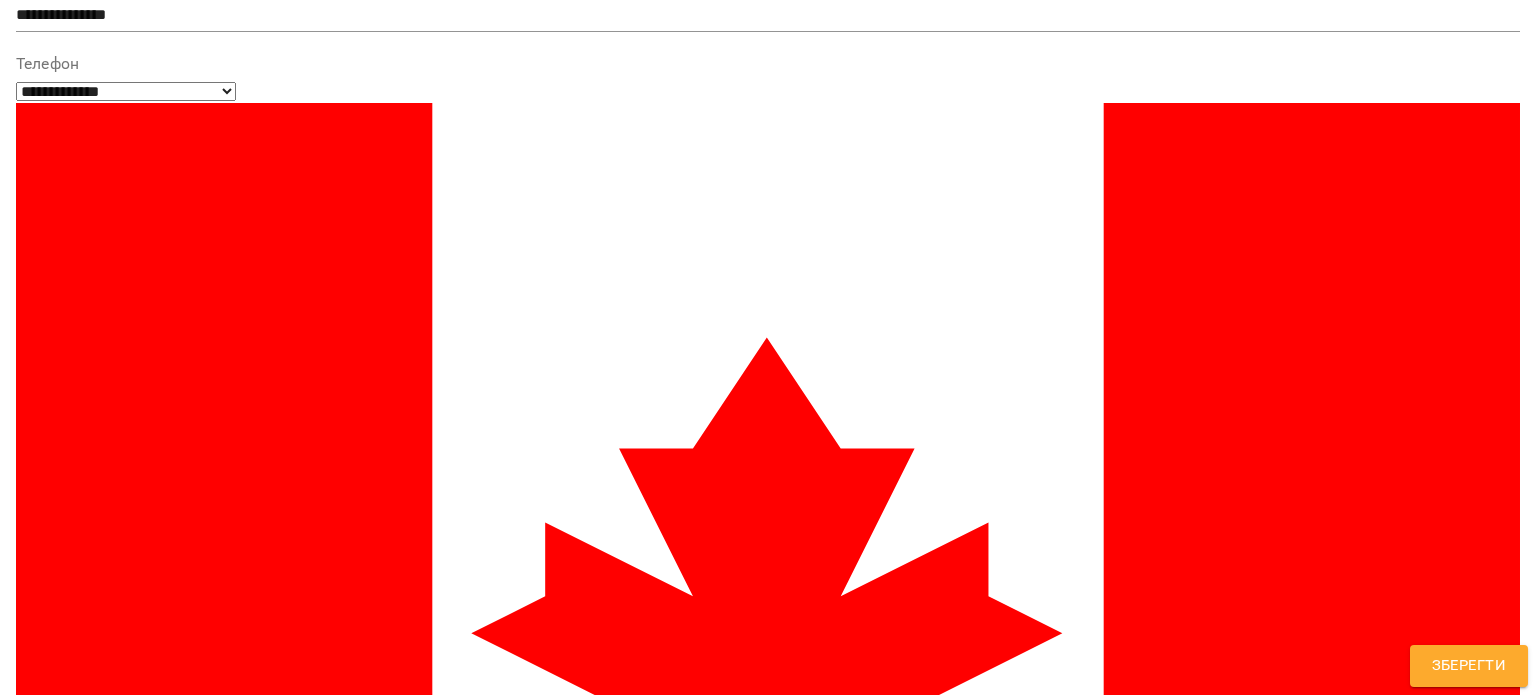 type on "*****" 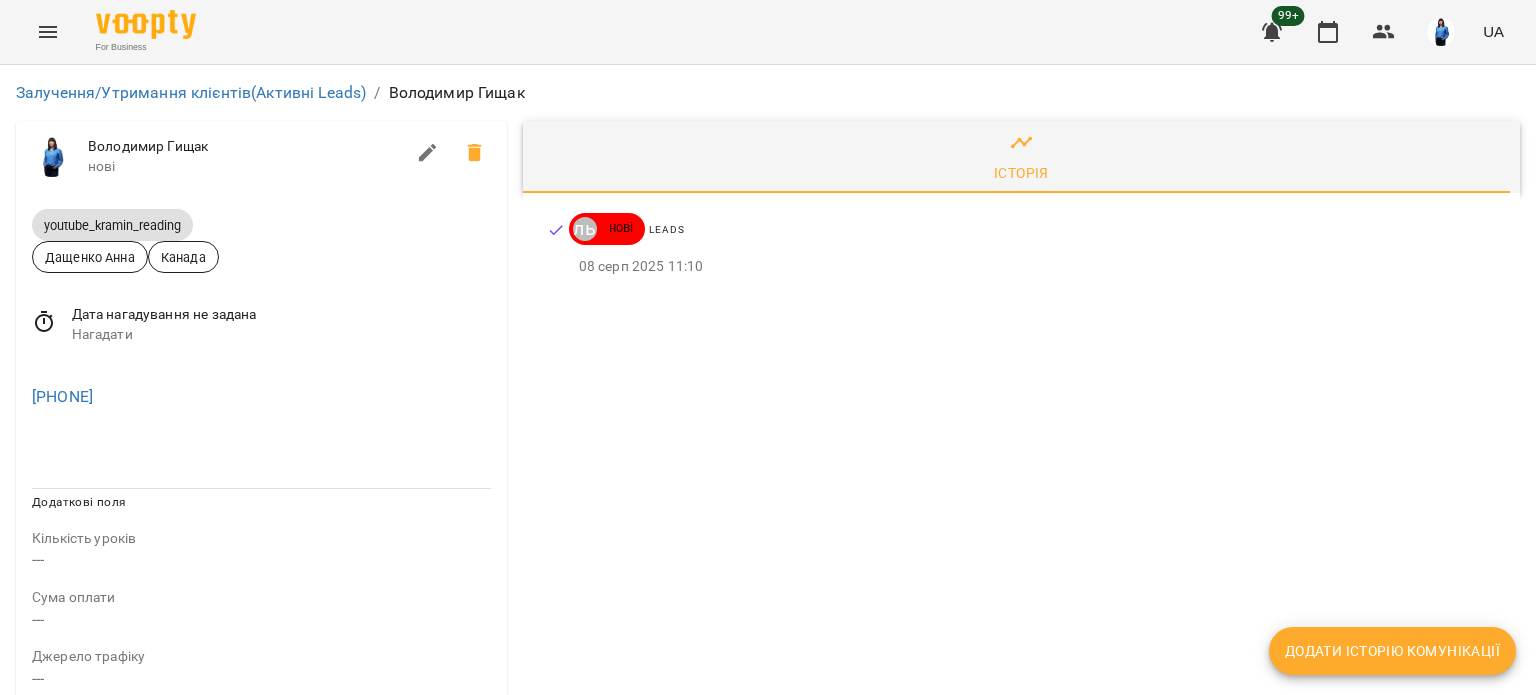 click on "Додати історію комунікації" at bounding box center (1392, 651) 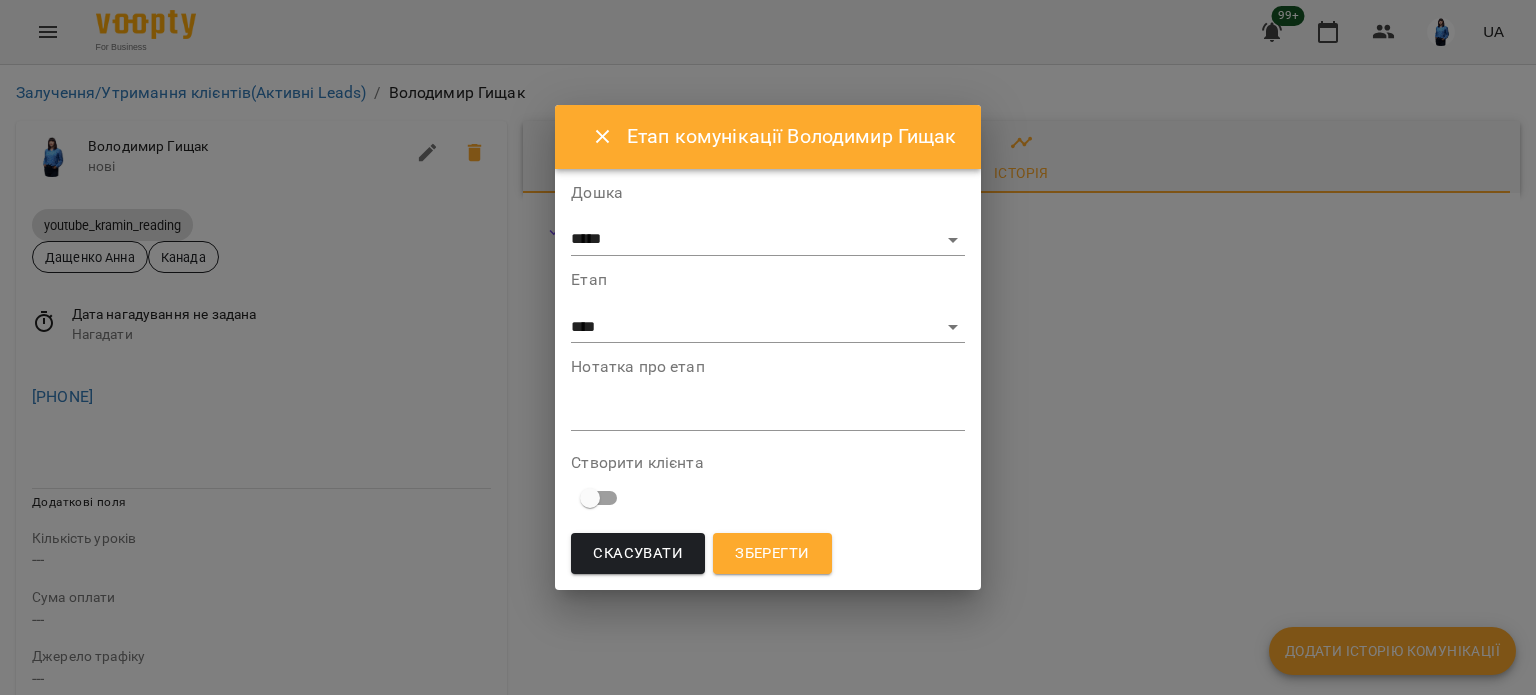 drag, startPoint x: 1385, startPoint y: 642, endPoint x: 1338, endPoint y: 633, distance: 47.853943 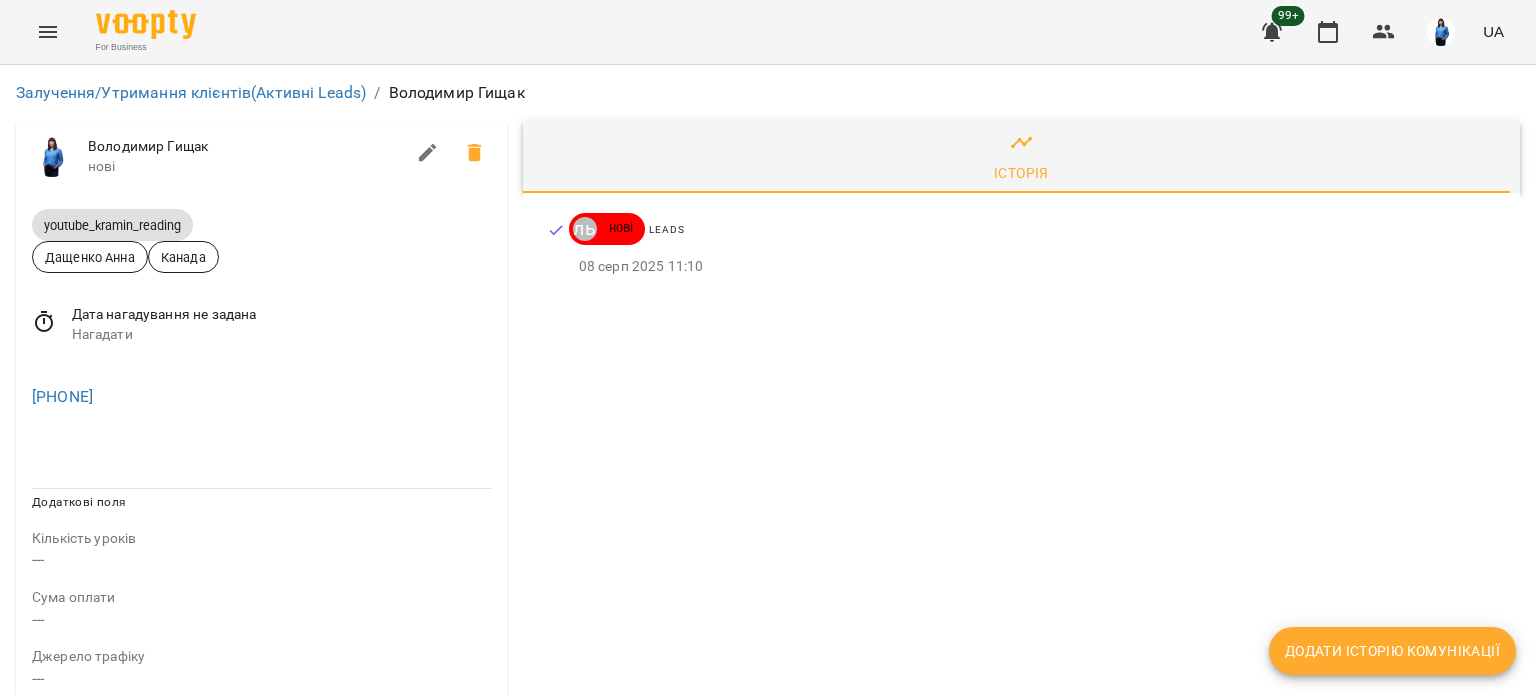 click on "Додати історію комунікації" at bounding box center [1392, 651] 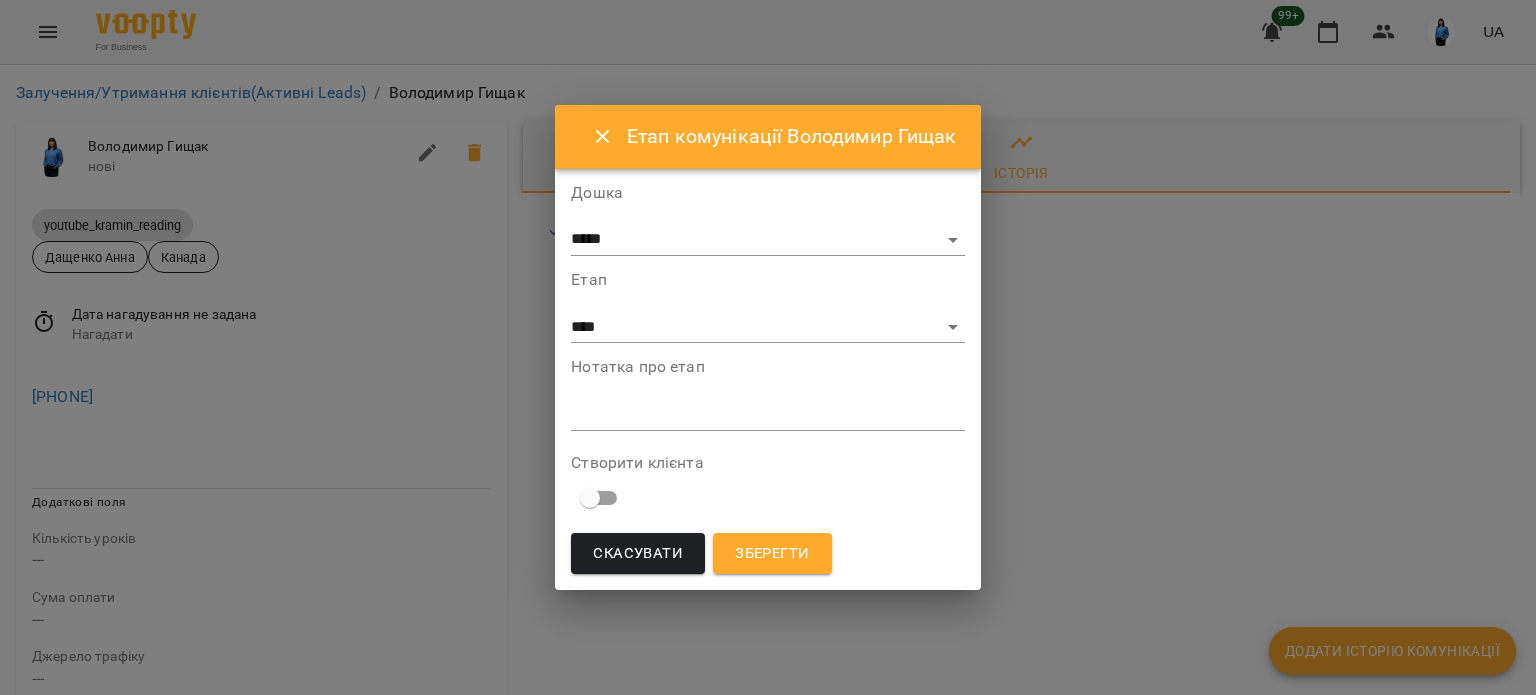 drag, startPoint x: 604, startPoint y: 397, endPoint x: 603, endPoint y: 407, distance: 10.049875 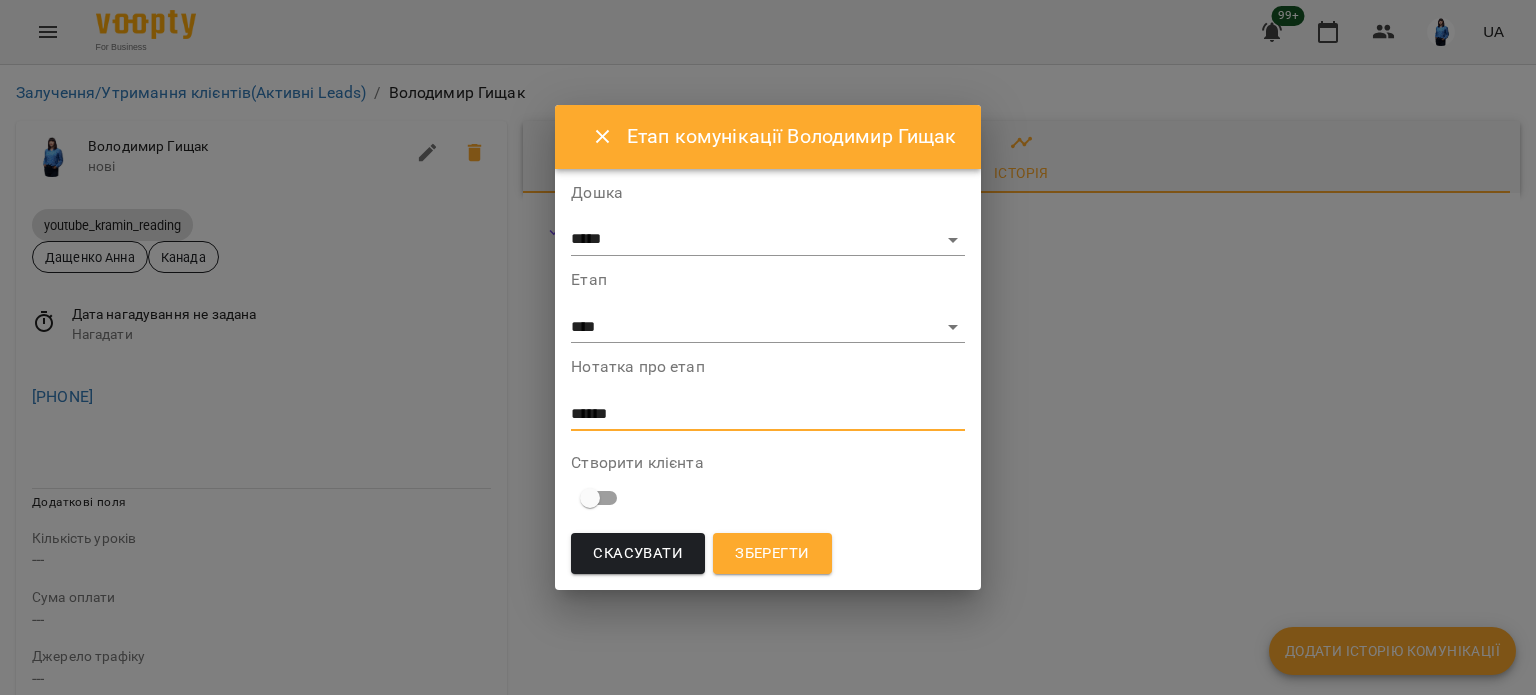 type on "******" 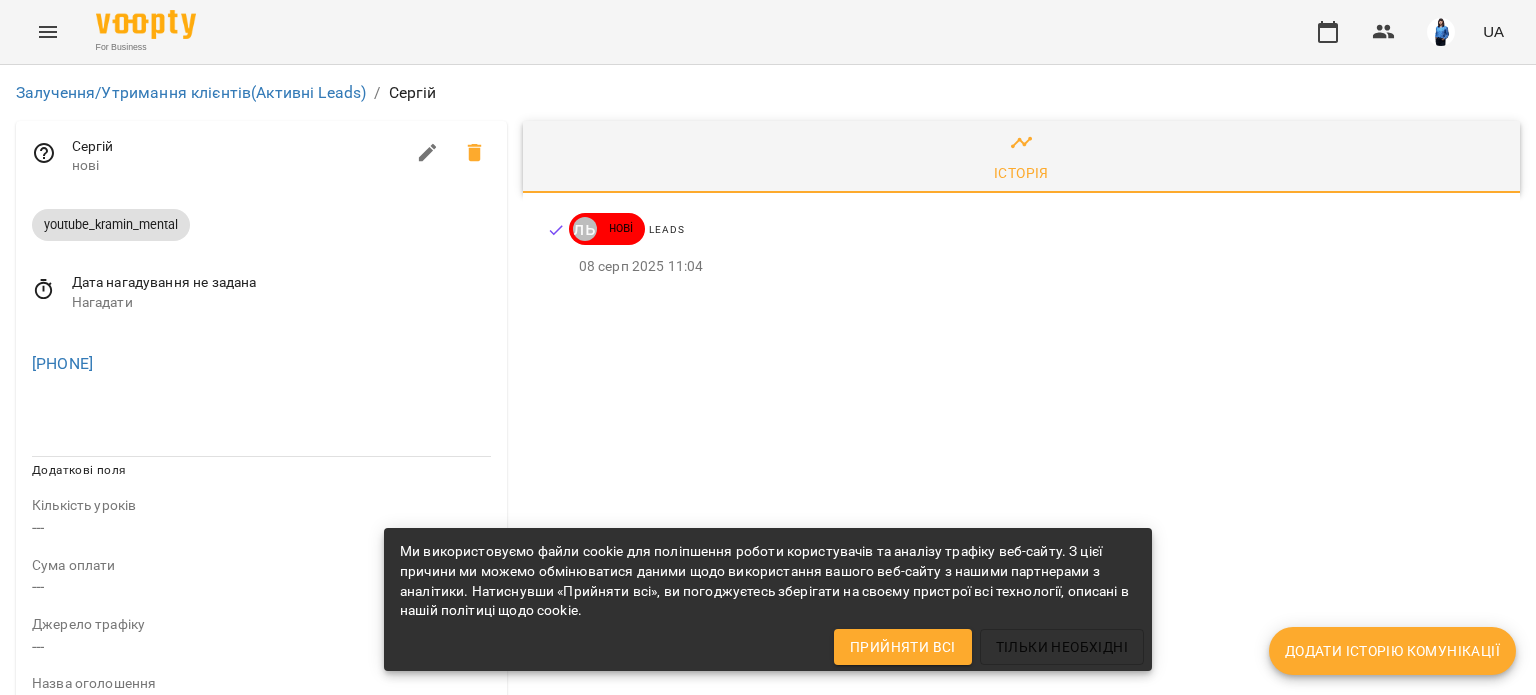 scroll, scrollTop: 0, scrollLeft: 0, axis: both 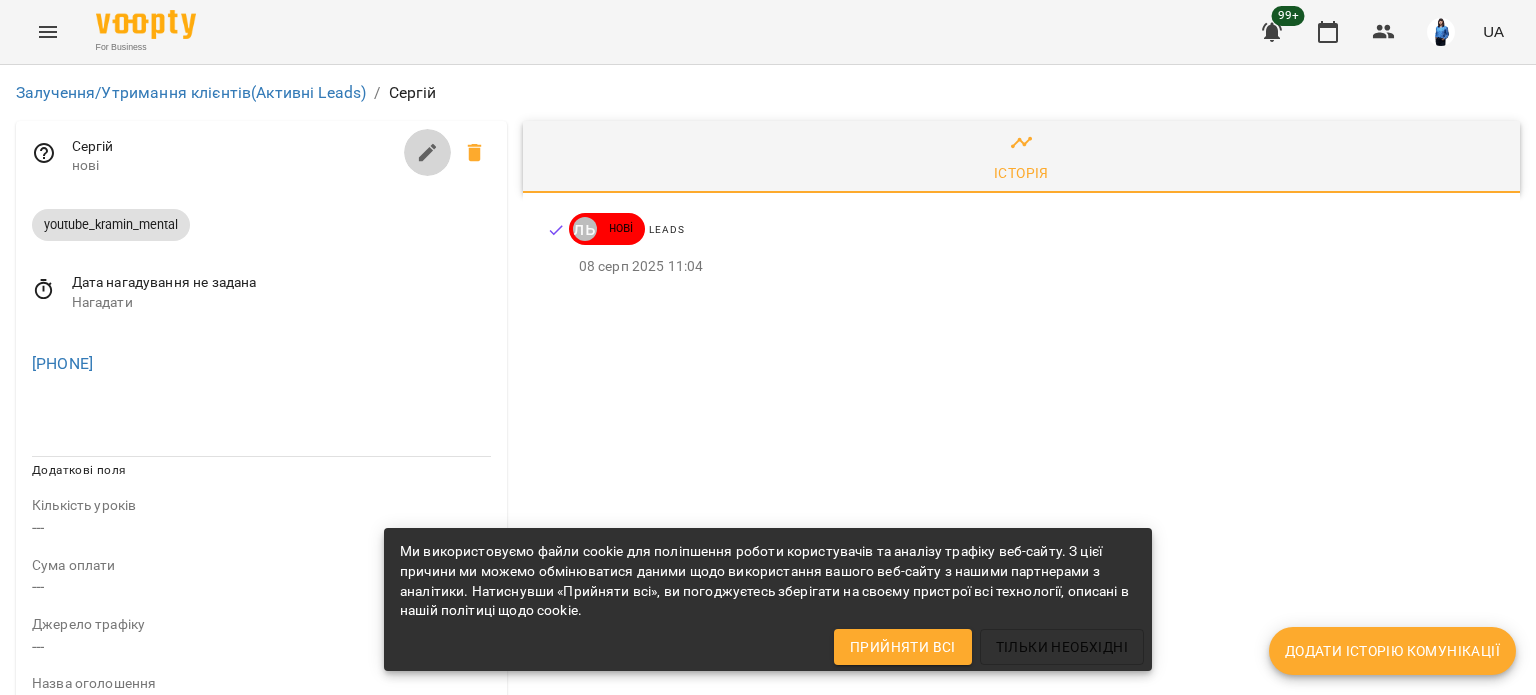click at bounding box center (428, 153) 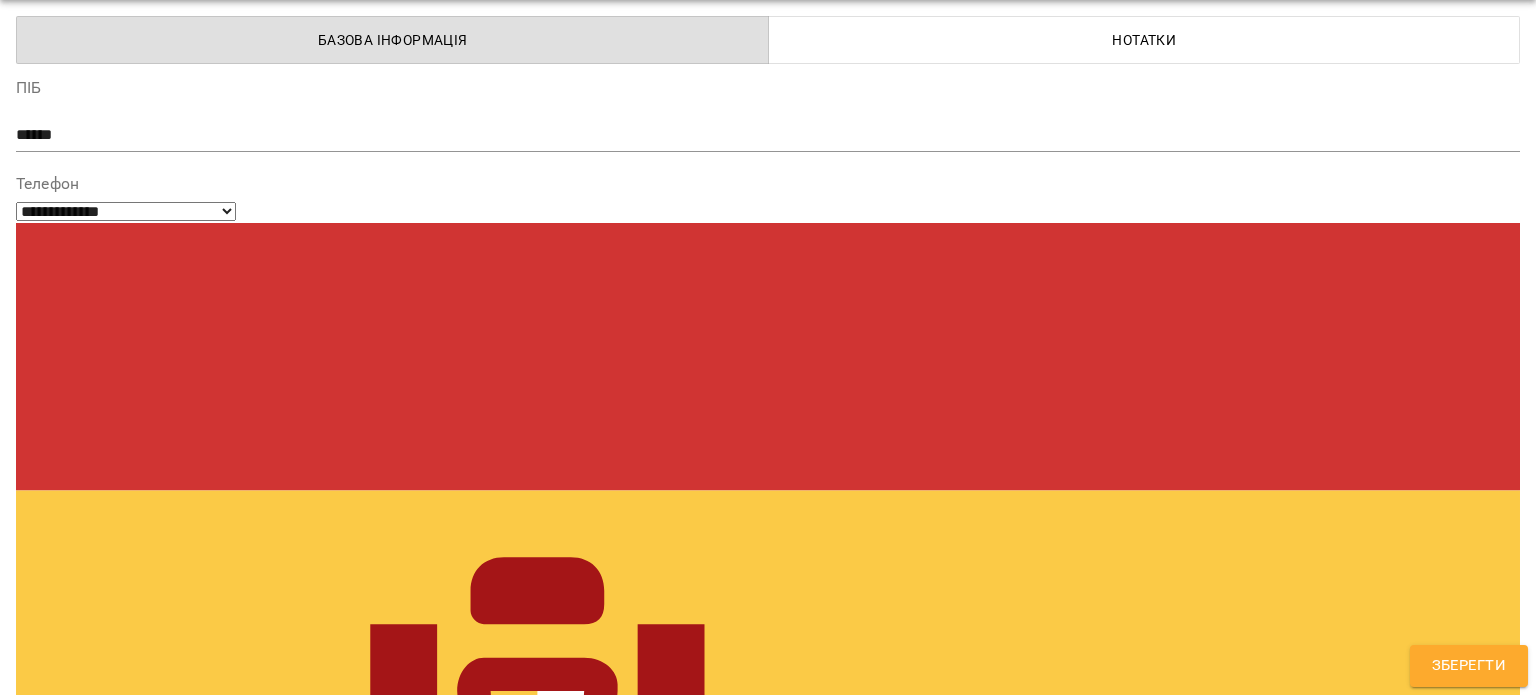 scroll, scrollTop: 100, scrollLeft: 0, axis: vertical 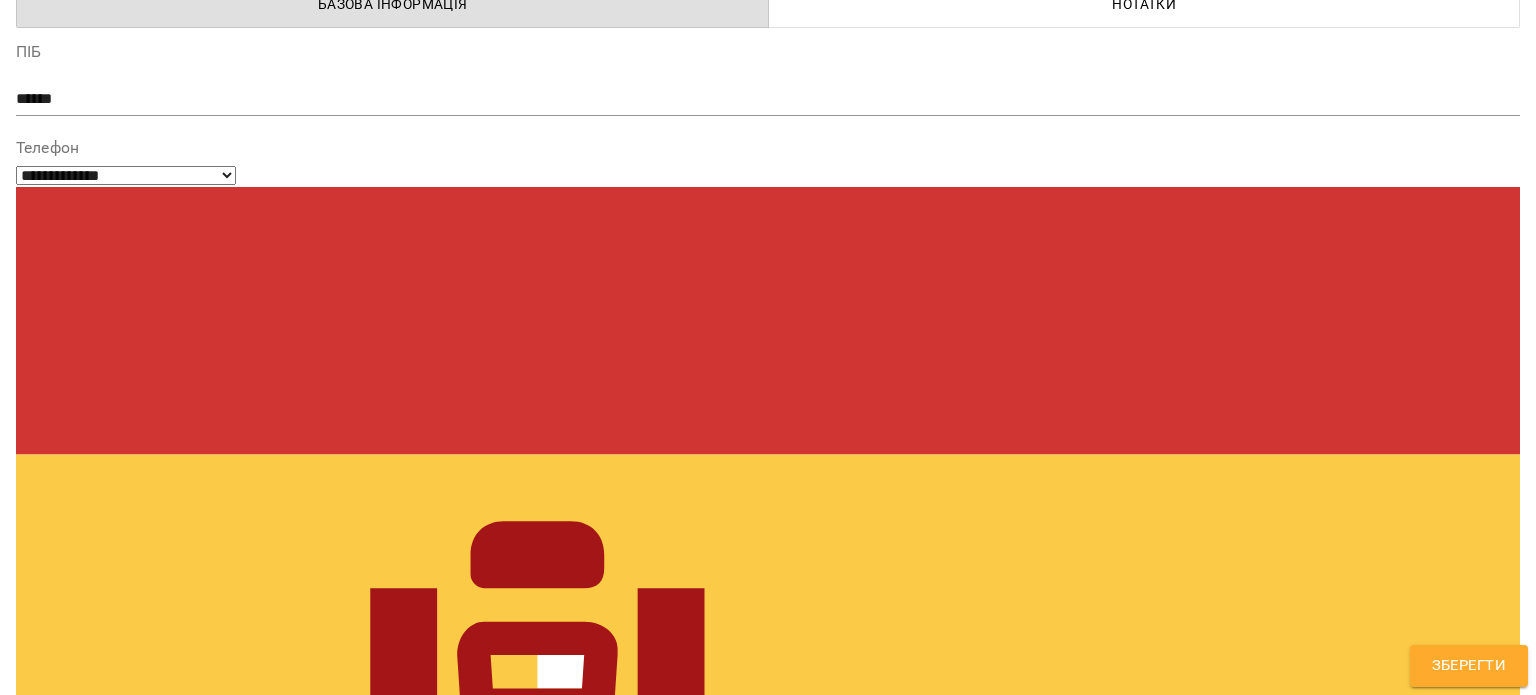 click on "Надрукуйте або оберіть..." at bounding box center [122, 1428] 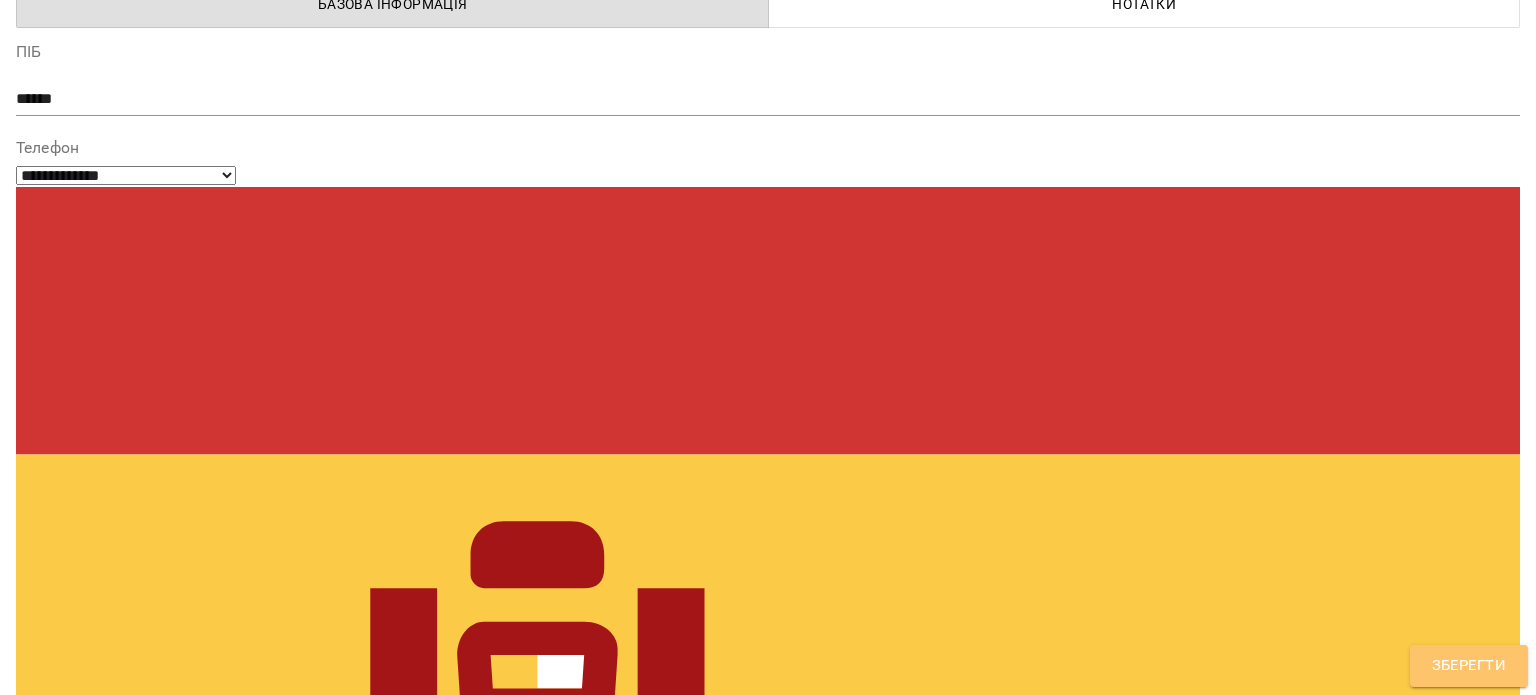 click on "Зберегти" at bounding box center [1469, 666] 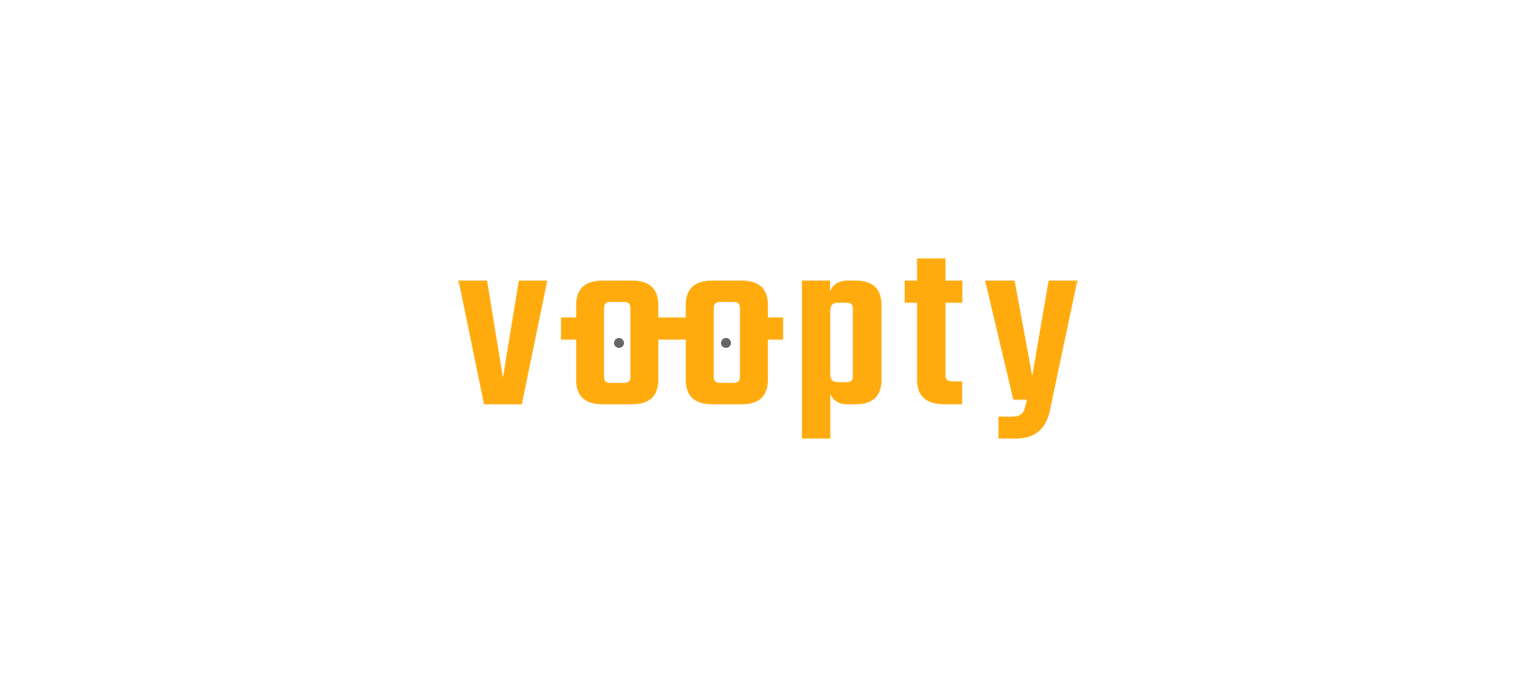 scroll, scrollTop: 0, scrollLeft: 0, axis: both 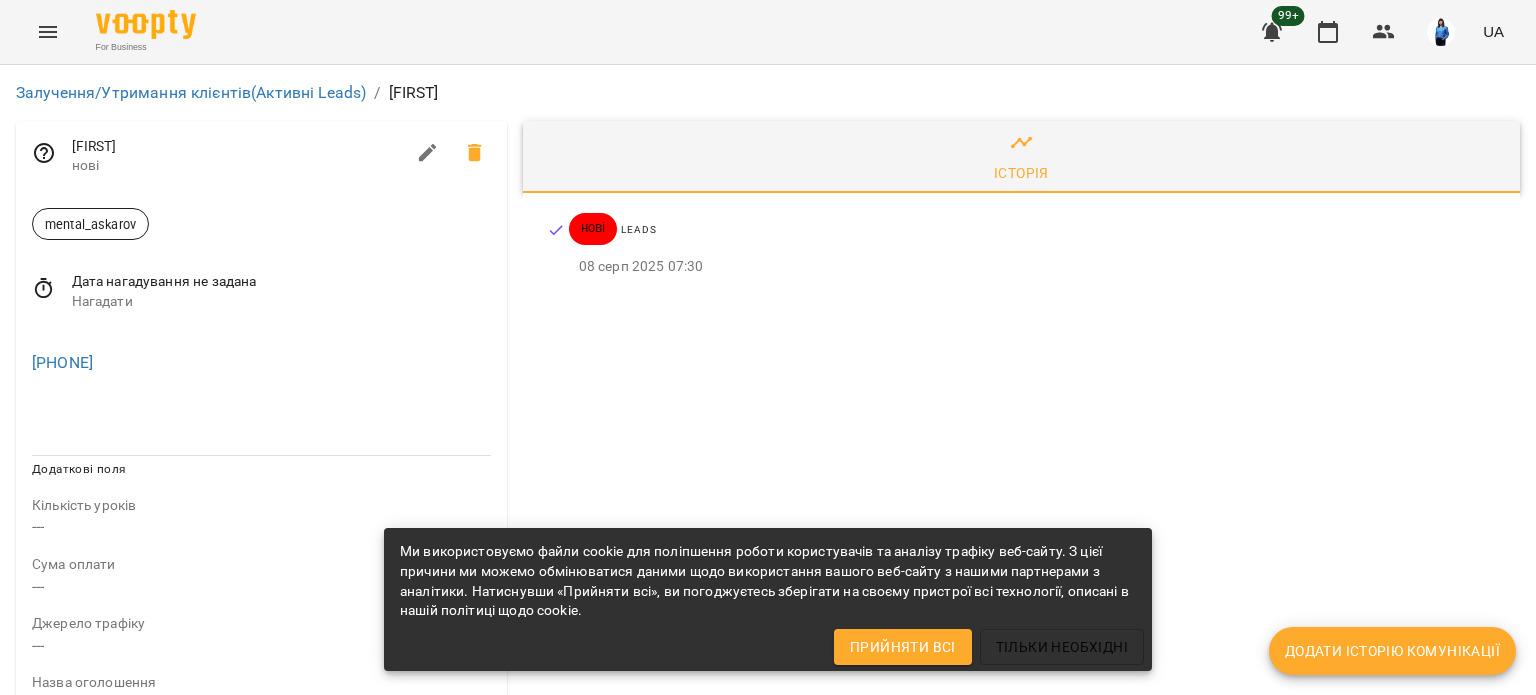 click 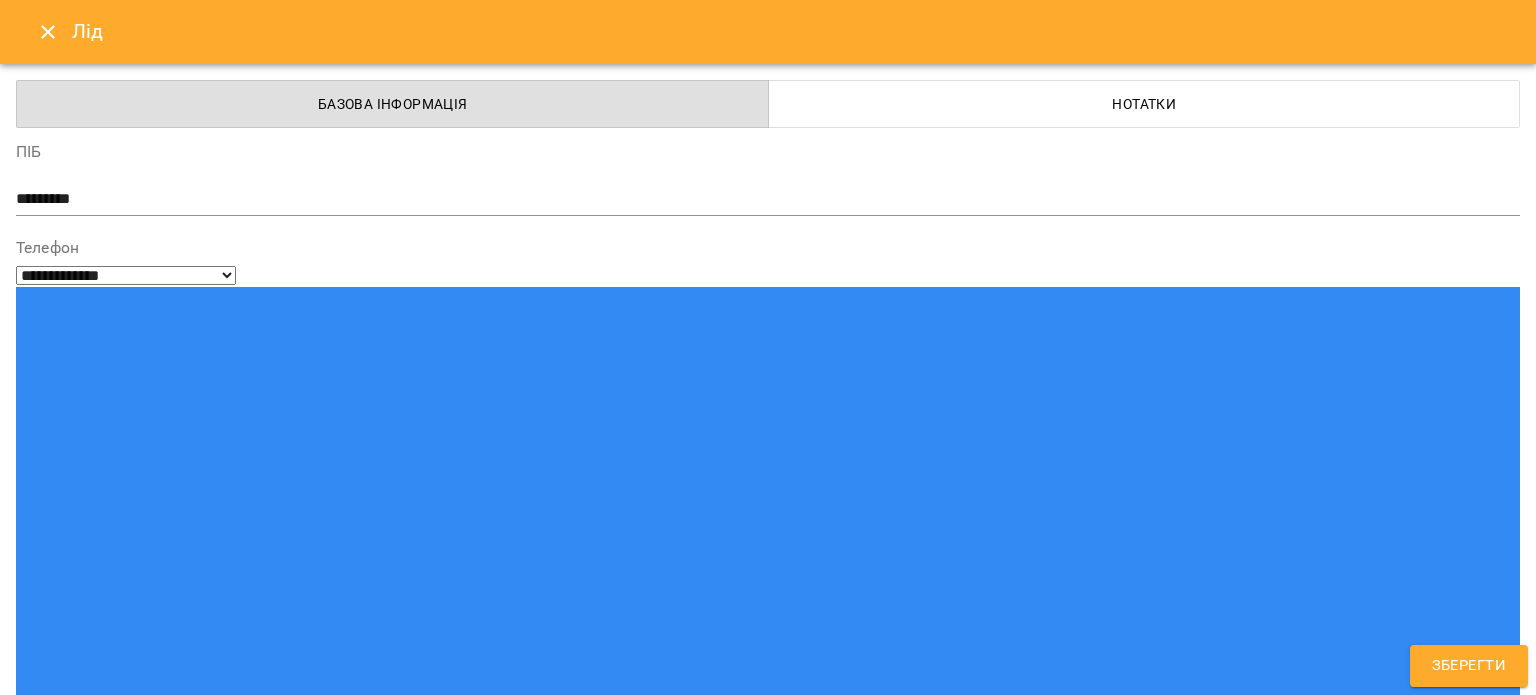 click on "mental_askarov" at bounding box center (731, 1528) 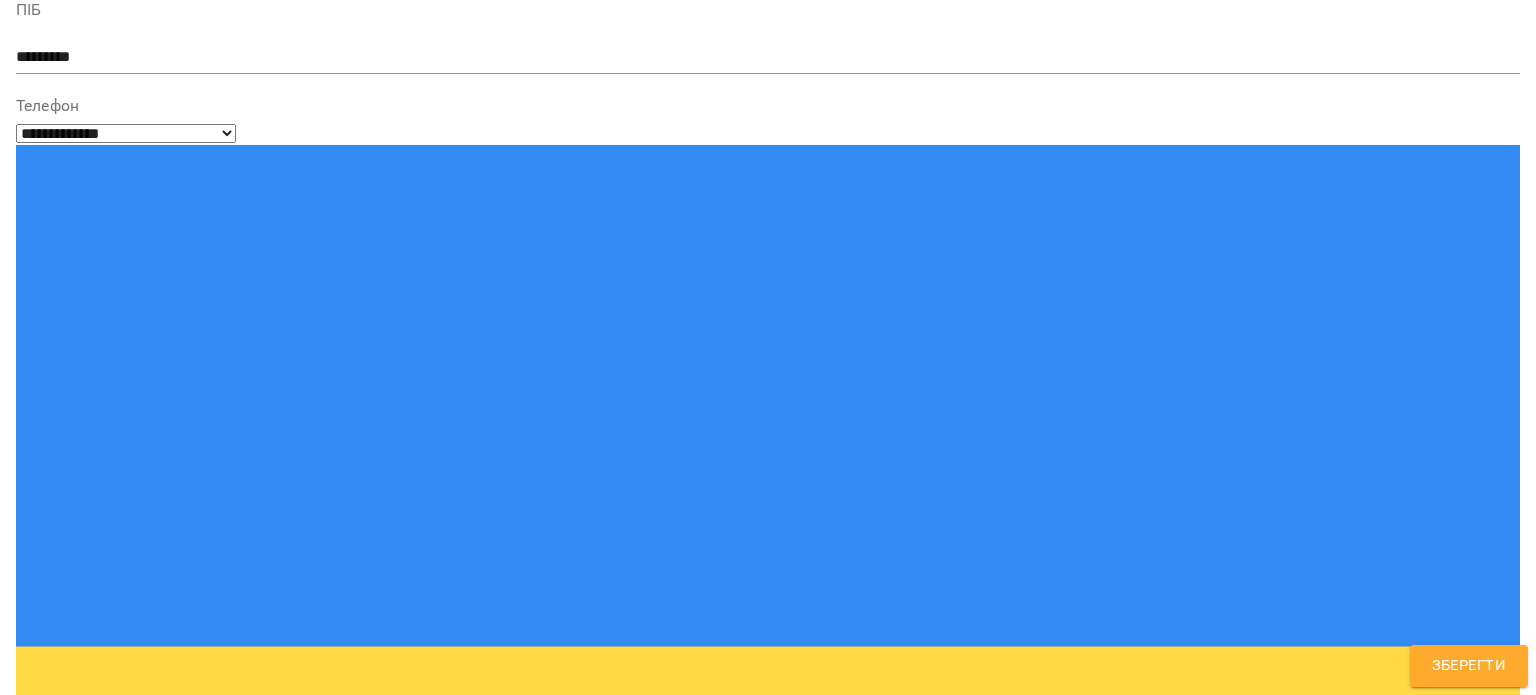 scroll, scrollTop: 300, scrollLeft: 0, axis: vertical 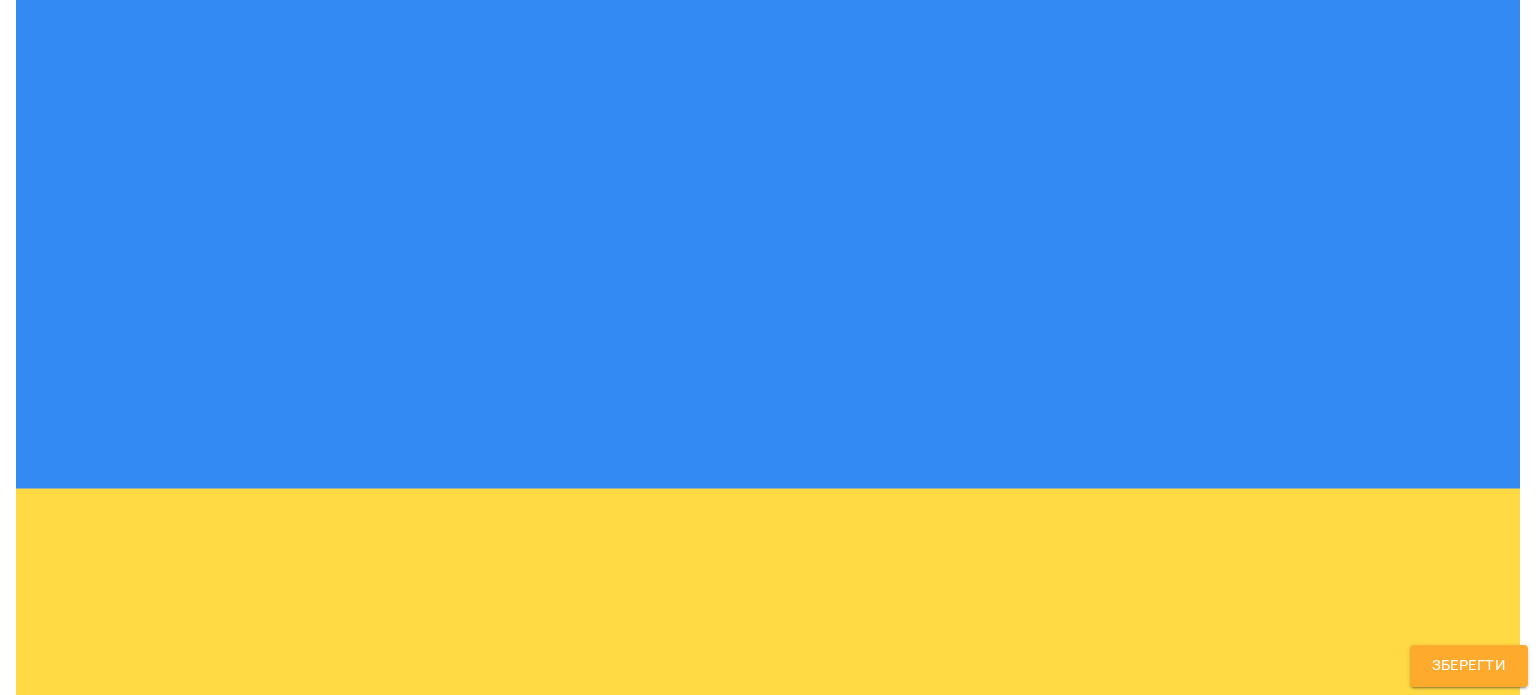 click on "**********" at bounding box center [768, 1452] 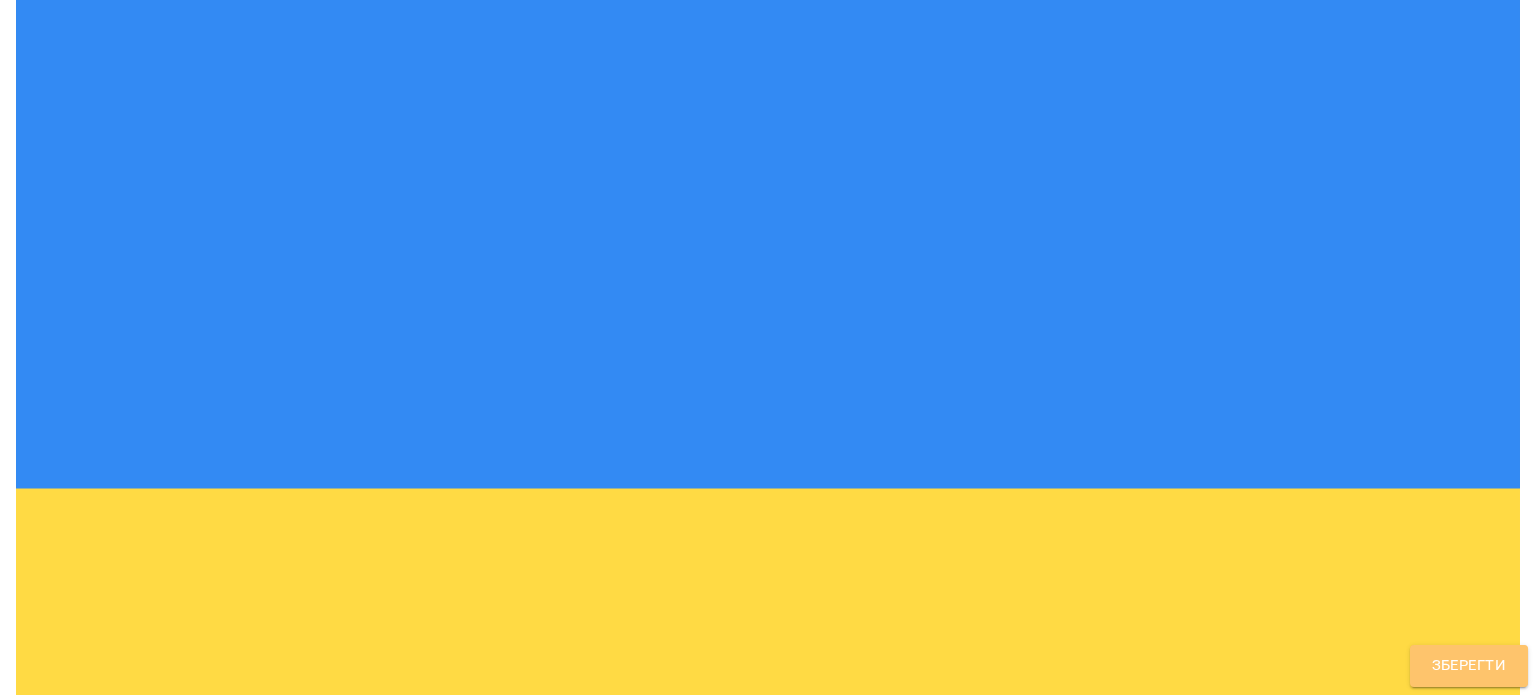 click on "Зберегти" at bounding box center (1469, 666) 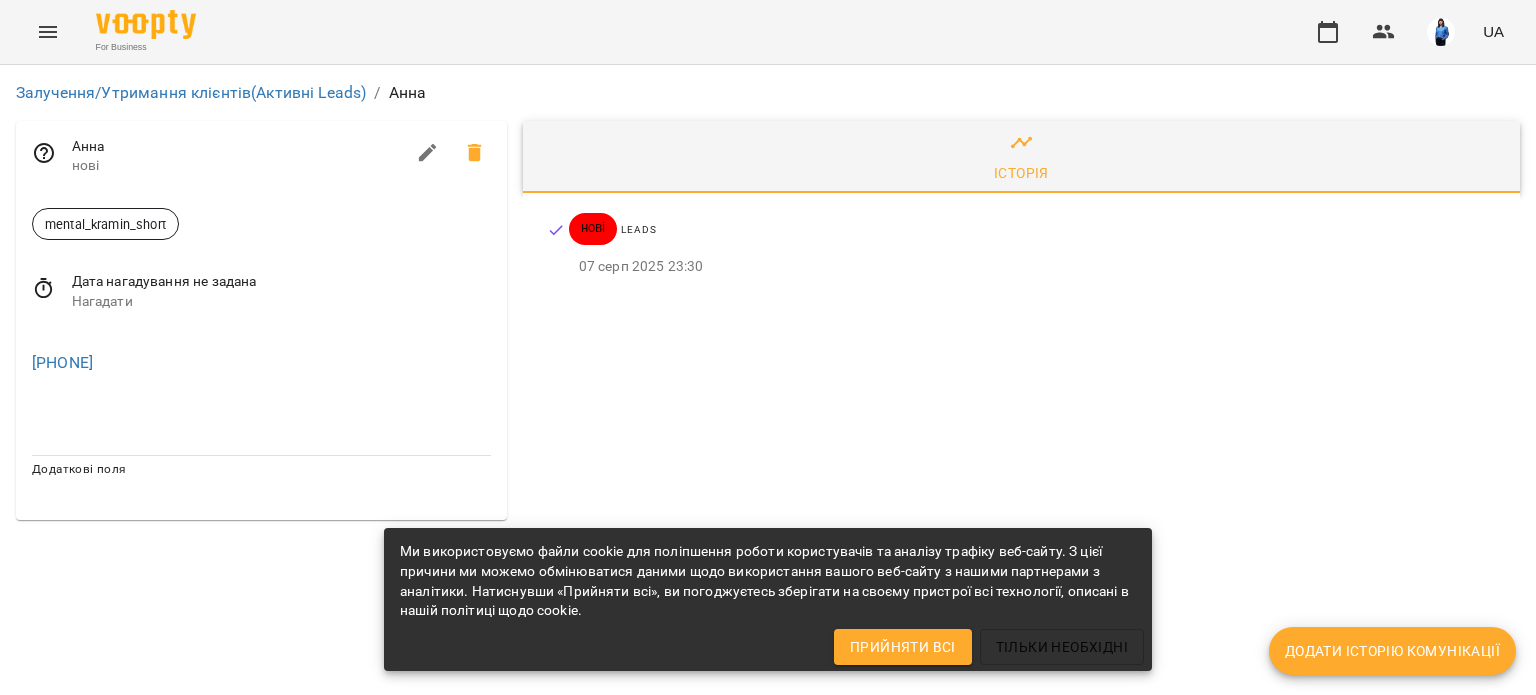 scroll, scrollTop: 0, scrollLeft: 0, axis: both 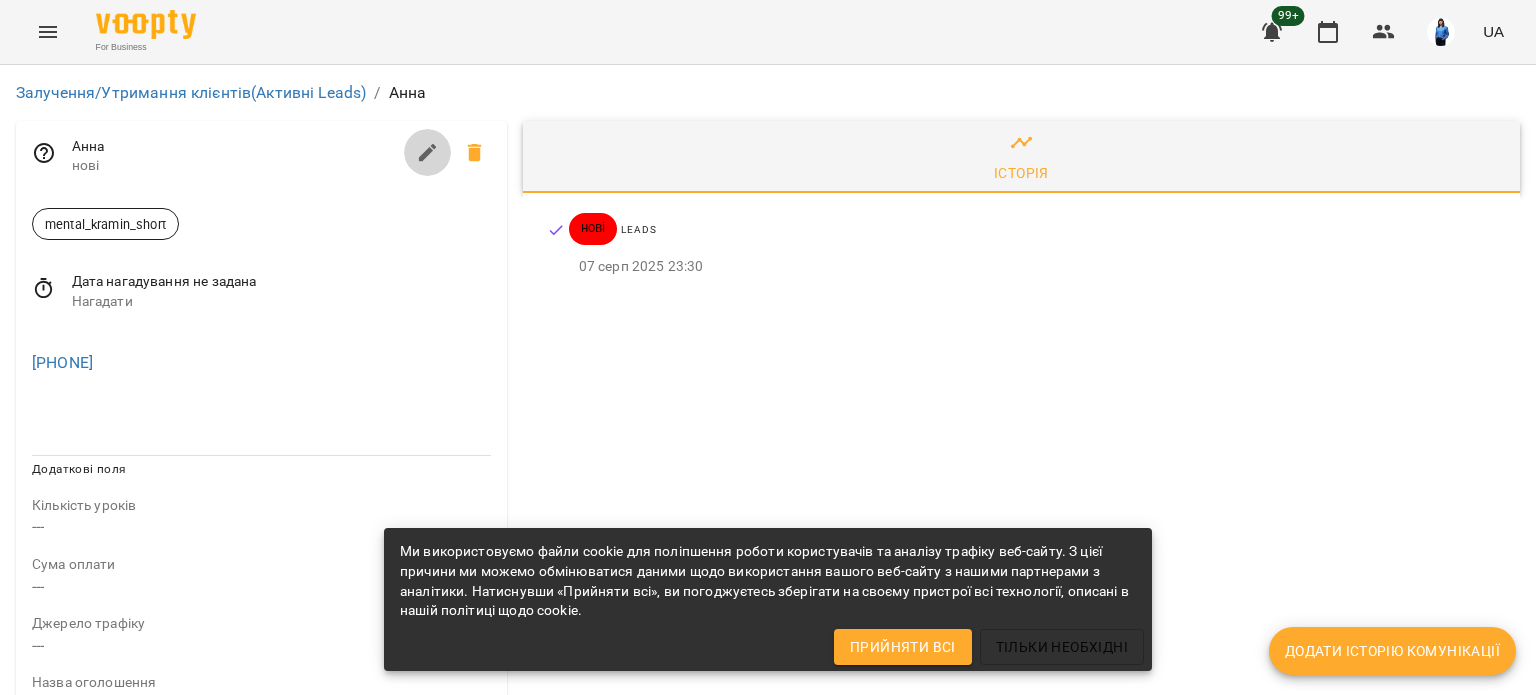 click at bounding box center [428, 153] 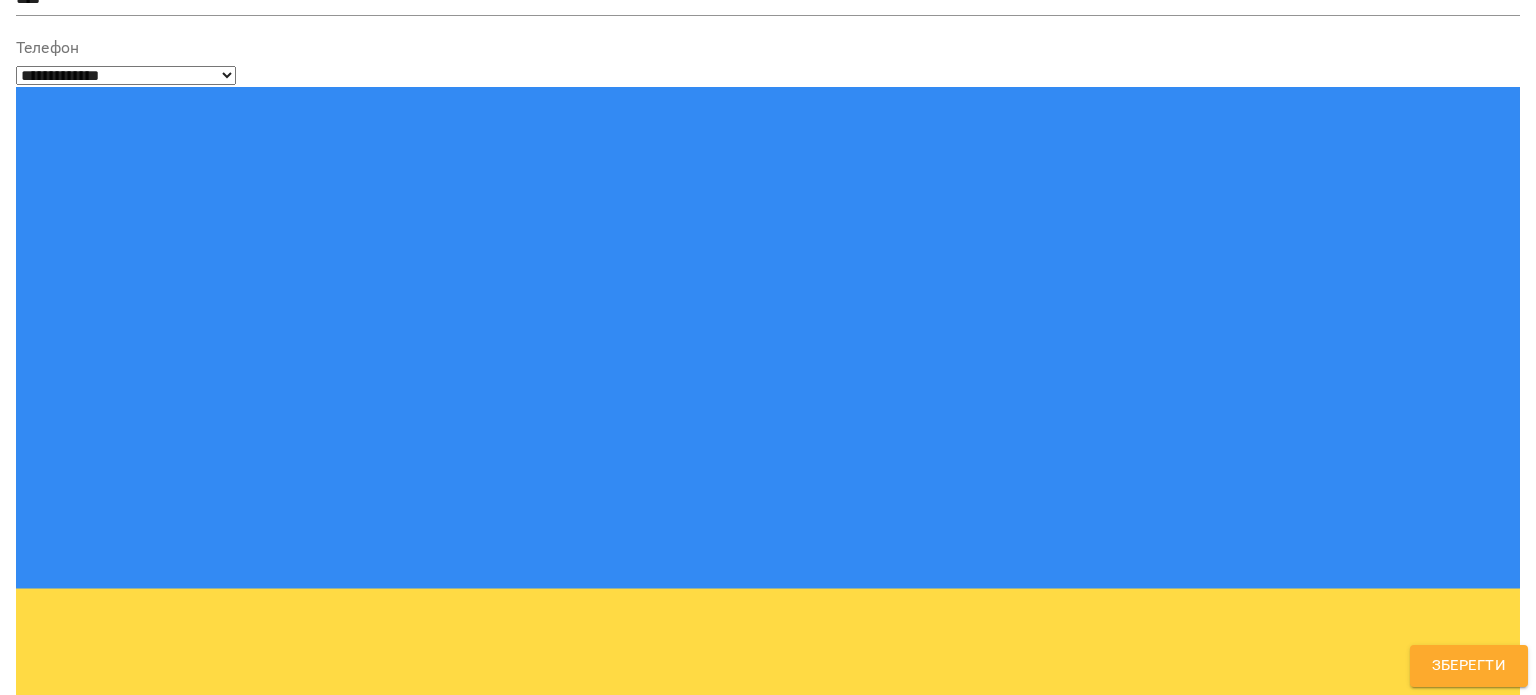 click on "mental_kramin_short" at bounding box center (731, 1328) 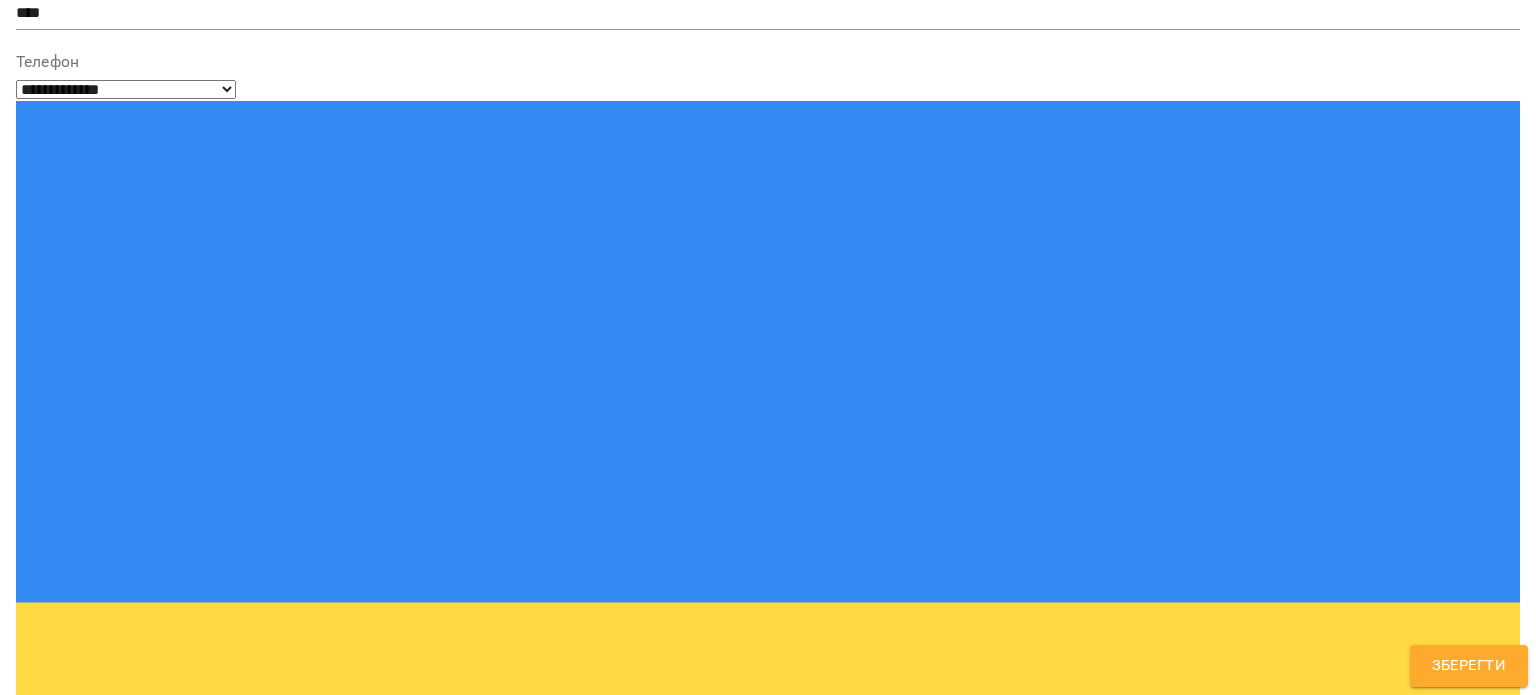 scroll, scrollTop: 184, scrollLeft: 0, axis: vertical 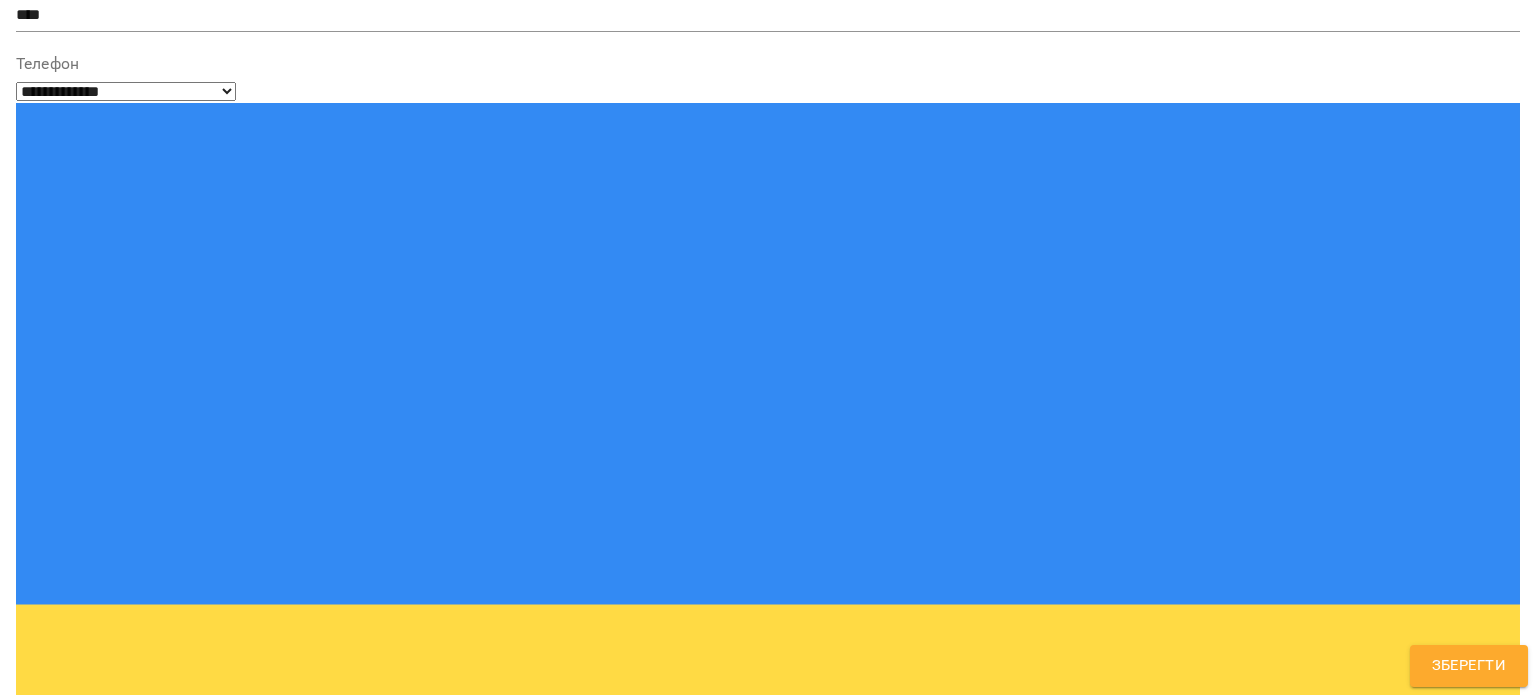 type on "***" 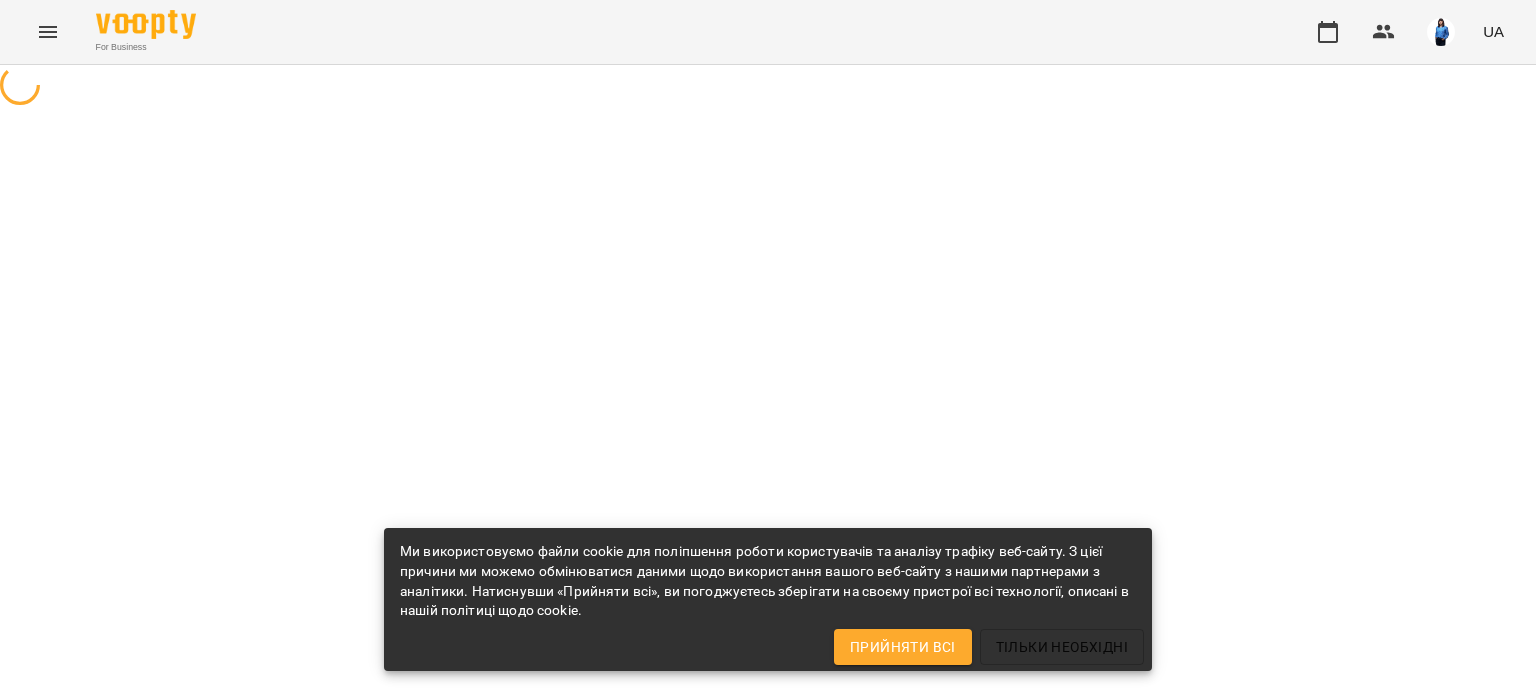 scroll, scrollTop: 0, scrollLeft: 0, axis: both 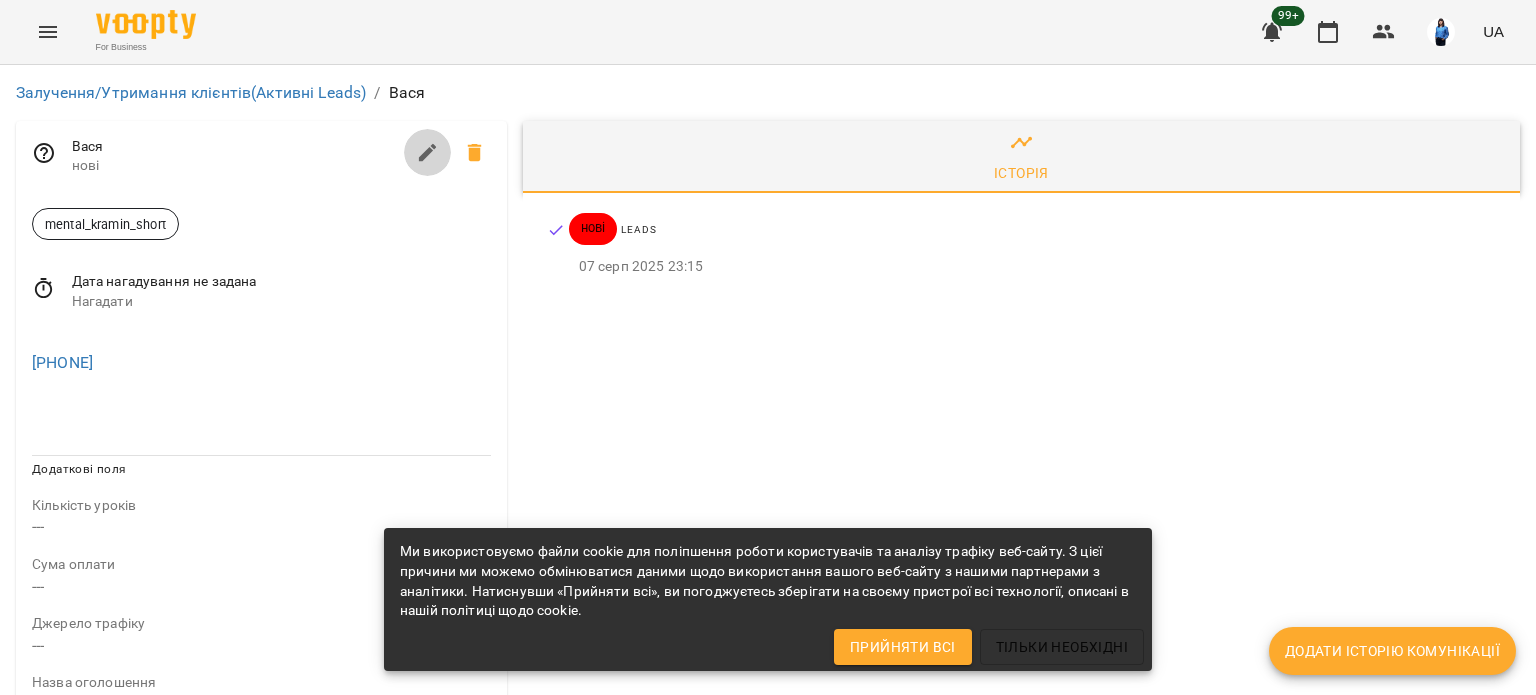 click 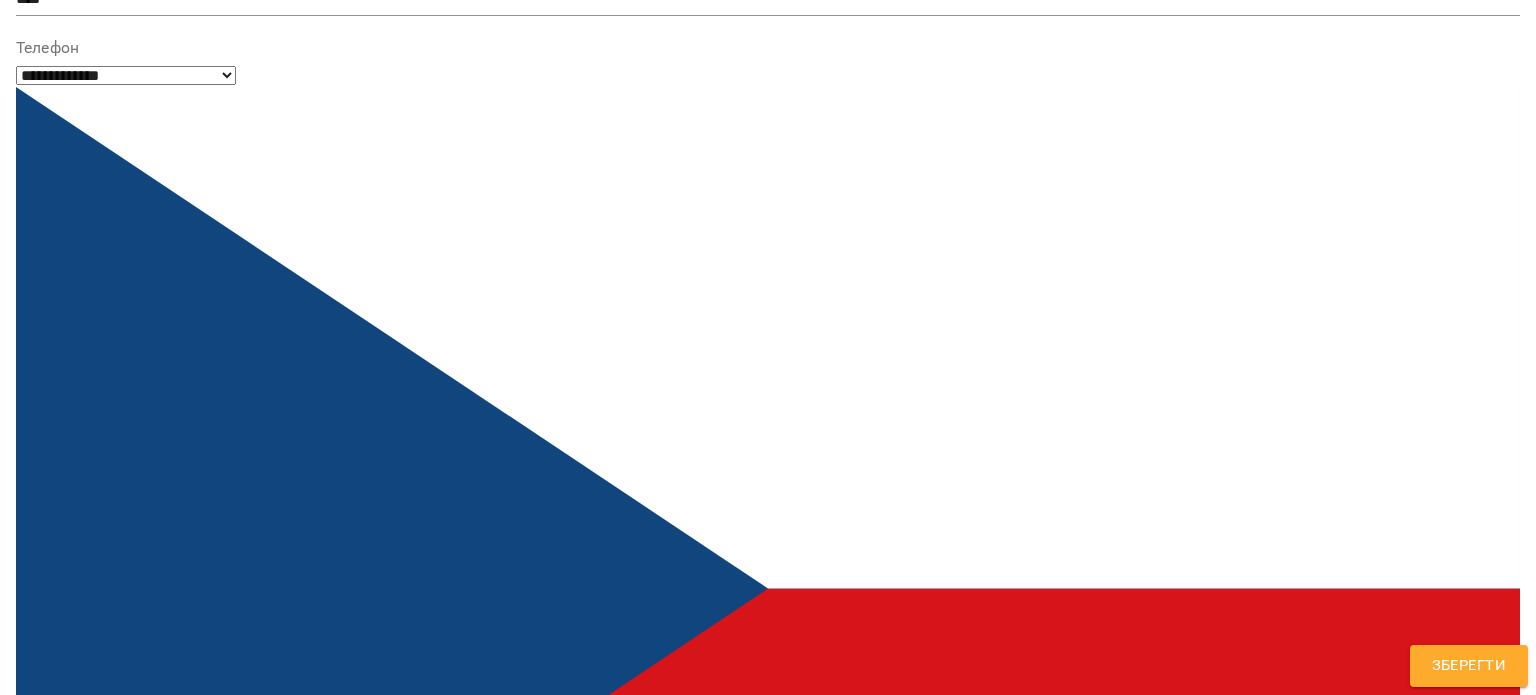 click on "mental_kramin_short" at bounding box center (731, 1328) 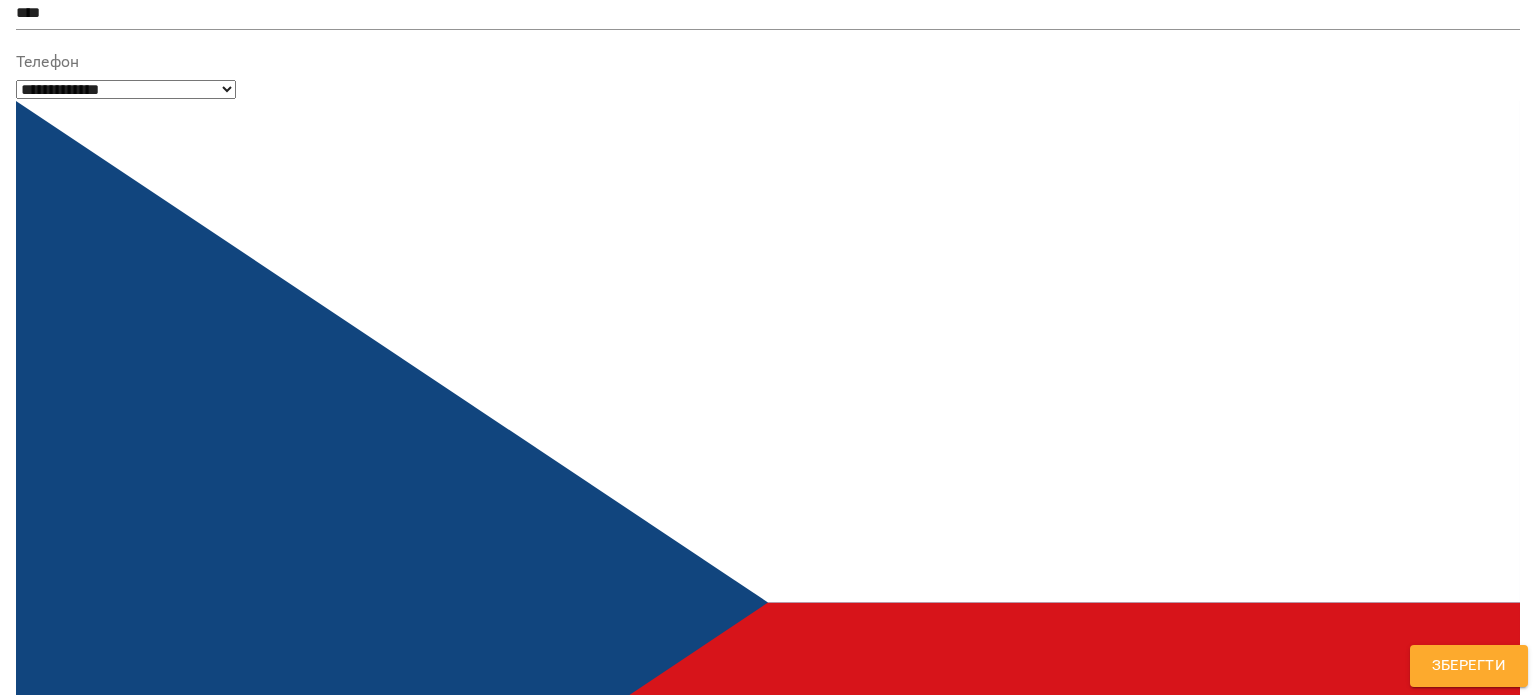 scroll, scrollTop: 184, scrollLeft: 0, axis: vertical 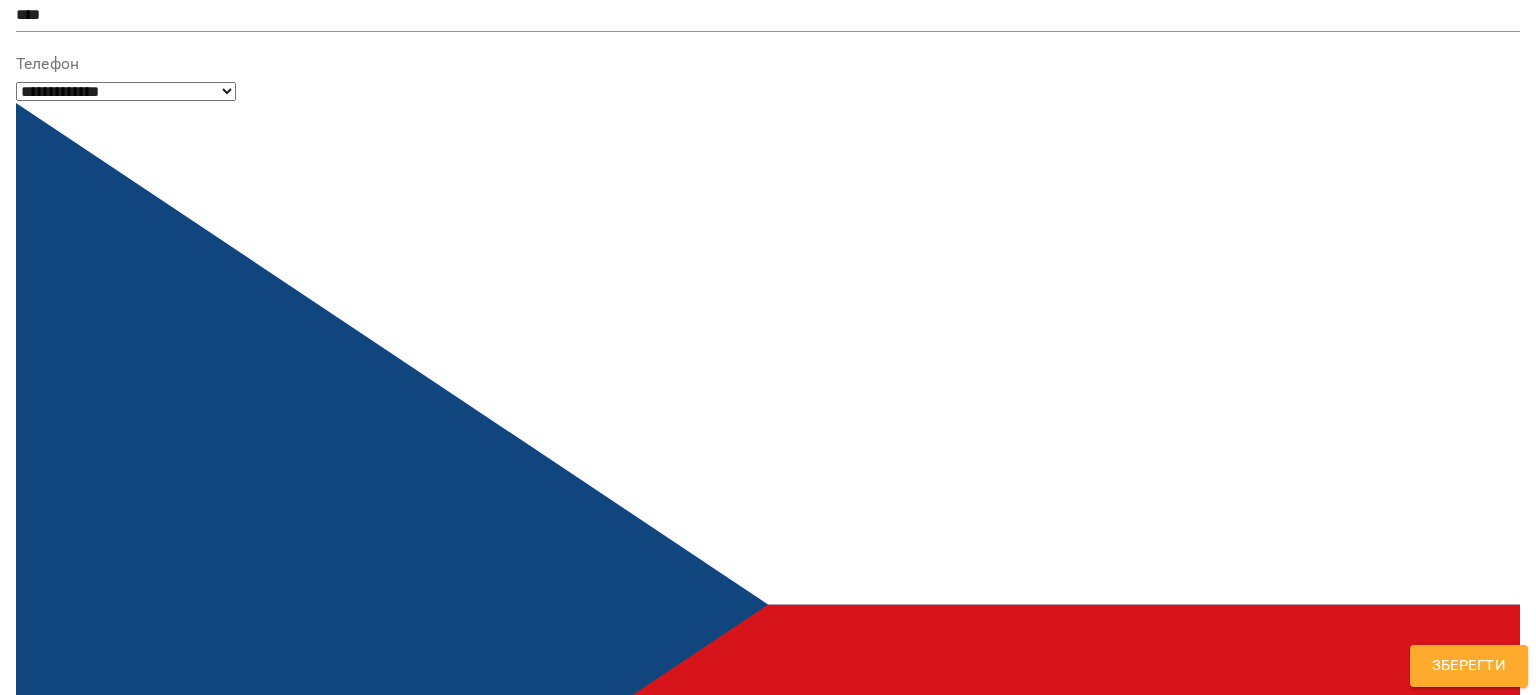type on "*****" 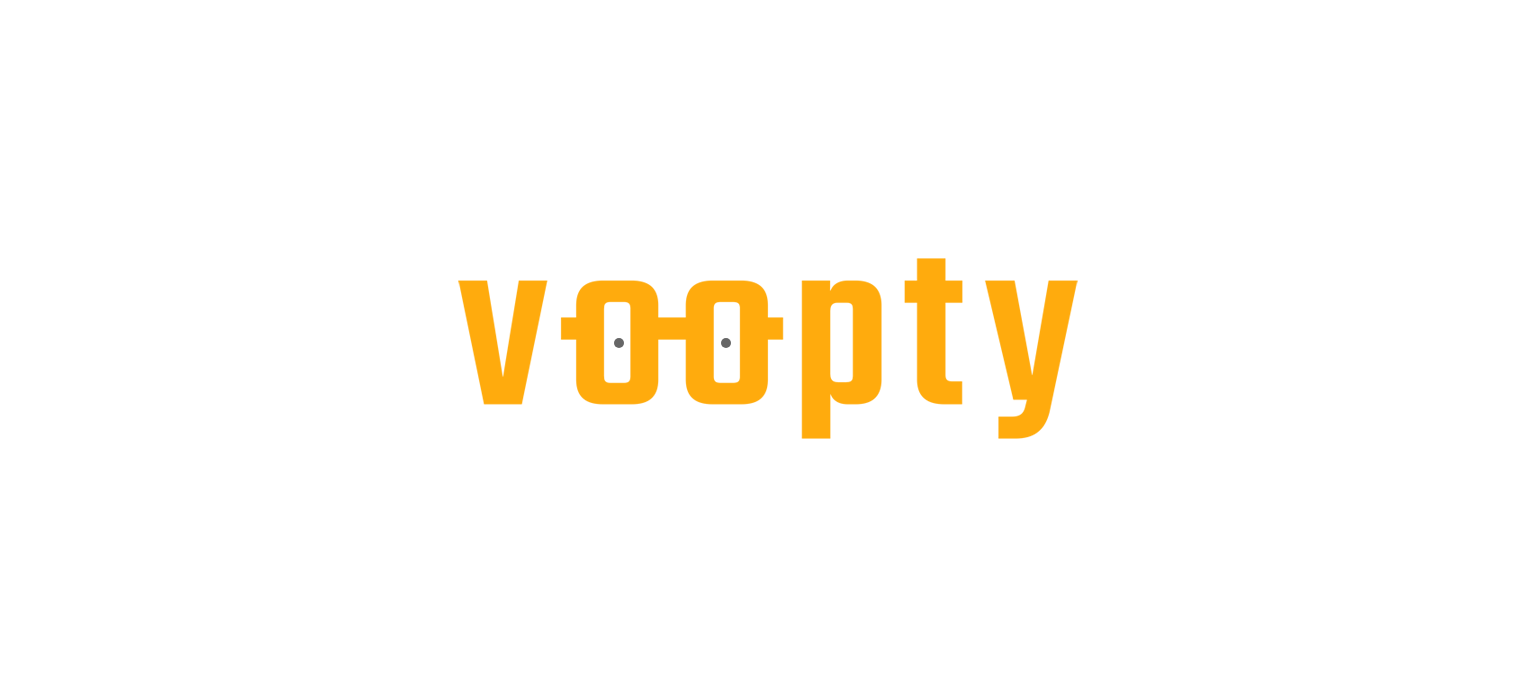 scroll, scrollTop: 0, scrollLeft: 0, axis: both 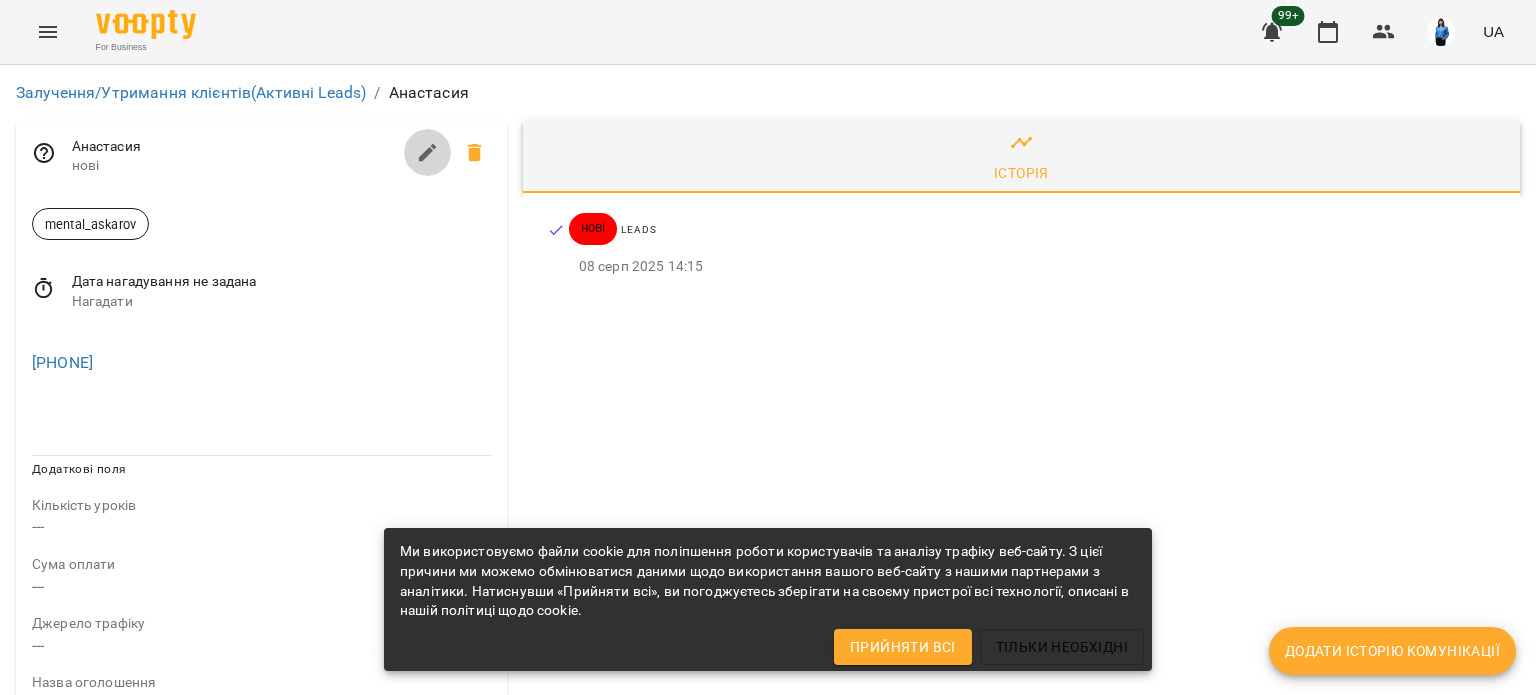 click 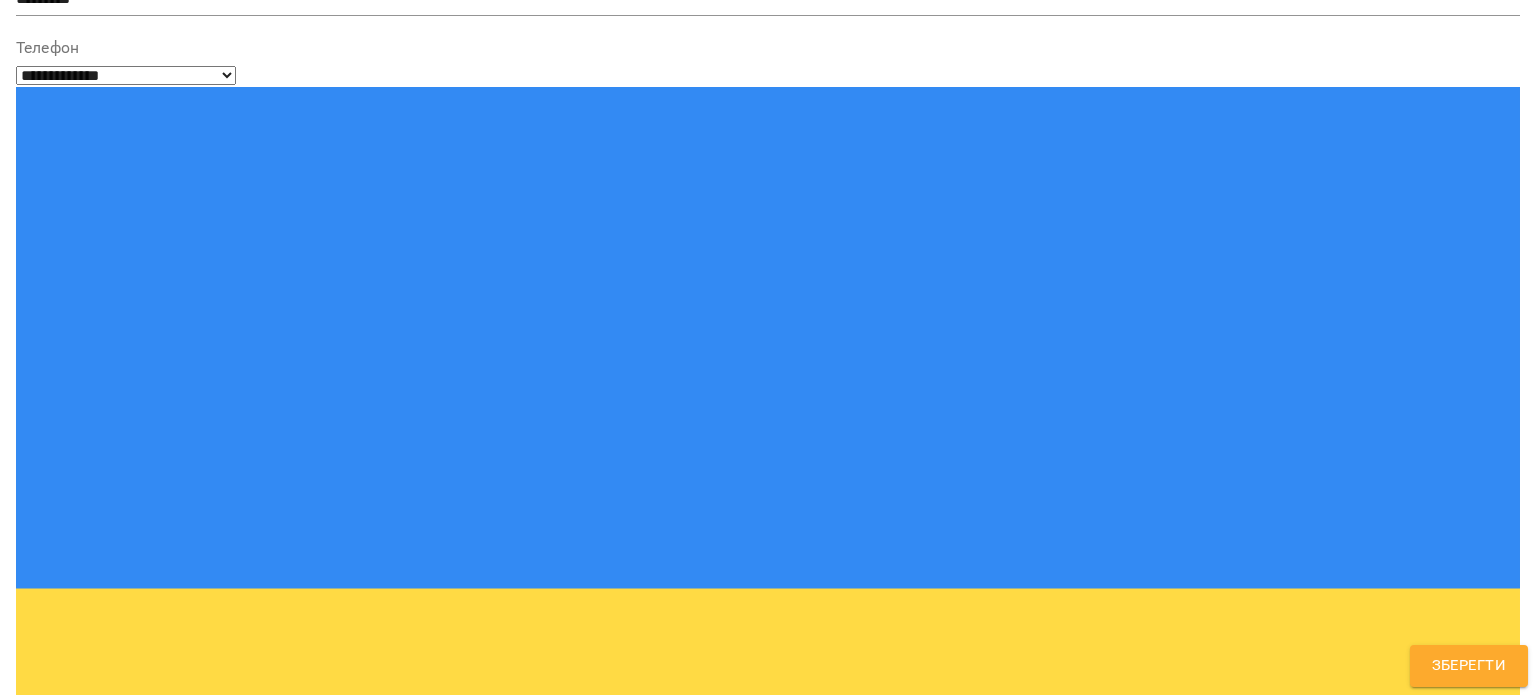 click on "mental_askarov" at bounding box center (731, 1328) 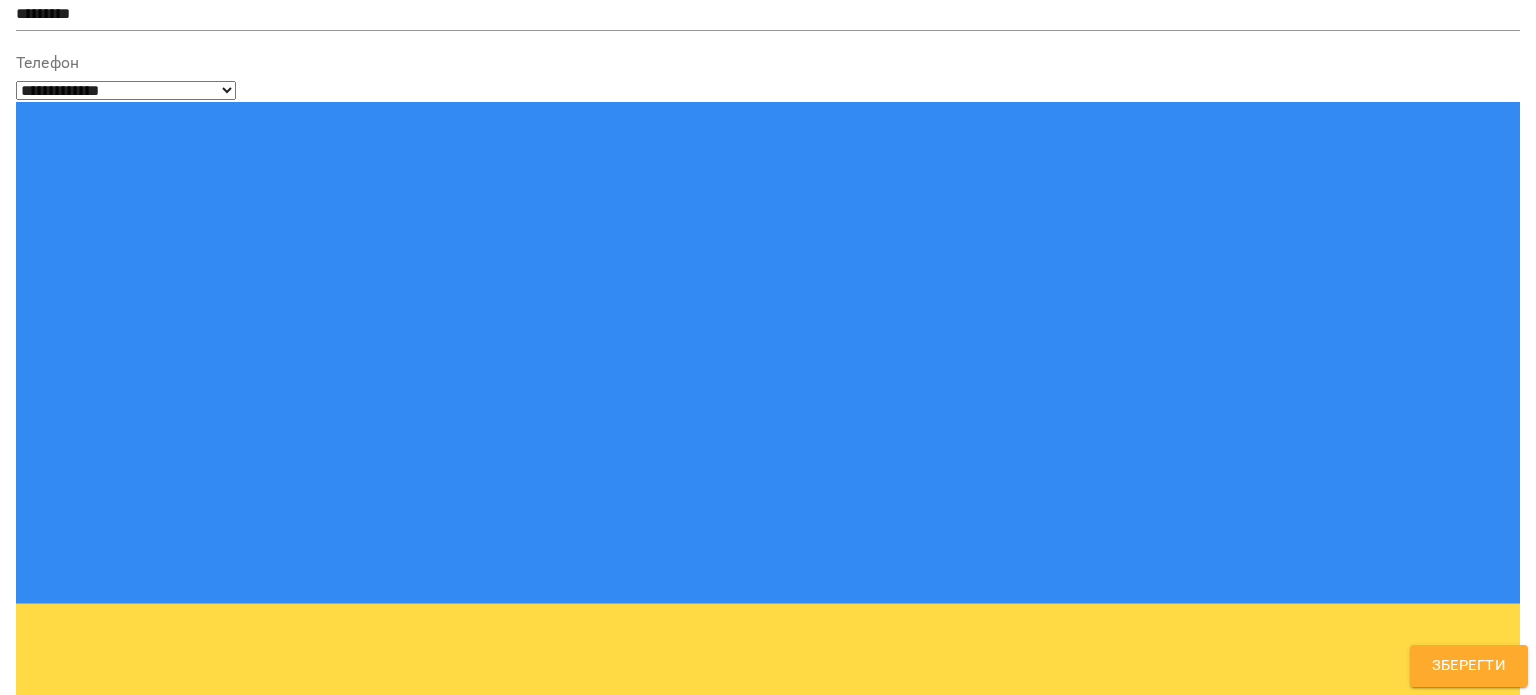 scroll, scrollTop: 184, scrollLeft: 0, axis: vertical 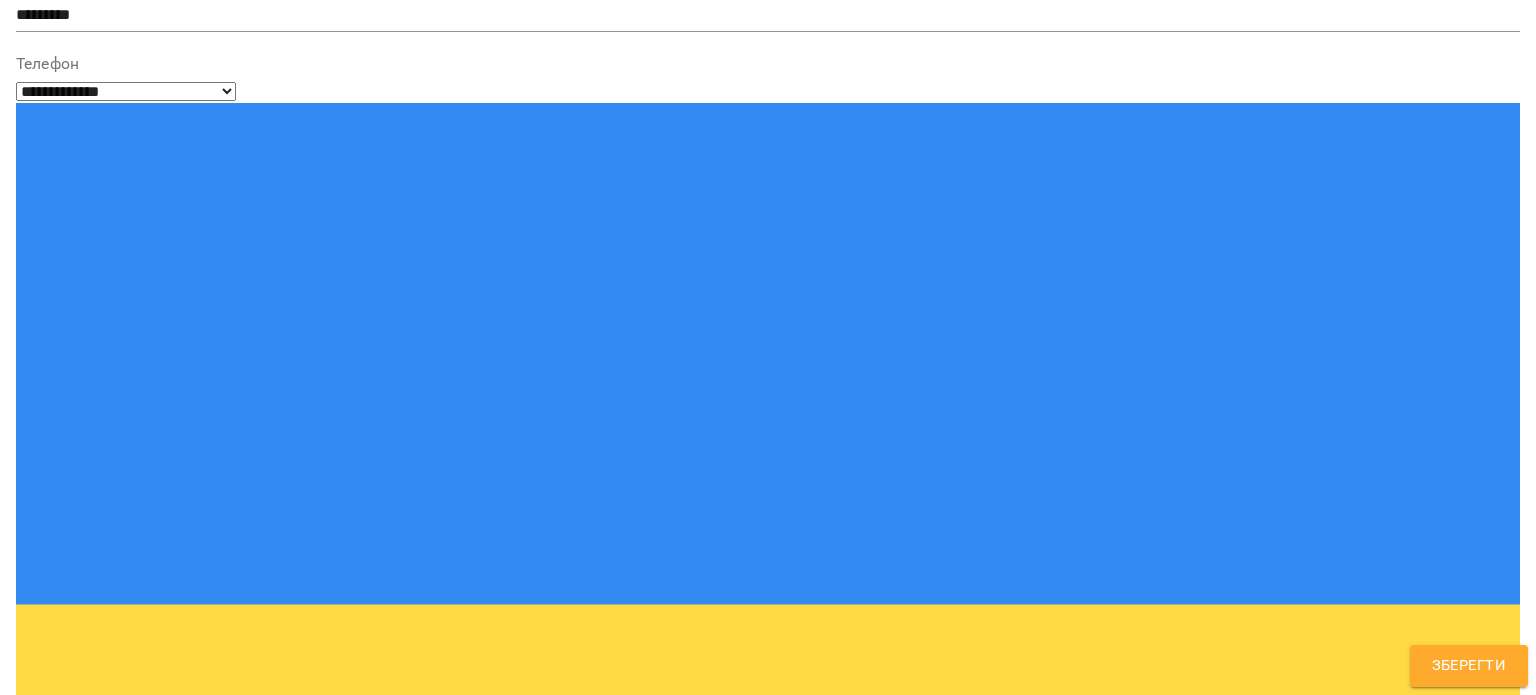 type on "*****" 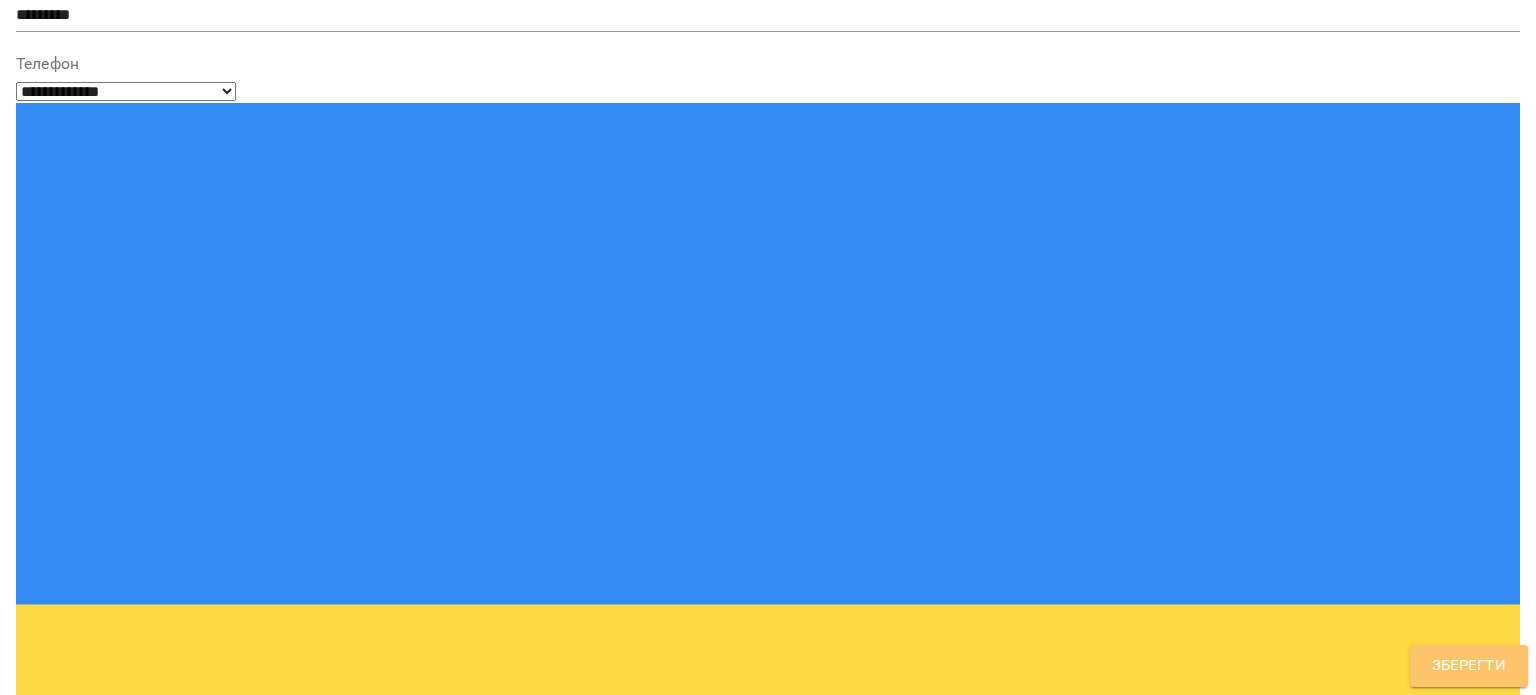 click on "Зберегти" at bounding box center (1469, 666) 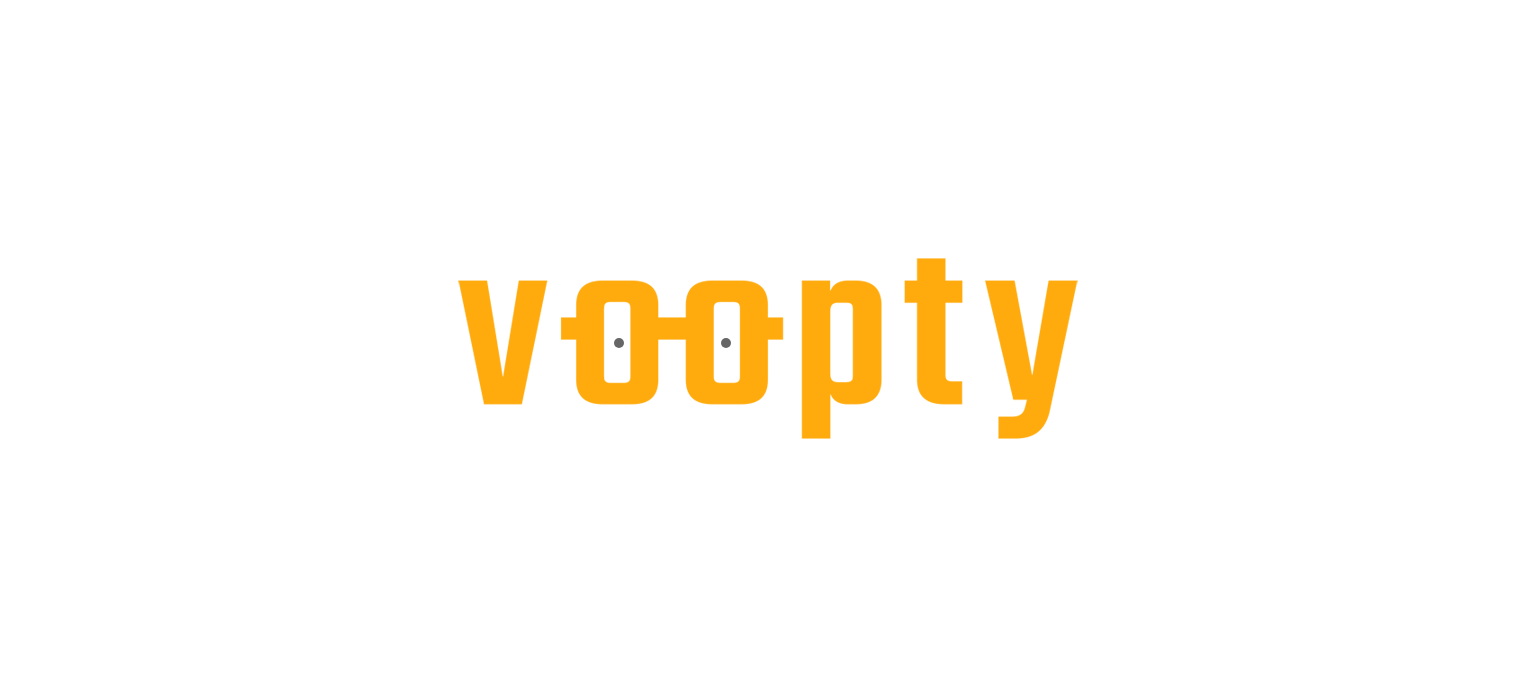 scroll, scrollTop: 0, scrollLeft: 0, axis: both 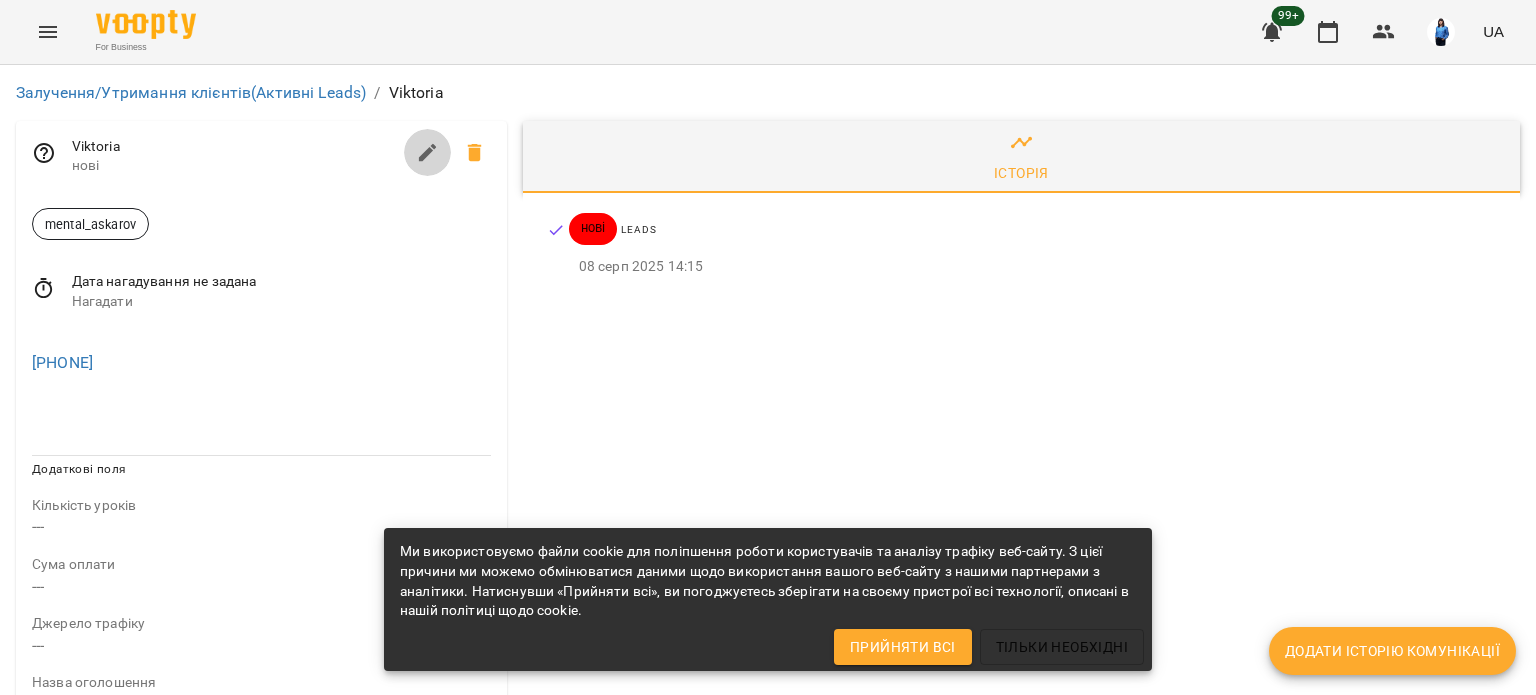 click 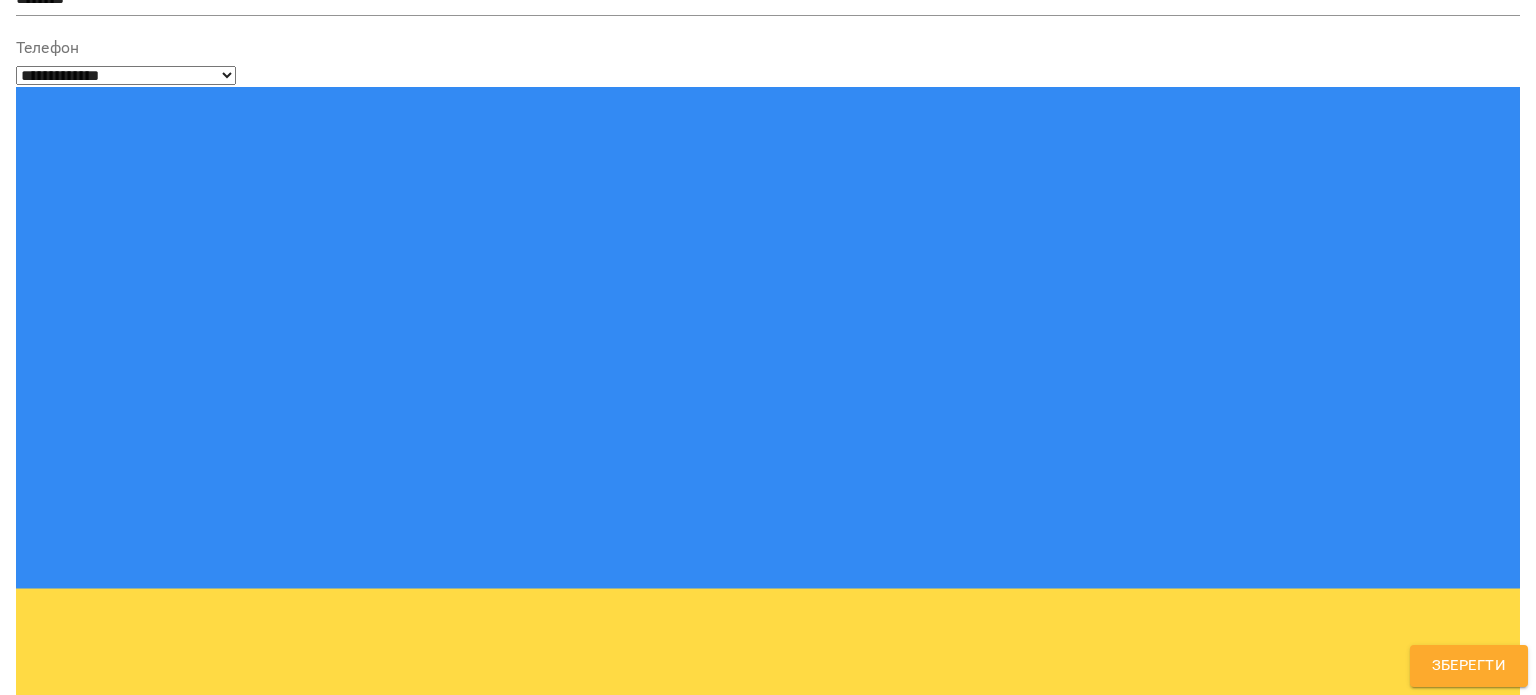 click on "mental_askarov" at bounding box center (731, 1328) 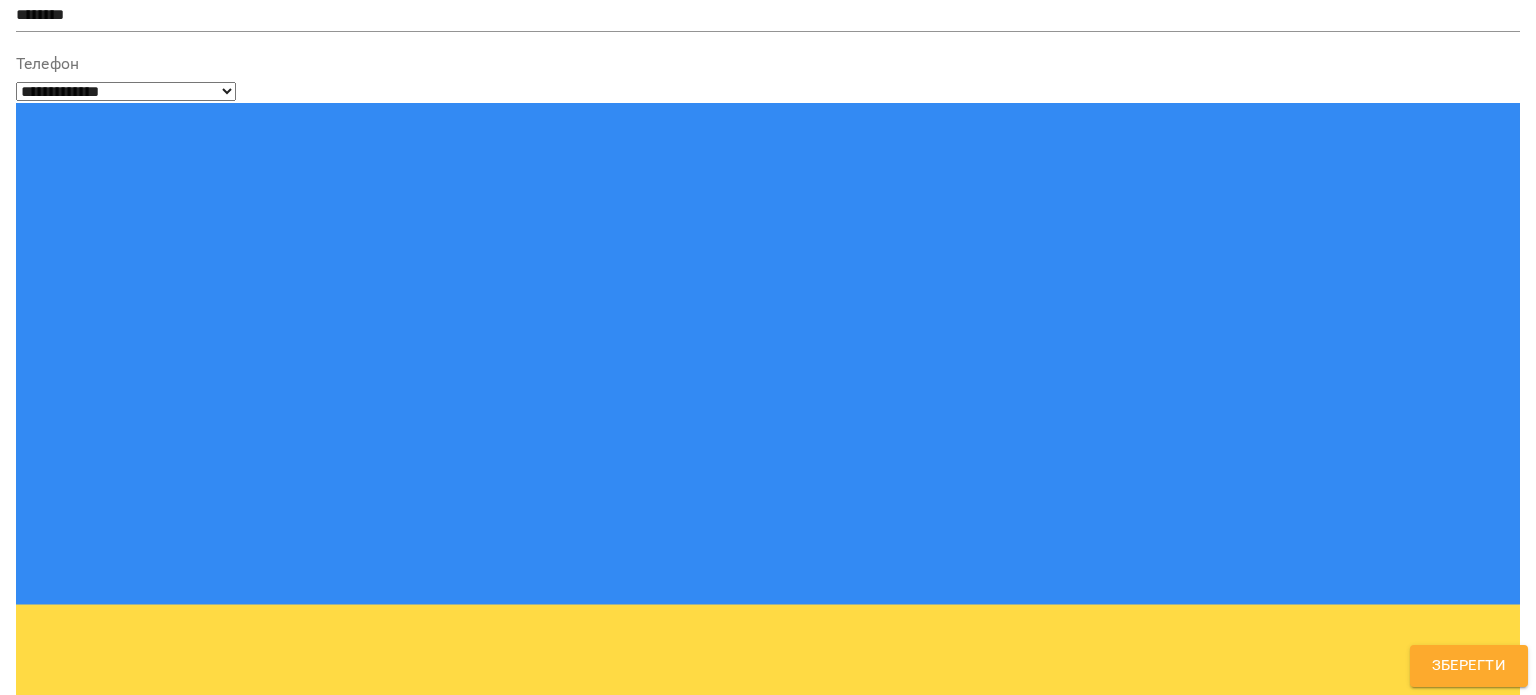type on "*****" 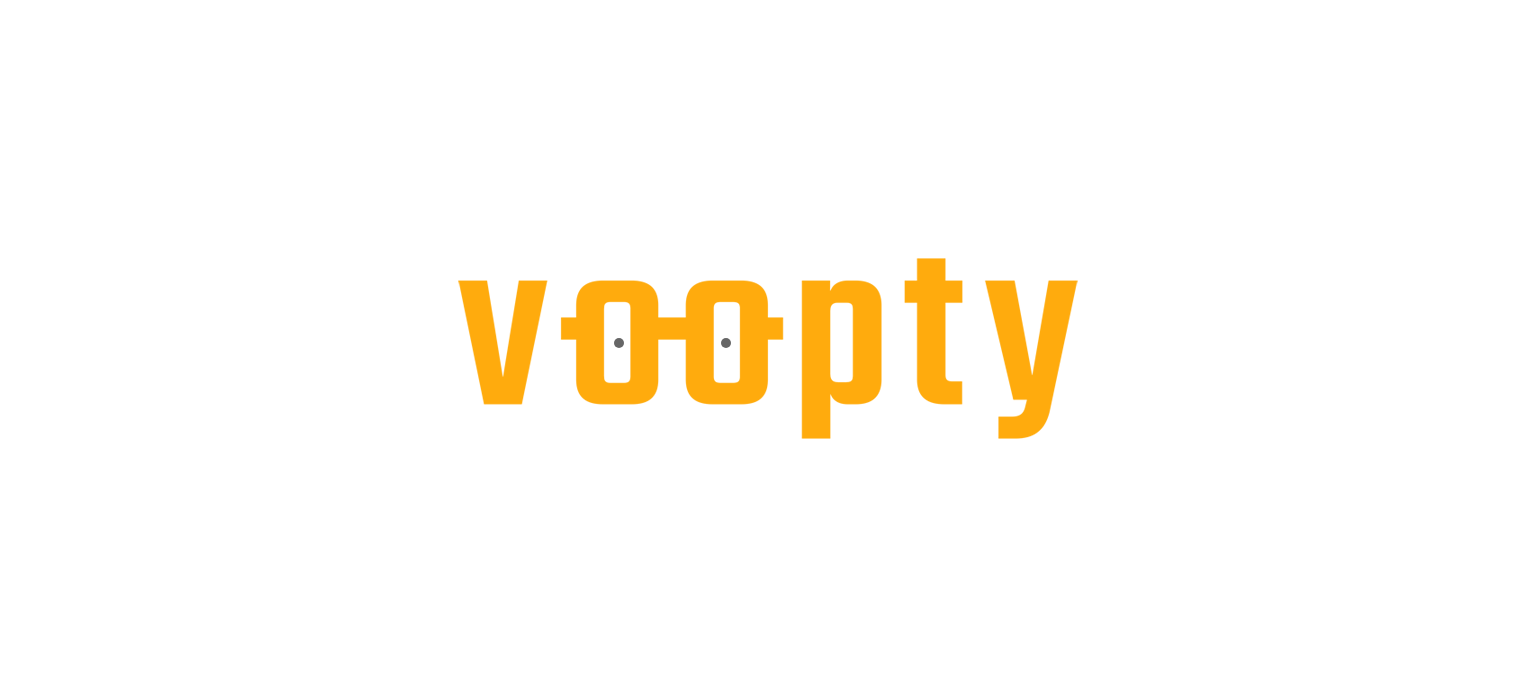 scroll, scrollTop: 0, scrollLeft: 0, axis: both 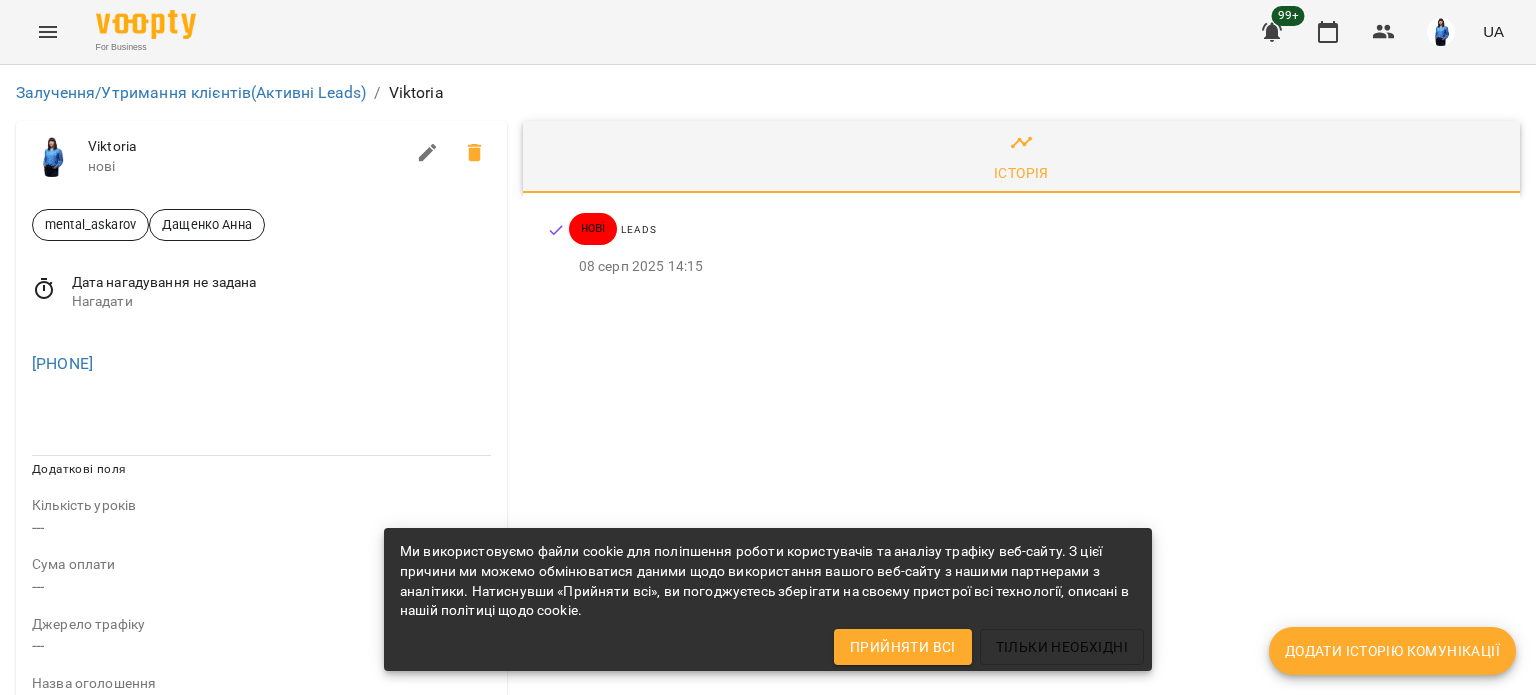 drag, startPoint x: 162, startPoint y: 375, endPoint x: 0, endPoint y: 359, distance: 162.78821 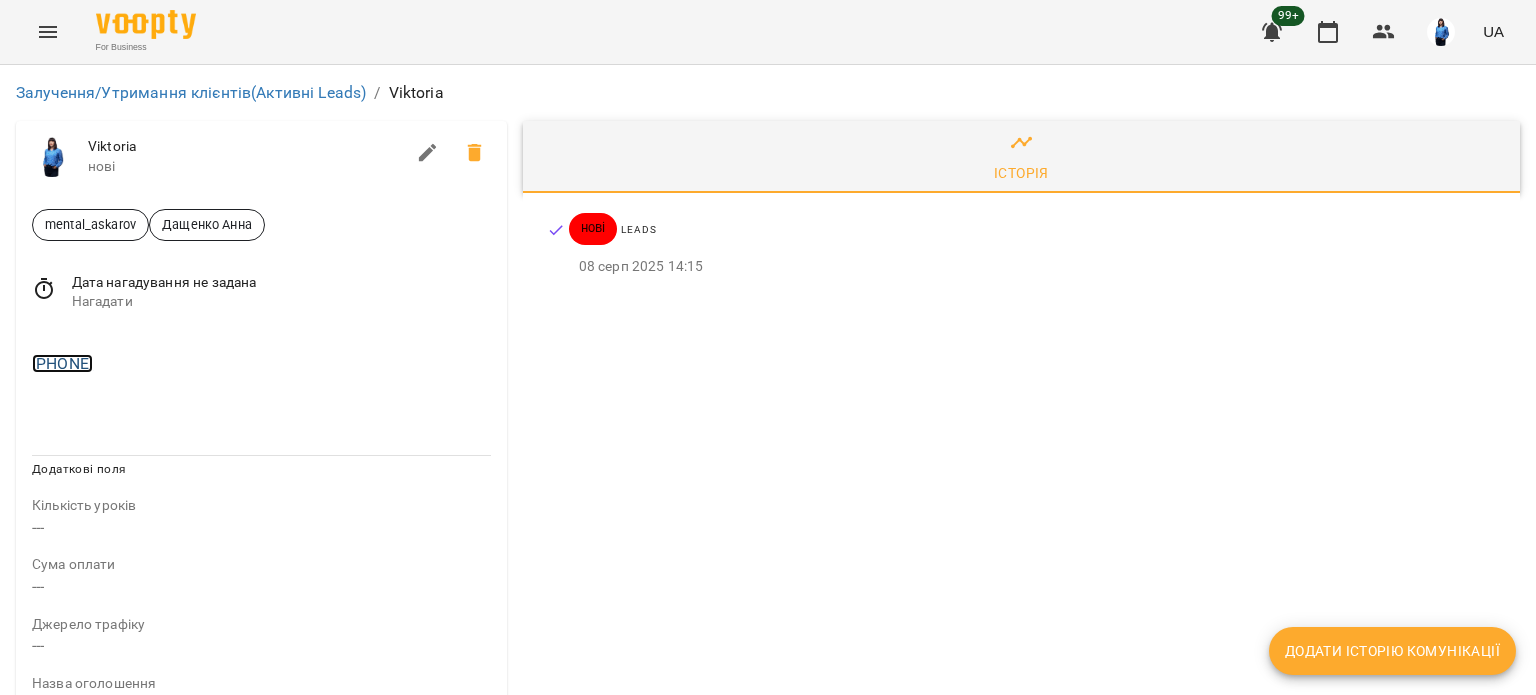 drag, startPoint x: 98, startPoint y: 361, endPoint x: 80, endPoint y: 371, distance: 20.59126 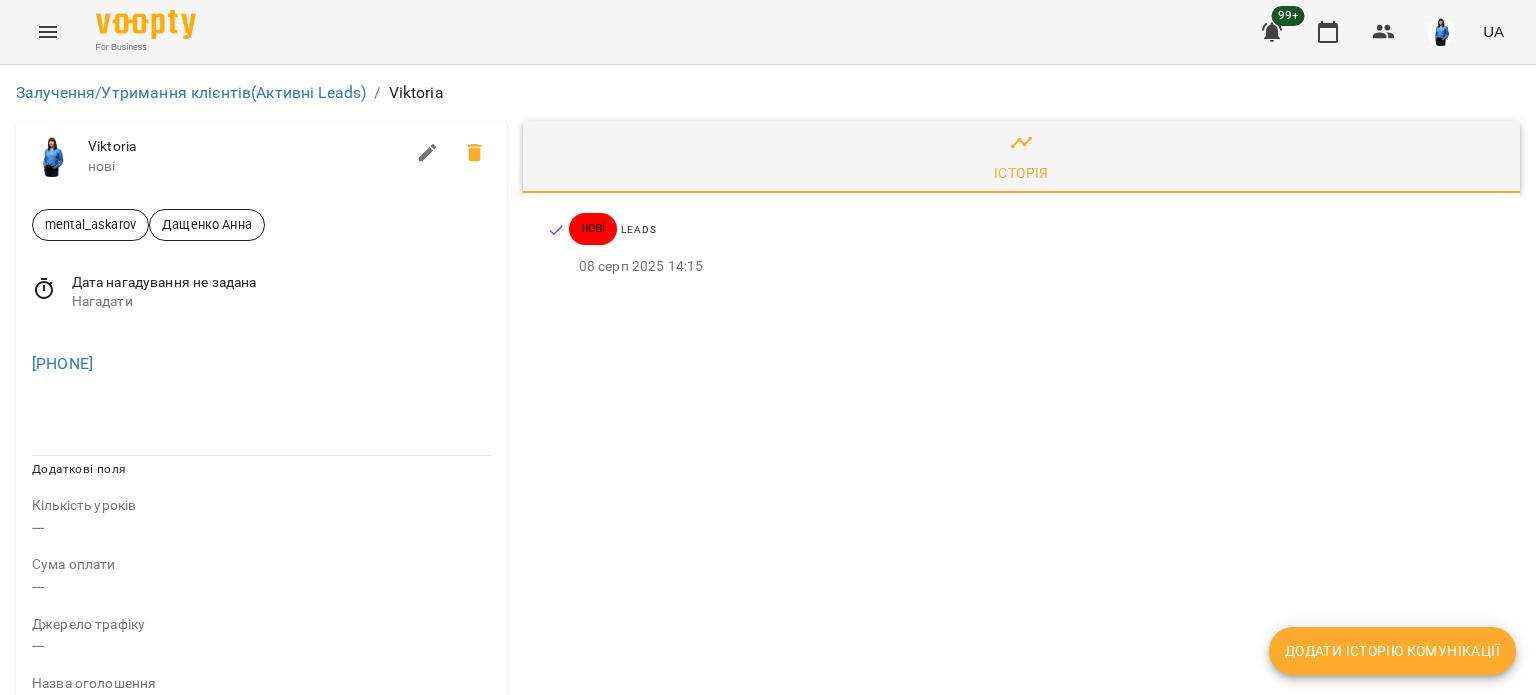 click on "[PHONE]" at bounding box center [261, 364] 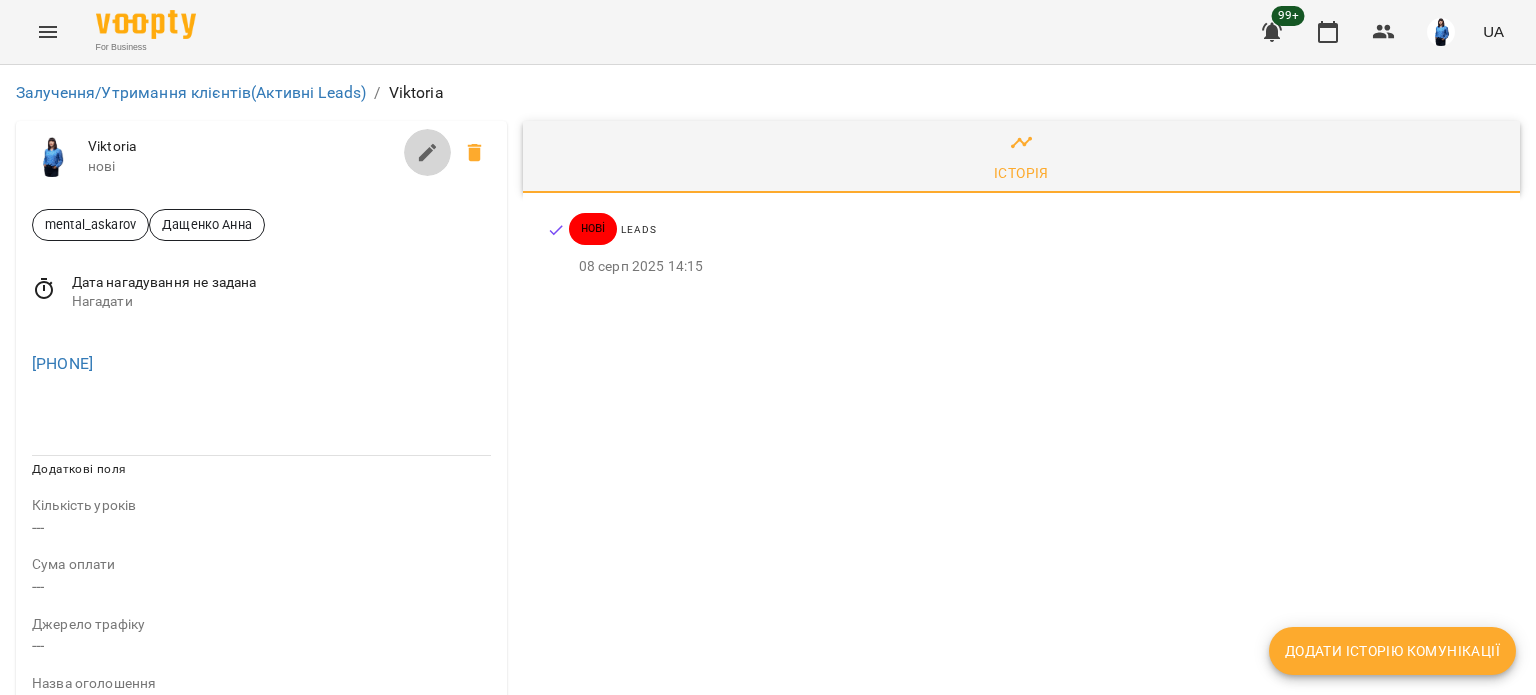click 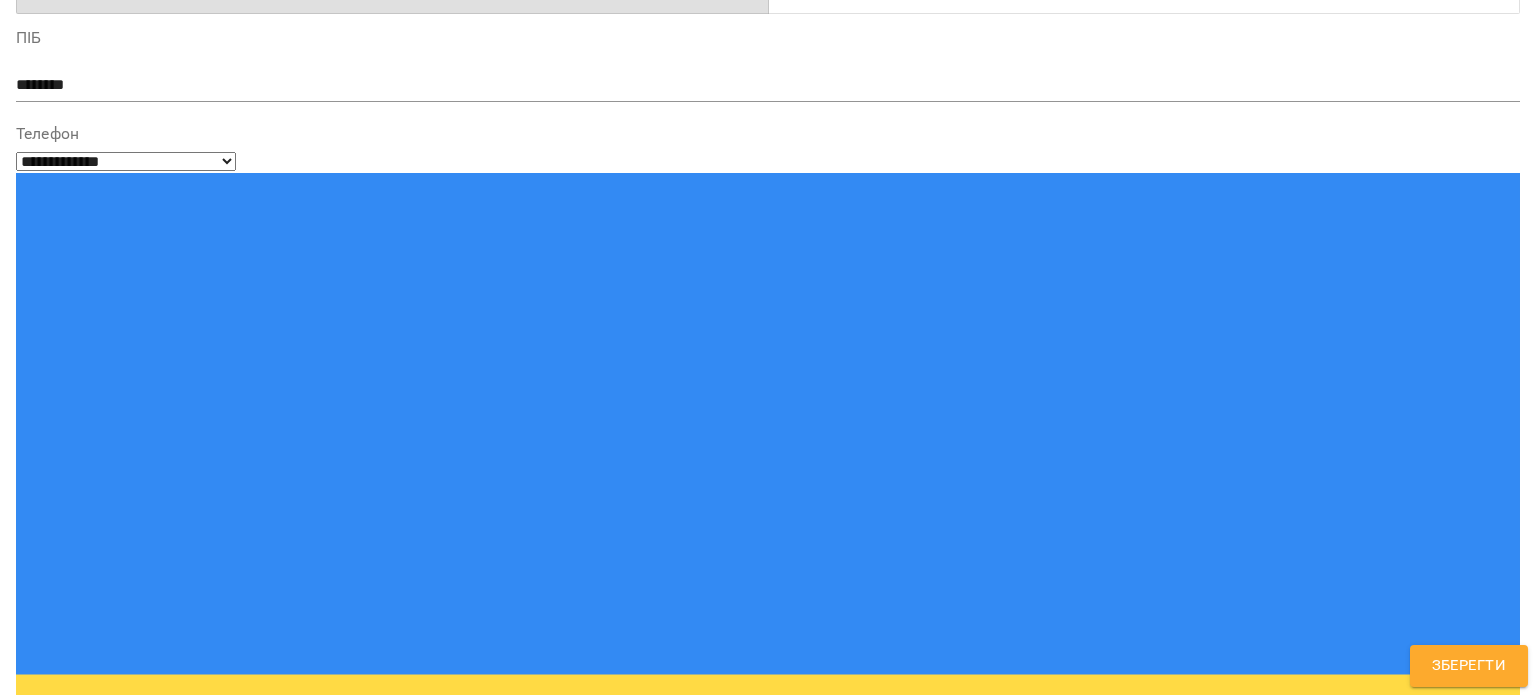 scroll, scrollTop: 200, scrollLeft: 0, axis: vertical 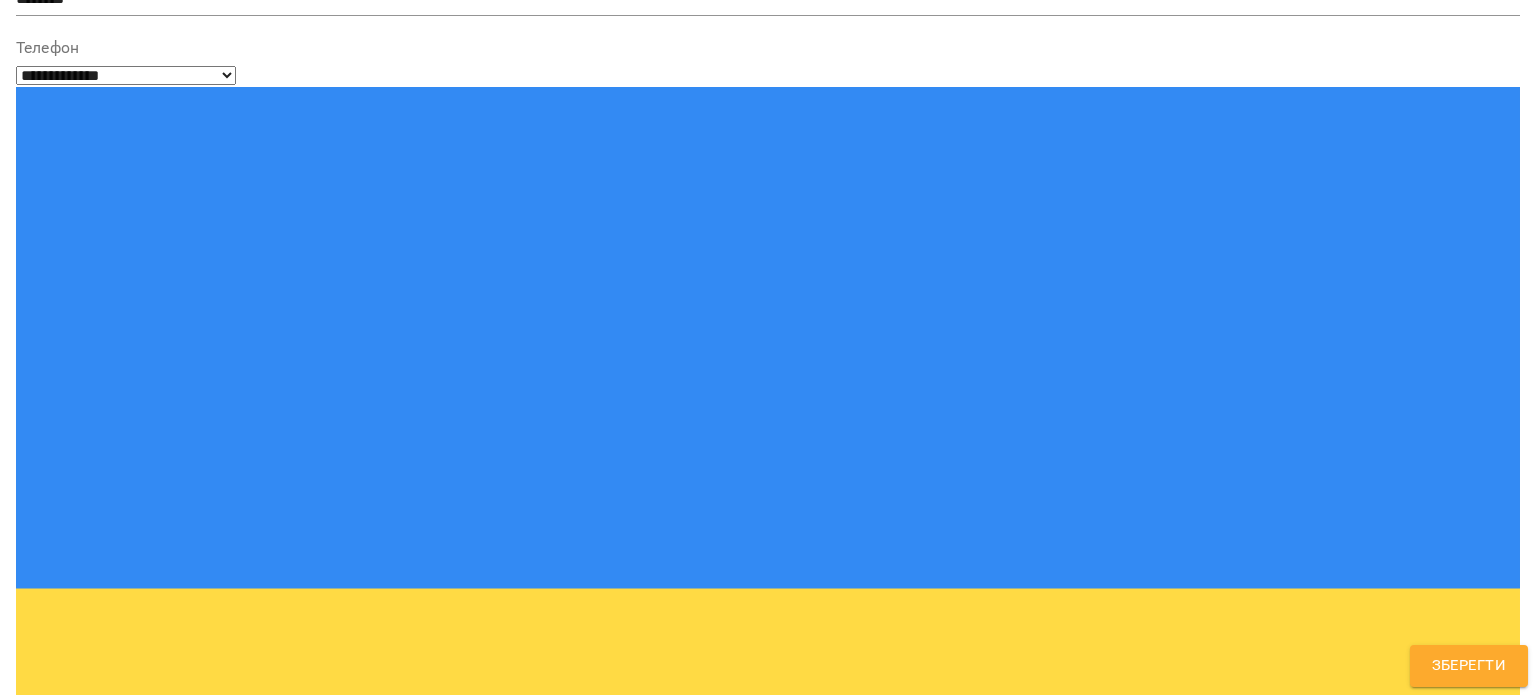 click at bounding box center [768, 1622] 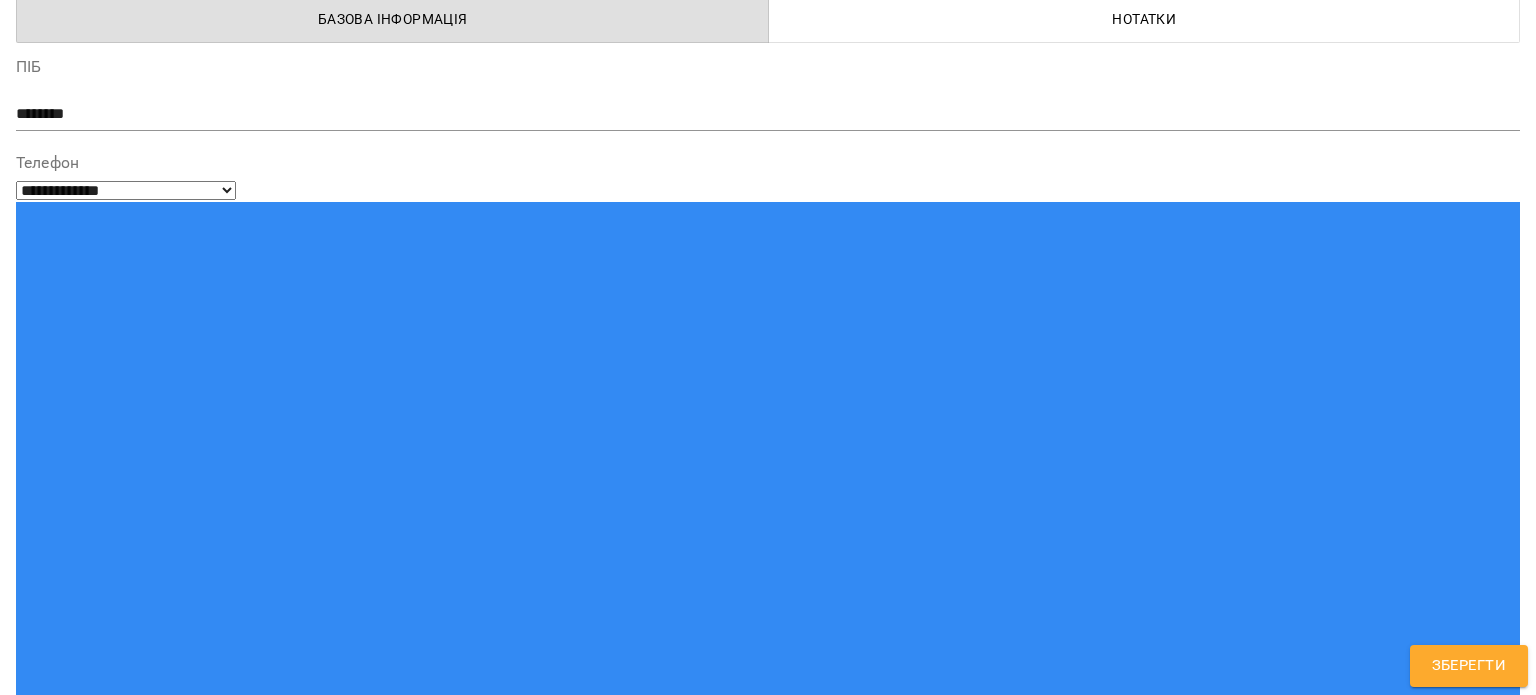 scroll, scrollTop: 0, scrollLeft: 0, axis: both 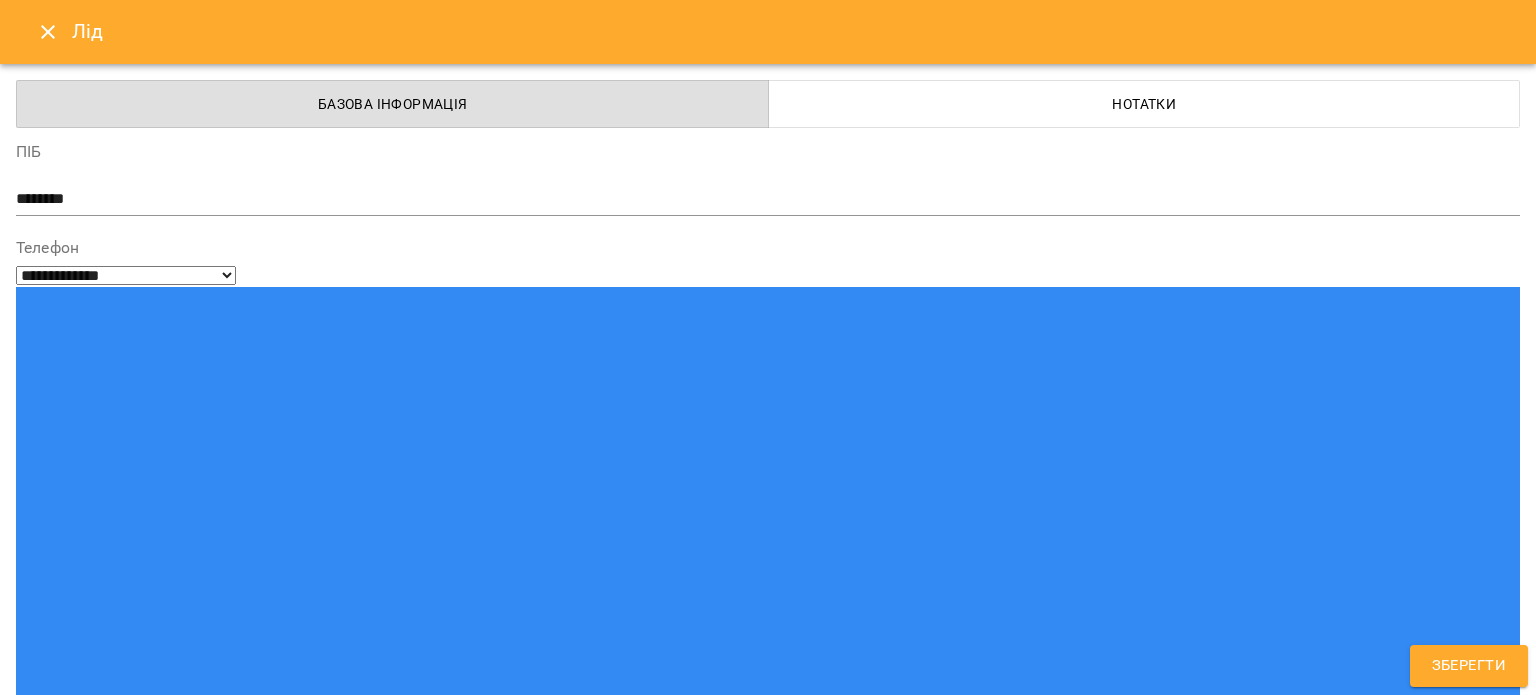 click on "**********" at bounding box center [768, 347] 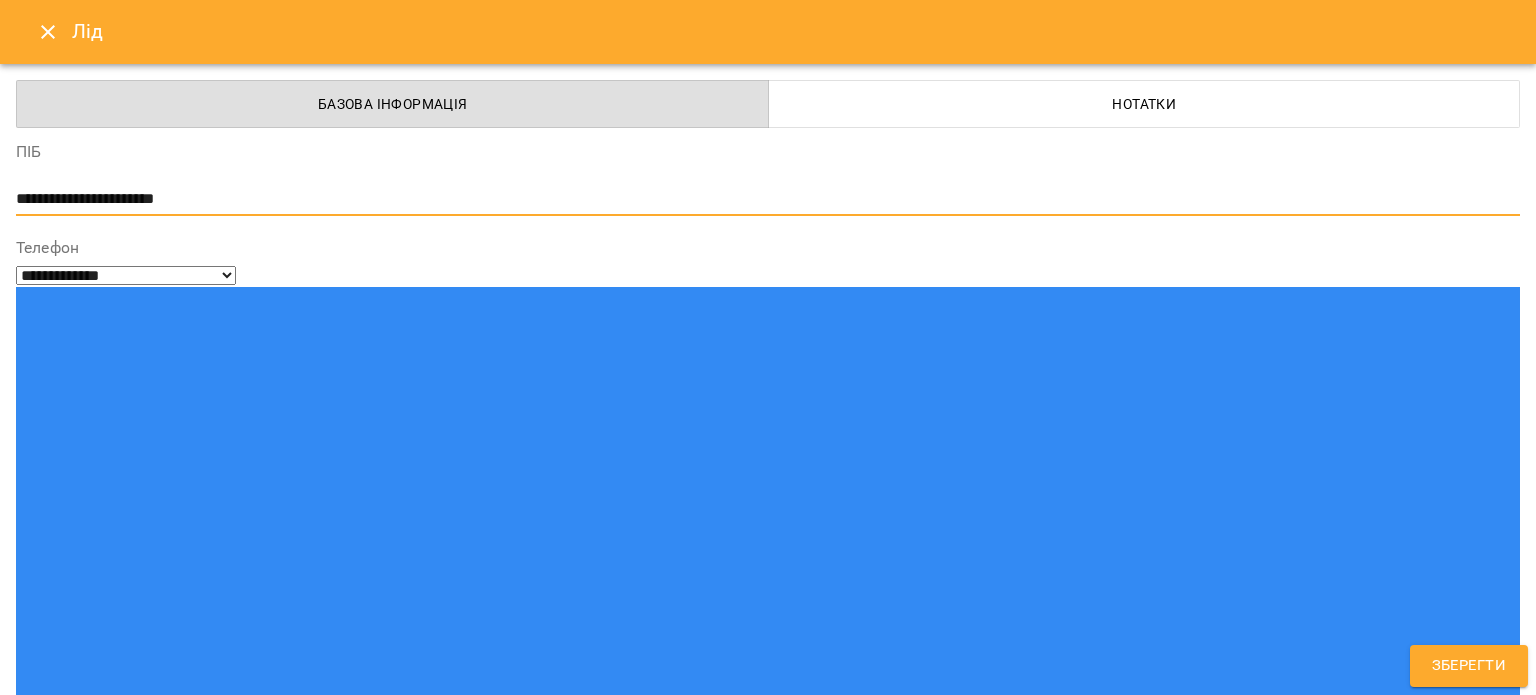 type on "**********" 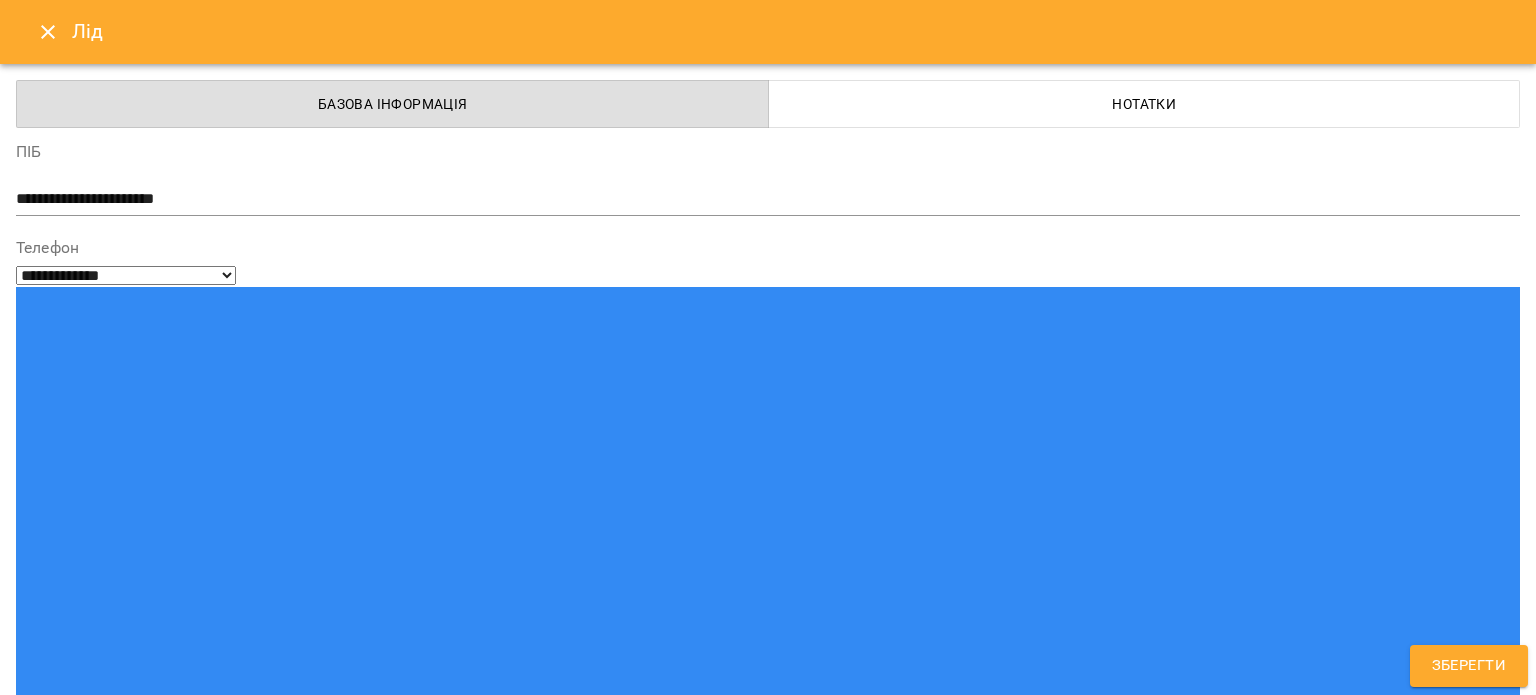type on "****" 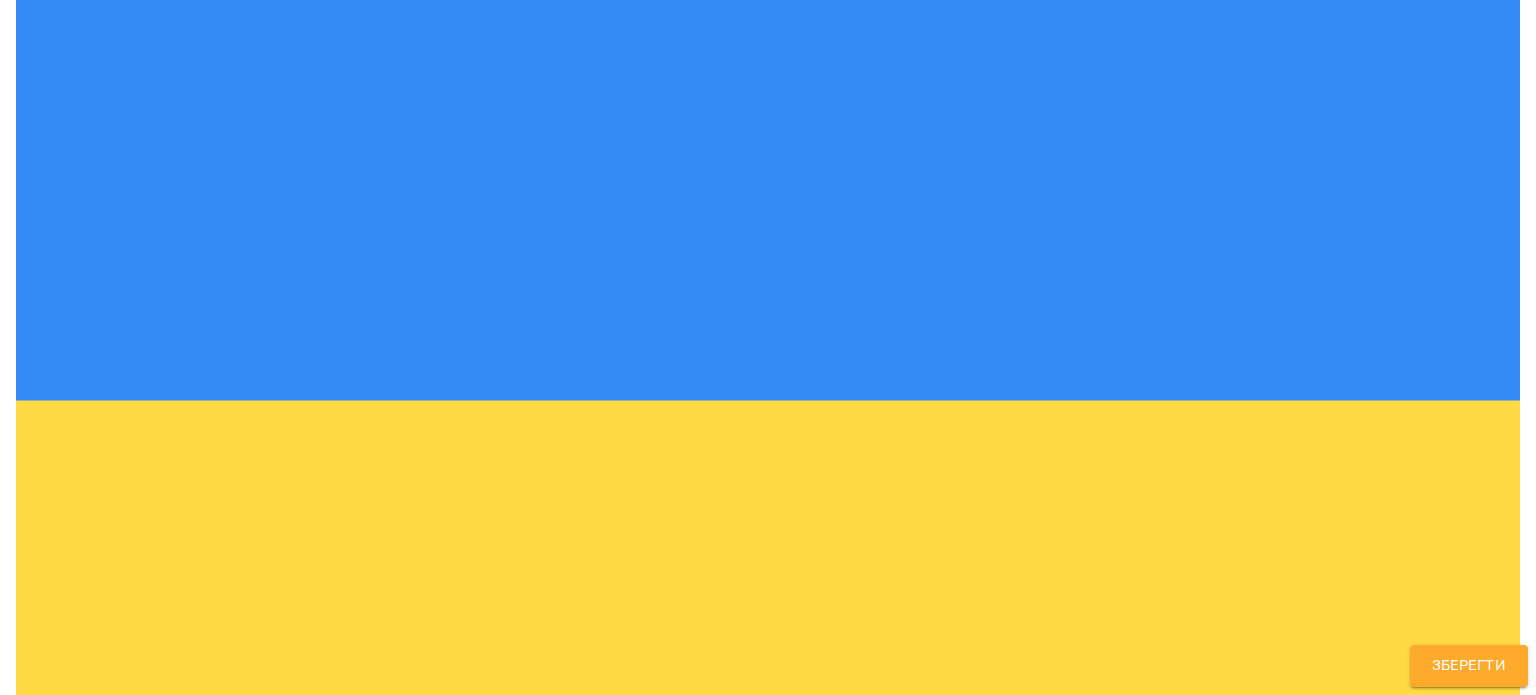 scroll, scrollTop: 400, scrollLeft: 0, axis: vertical 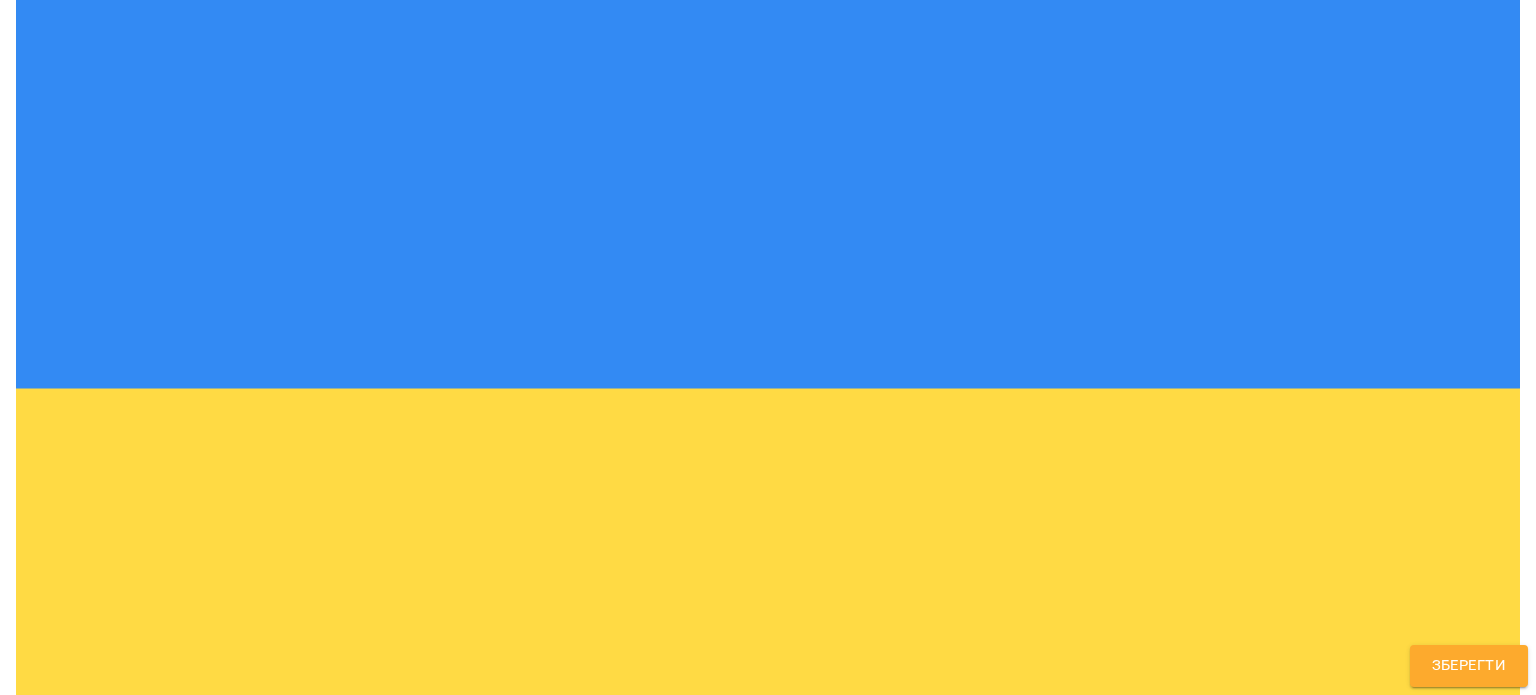 click on "**********" at bounding box center [760, 1422] 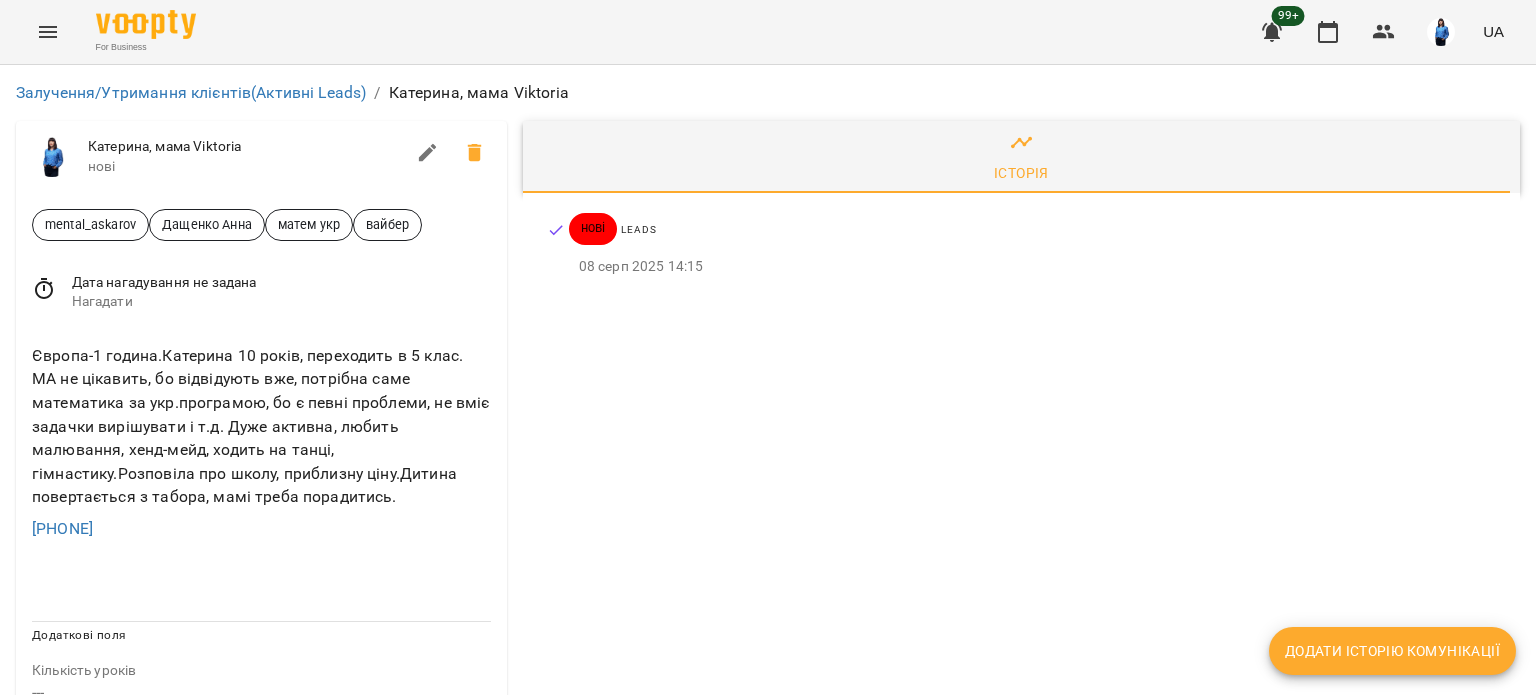 click on "Додати історію комунікації" at bounding box center (1392, 651) 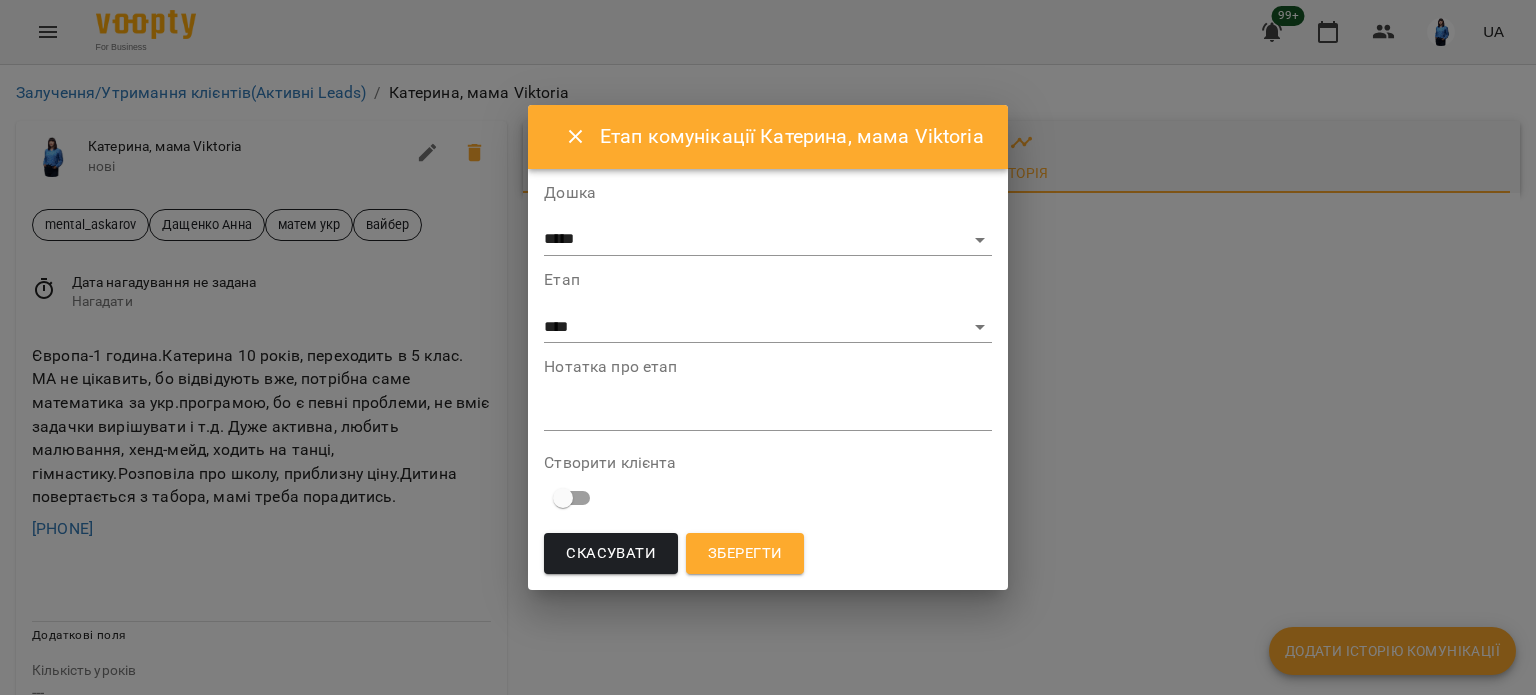 click at bounding box center (767, 414) 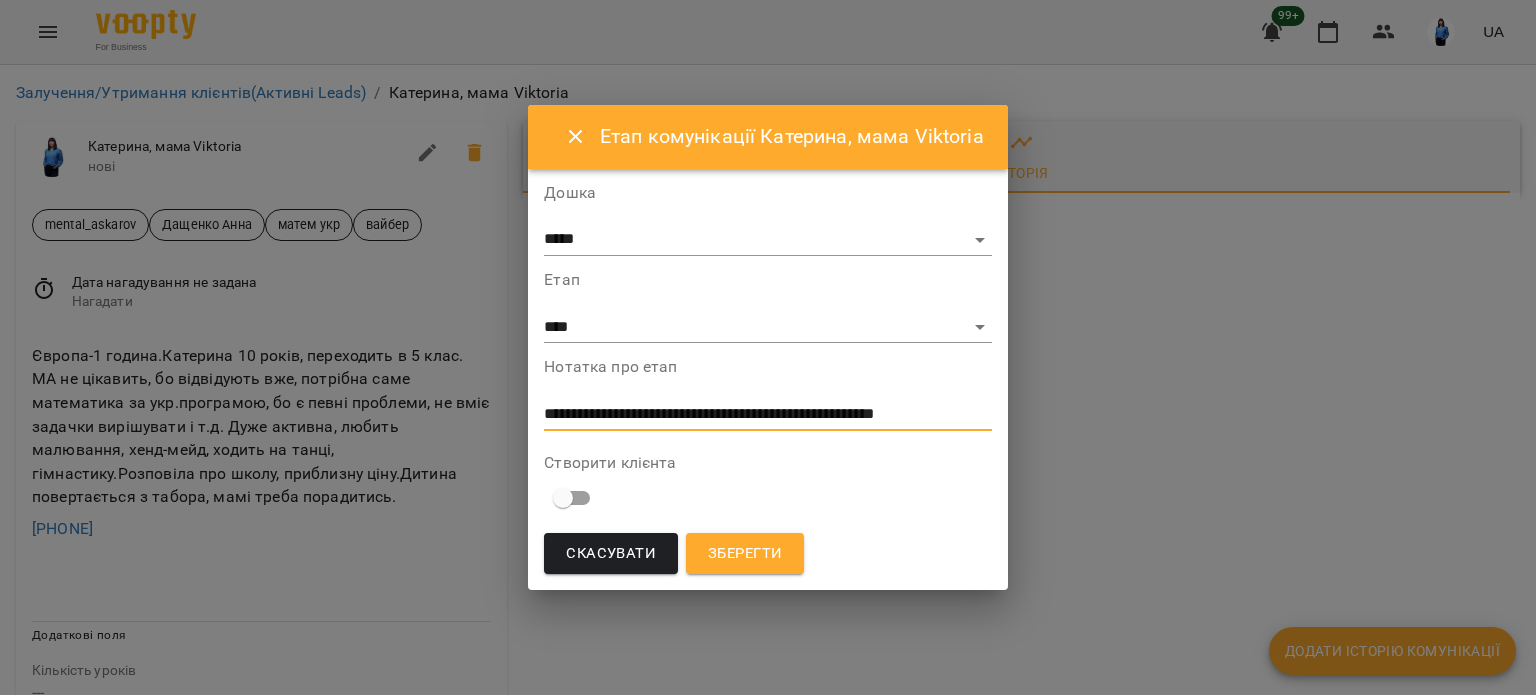 scroll, scrollTop: 0, scrollLeft: 0, axis: both 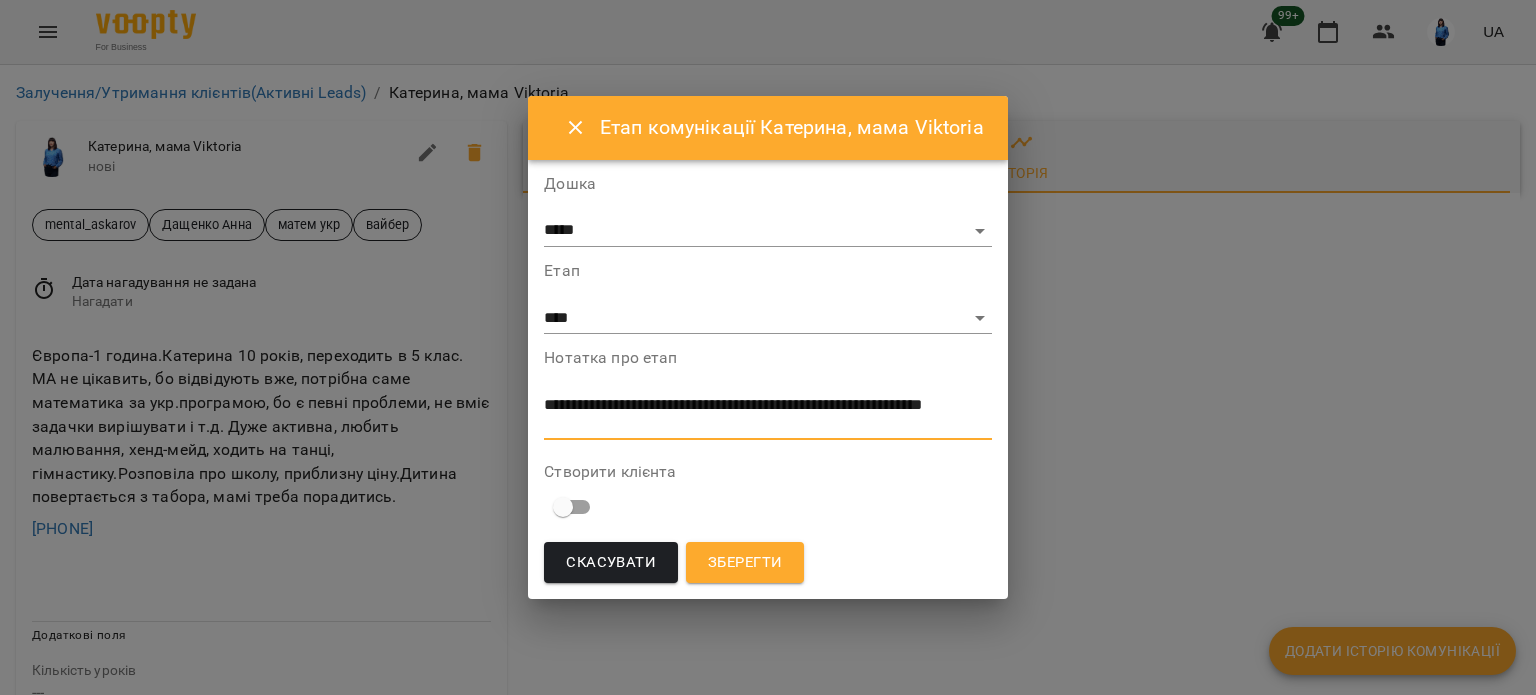 type on "**********" 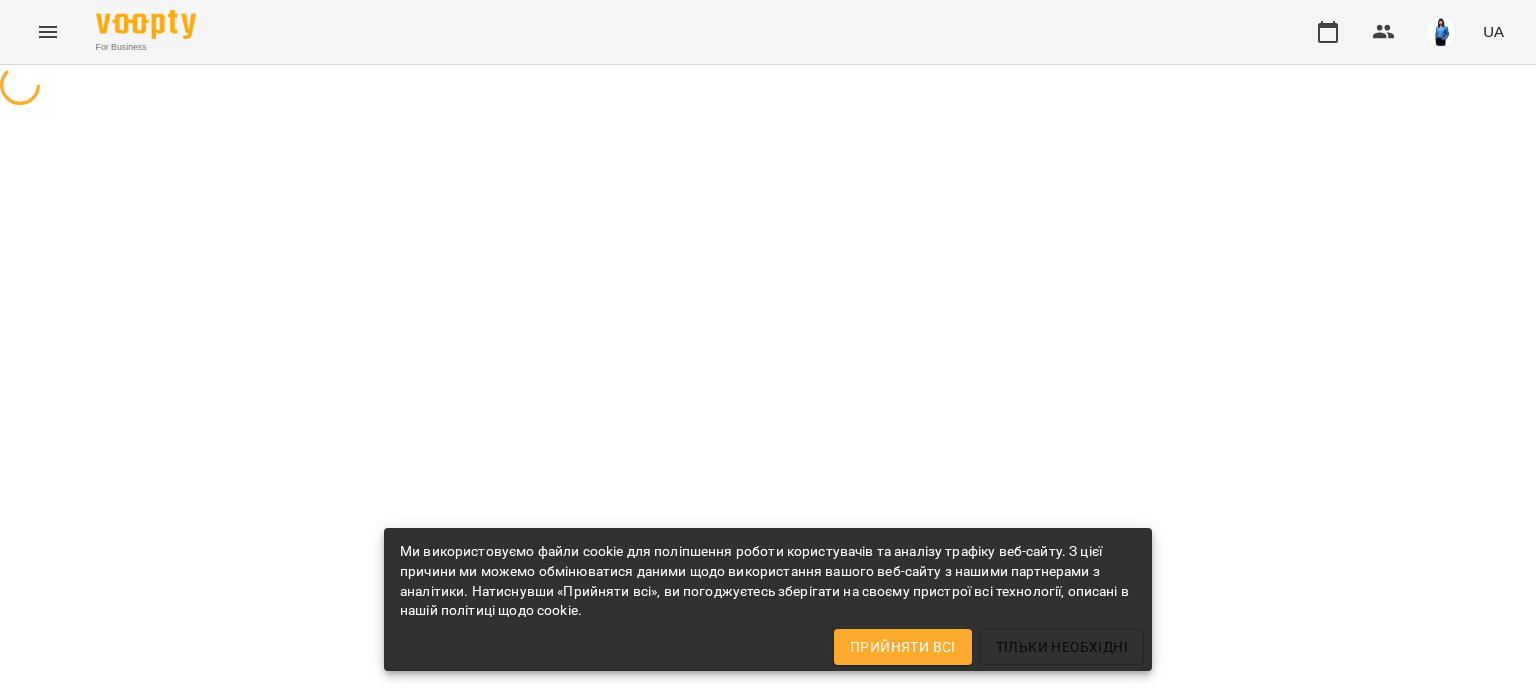 scroll, scrollTop: 0, scrollLeft: 0, axis: both 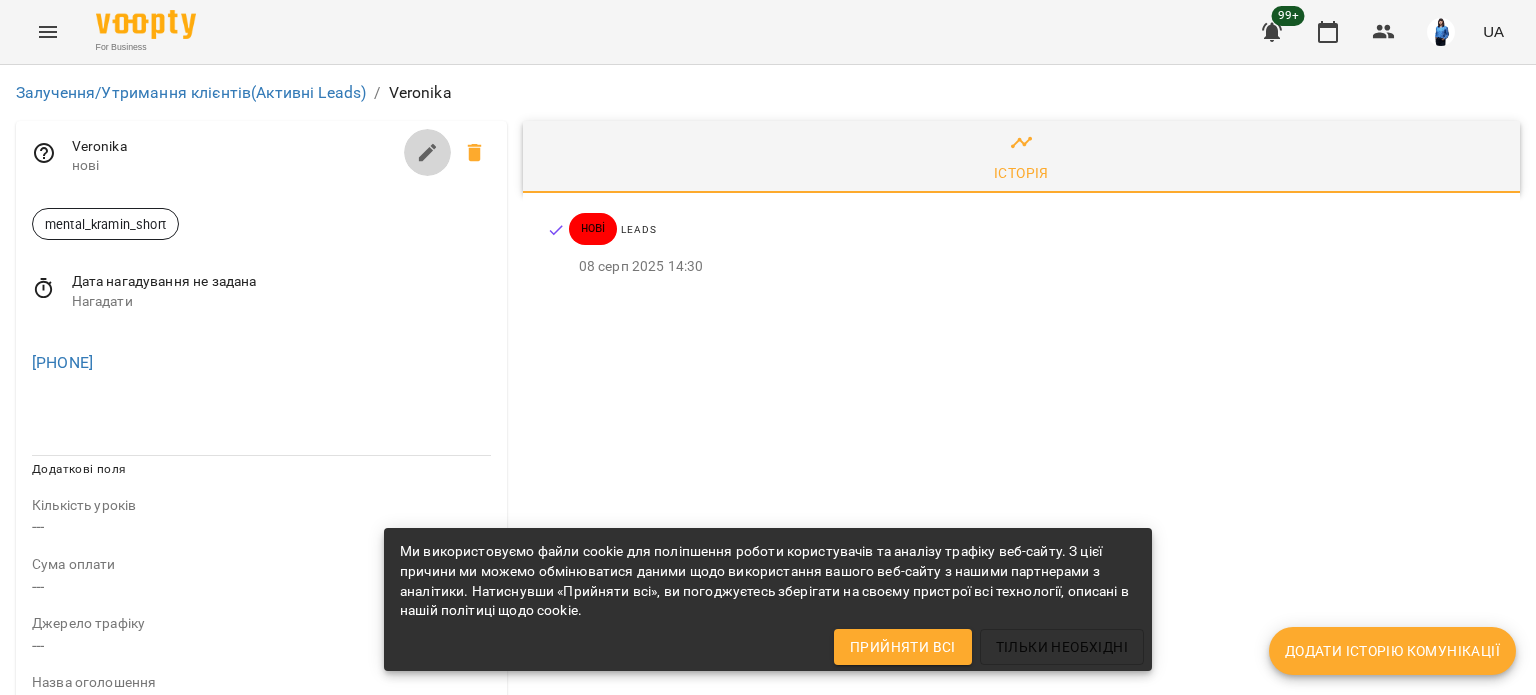 click 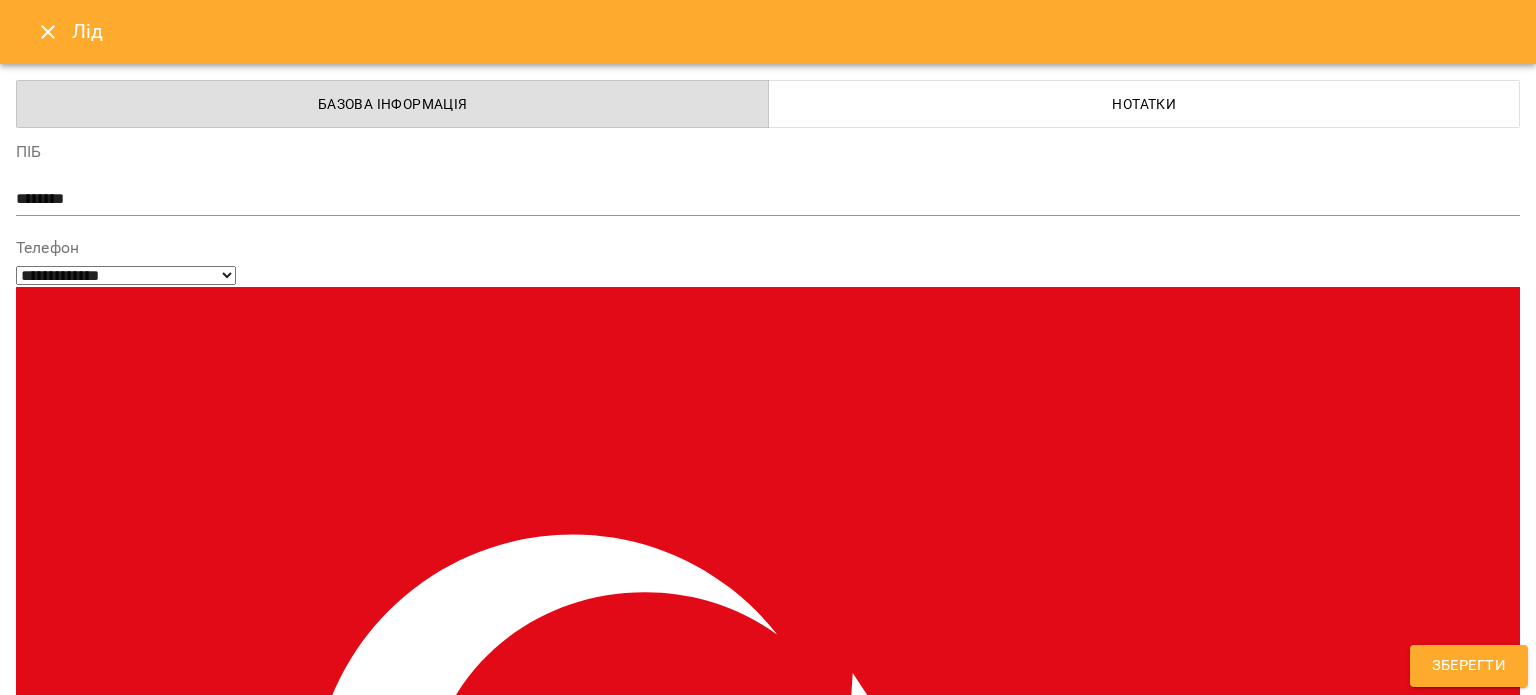 click on "mental_kramin_short" at bounding box center [731, 1528] 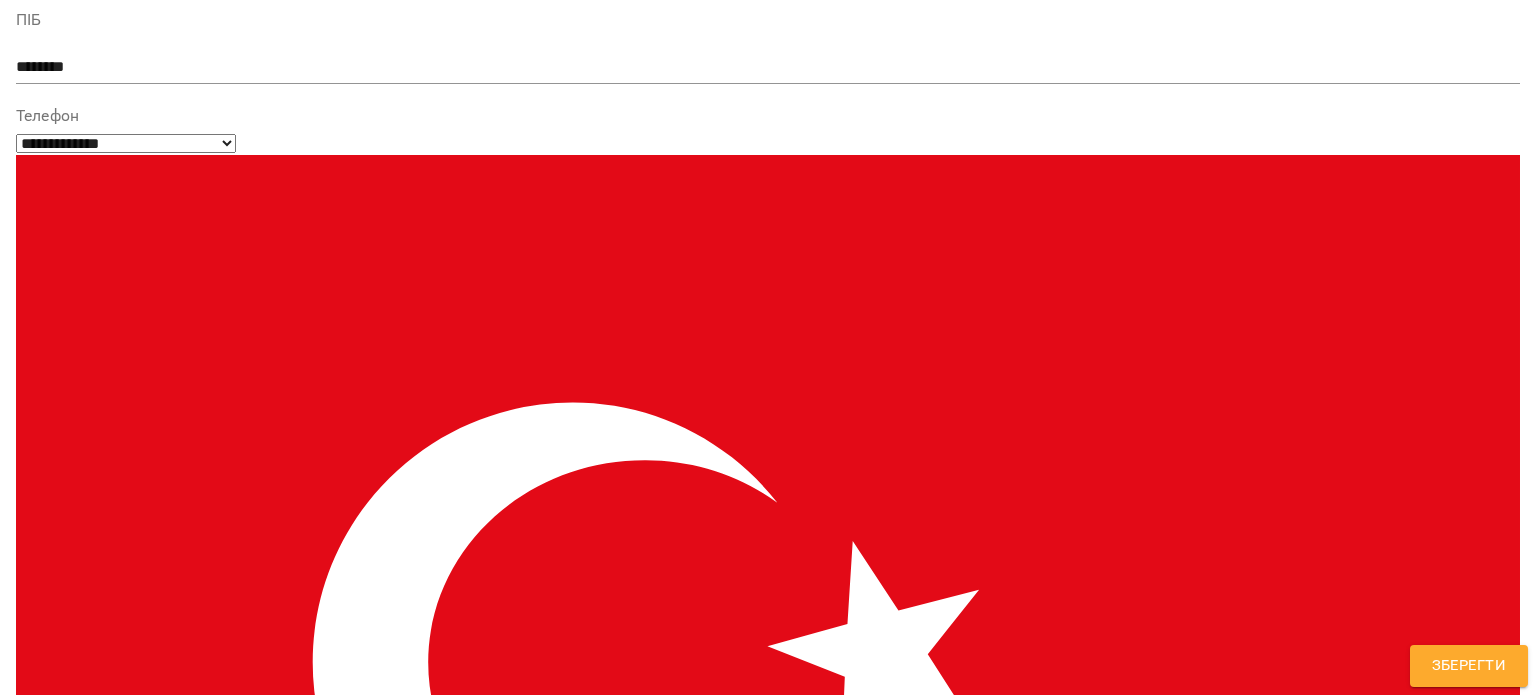 scroll, scrollTop: 300, scrollLeft: 0, axis: vertical 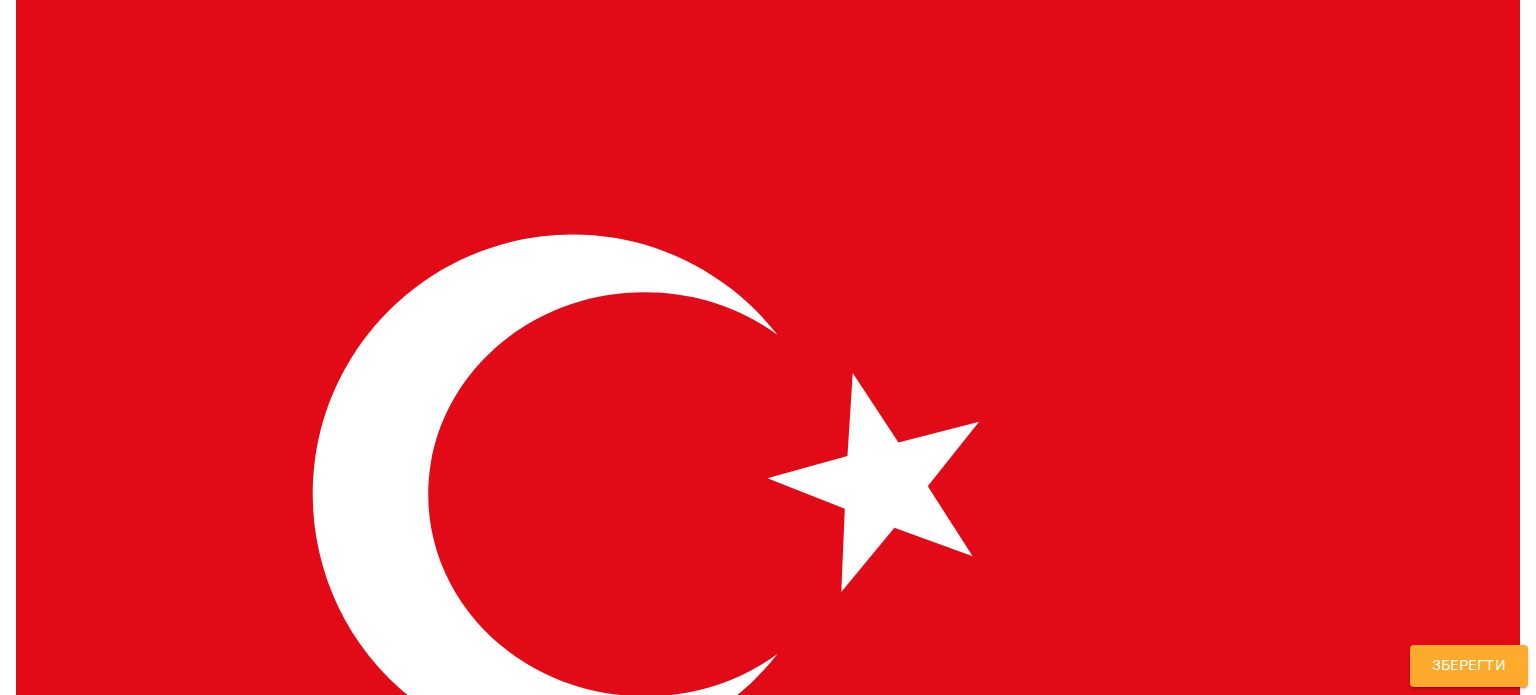 click on "**********" at bounding box center [768, 1452] 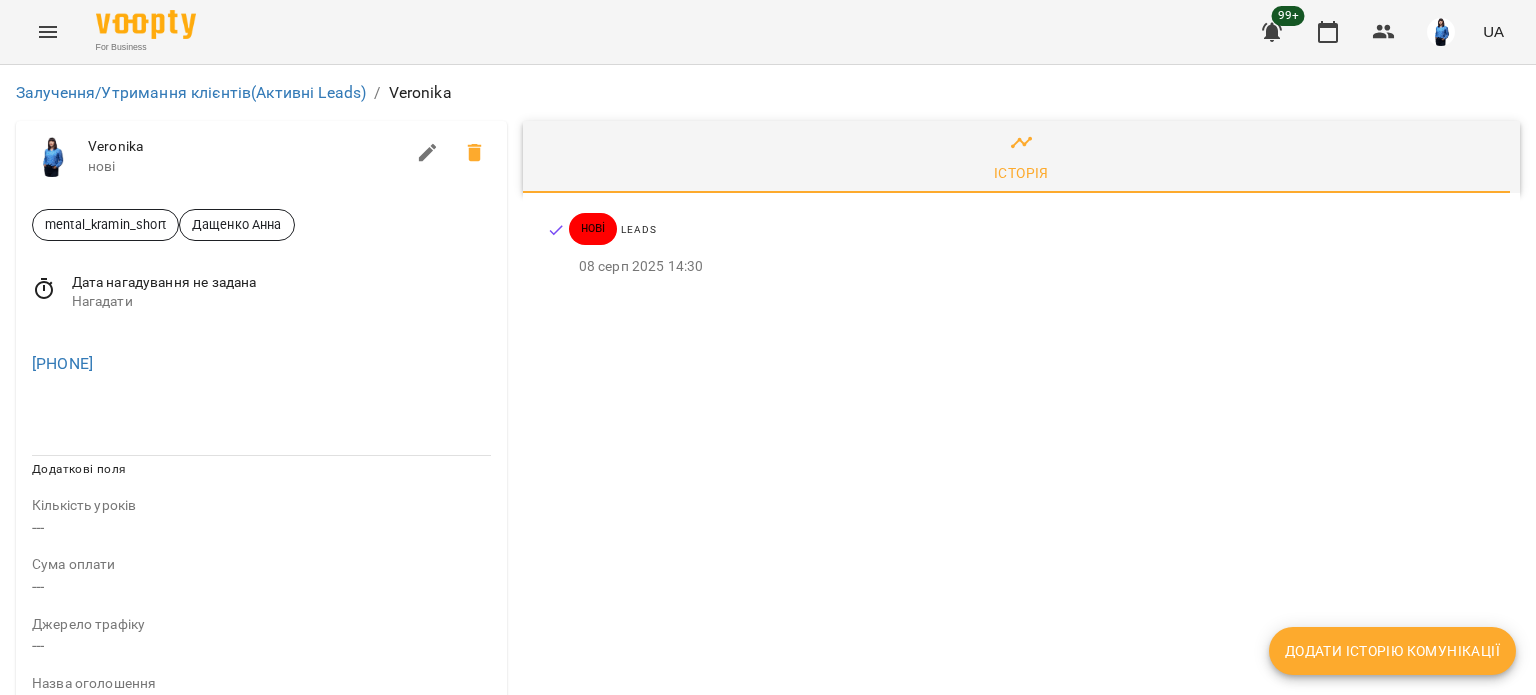 drag, startPoint x: 156, startPoint y: 367, endPoint x: 26, endPoint y: 353, distance: 130.75168 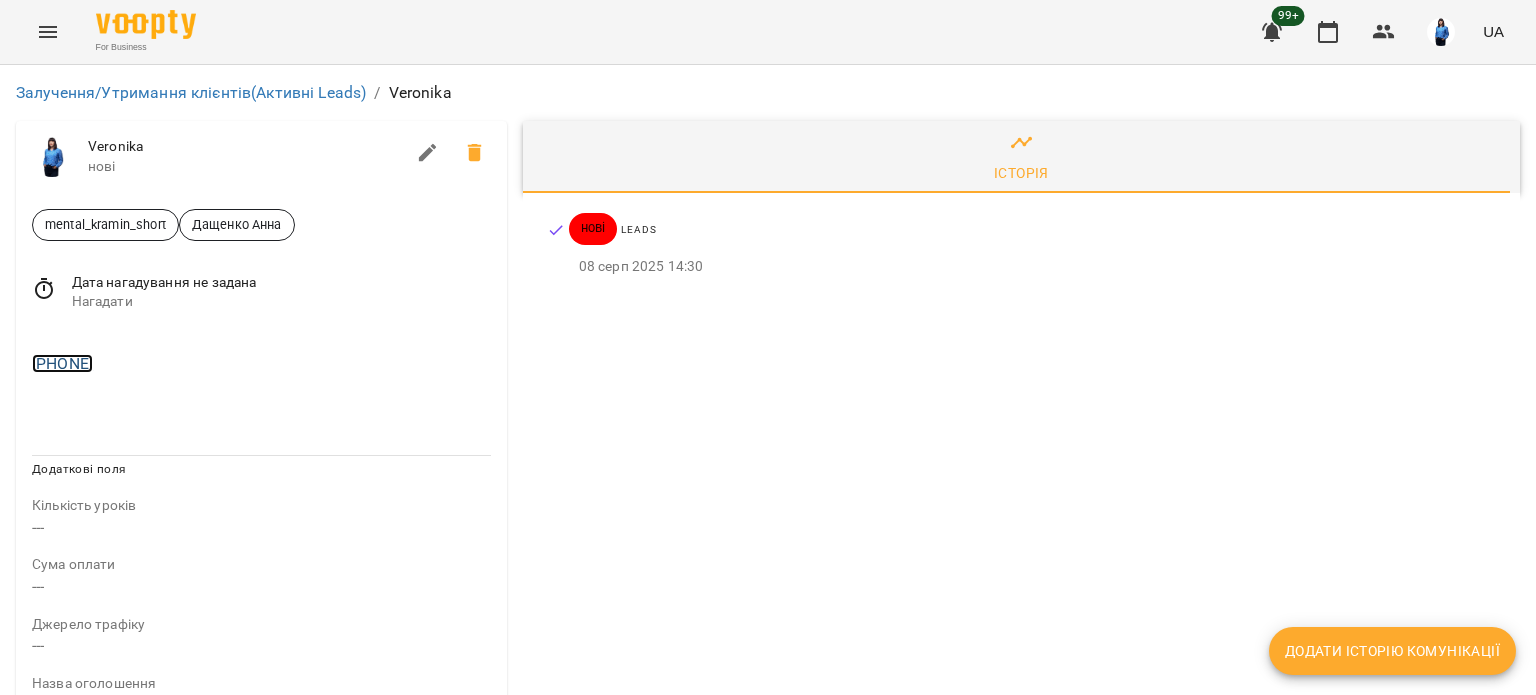 copy on "[PHONE]" 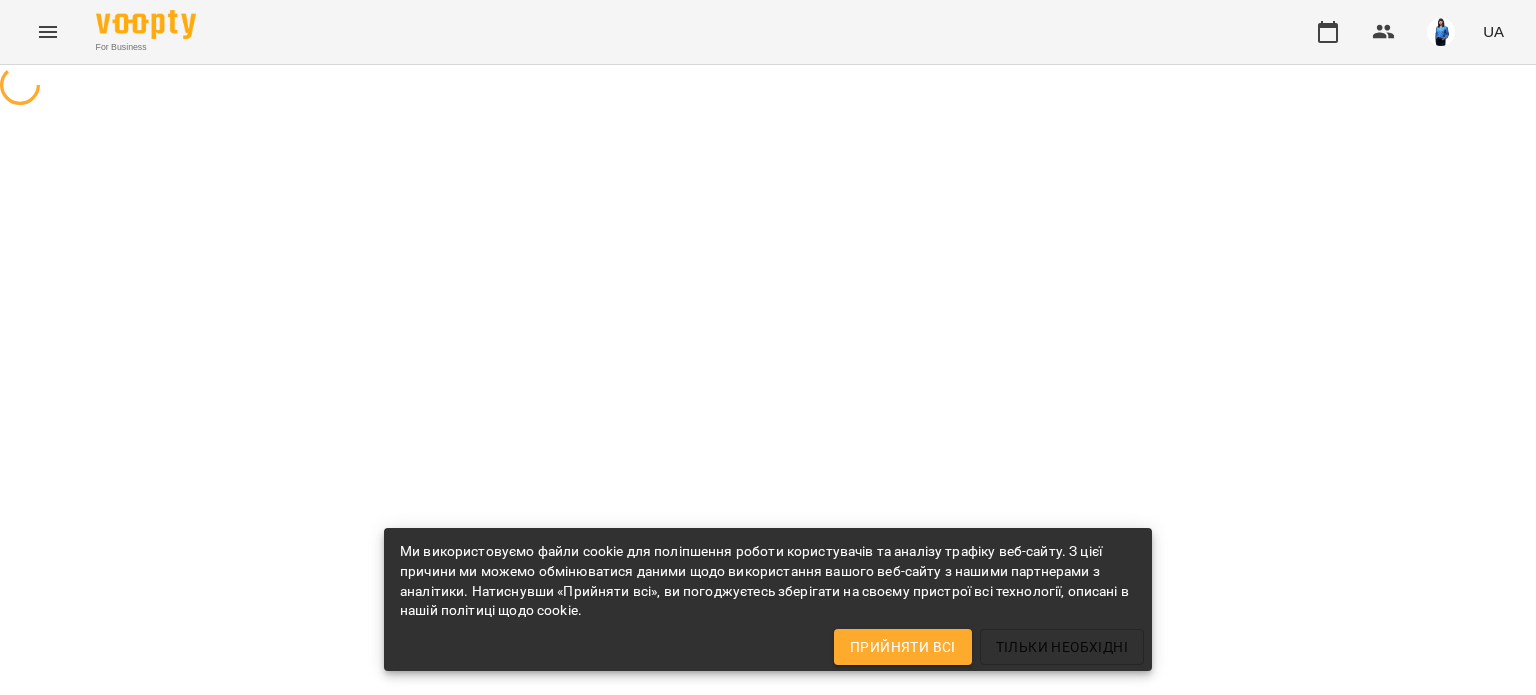 scroll, scrollTop: 0, scrollLeft: 0, axis: both 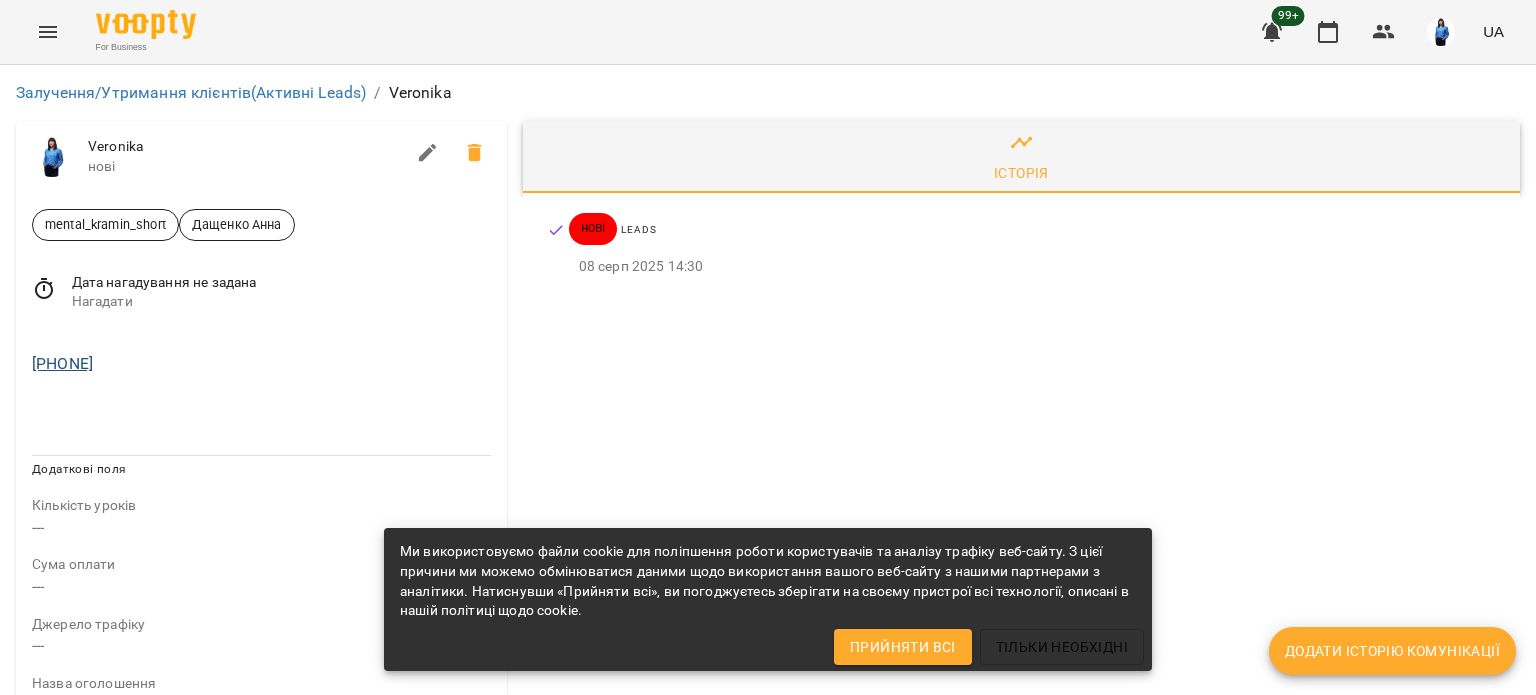 drag, startPoint x: 163, startPoint y: 358, endPoint x: 40, endPoint y: 362, distance: 123.065025 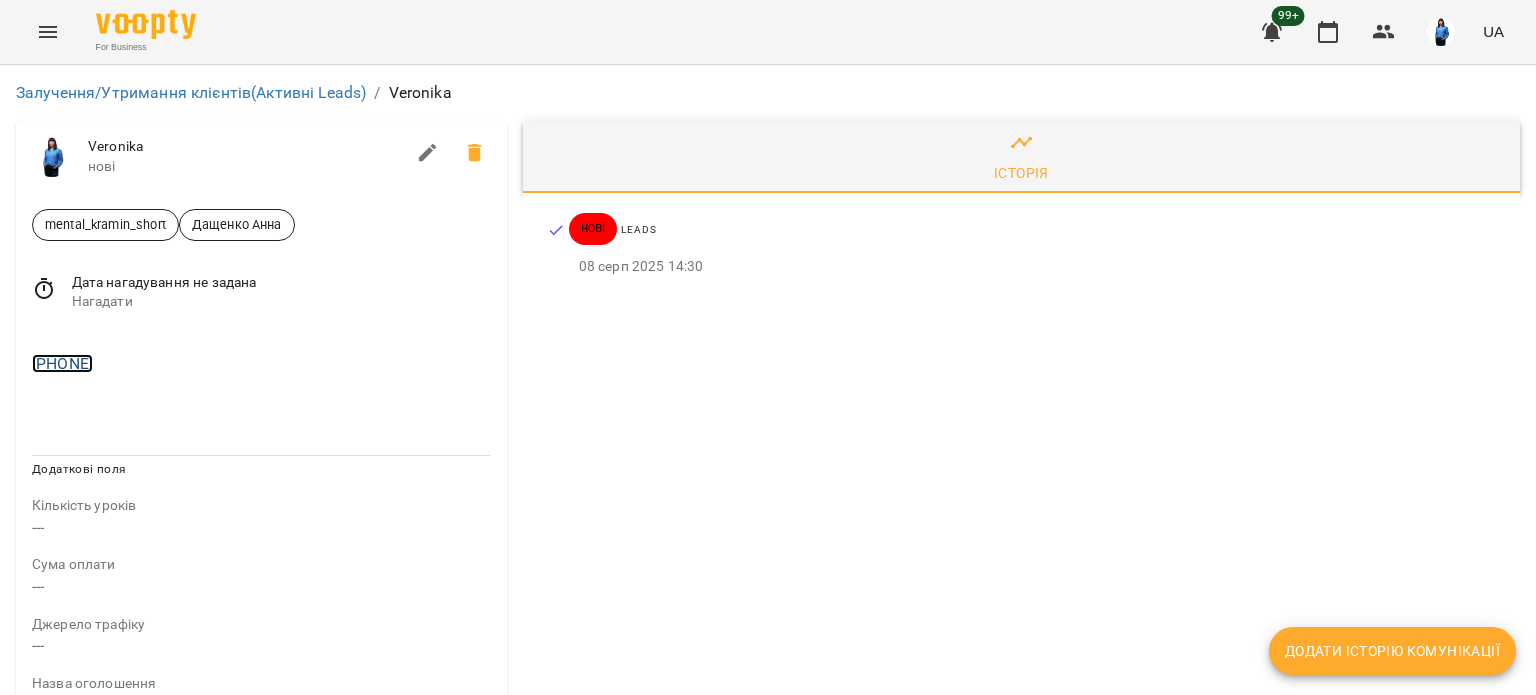copy on "[PHONE]" 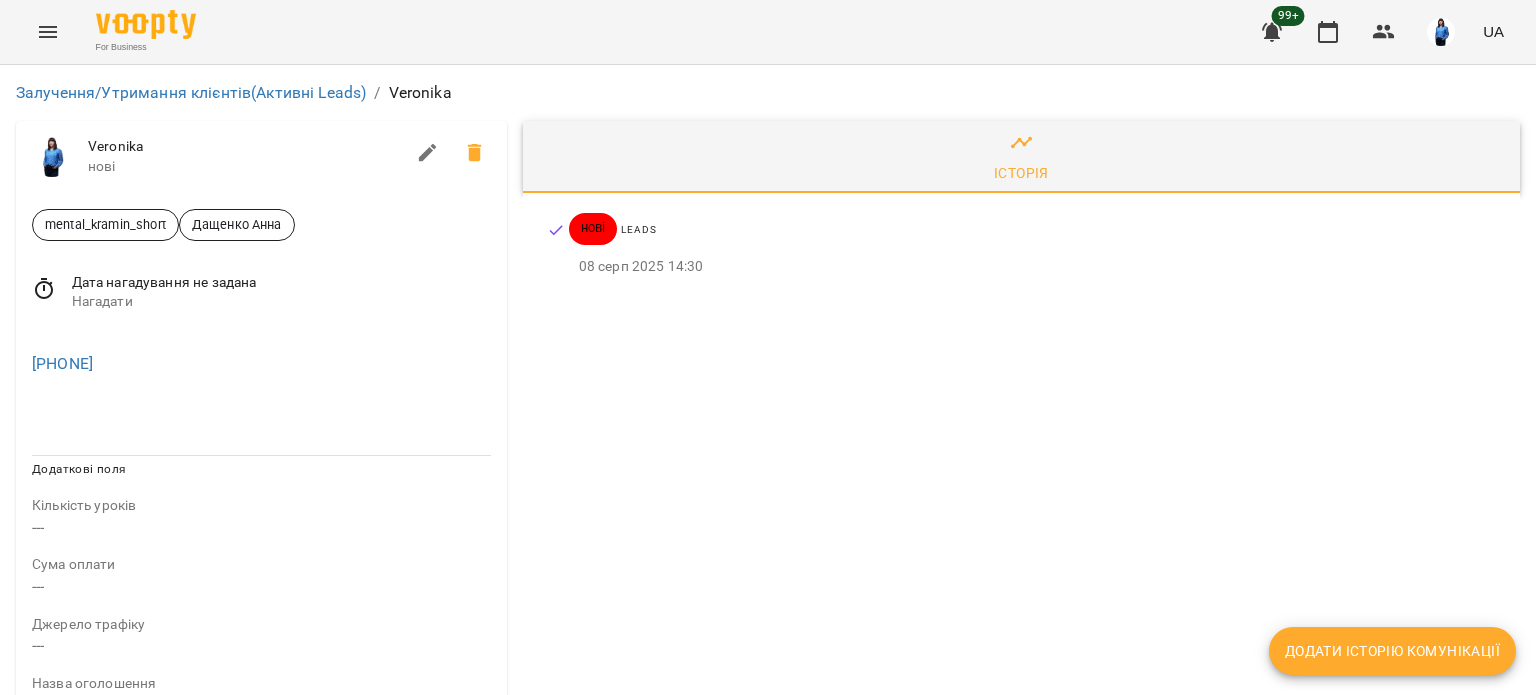 click at bounding box center (261, 415) 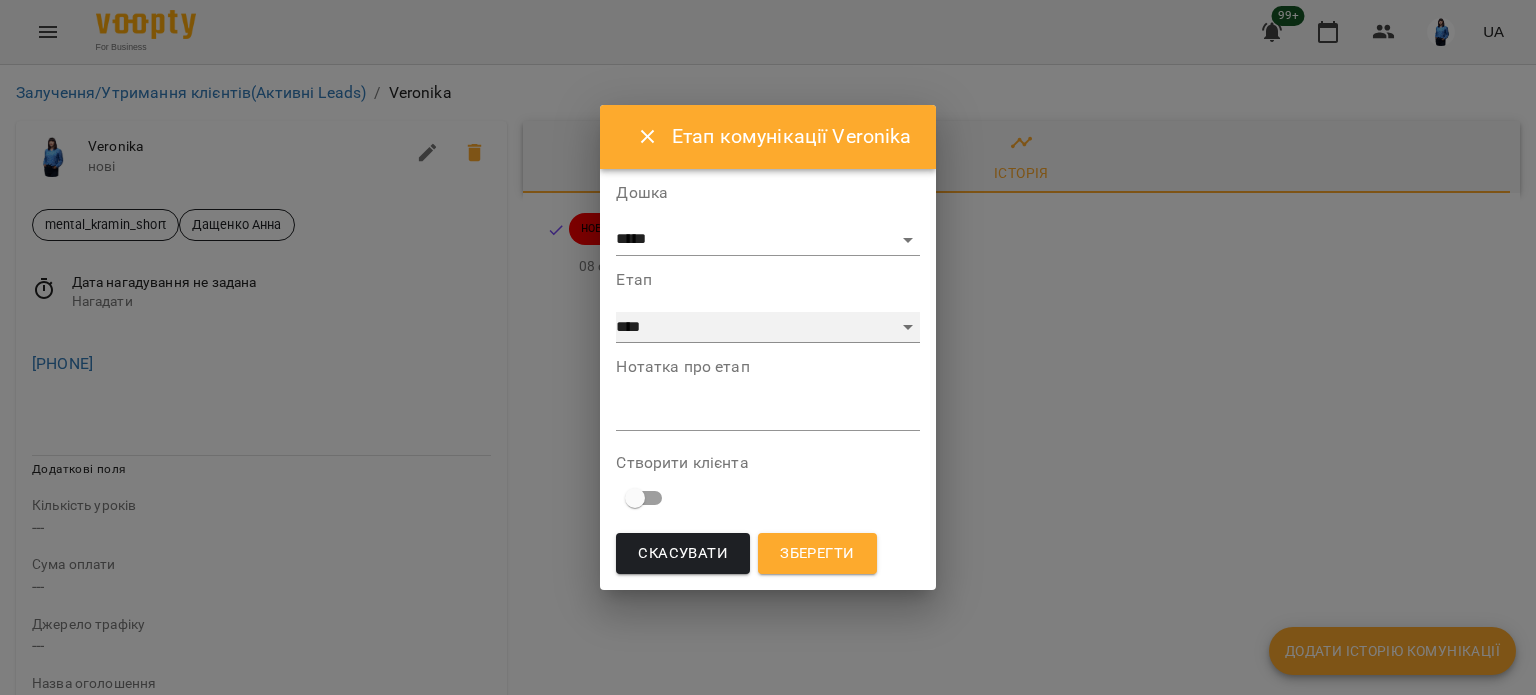click on "**********" at bounding box center (767, 328) 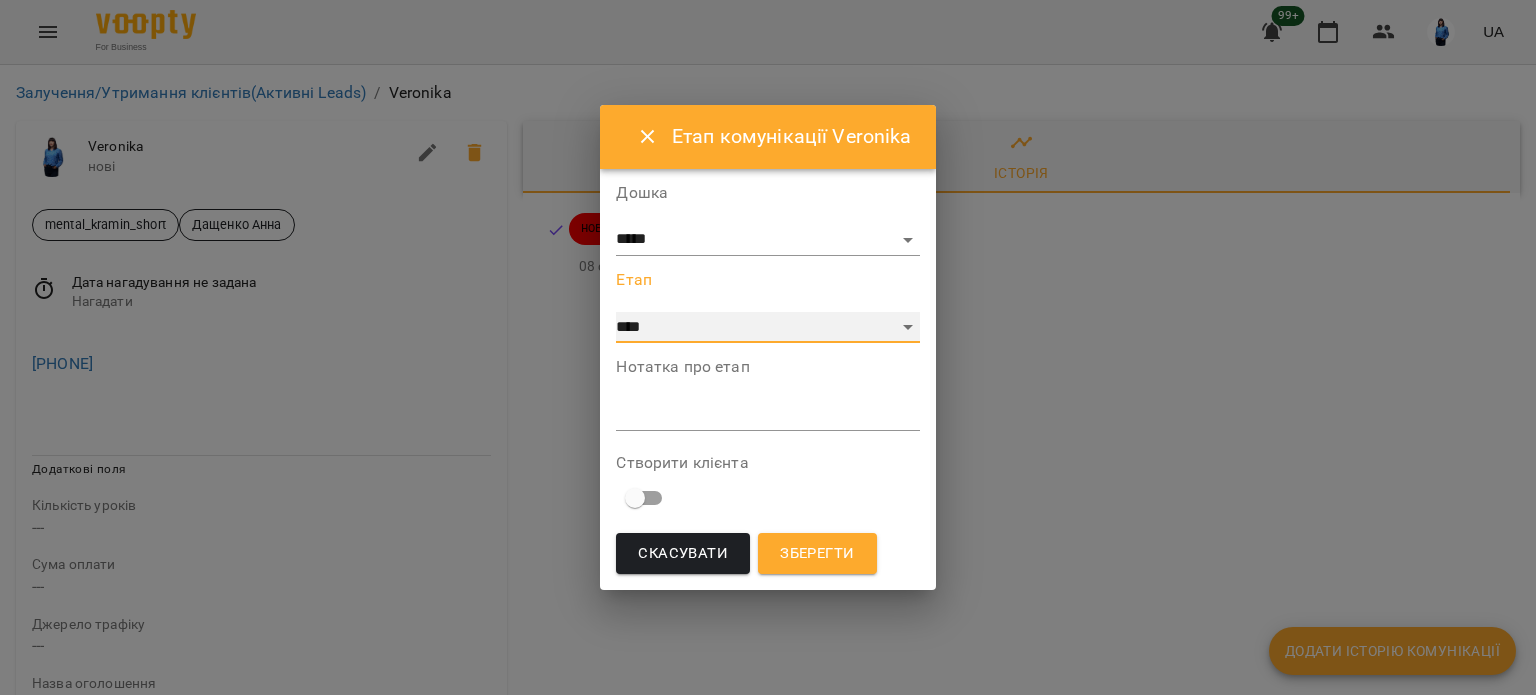 select on "**" 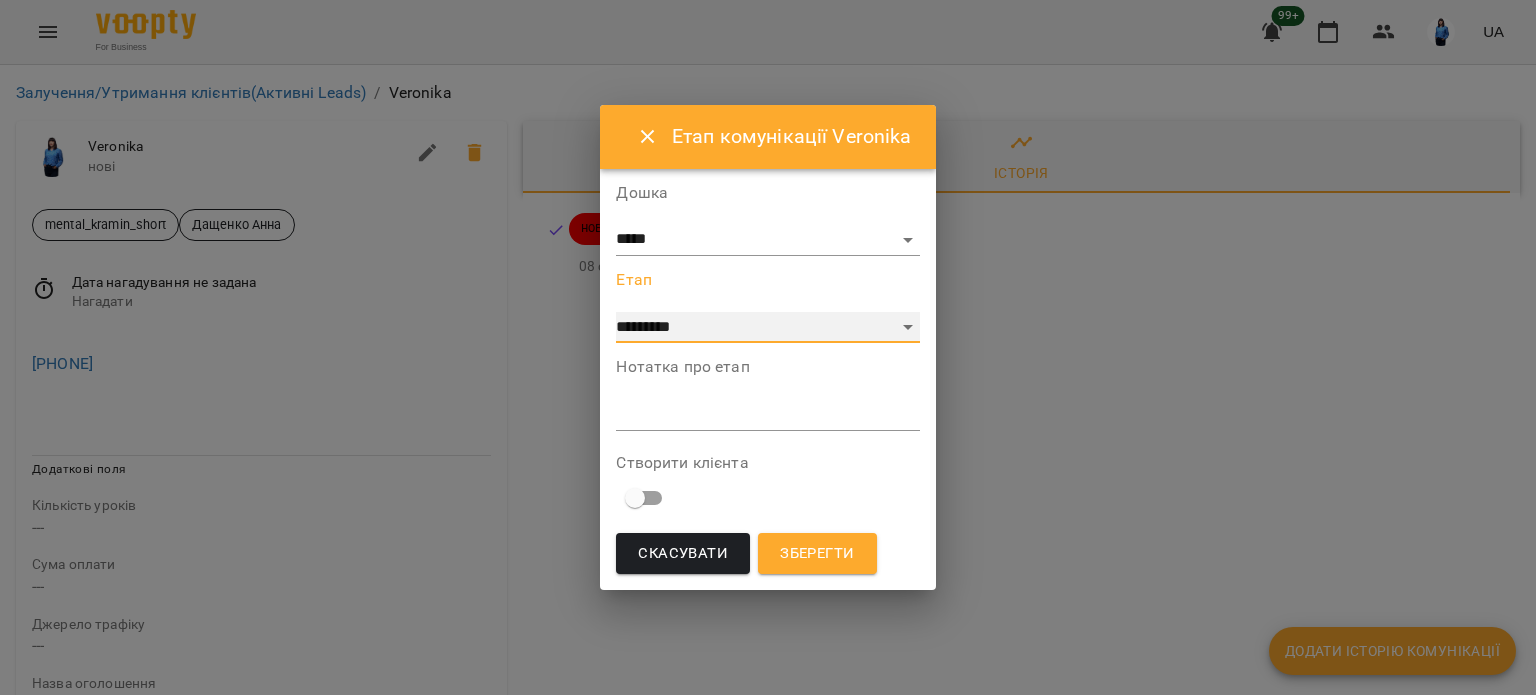 click on "**********" at bounding box center (767, 328) 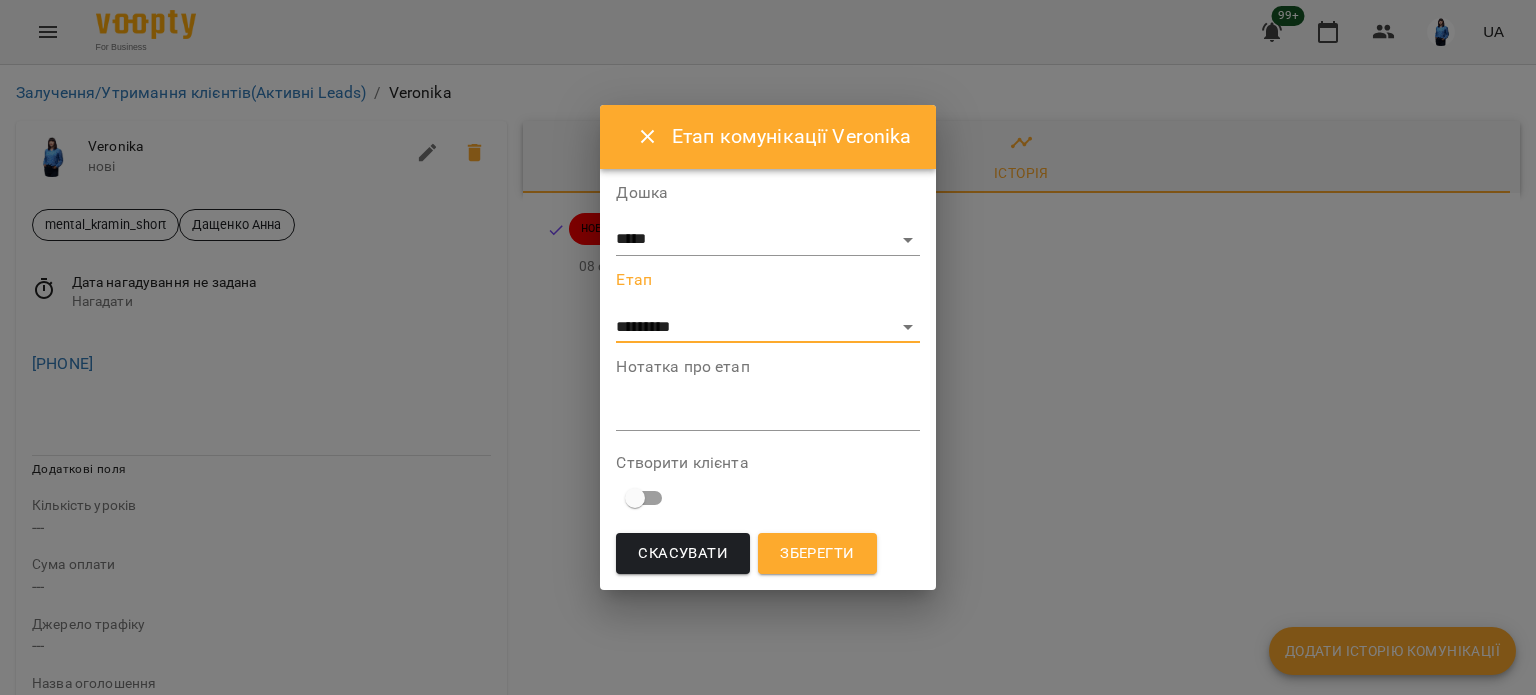 drag, startPoint x: 676, startPoint y: 420, endPoint x: 674, endPoint y: 435, distance: 15.132746 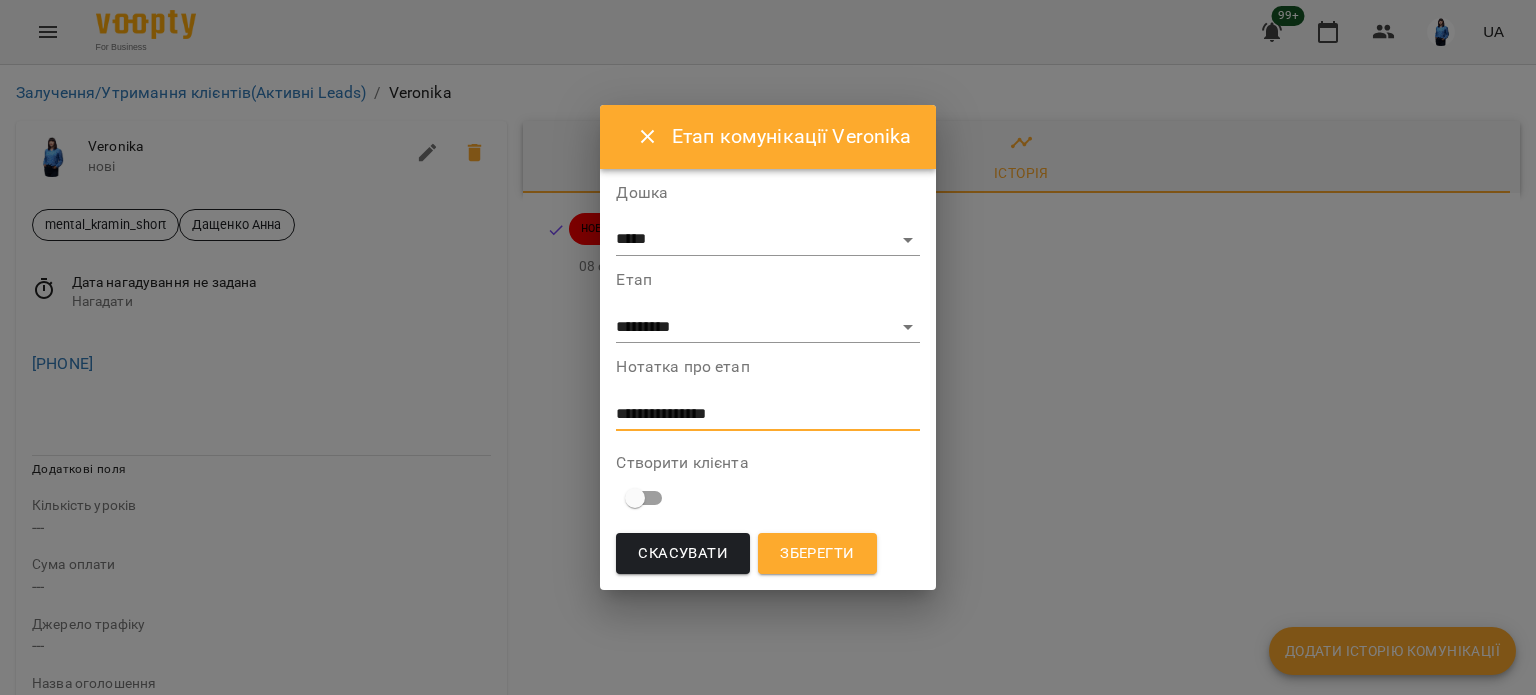 type on "**********" 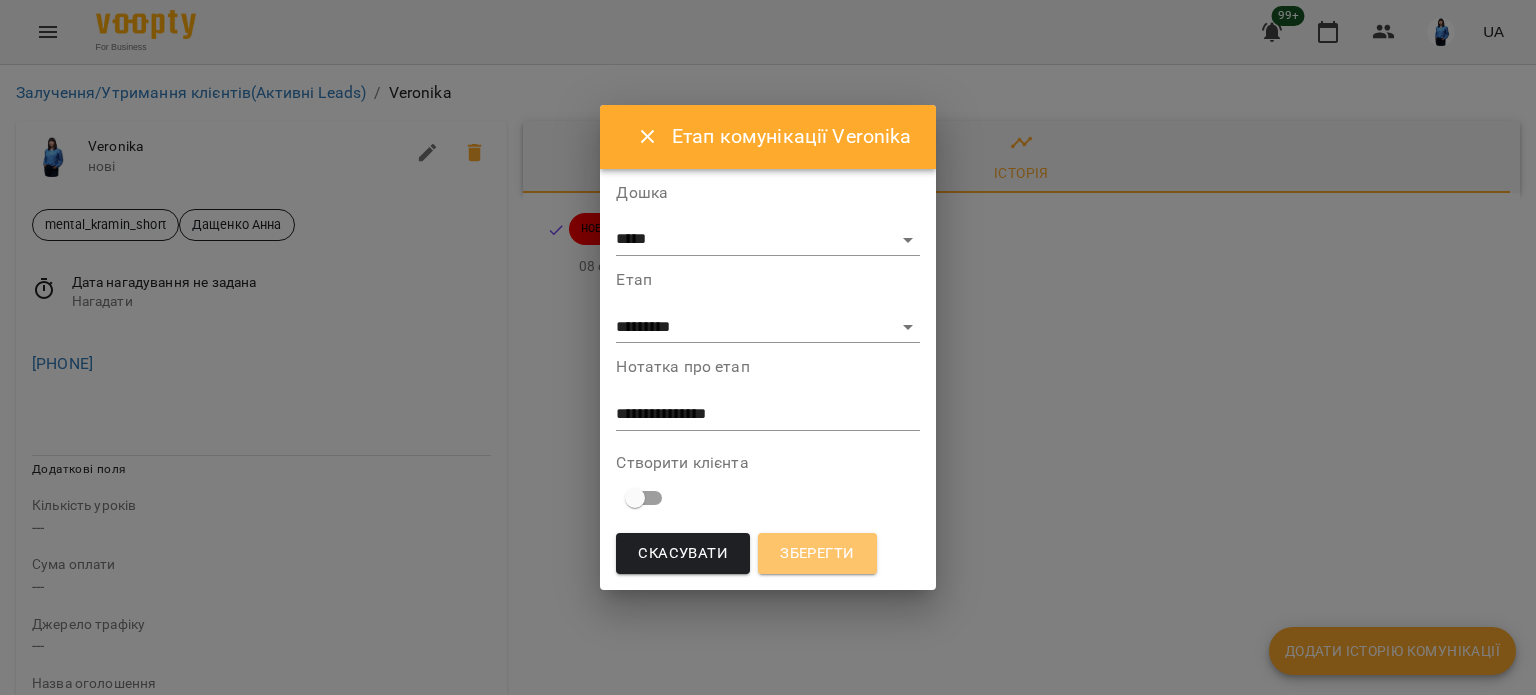 click on "Зберегти" at bounding box center [817, 554] 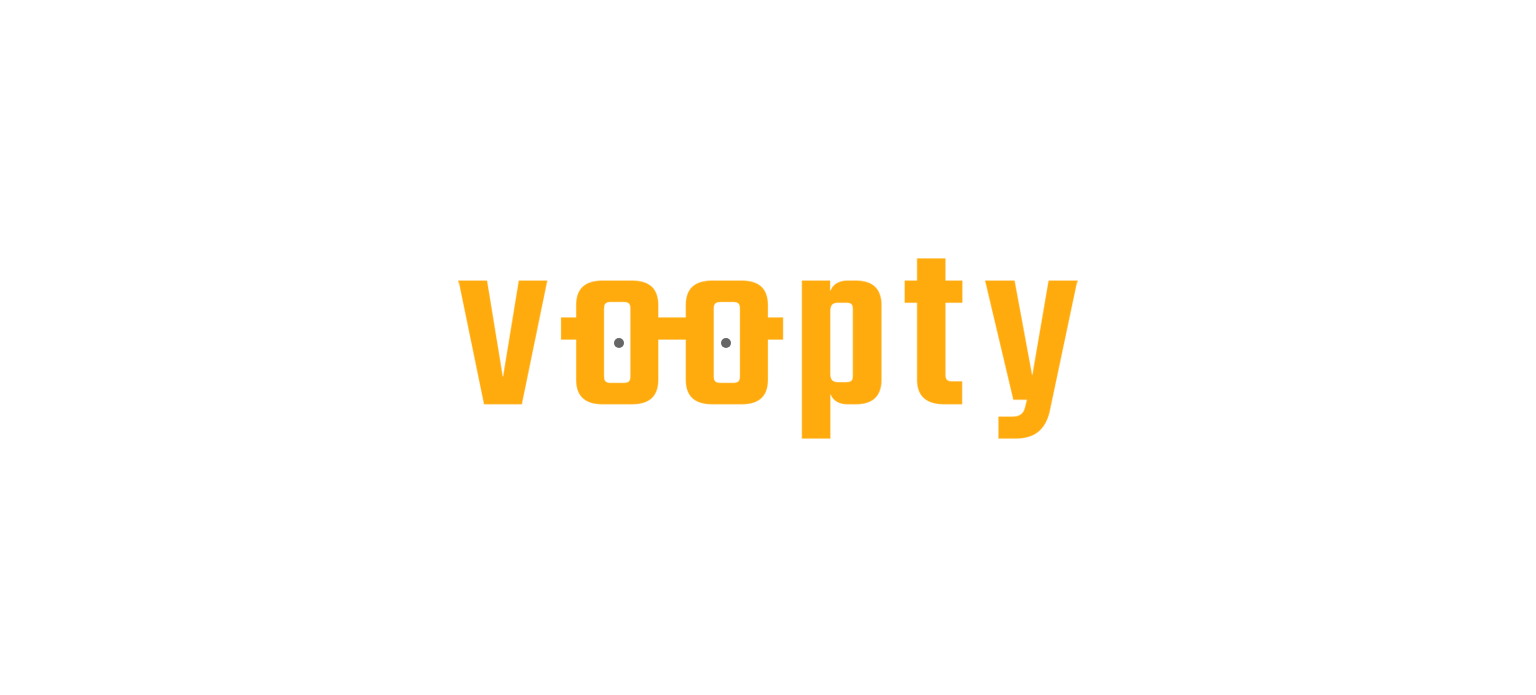 scroll, scrollTop: 0, scrollLeft: 0, axis: both 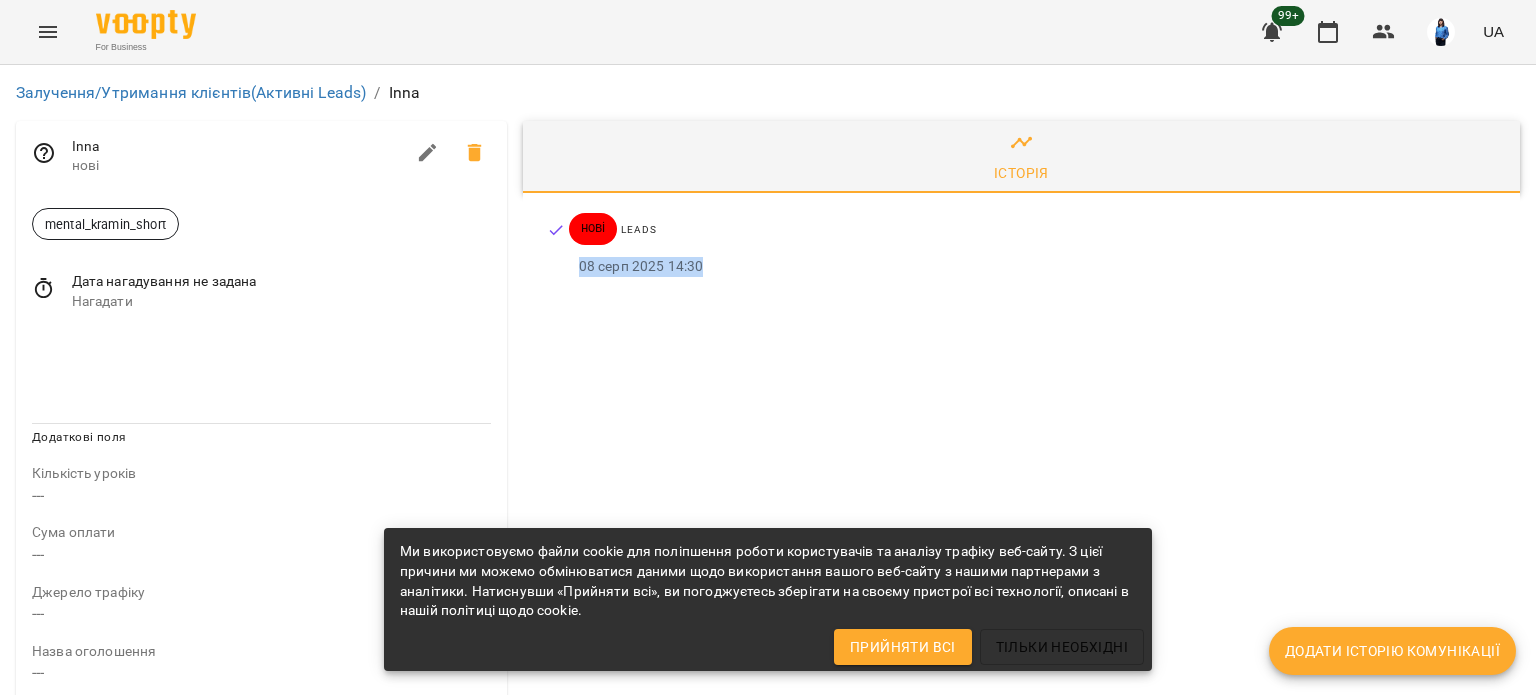 drag, startPoint x: 694, startPoint y: 271, endPoint x: 564, endPoint y: 263, distance: 130.24593 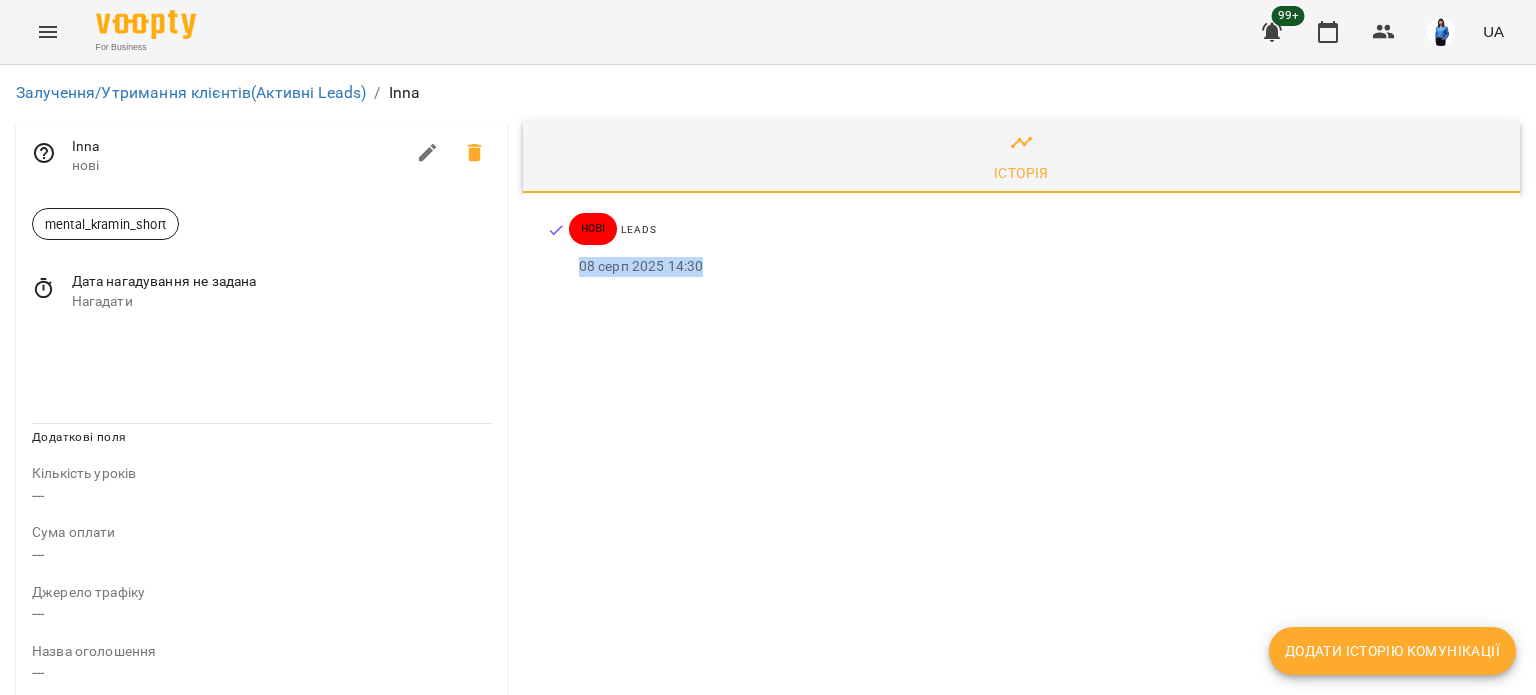 copy on "08 серп 2025 14:30" 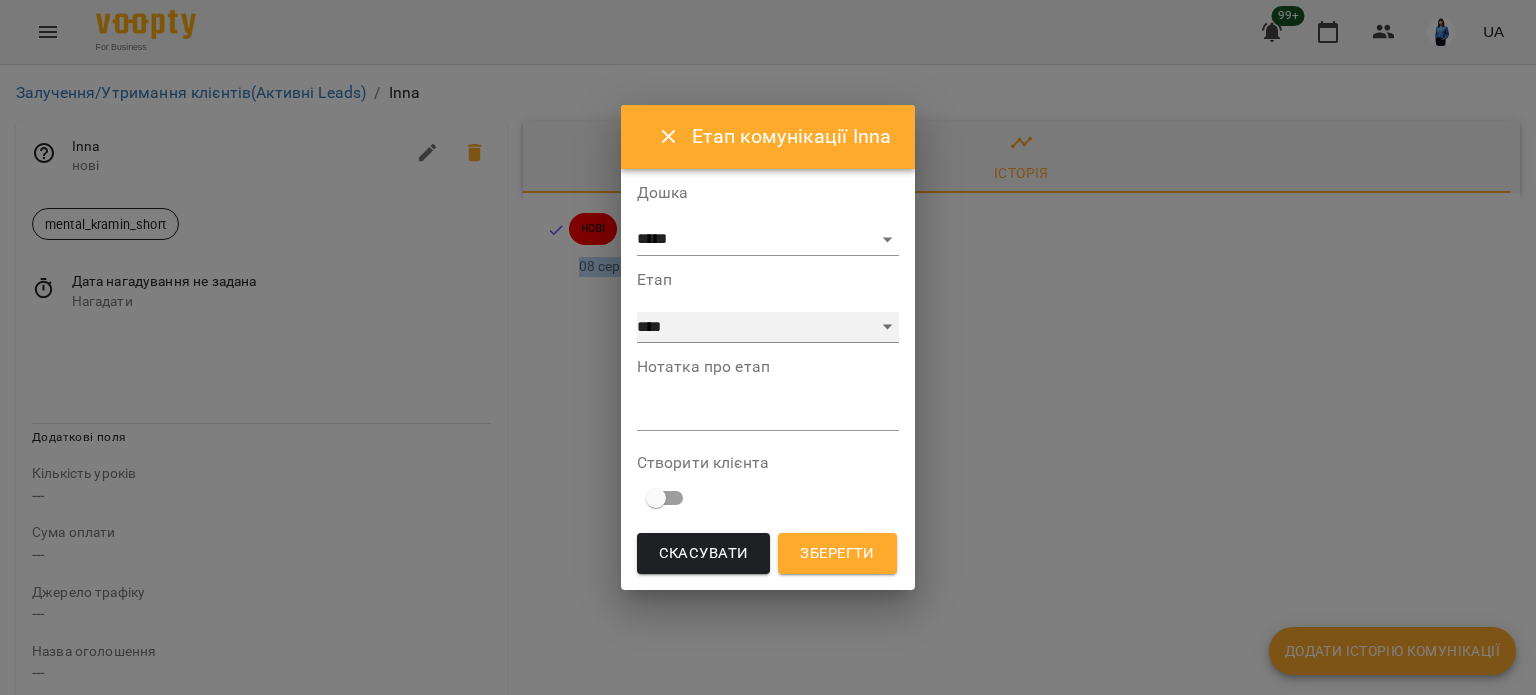 drag, startPoint x: 793, startPoint y: 327, endPoint x: 812, endPoint y: 425, distance: 99.824844 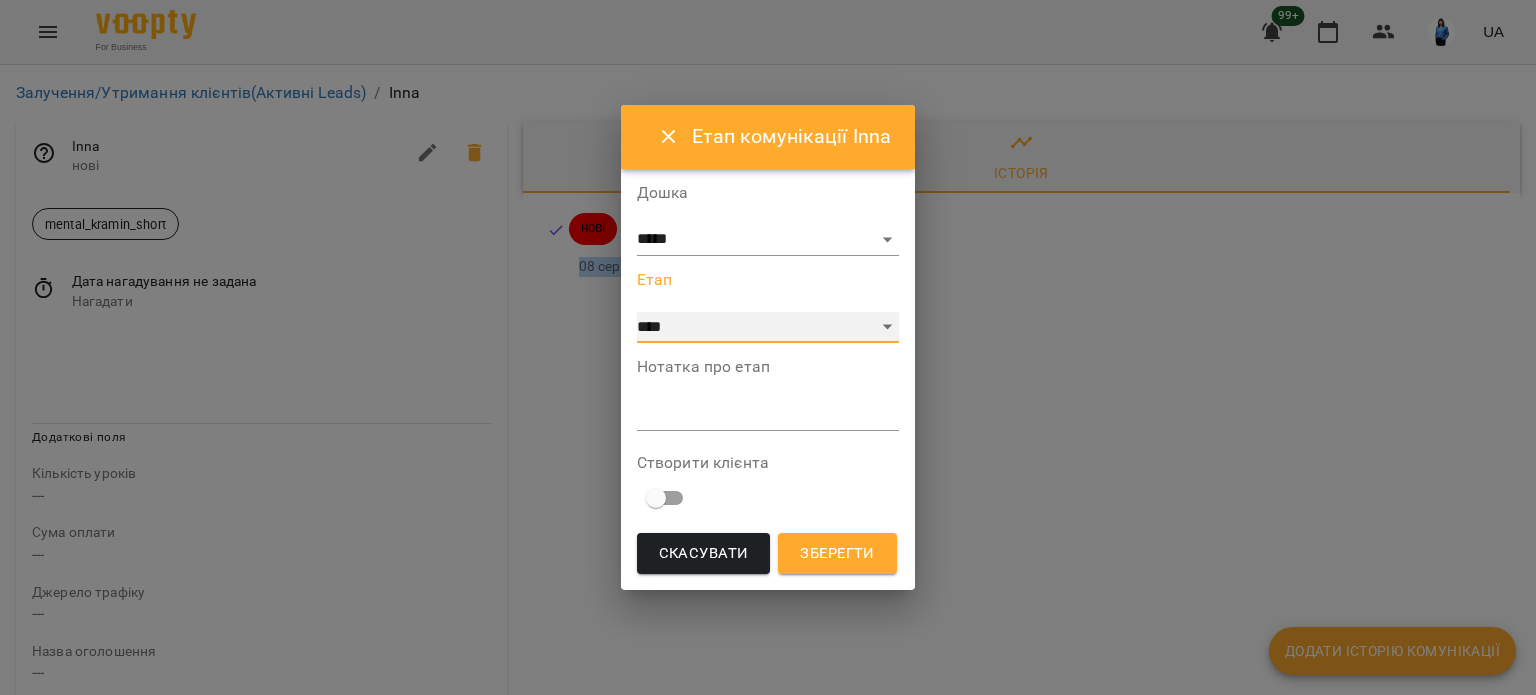 select on "**" 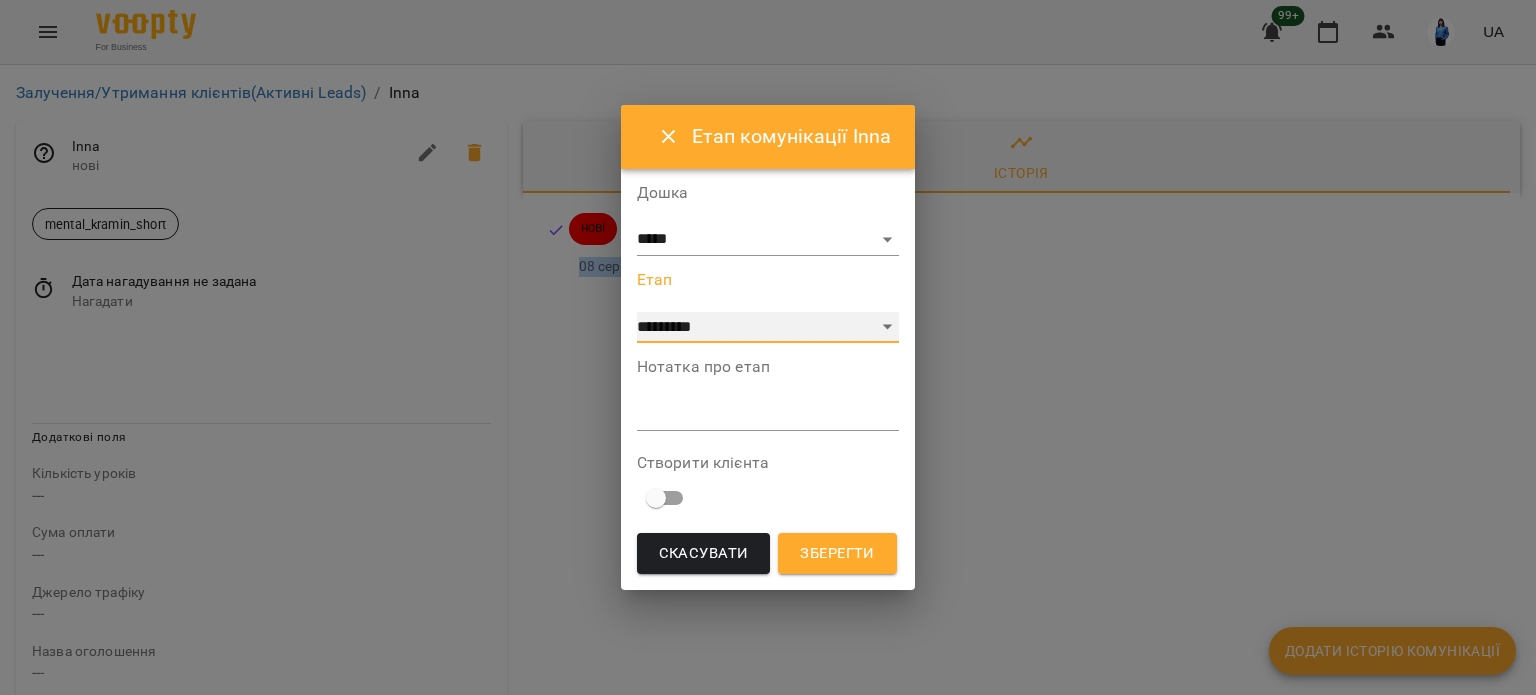 click on "**********" at bounding box center (768, 328) 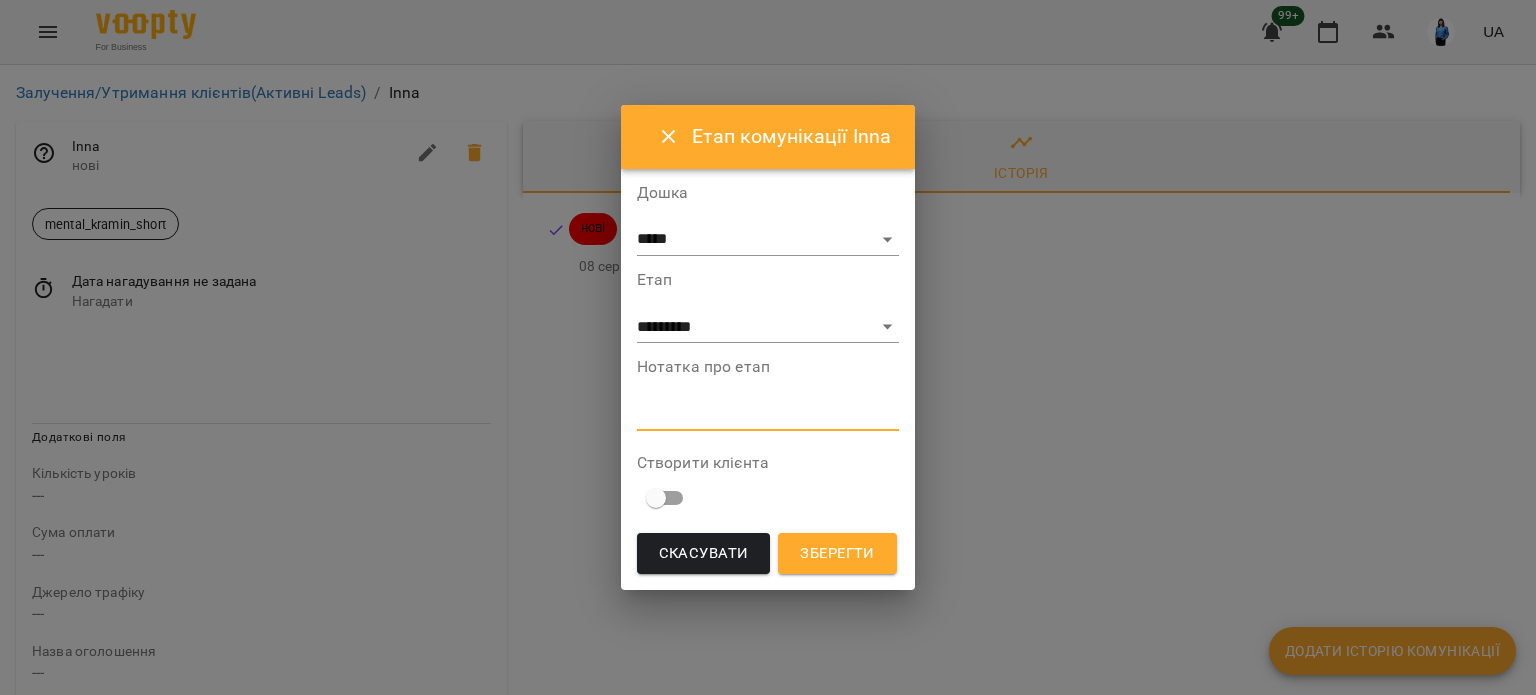 click at bounding box center [768, 414] 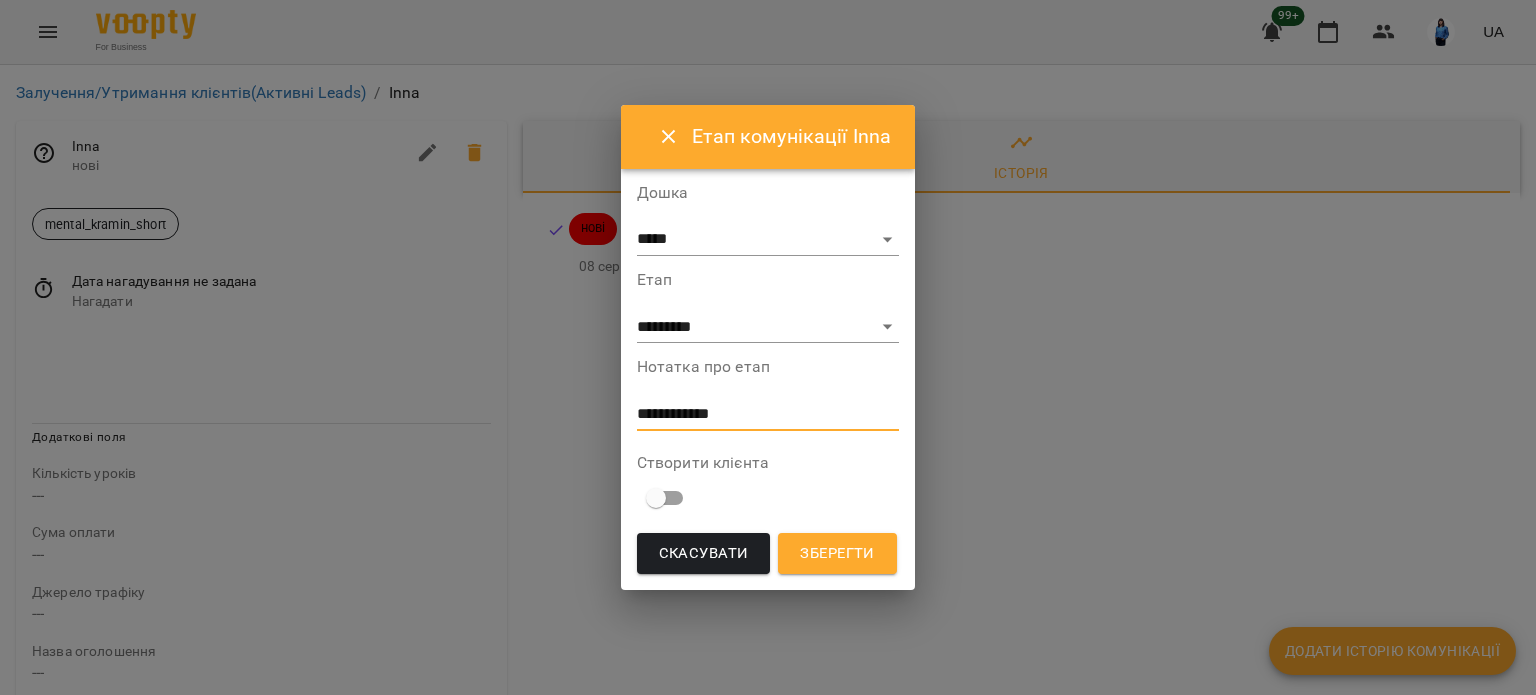 type on "**********" 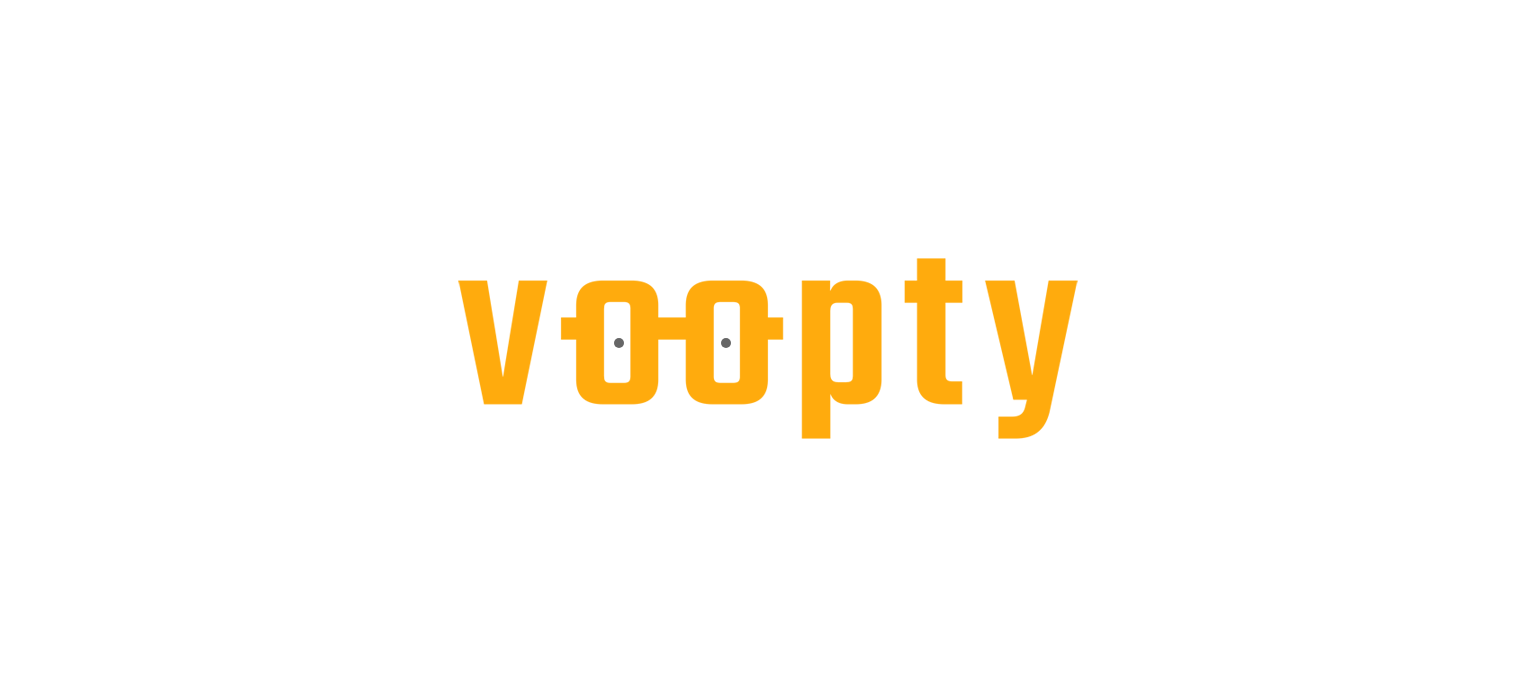 scroll, scrollTop: 0, scrollLeft: 0, axis: both 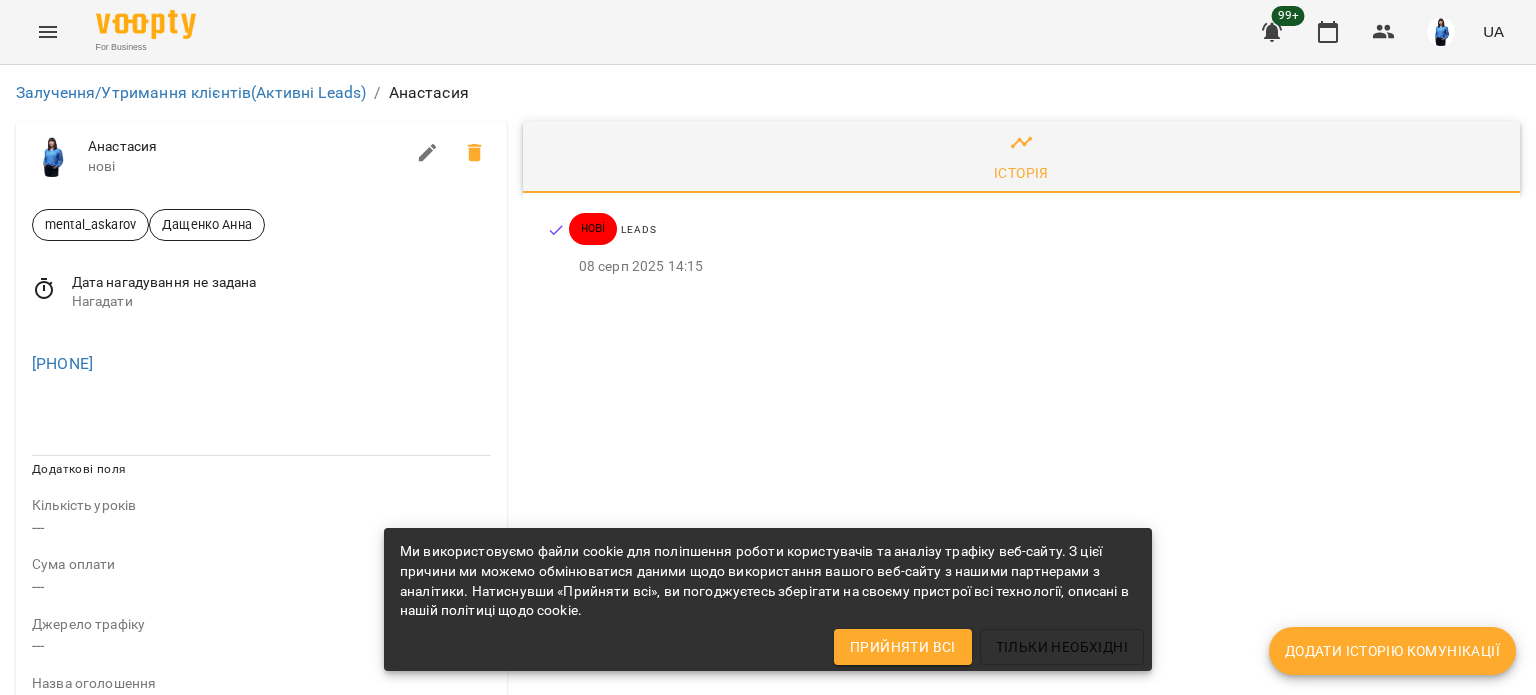 click on "[PHONE]" at bounding box center (261, 364) 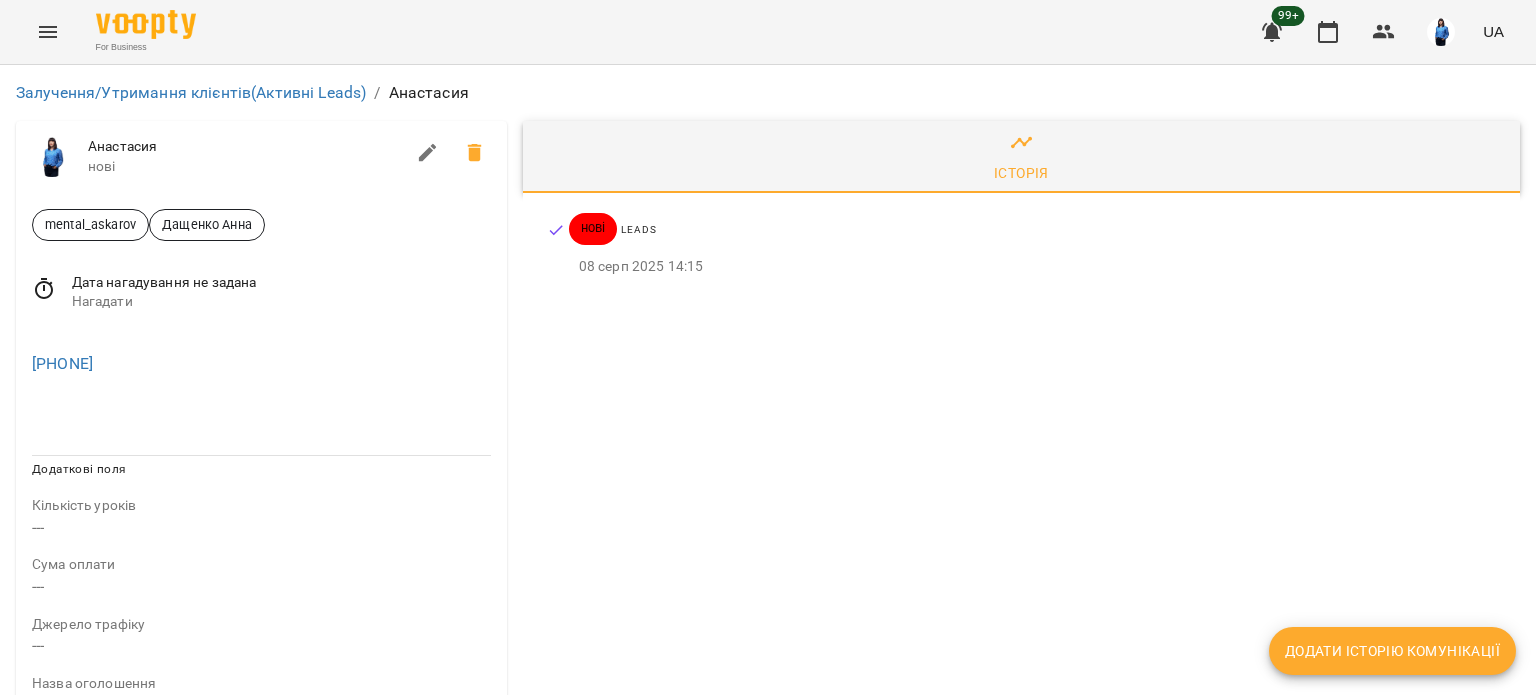 drag, startPoint x: 160, startPoint y: 360, endPoint x: 0, endPoint y: 339, distance: 161.37224 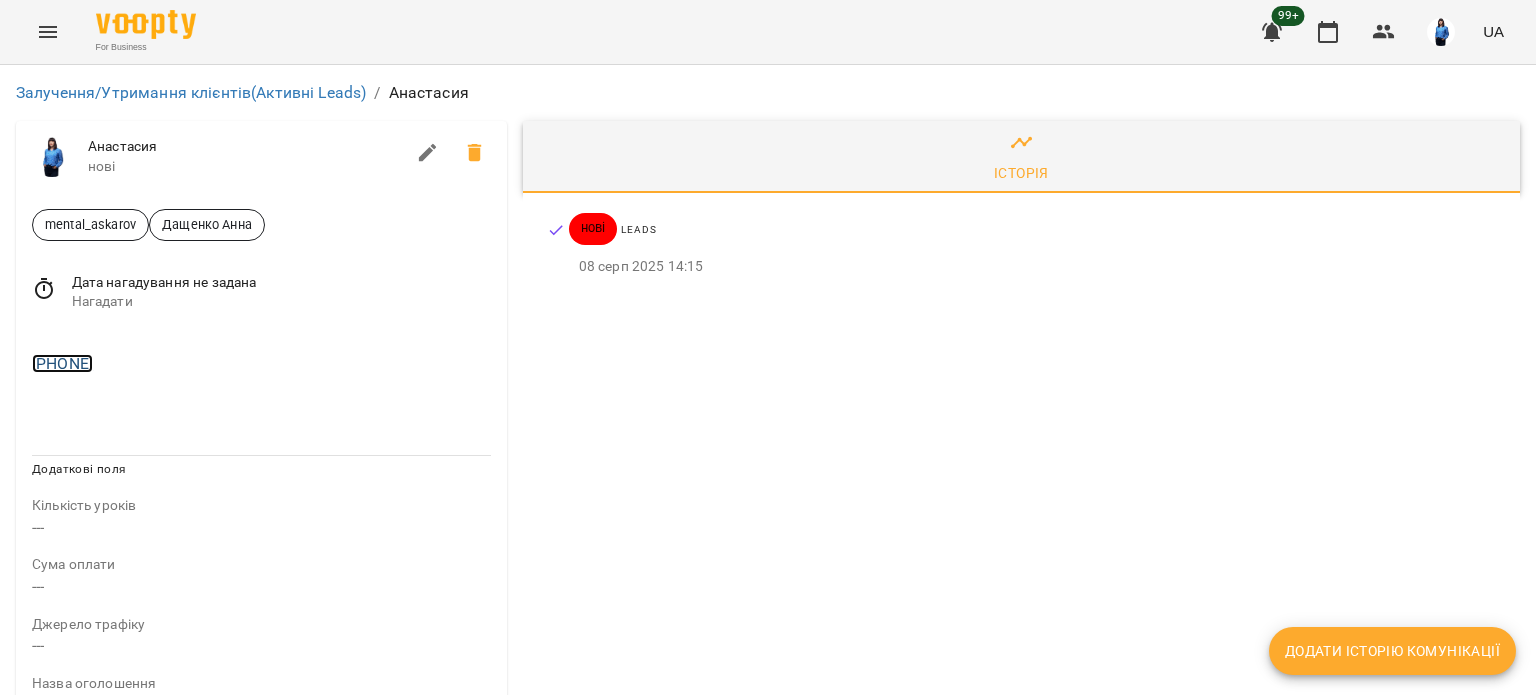 copy on "[PHONE]" 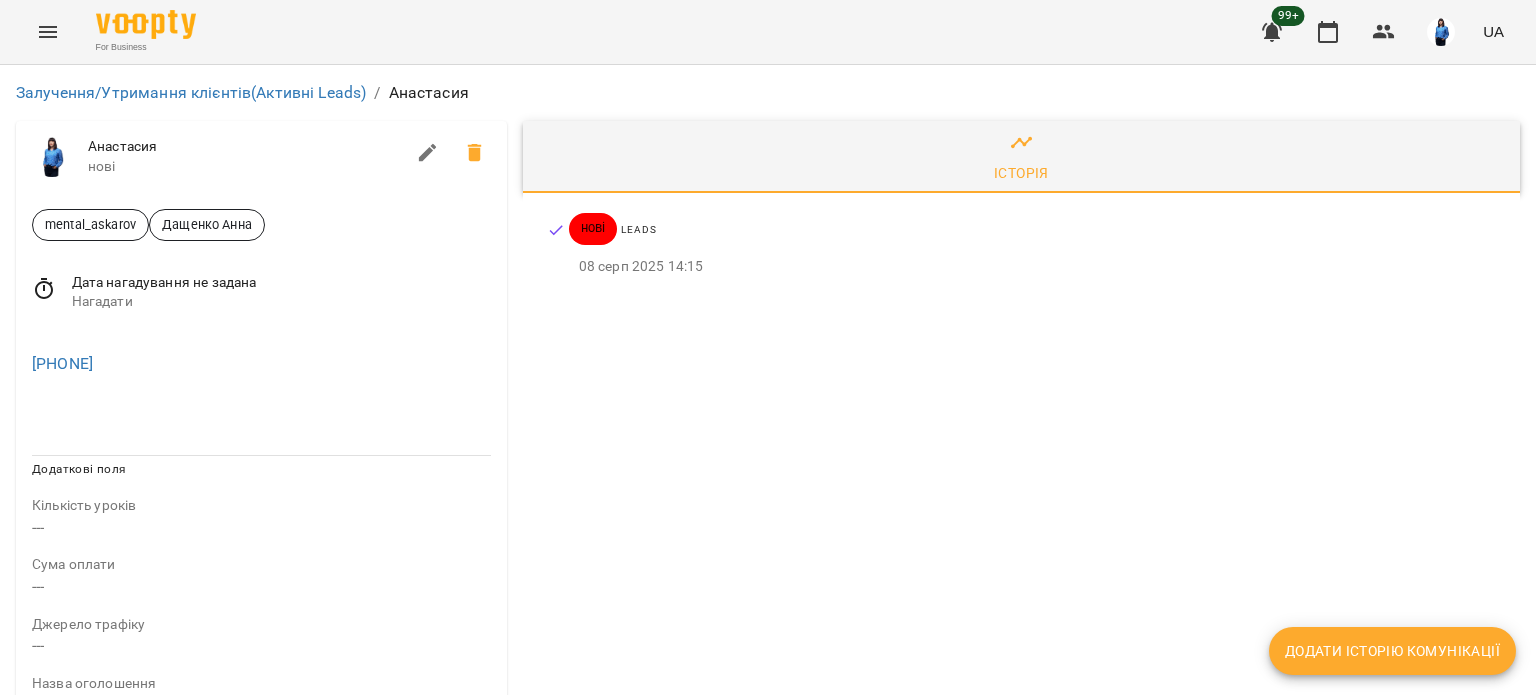 click at bounding box center [428, 153] 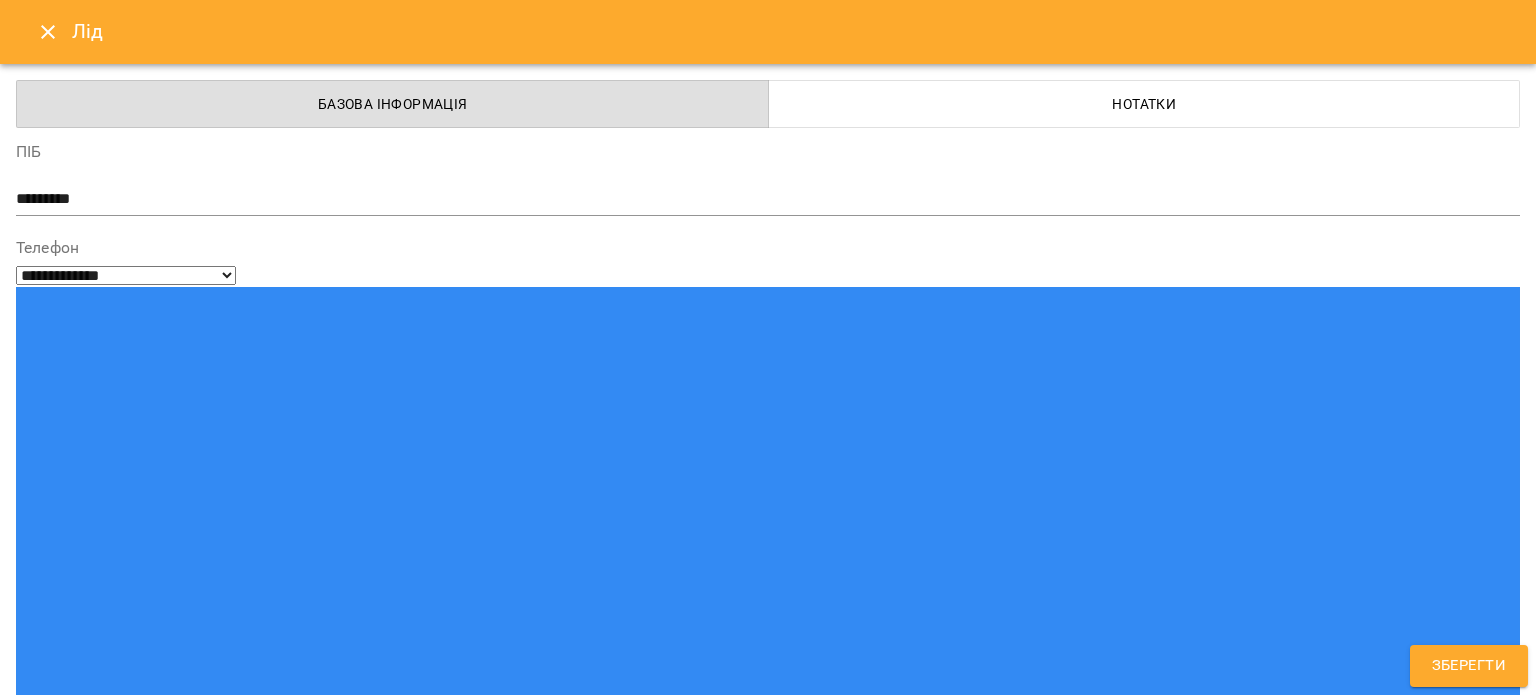 click on "[LAST] [FIRST]" at bounding box center (731, 1528) 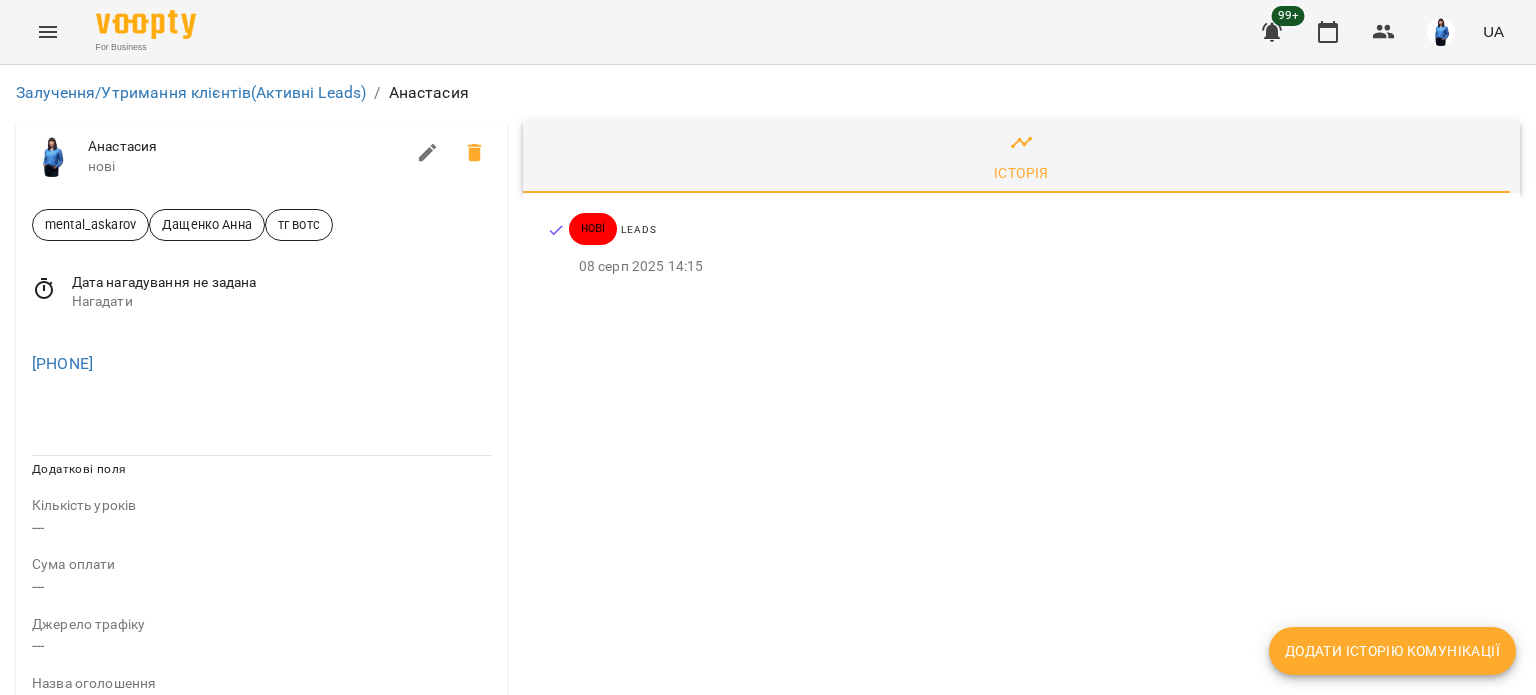 click on "Додати історію комунікації" at bounding box center (1392, 651) 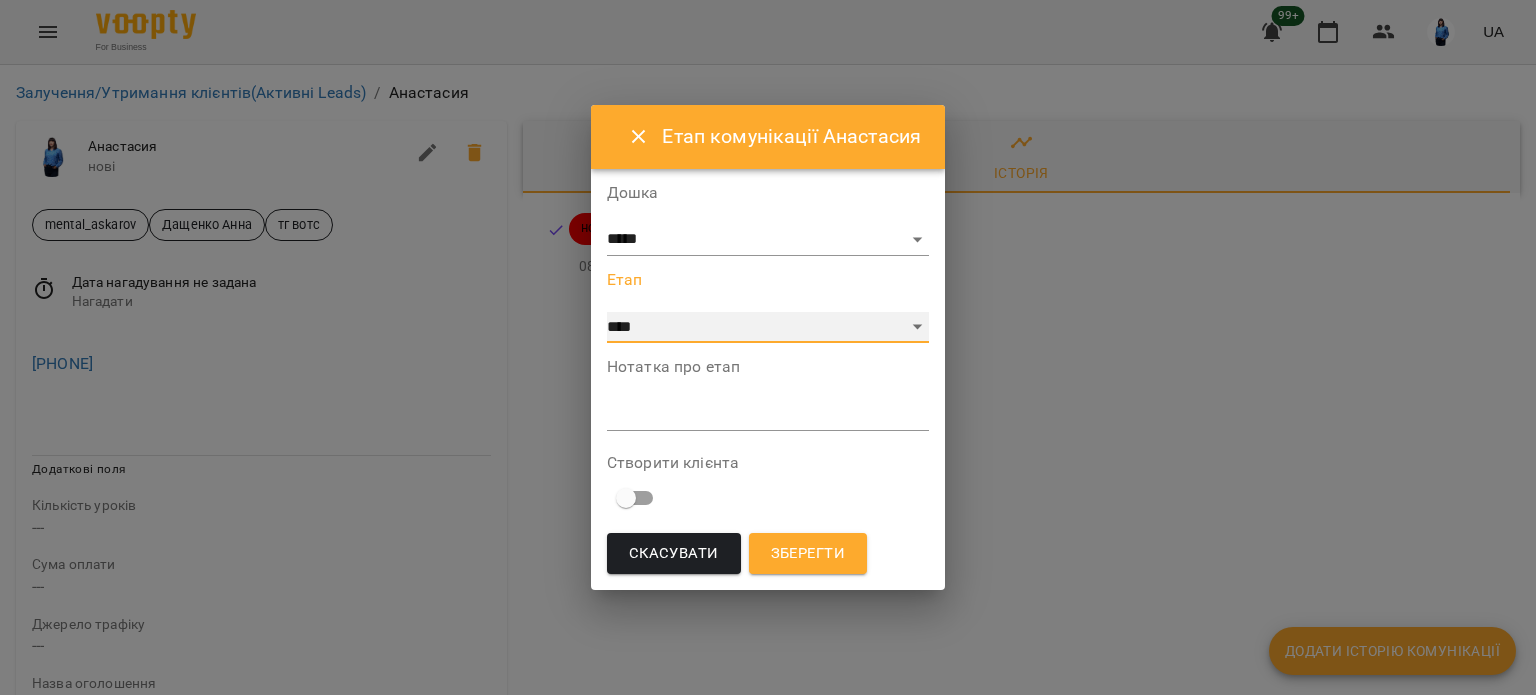 drag, startPoint x: 717, startPoint y: 330, endPoint x: 716, endPoint y: 317, distance: 13.038404 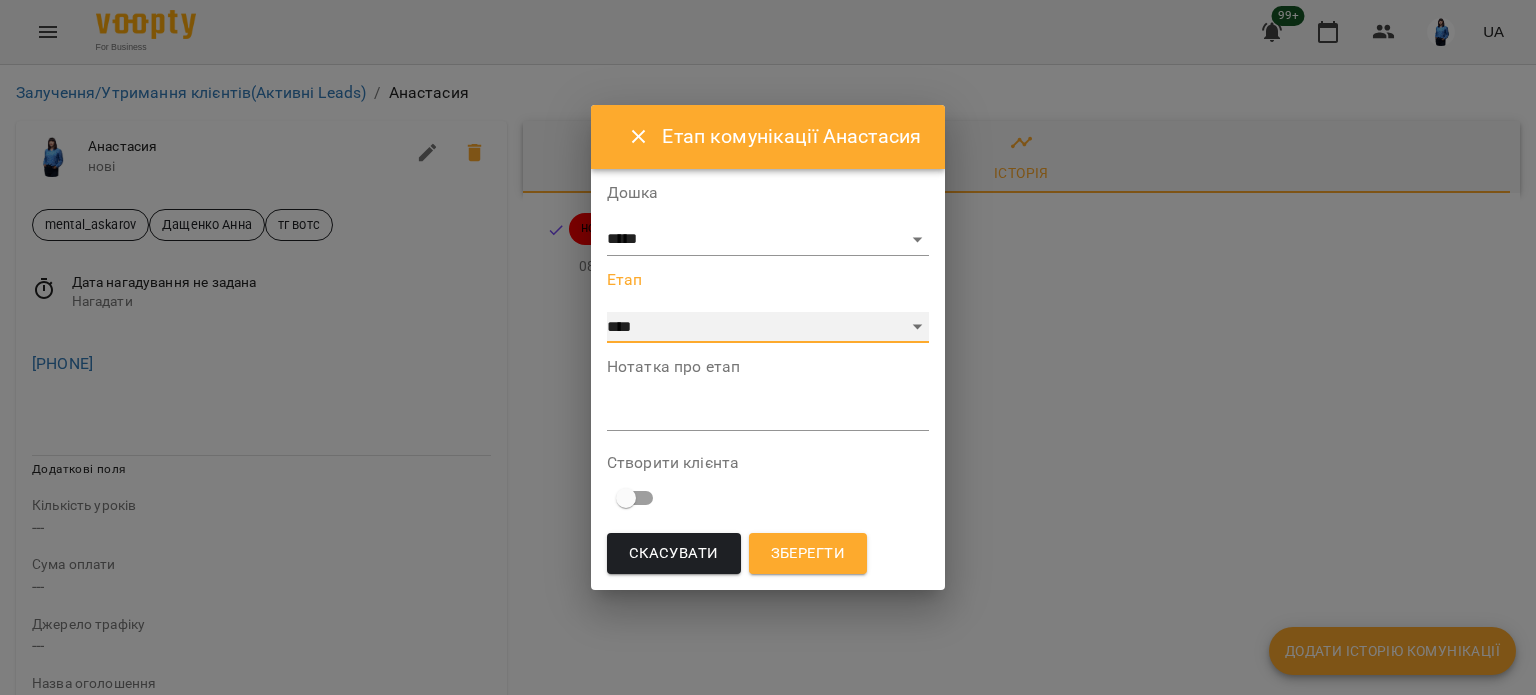 select on "**" 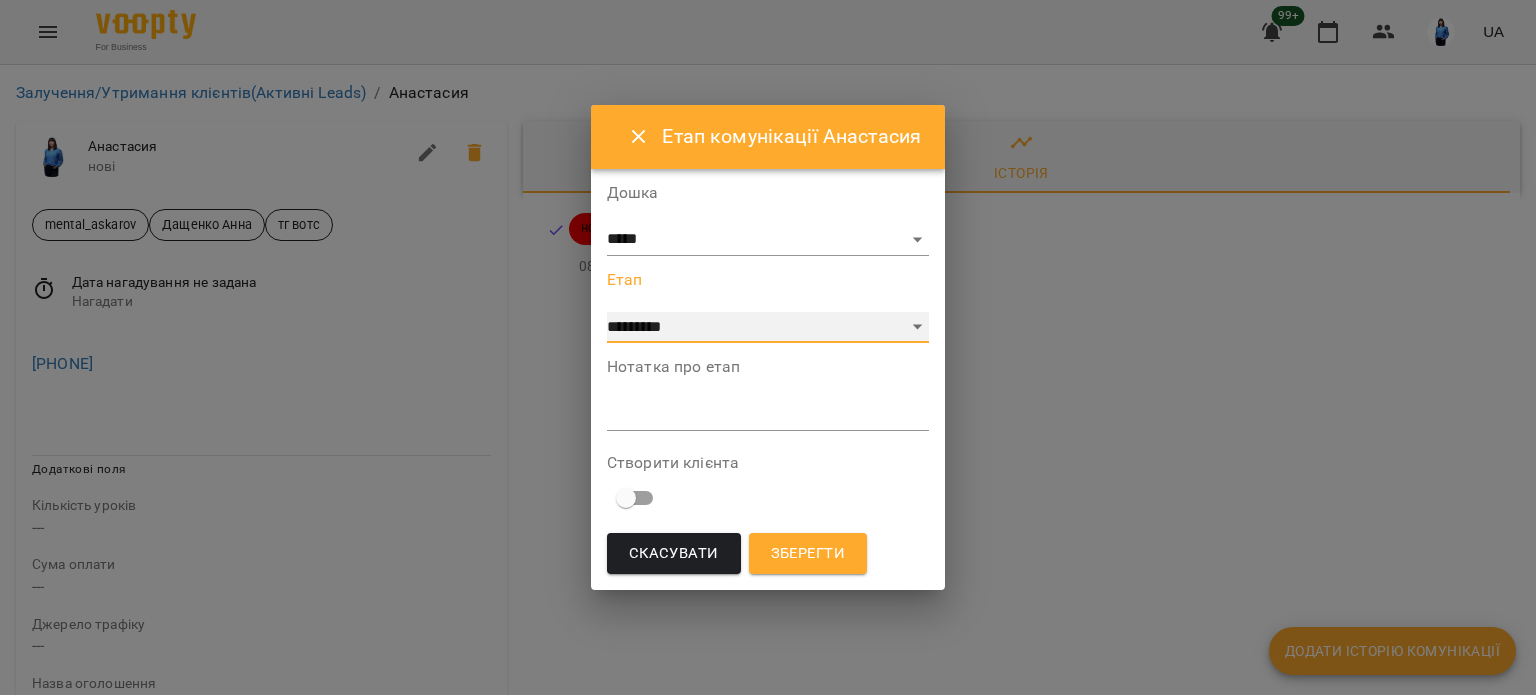 click on "**********" at bounding box center [768, 328] 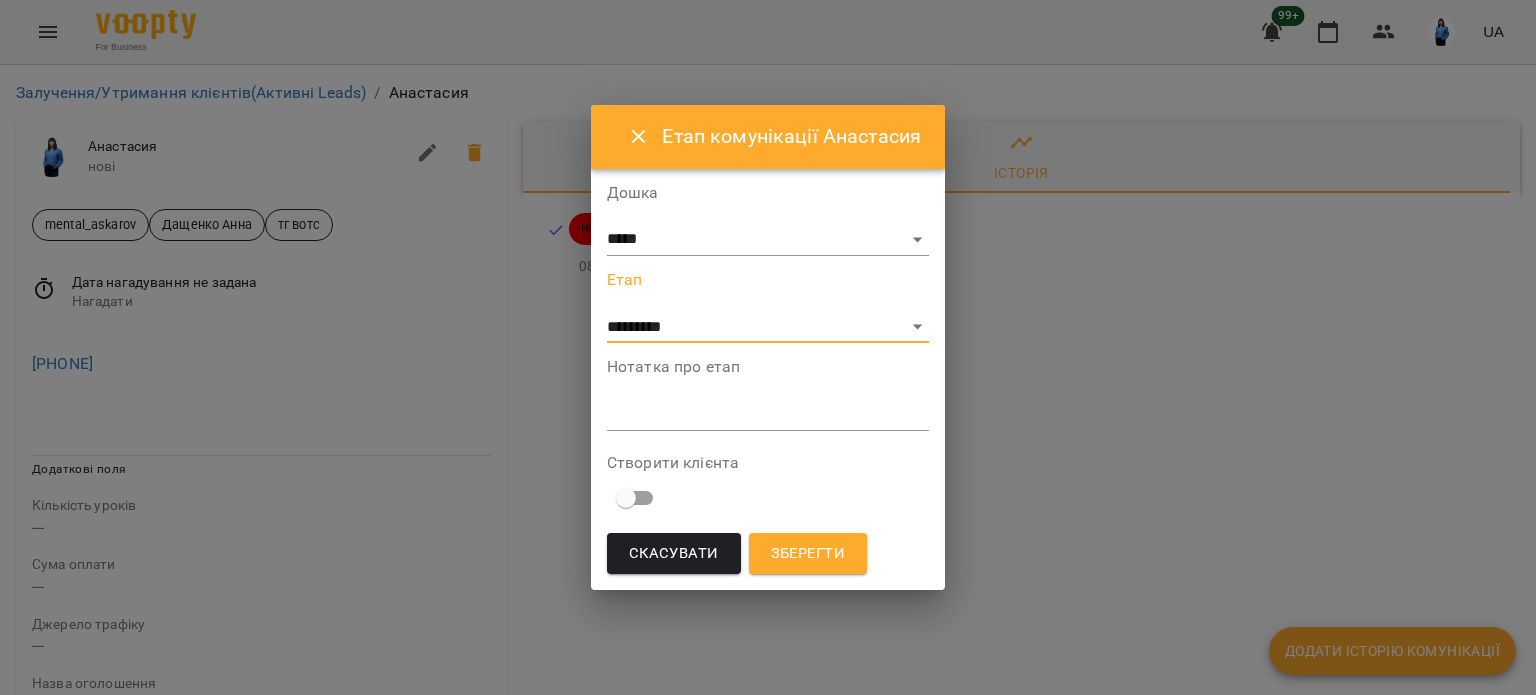 click on "Нотатка про етап *" at bounding box center [768, 399] 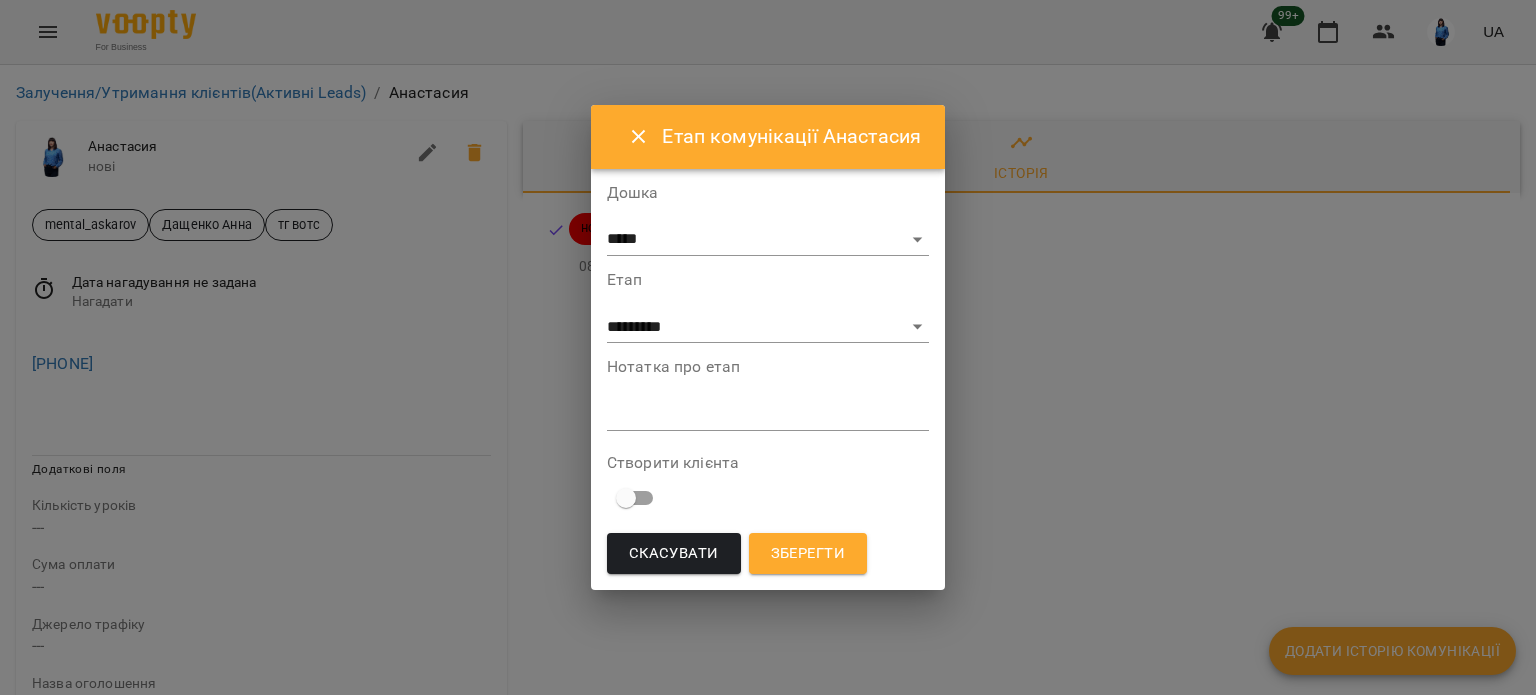 click at bounding box center (768, 414) 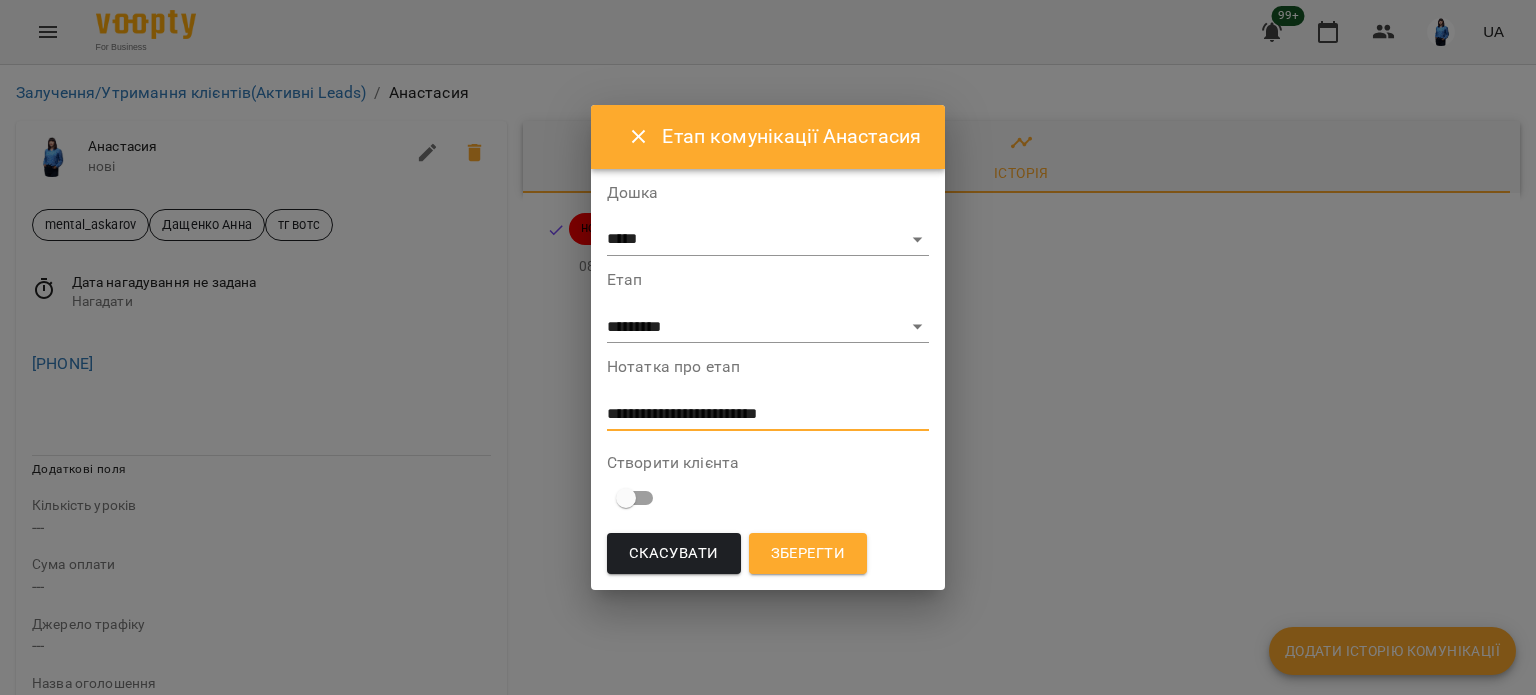 type on "**********" 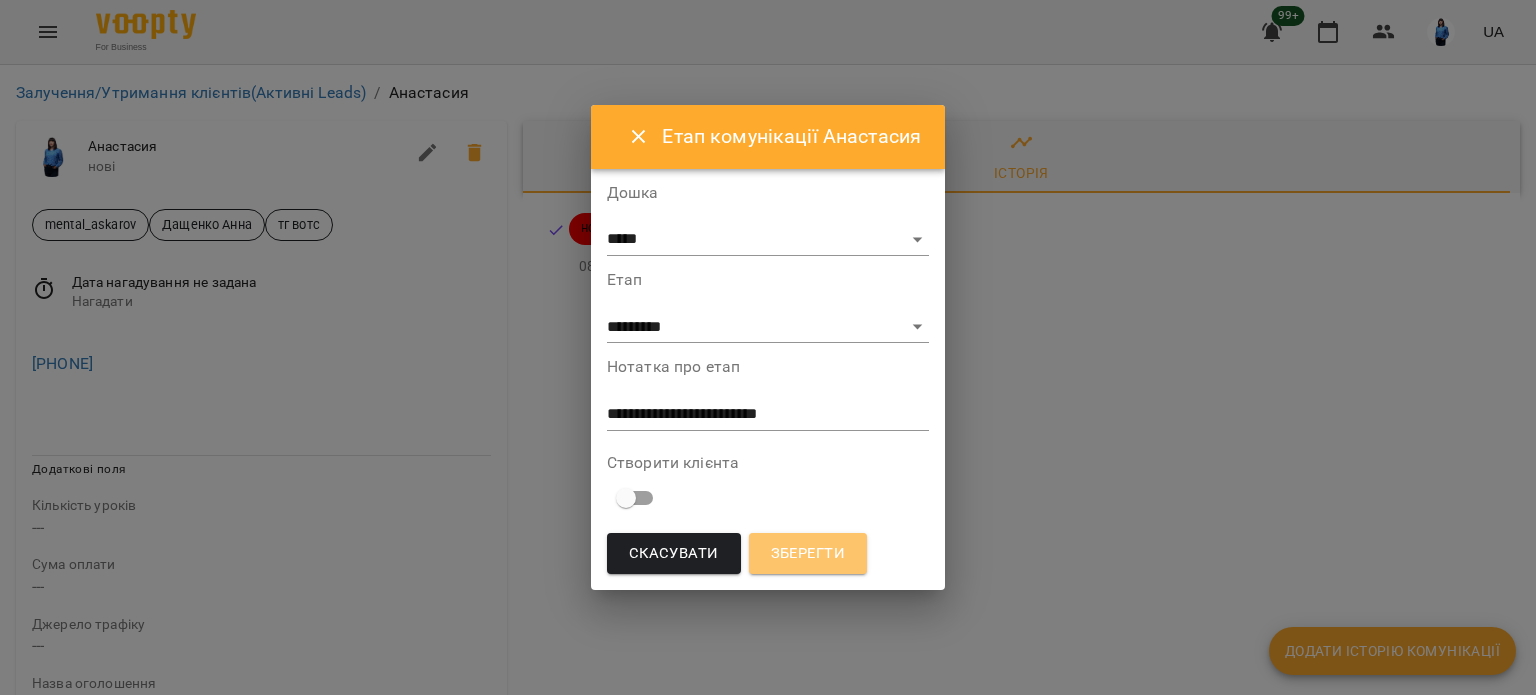 click on "Зберегти" at bounding box center (808, 554) 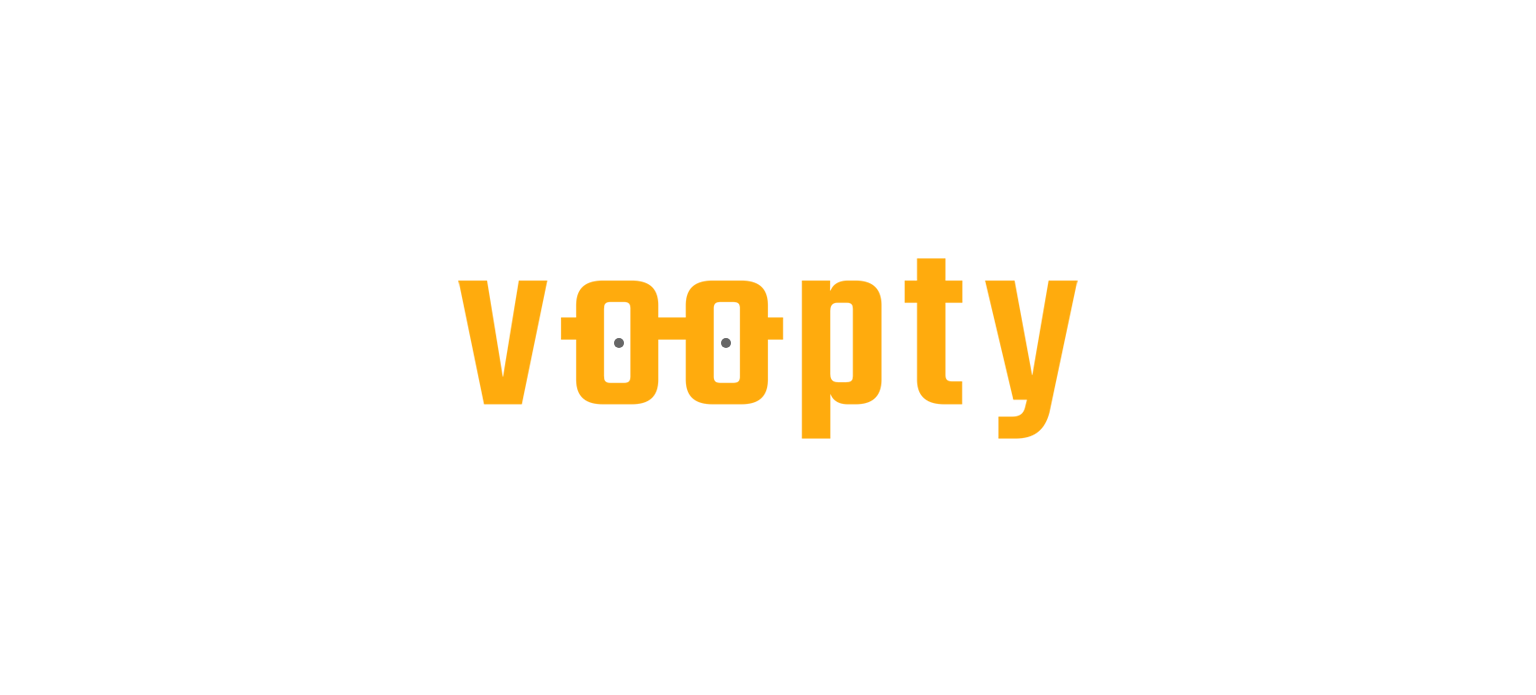 scroll, scrollTop: 0, scrollLeft: 0, axis: both 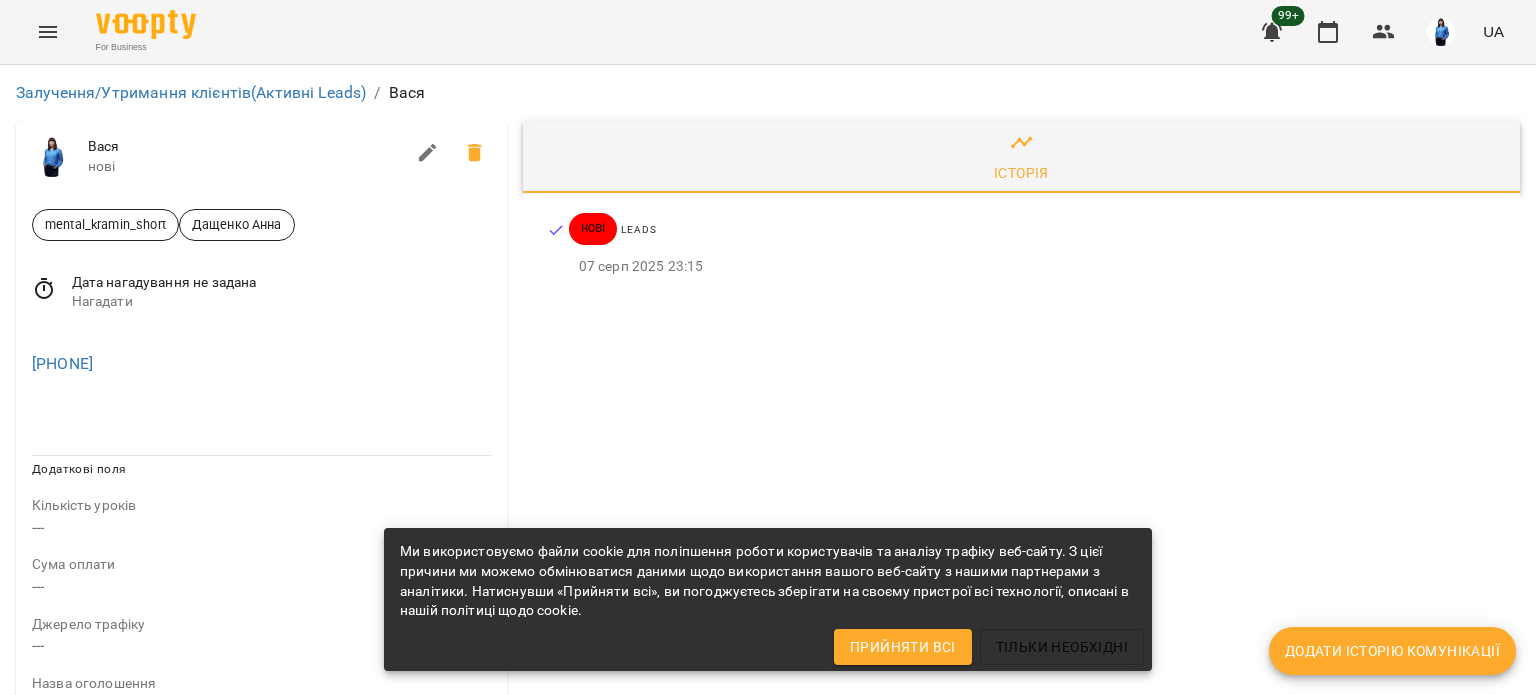 click at bounding box center (428, 153) 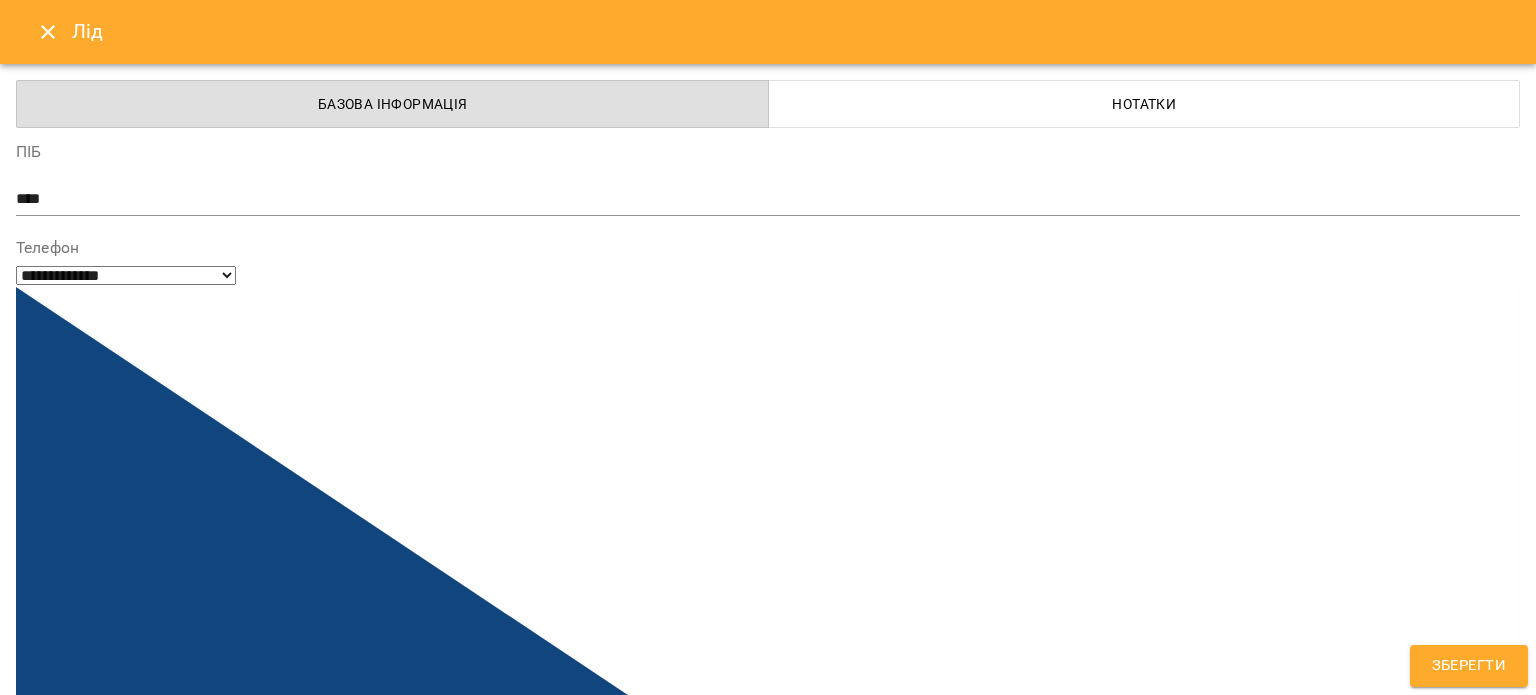 scroll, scrollTop: 200, scrollLeft: 0, axis: vertical 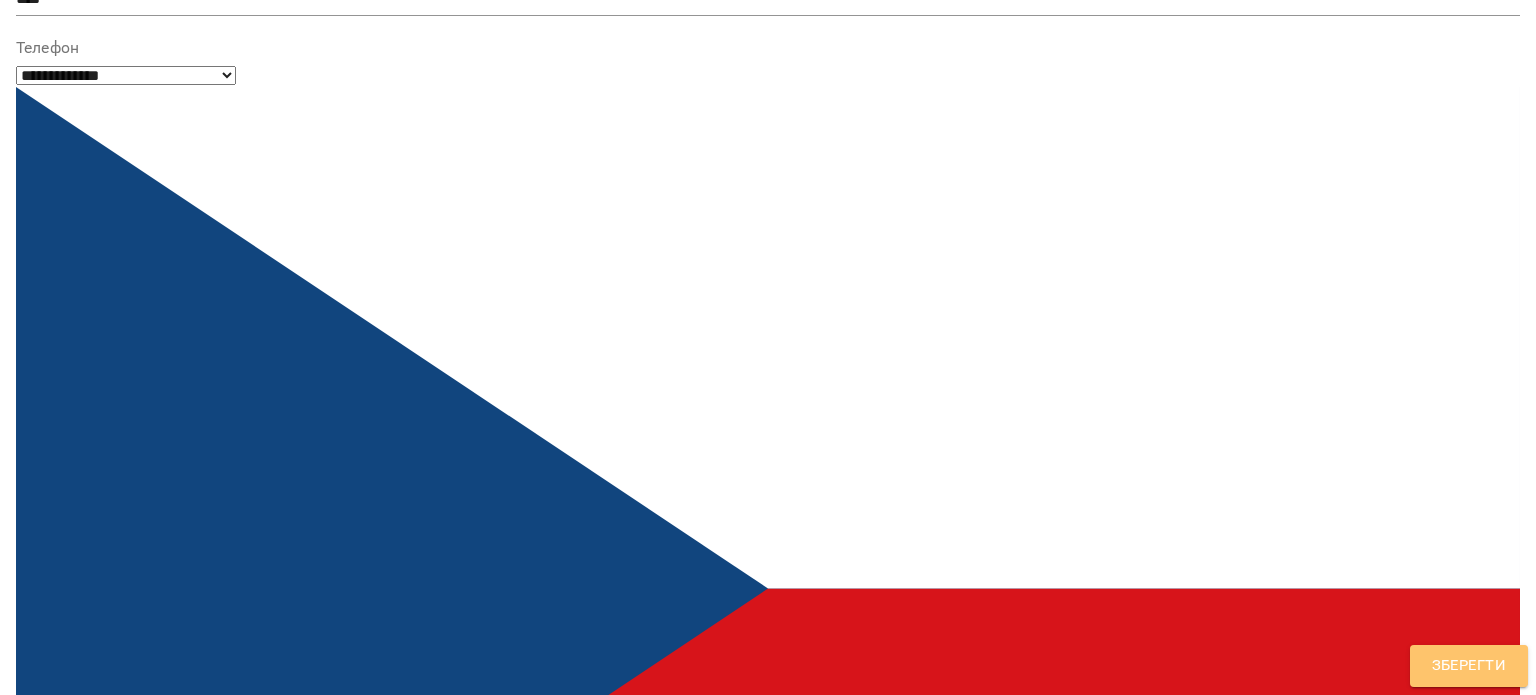 click on "Зберегти" at bounding box center (1469, 666) 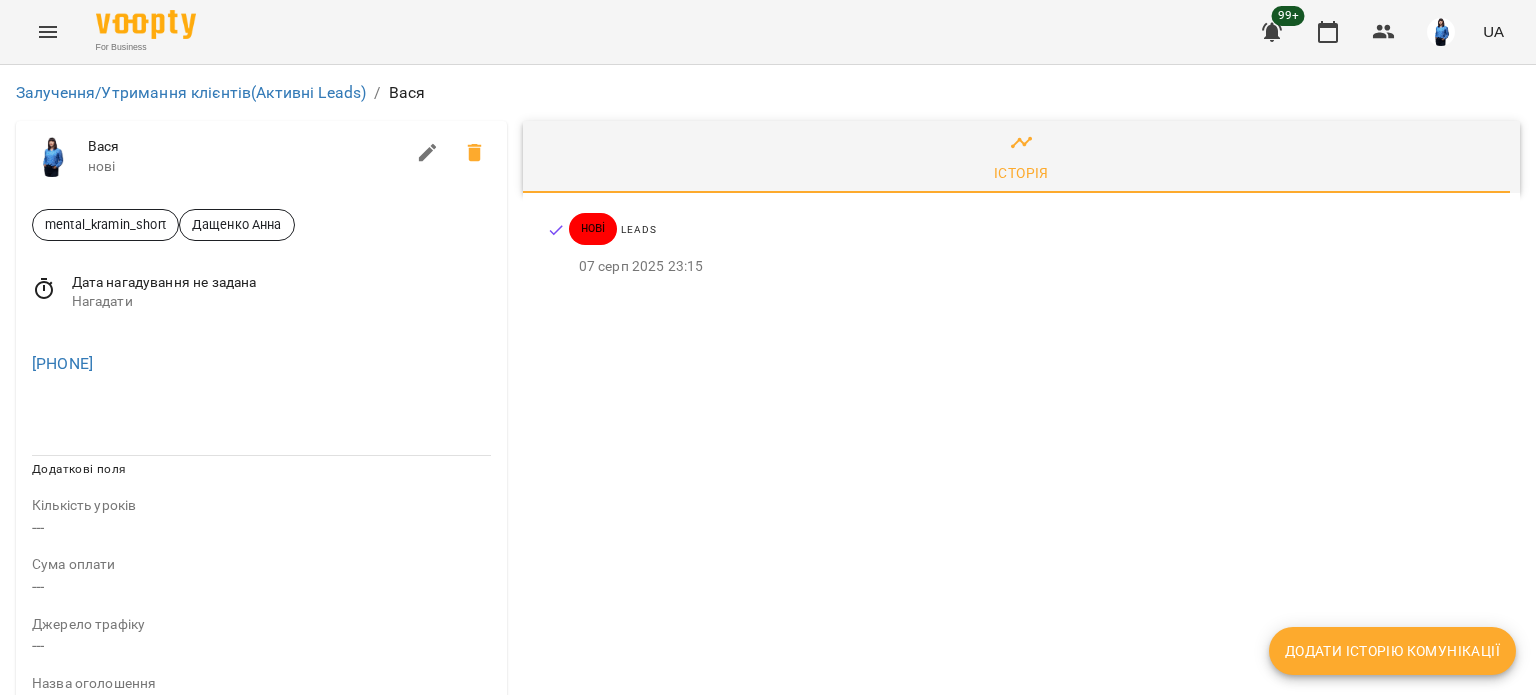 drag, startPoint x: 176, startPoint y: 360, endPoint x: 12, endPoint y: 363, distance: 164.02744 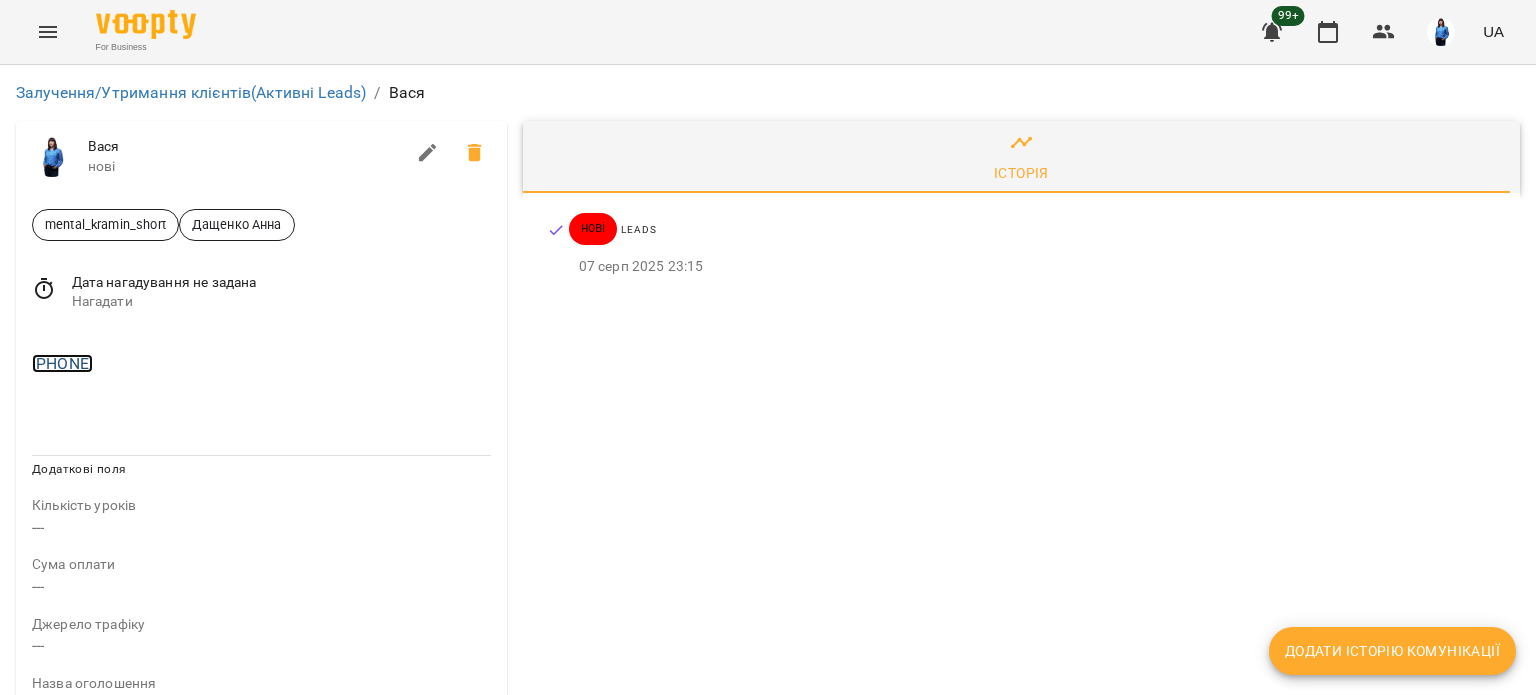 copy on "[PHONE]" 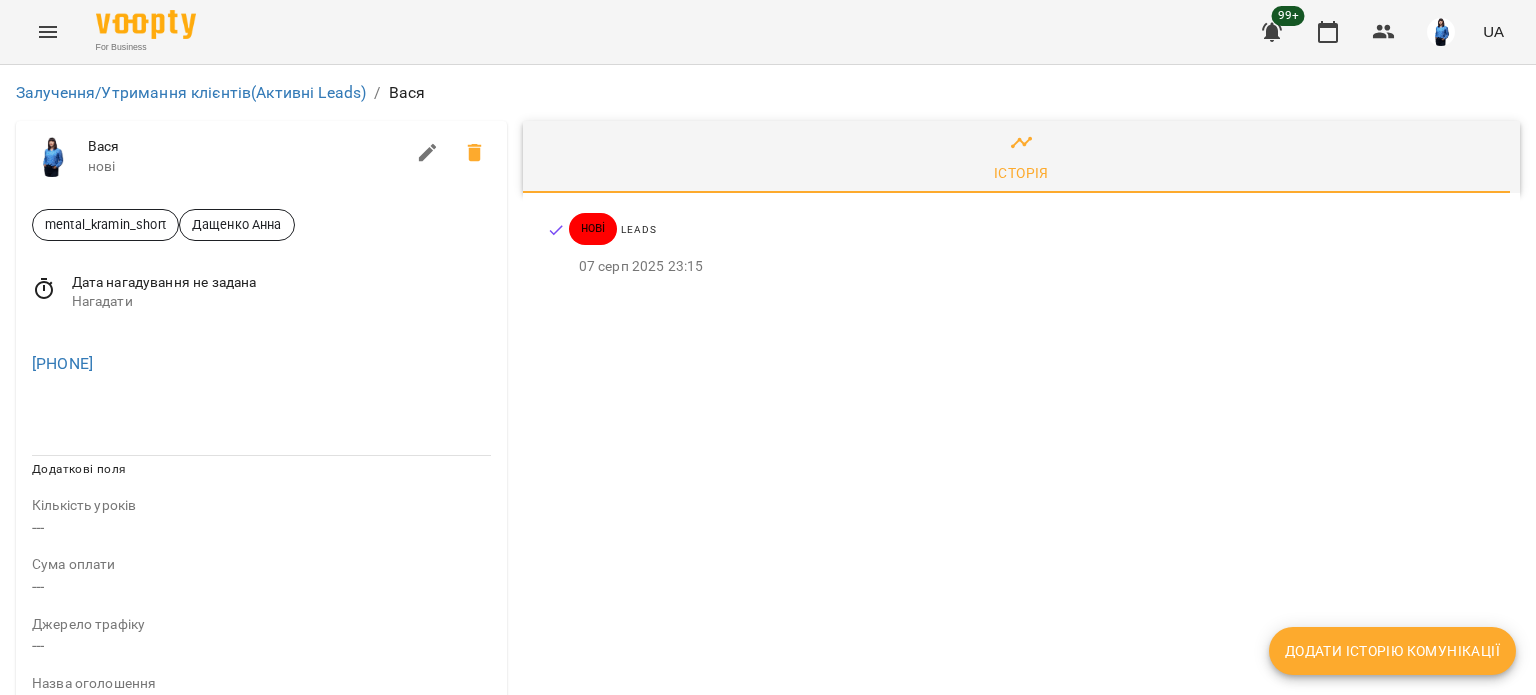 click at bounding box center [261, 415] 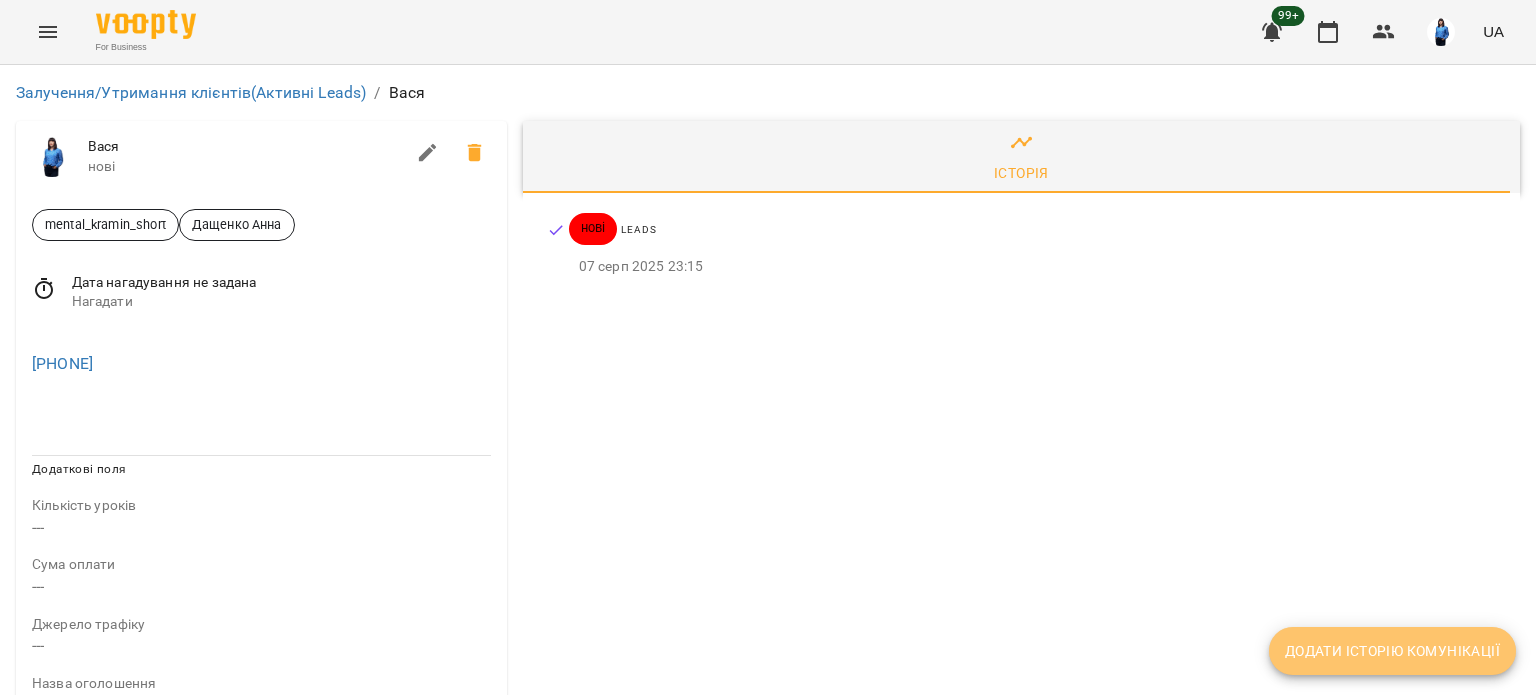 click on "Додати історію комунікації" at bounding box center (1392, 651) 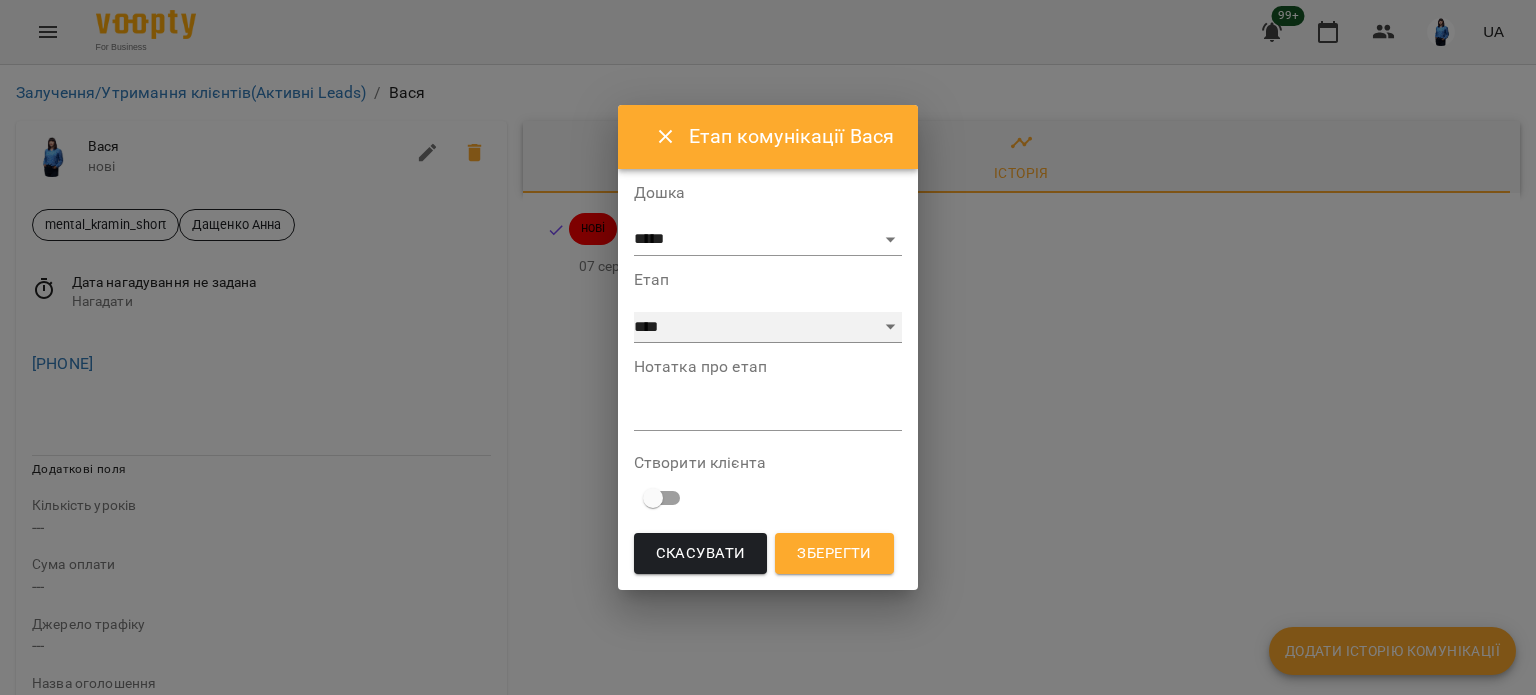 click on "**********" at bounding box center (768, 328) 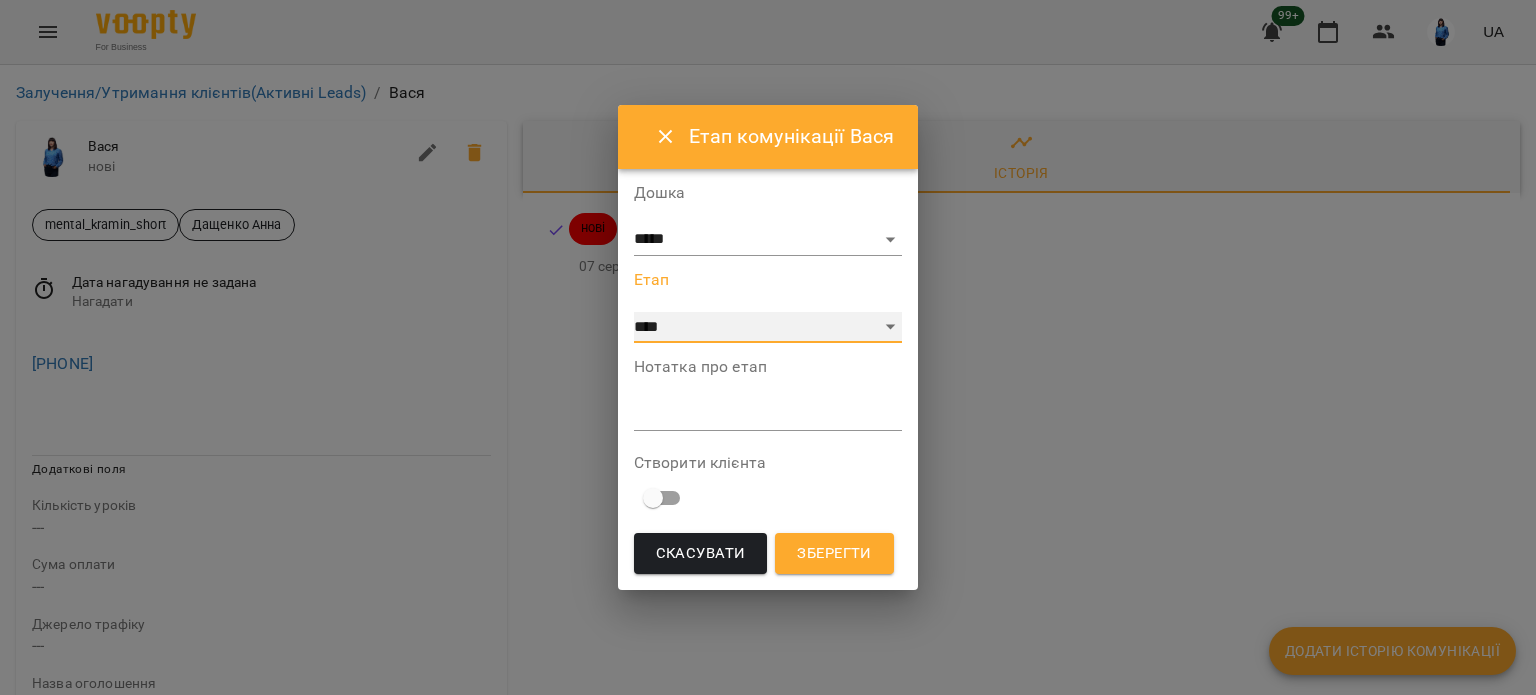 select on "**" 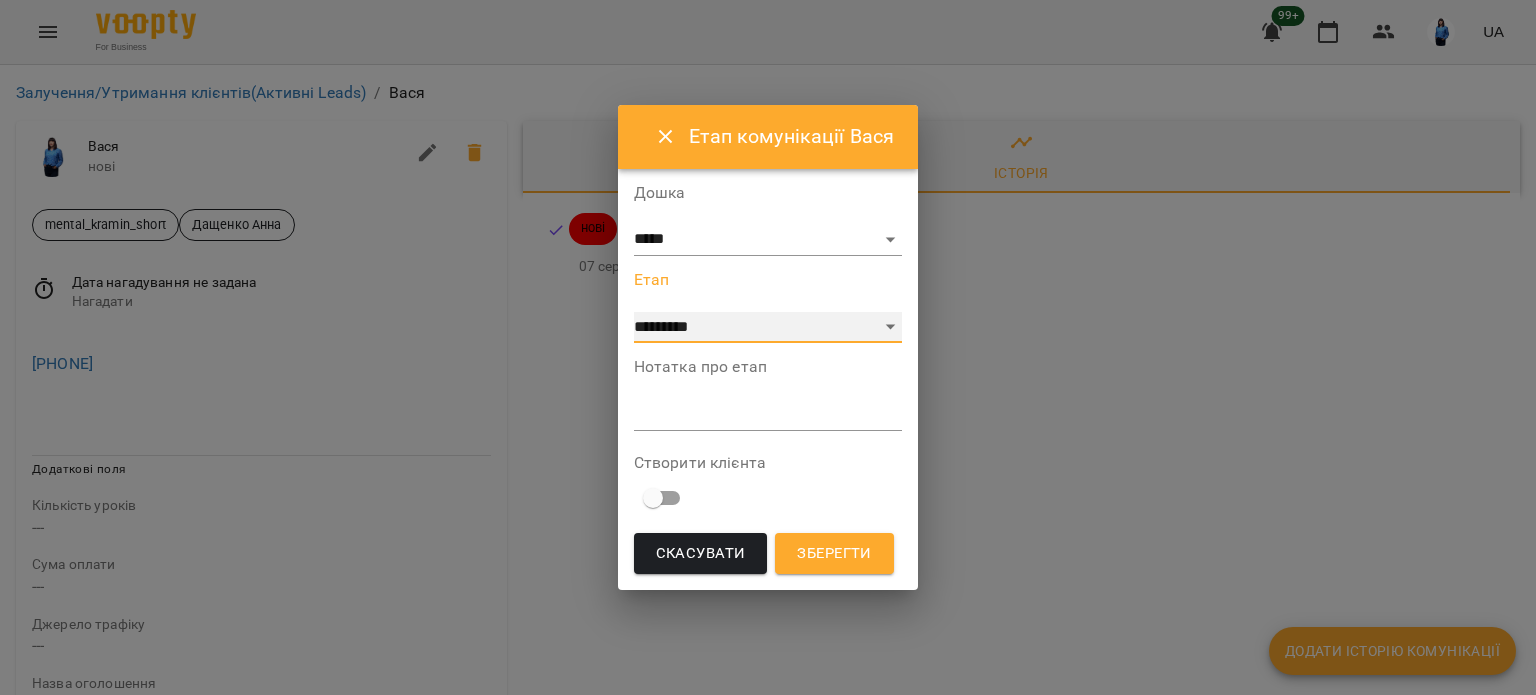 click on "**********" at bounding box center [768, 328] 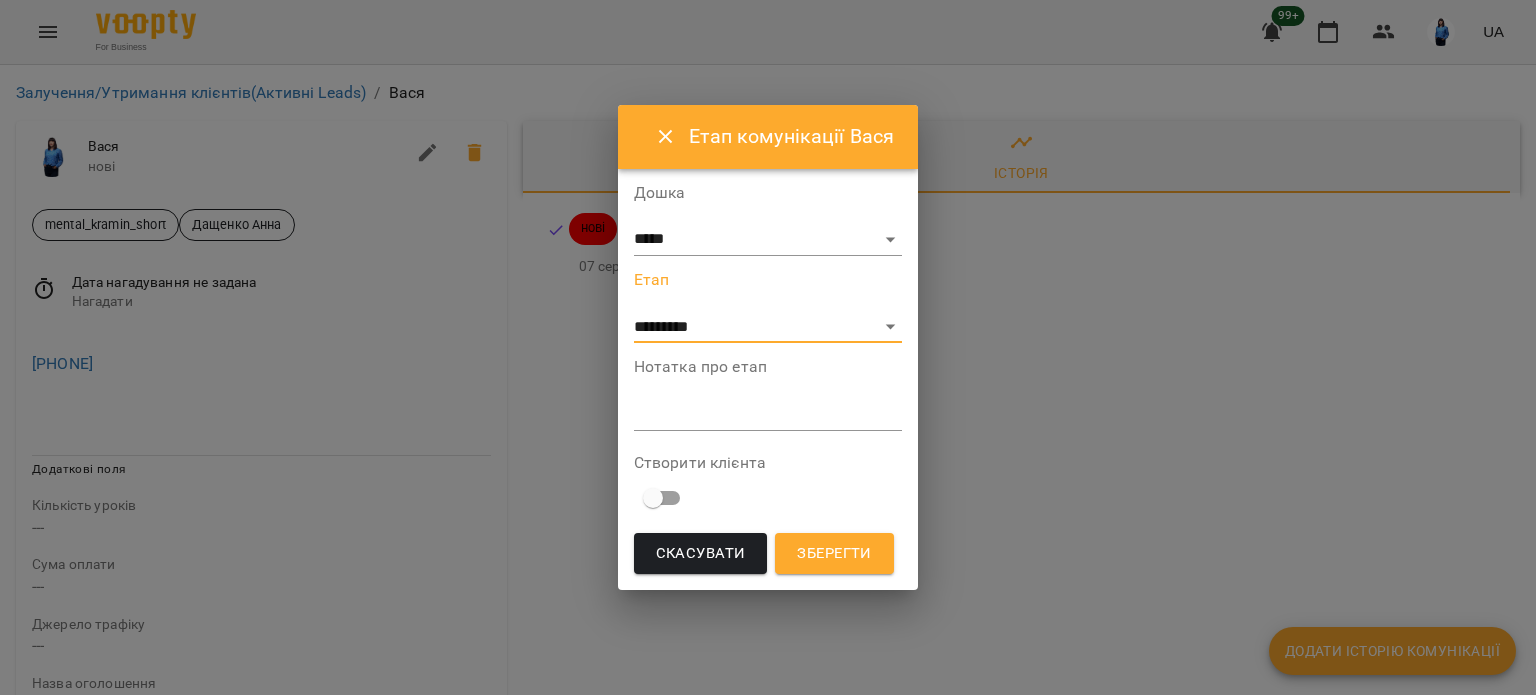 click at bounding box center [768, 414] 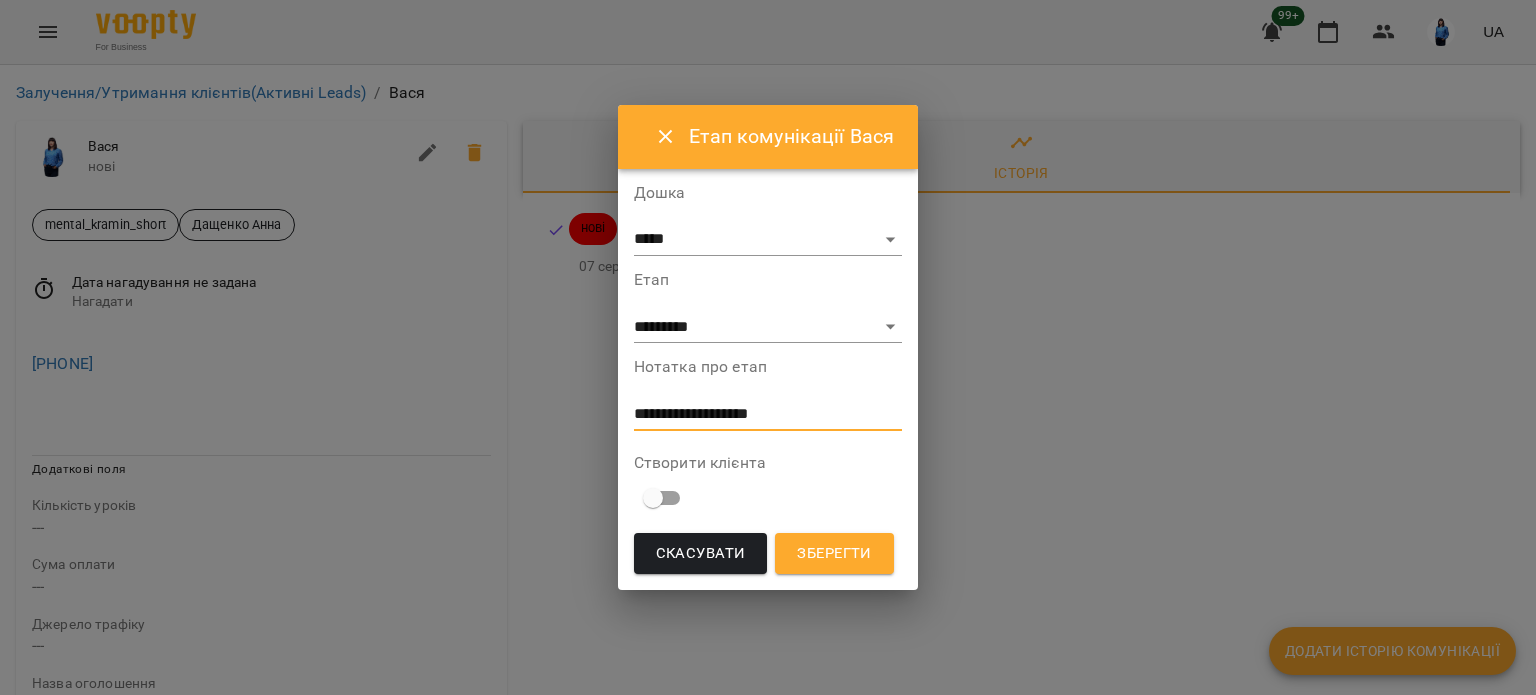 type on "**********" 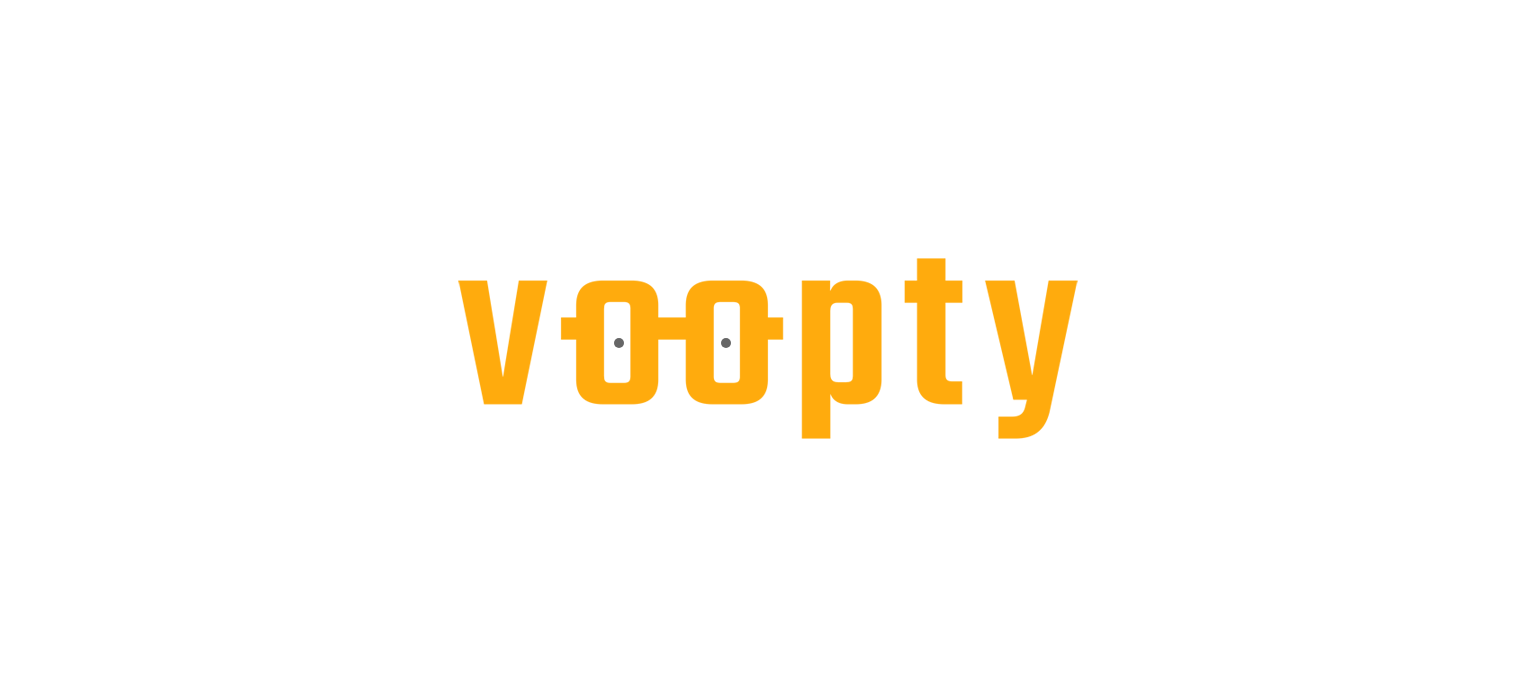 scroll, scrollTop: 0, scrollLeft: 0, axis: both 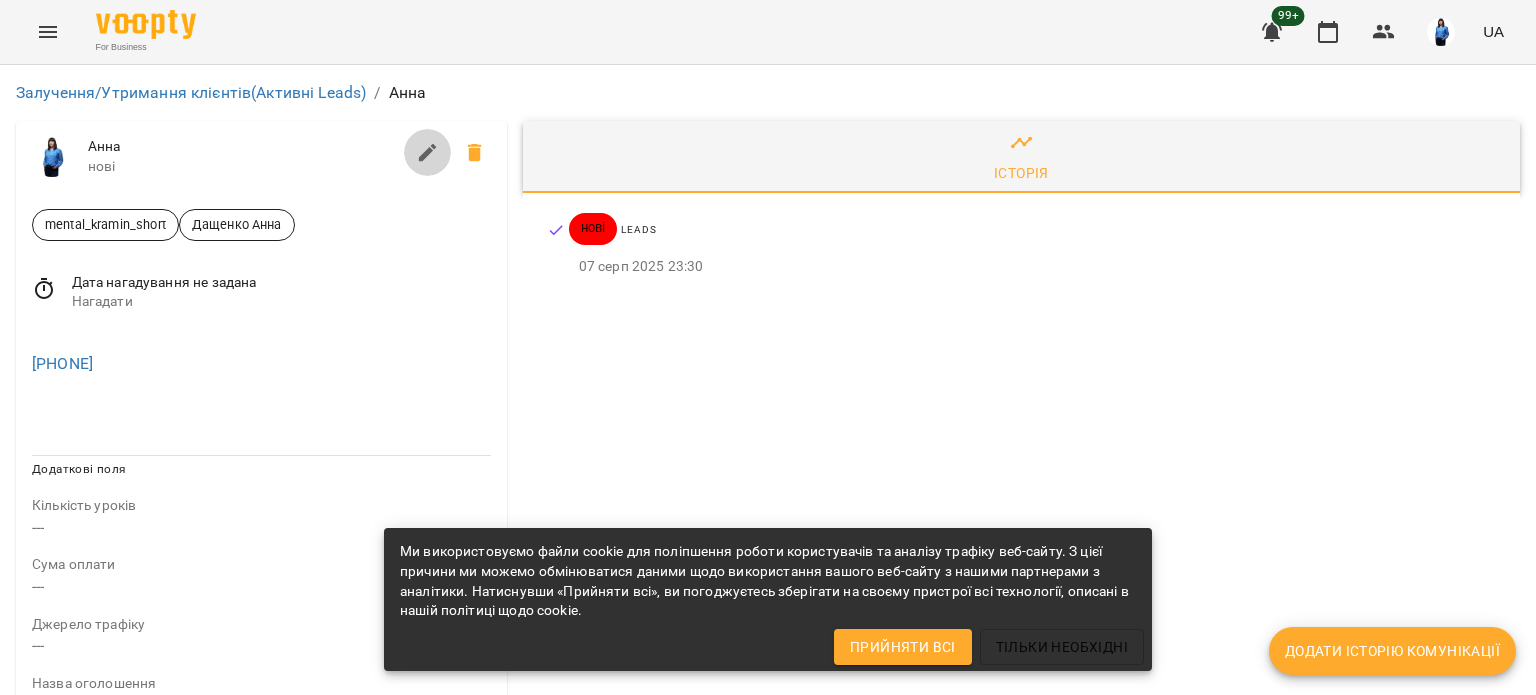 click 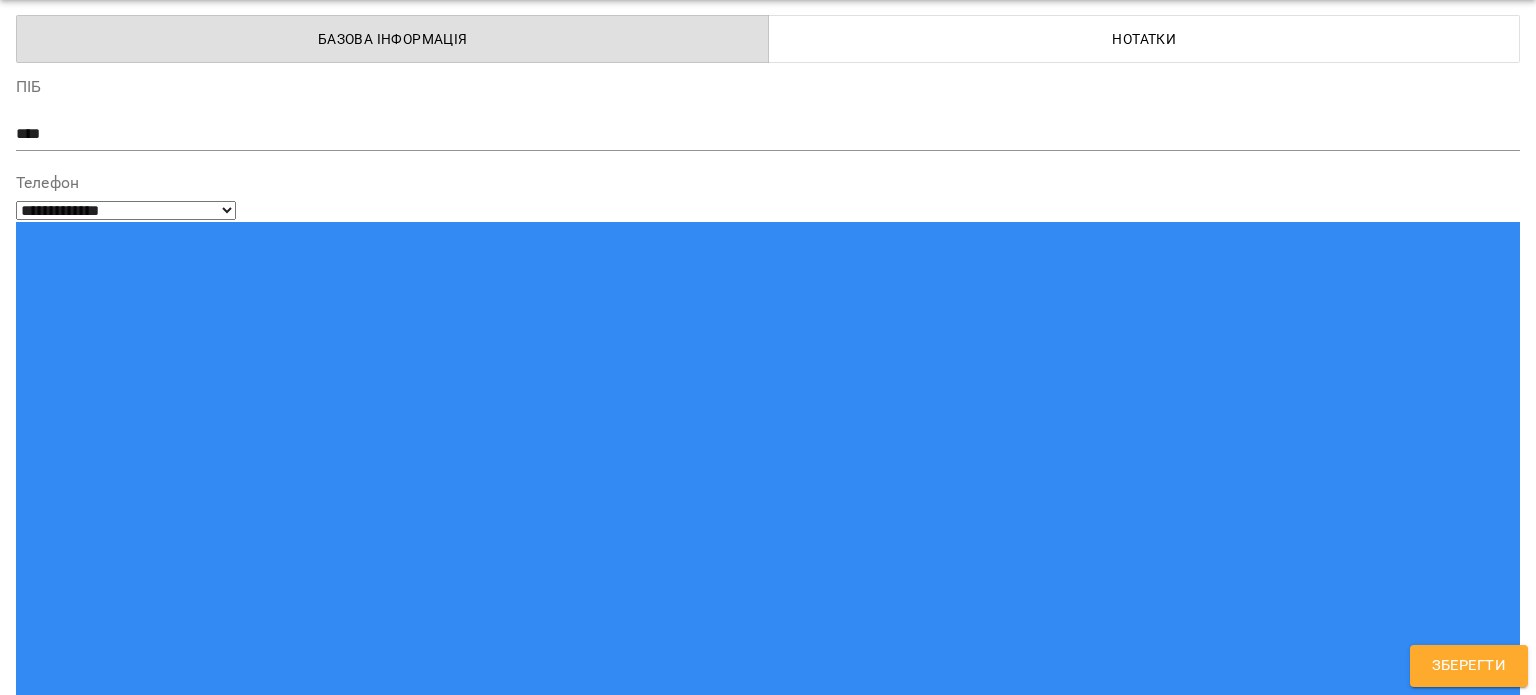 scroll, scrollTop: 100, scrollLeft: 0, axis: vertical 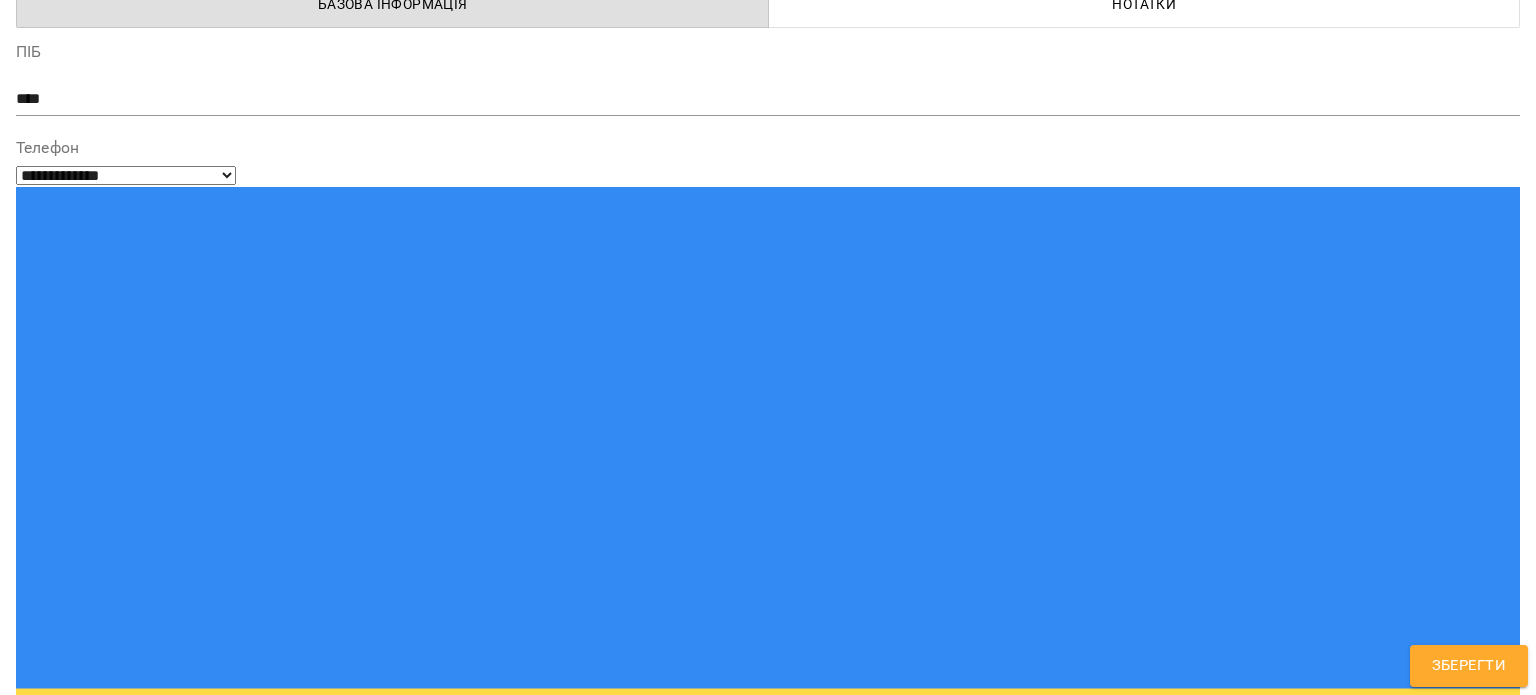 click on "Зберегти" at bounding box center [1469, 666] 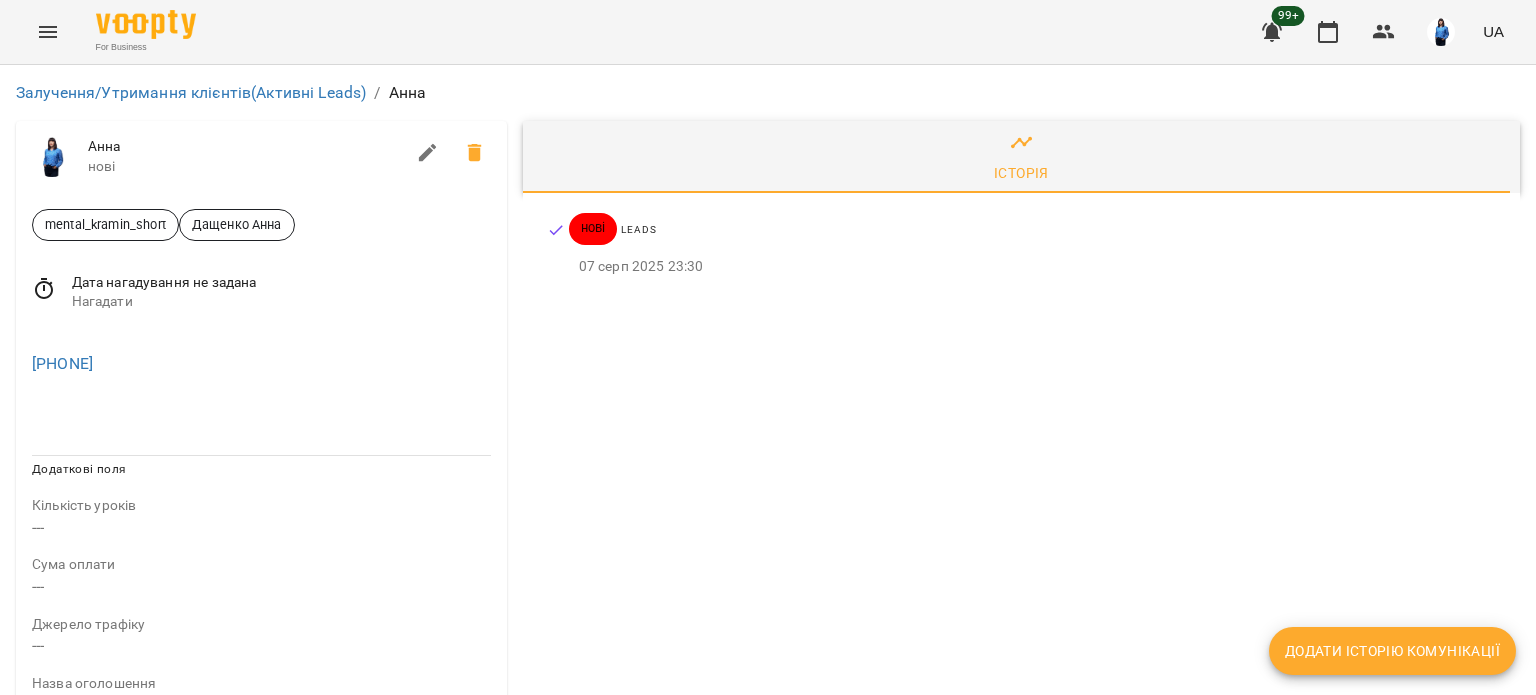 drag, startPoint x: 192, startPoint y: 370, endPoint x: 8, endPoint y: 362, distance: 184.17383 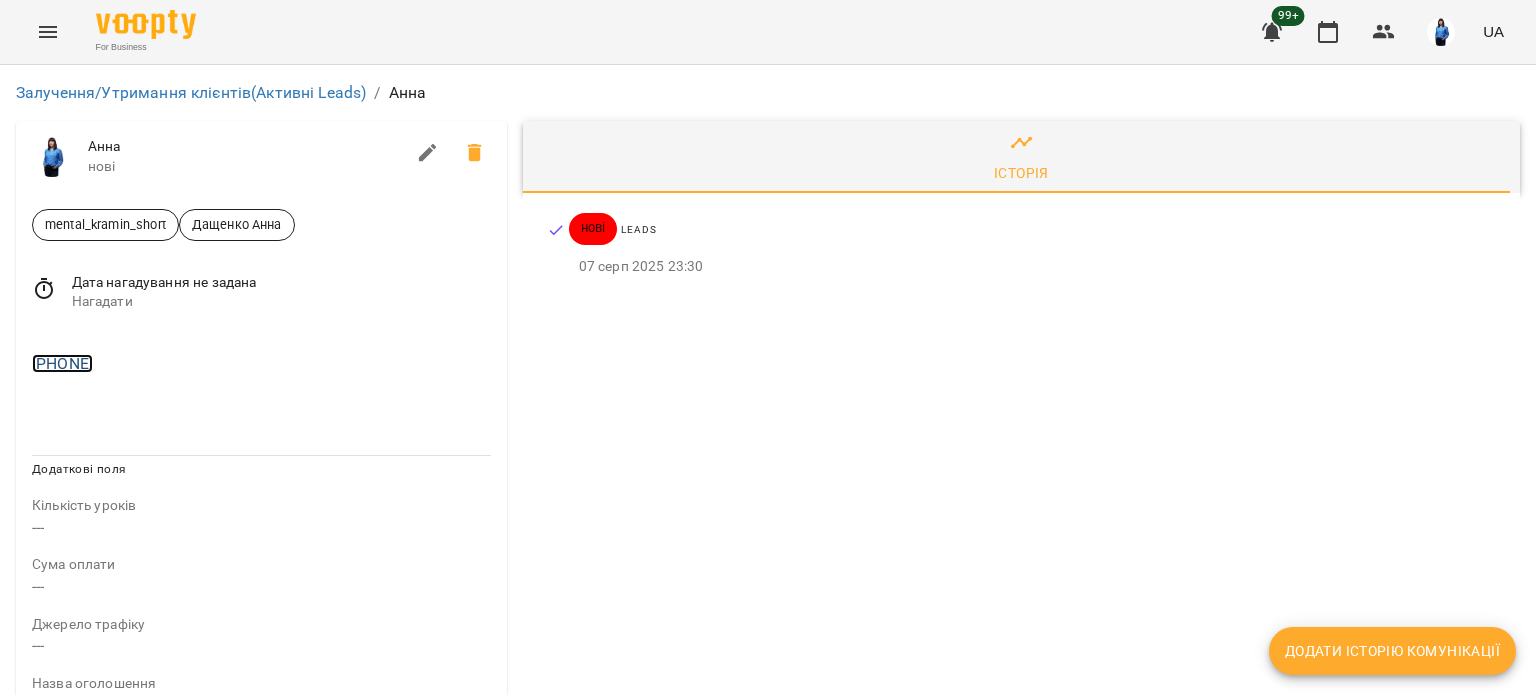 copy on "[PHONE]" 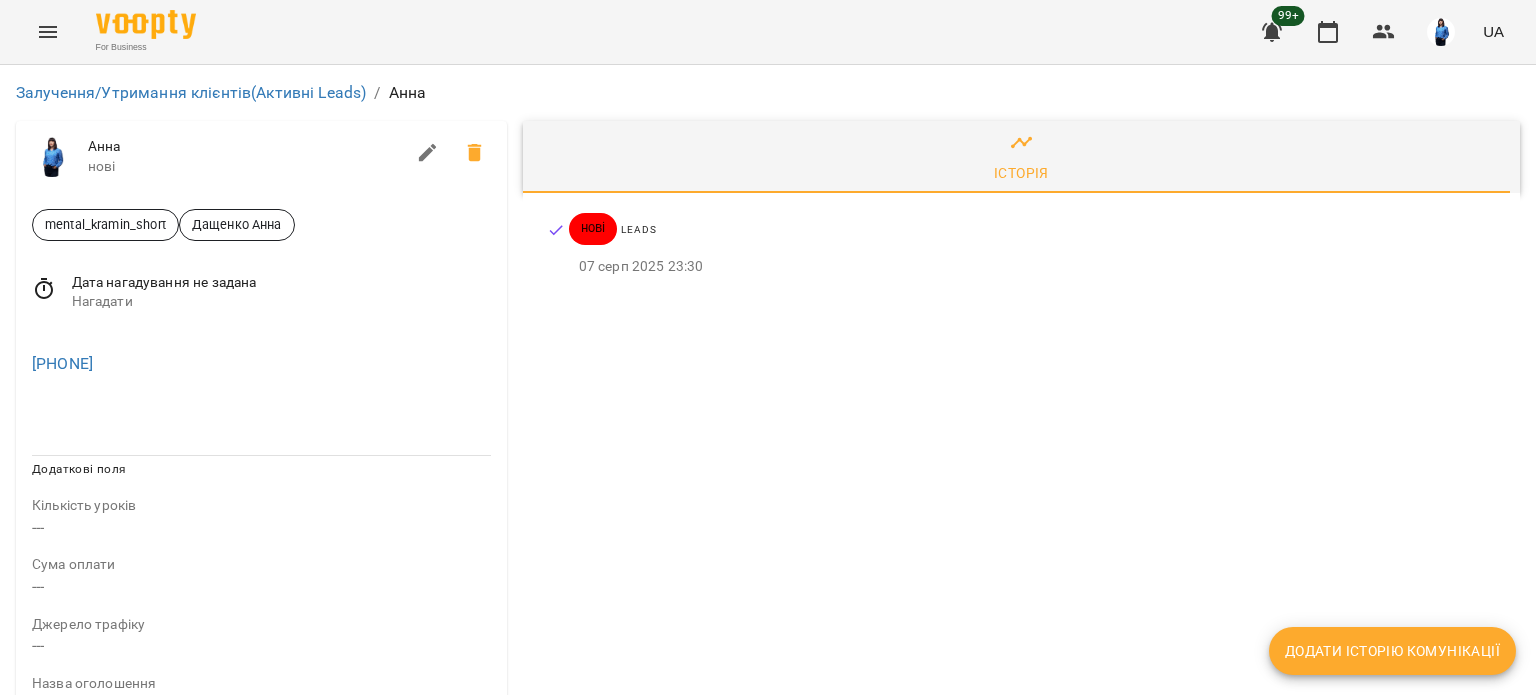 click at bounding box center [261, 415] 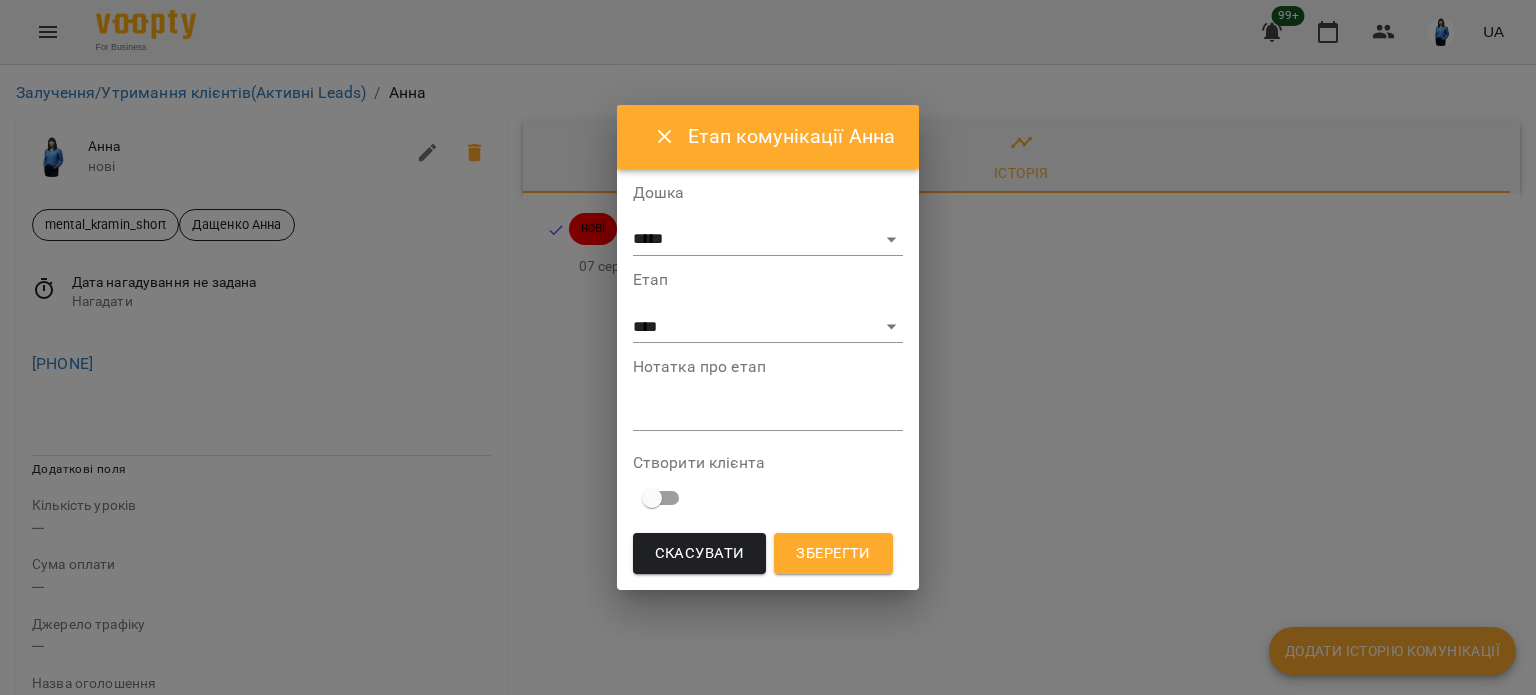click on "*" at bounding box center [768, 415] 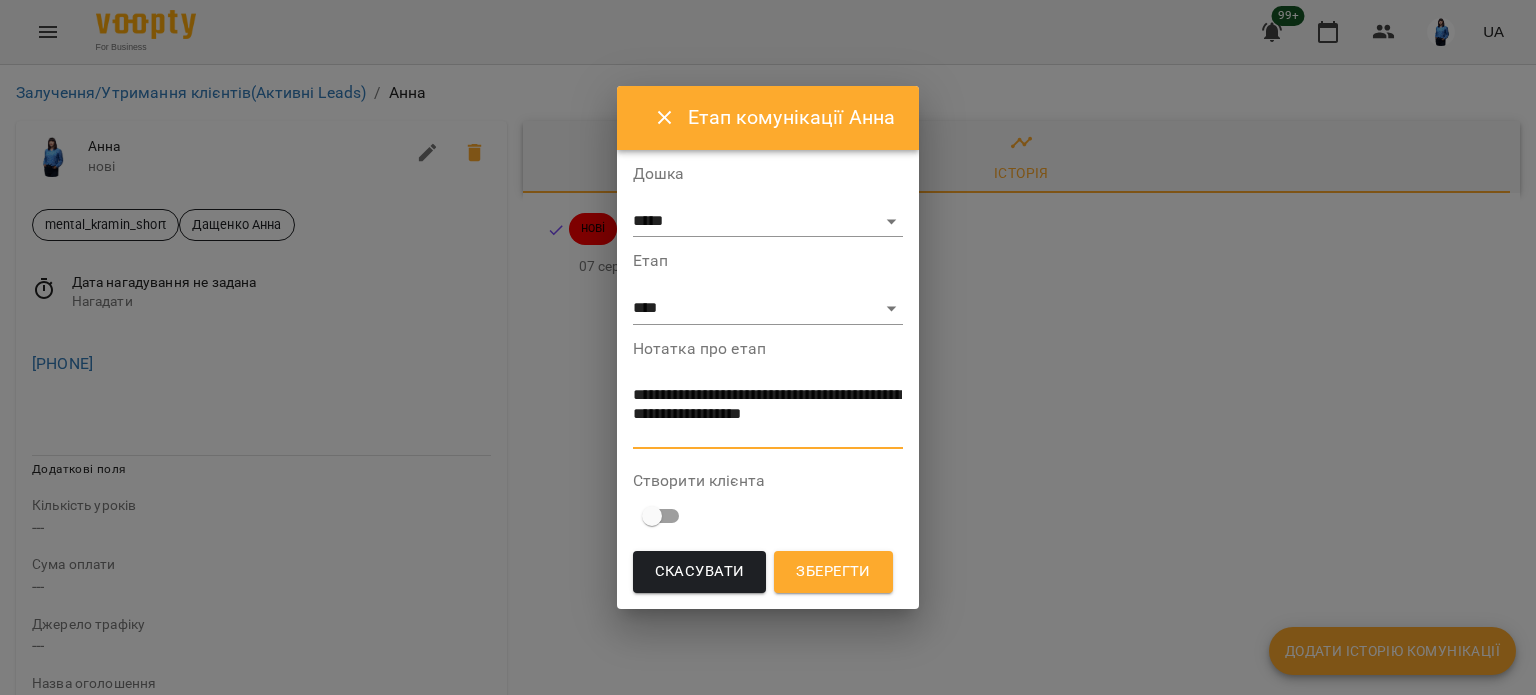 scroll, scrollTop: 0, scrollLeft: 0, axis: both 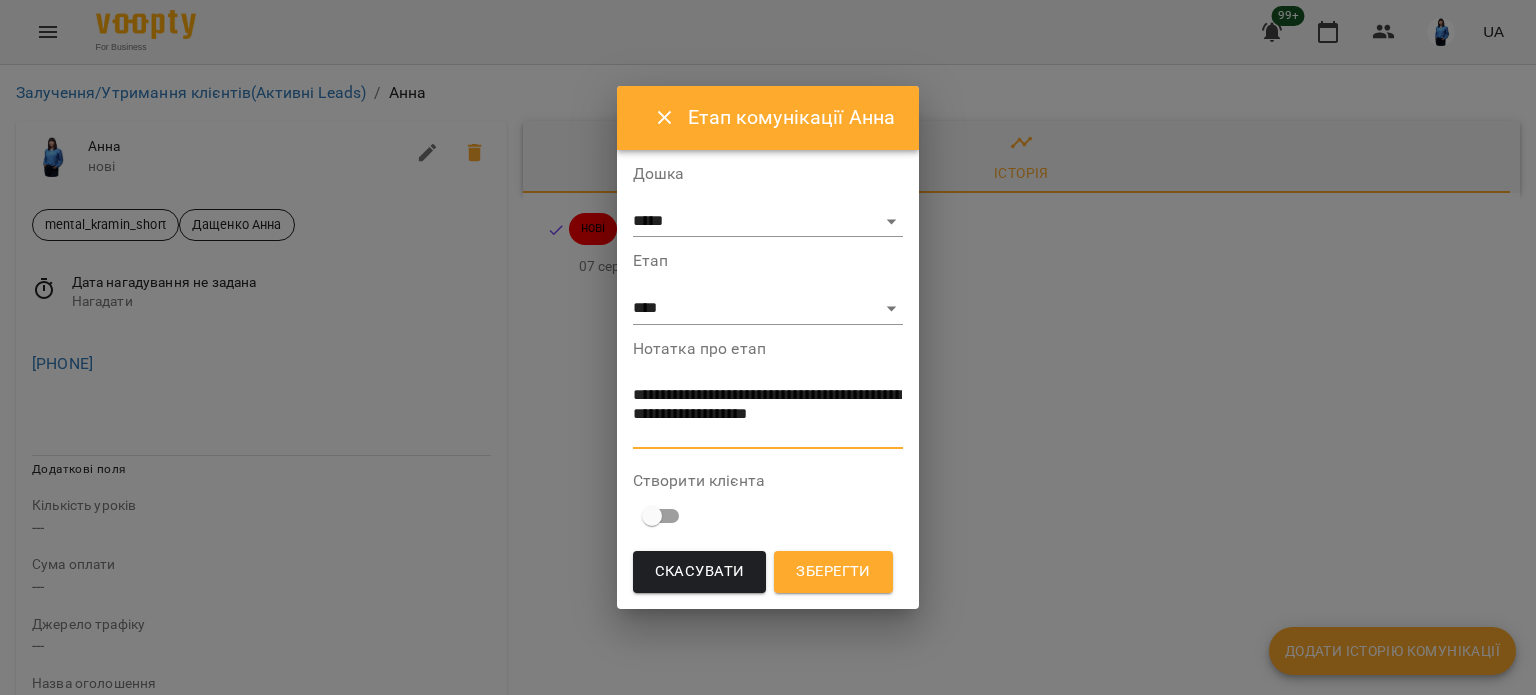 click on "**********" at bounding box center [767, 414] 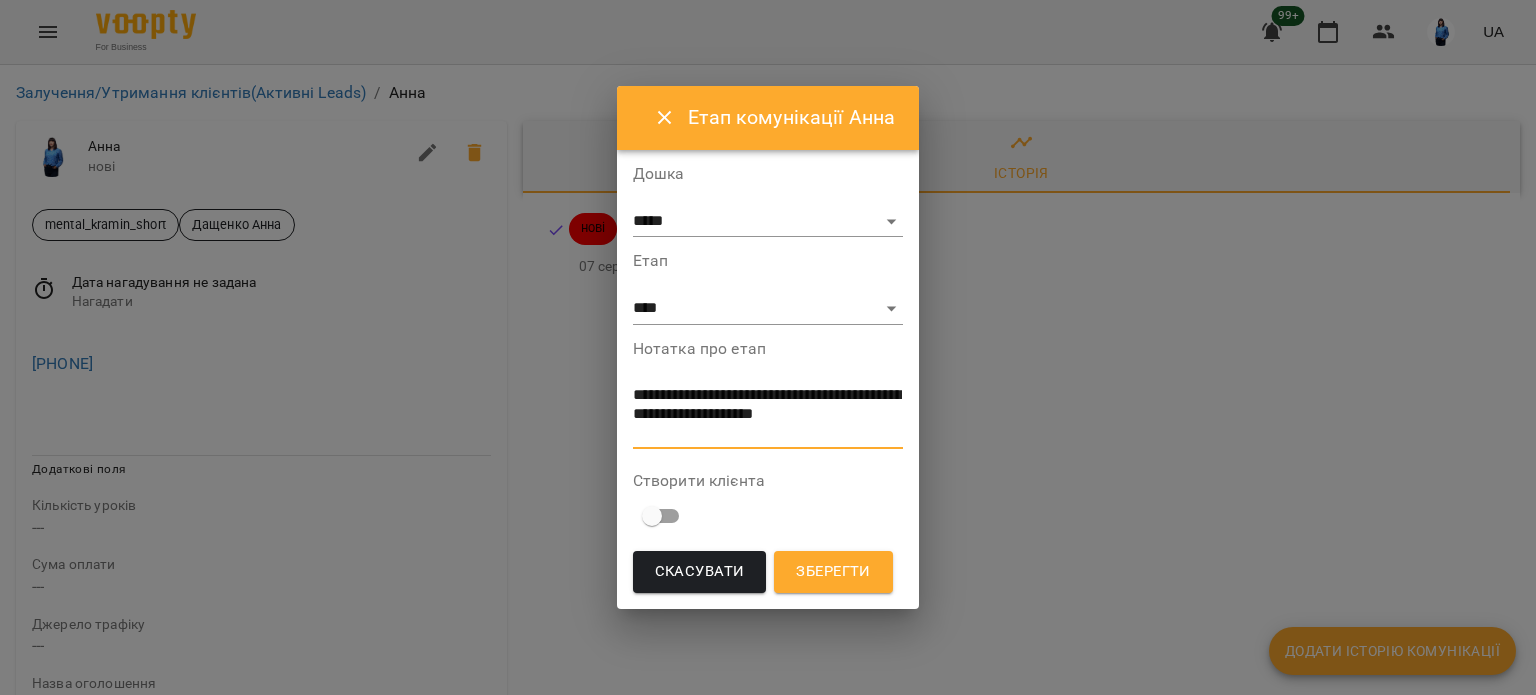 type on "**********" 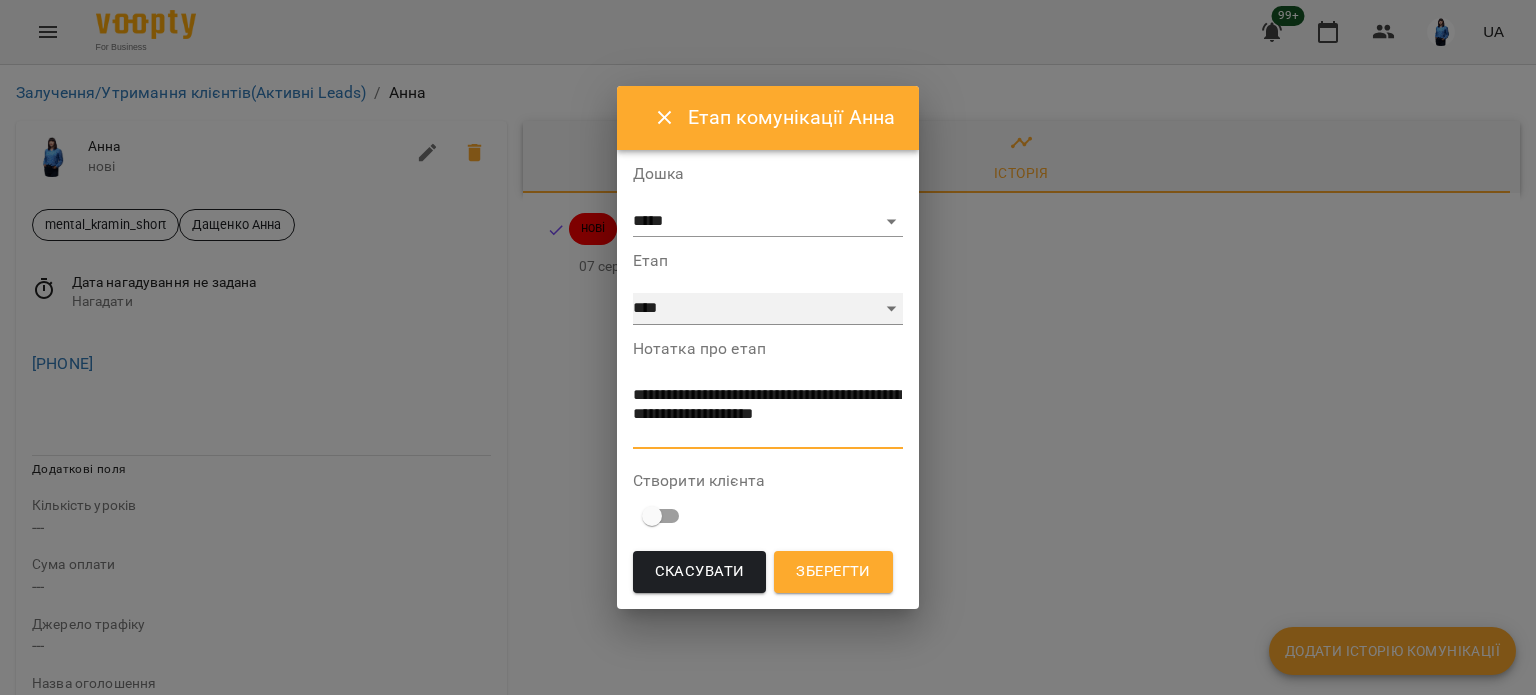 click on "**********" at bounding box center (768, 309) 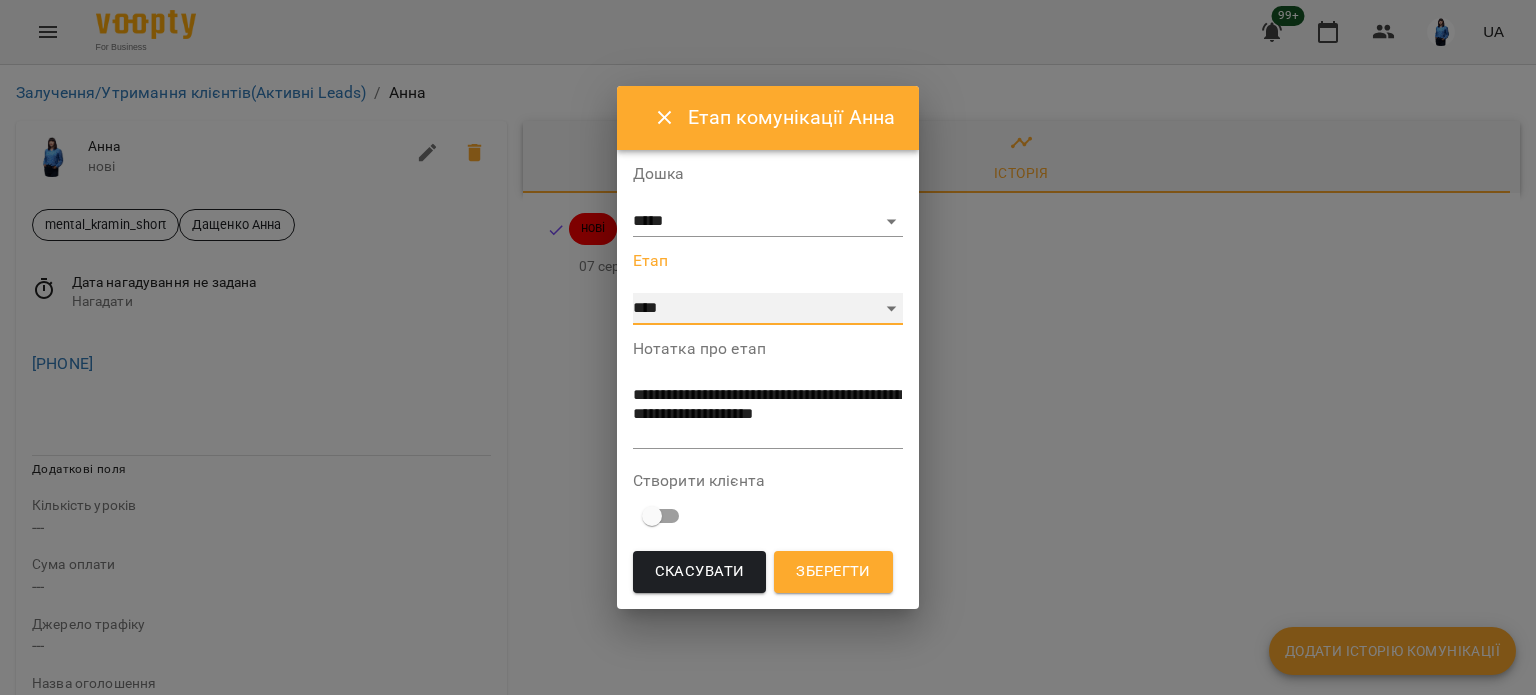select on "*" 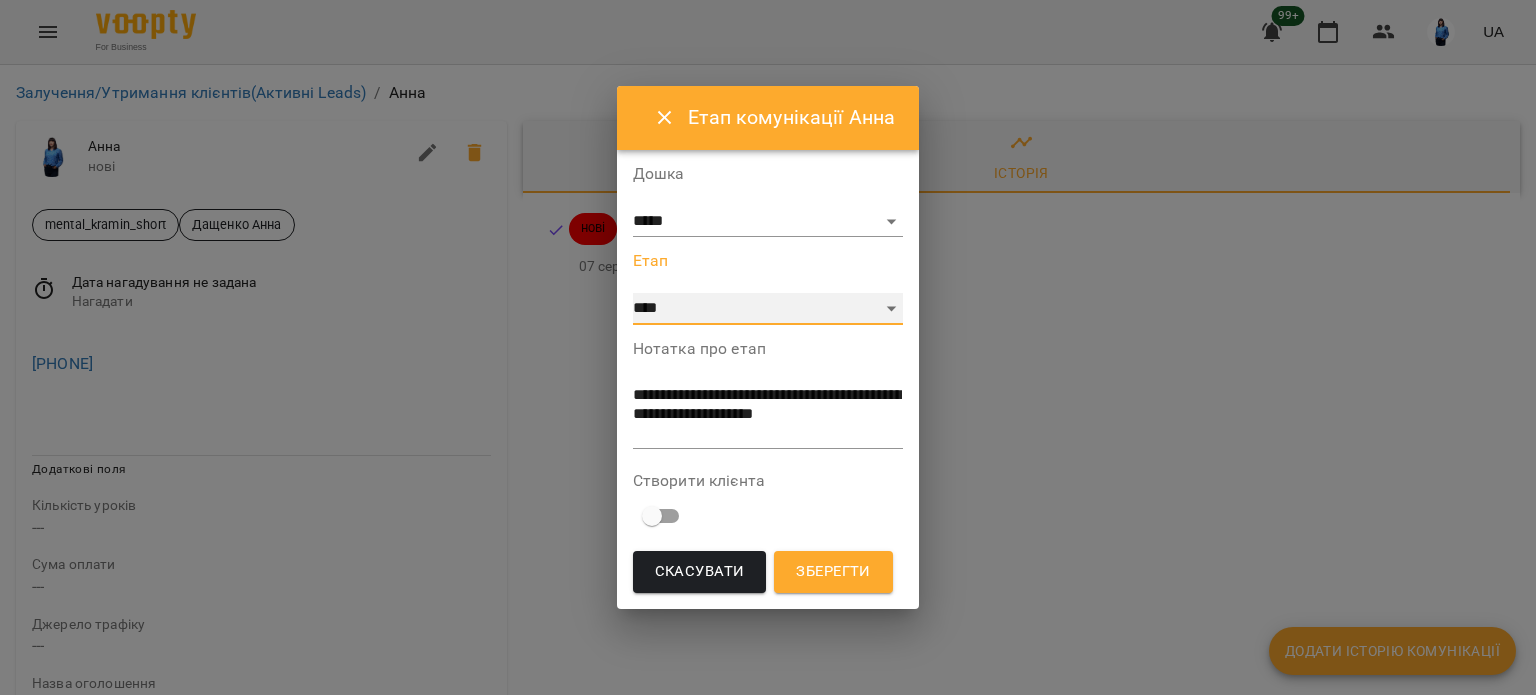 click on "**********" at bounding box center (768, 309) 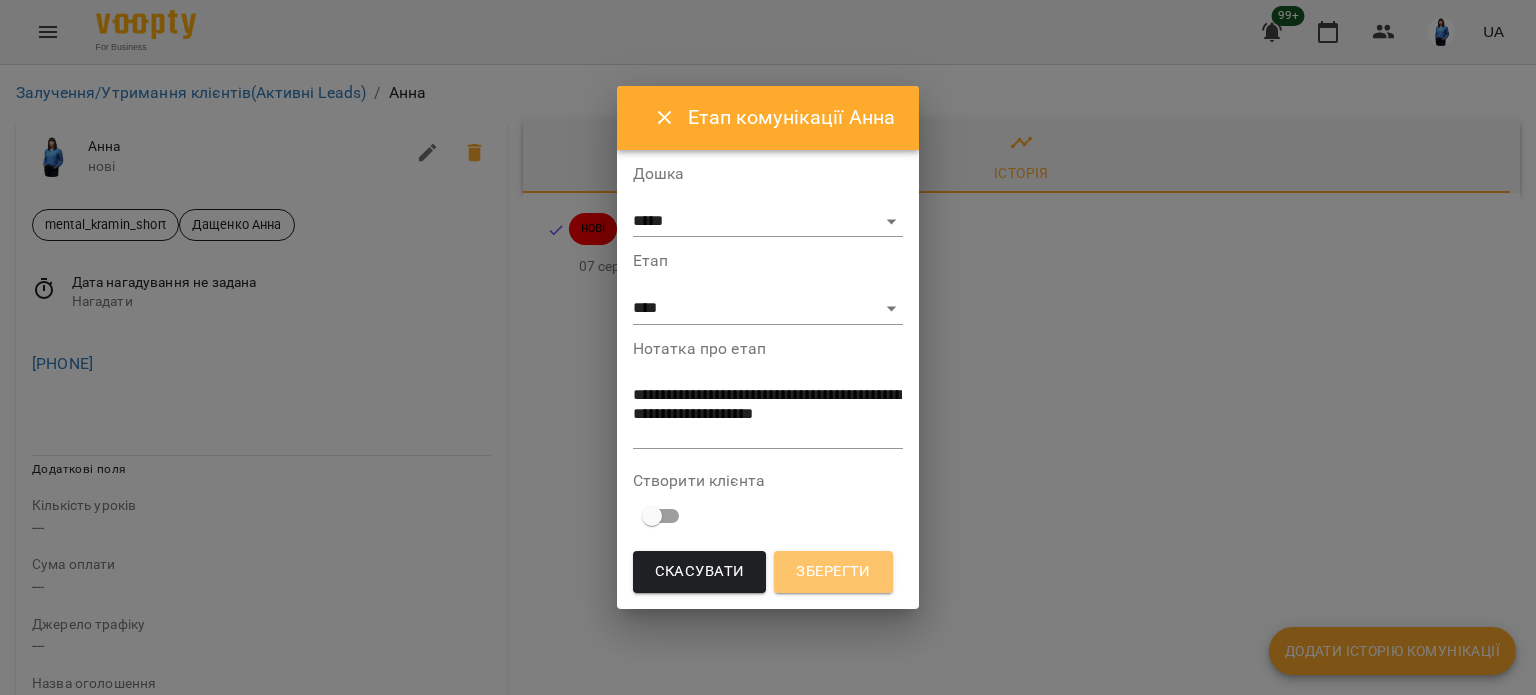 click on "Зберегти" at bounding box center [833, 572] 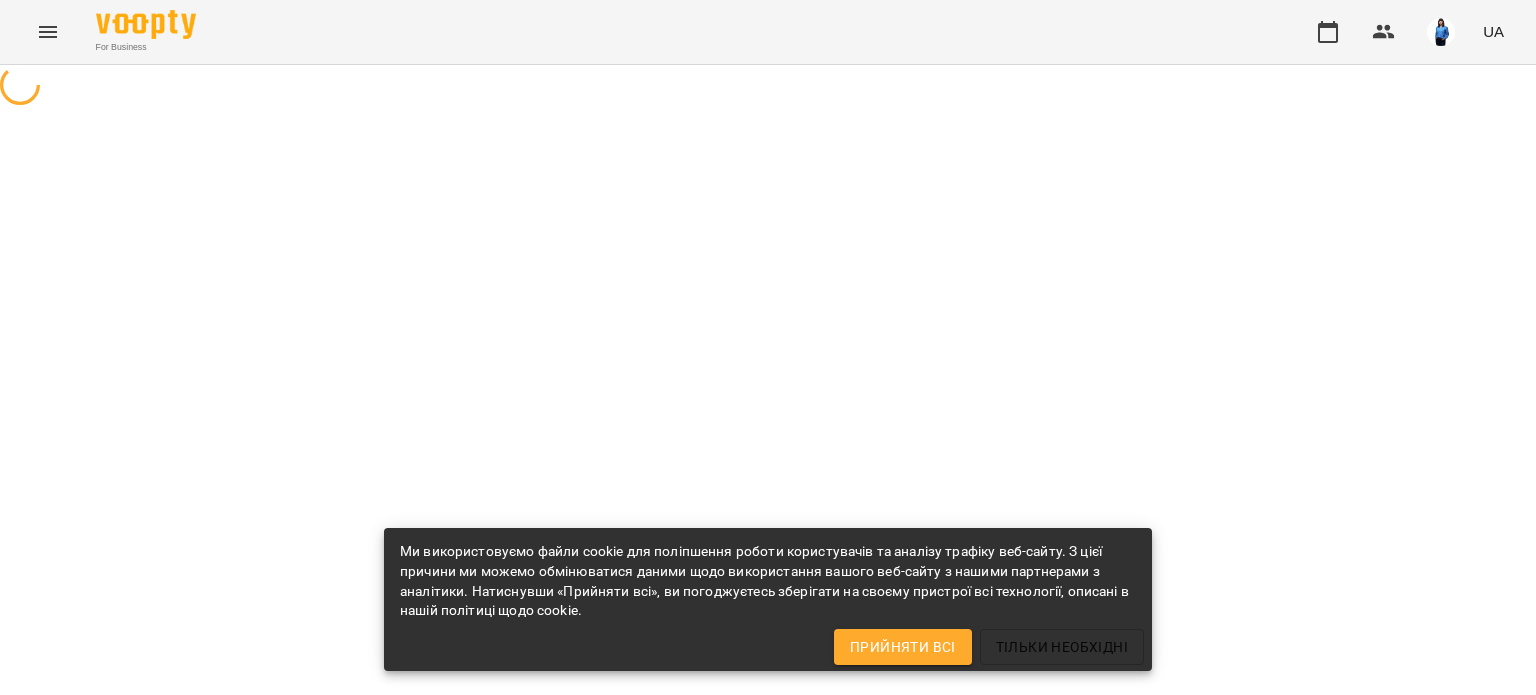 scroll, scrollTop: 0, scrollLeft: 0, axis: both 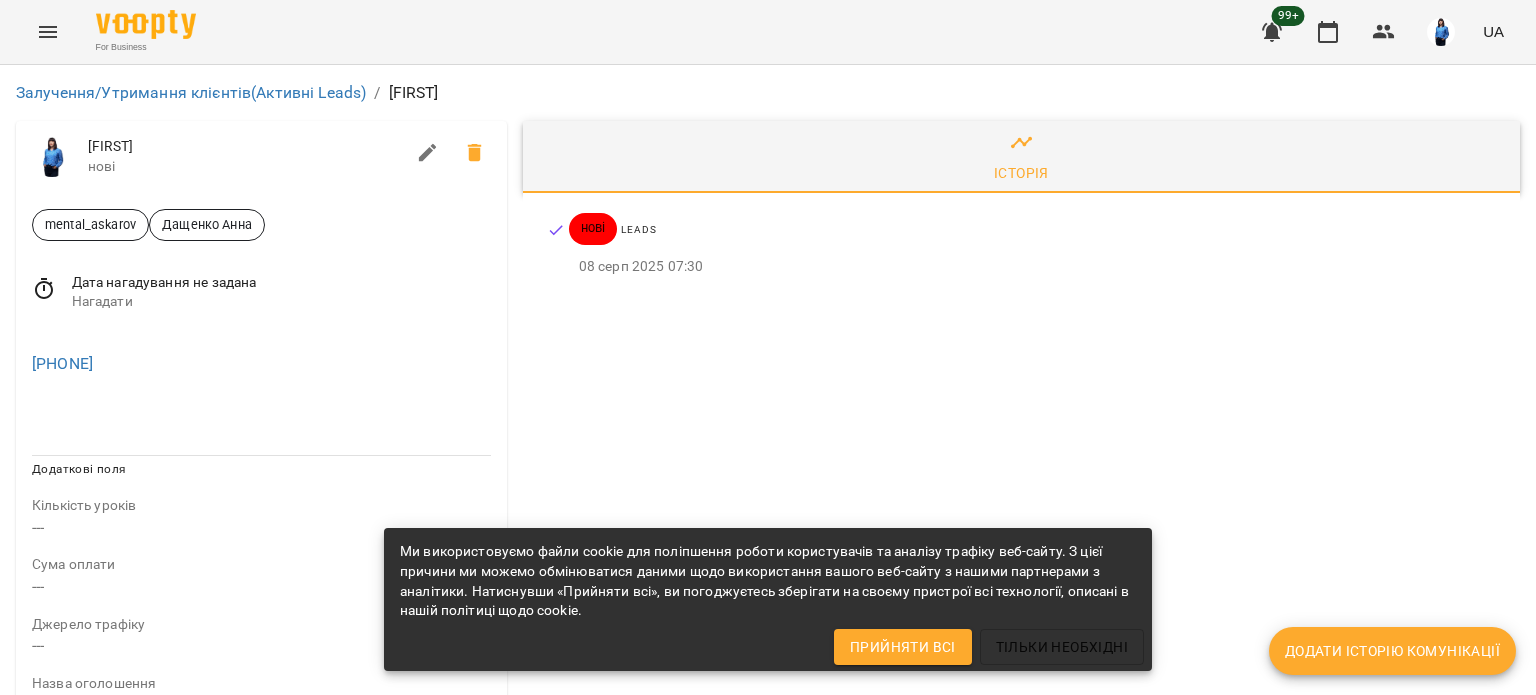drag, startPoint x: 165, startPoint y: 365, endPoint x: 18, endPoint y: 360, distance: 147.085 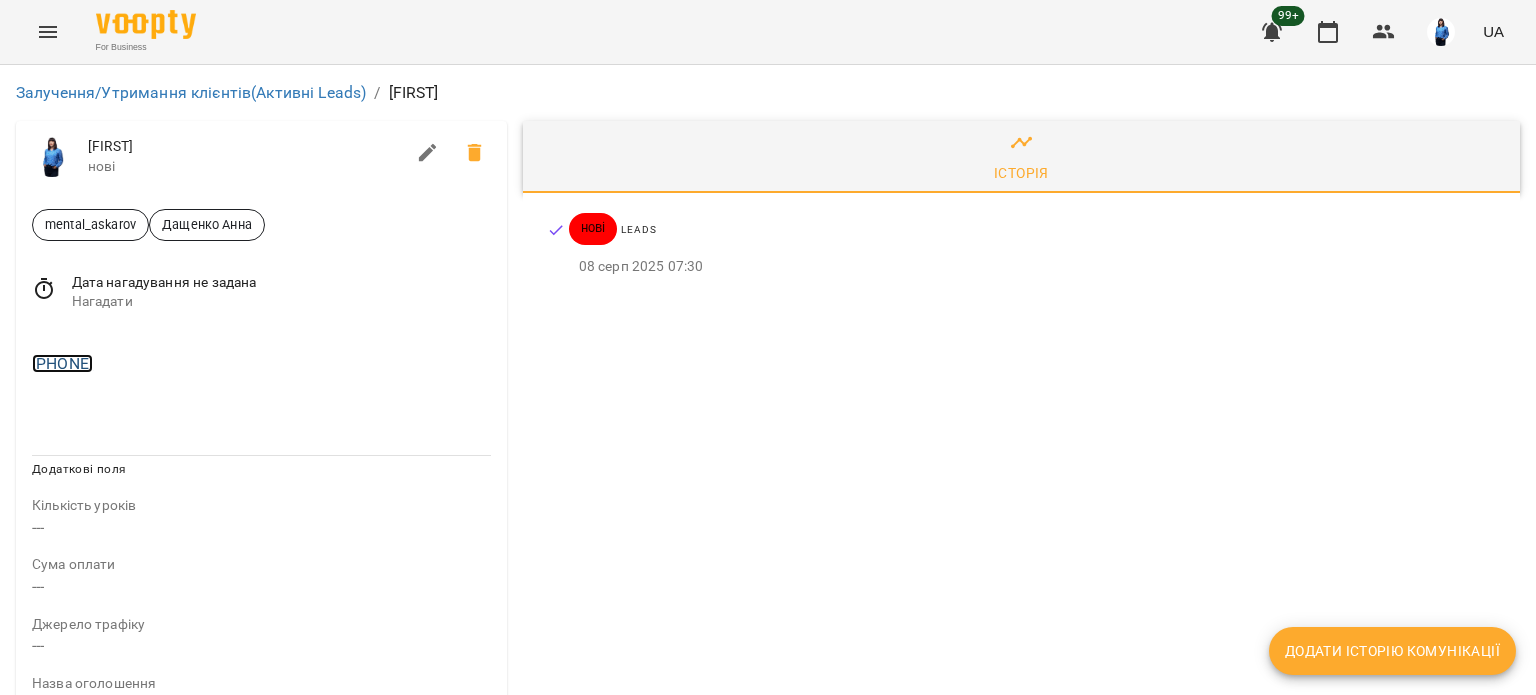 copy on "[PHONE]" 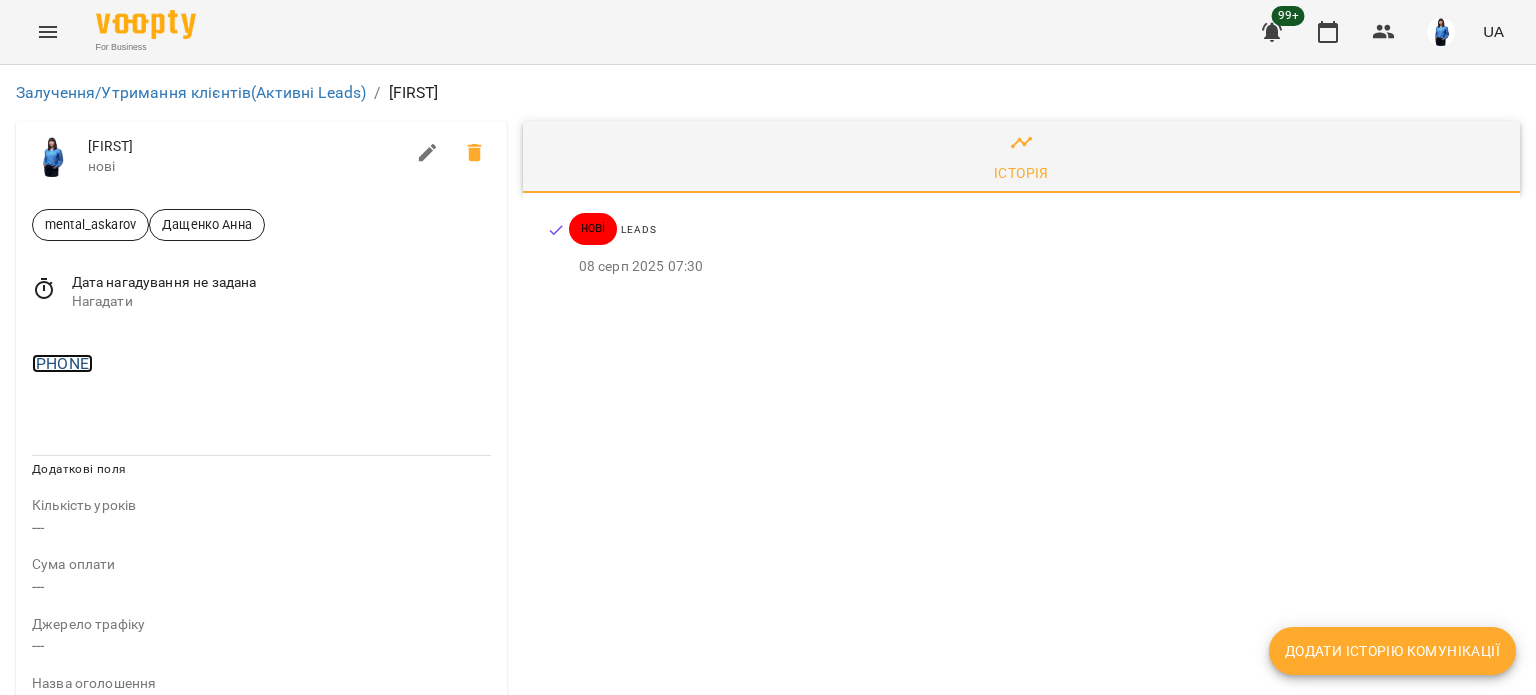 copy on "[PHONE]" 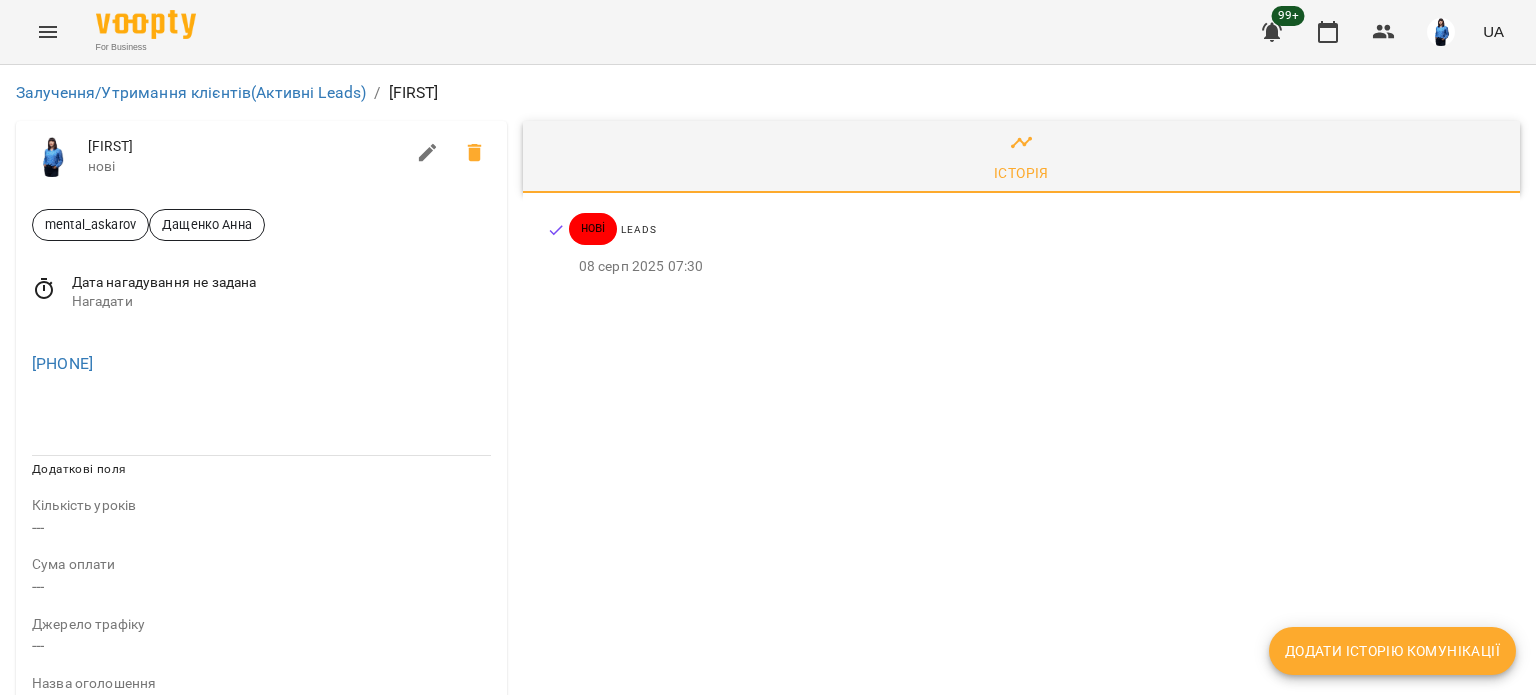 drag, startPoint x: 93, startPoint y: 357, endPoint x: 248, endPoint y: 306, distance: 163.17476 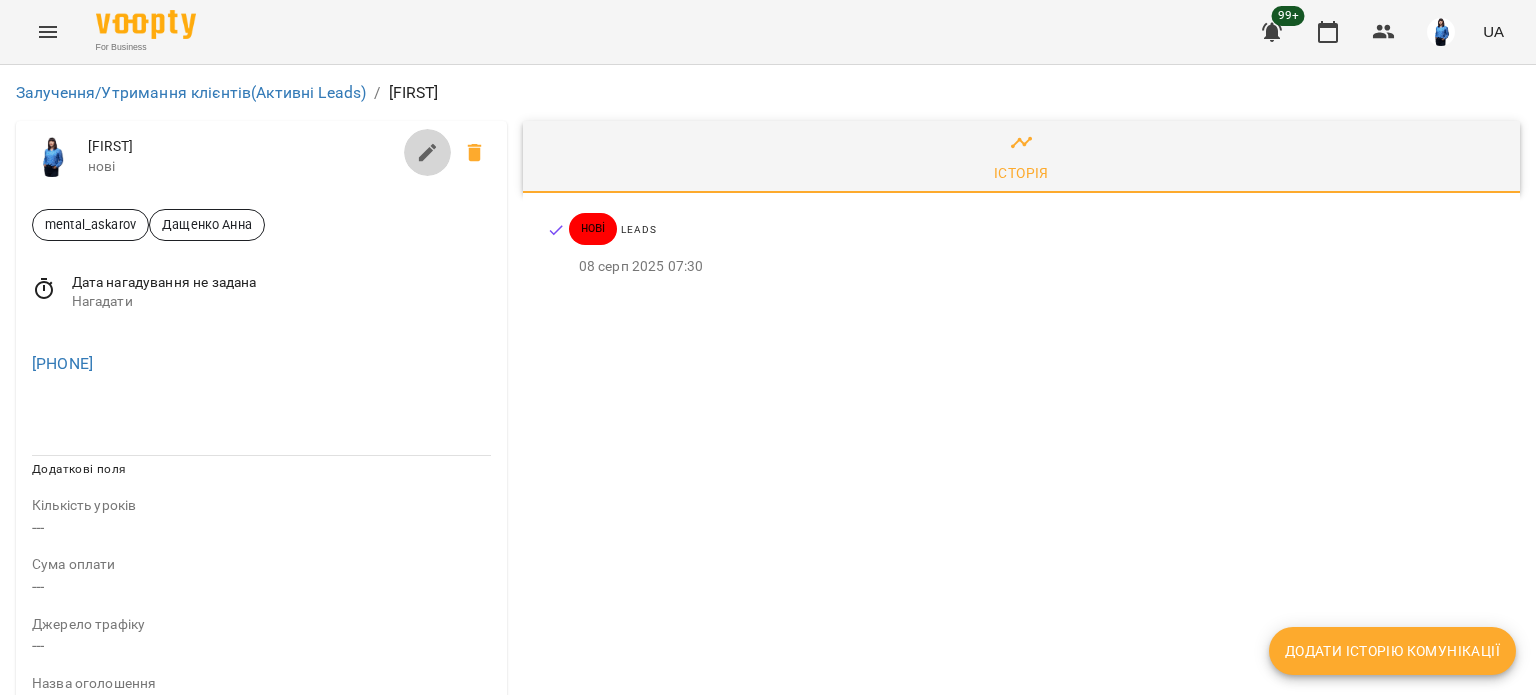 click 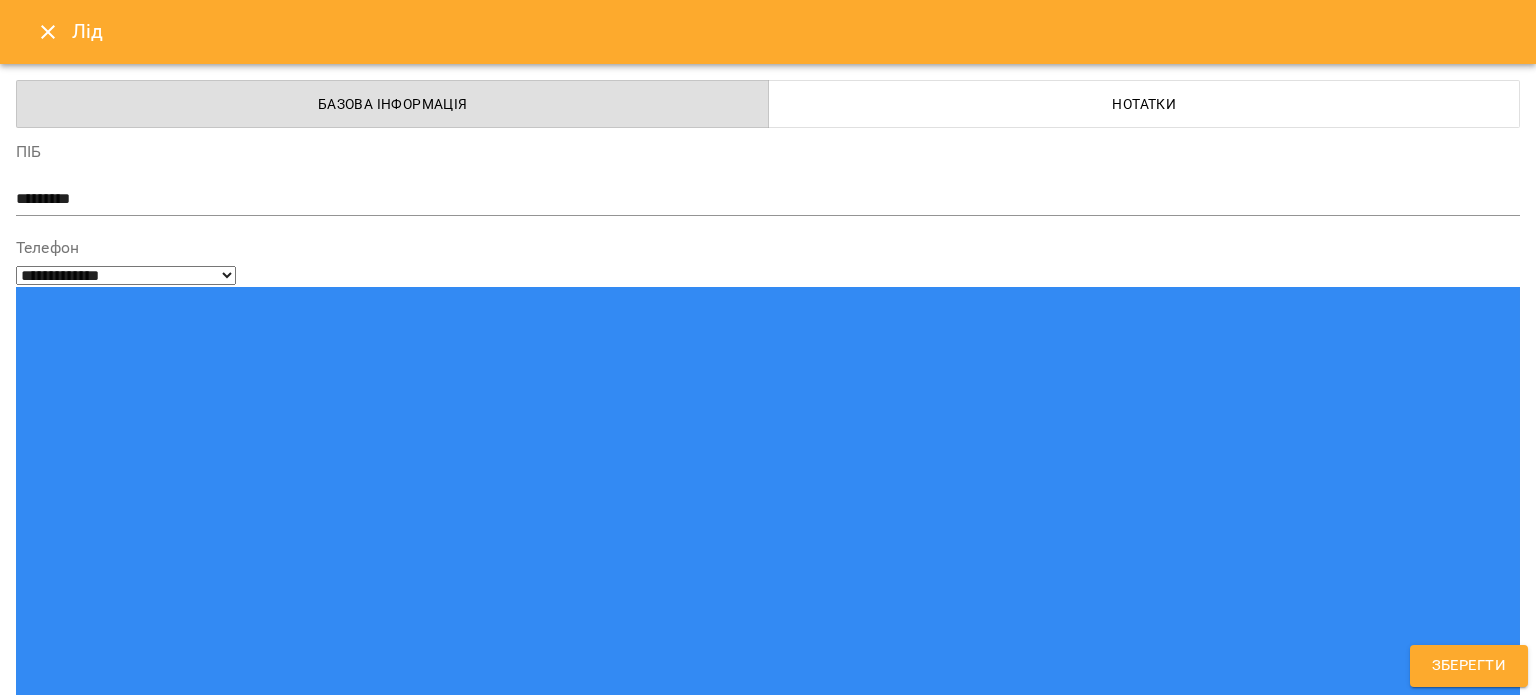 click on "mental_[LAST] [FIRST]" at bounding box center [731, 1528] 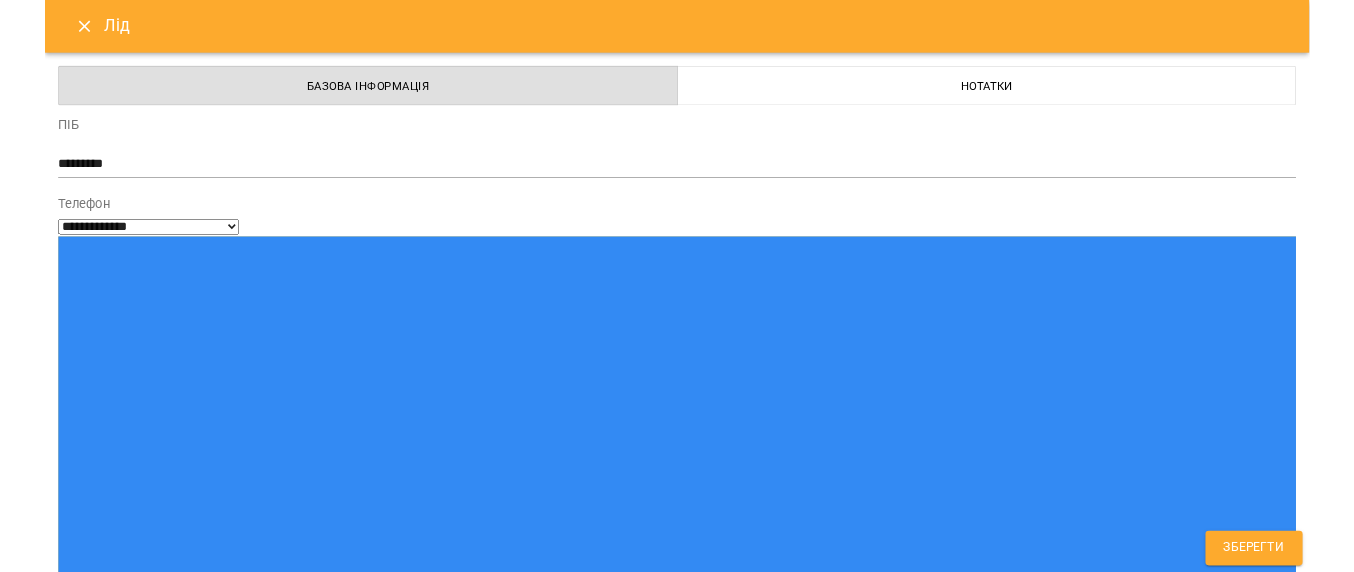 scroll, scrollTop: 300, scrollLeft: 0, axis: vertical 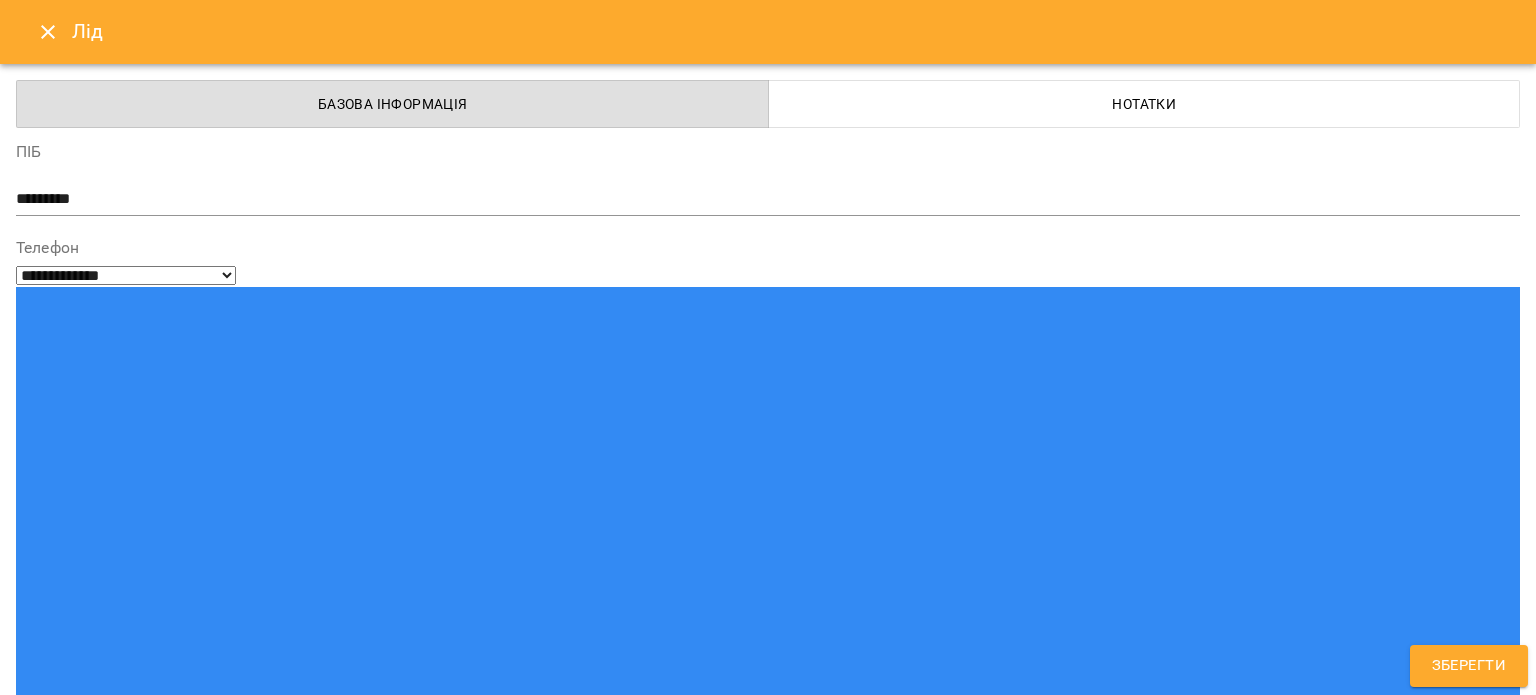 click on "ма рос" at bounding box center [768, 1281] 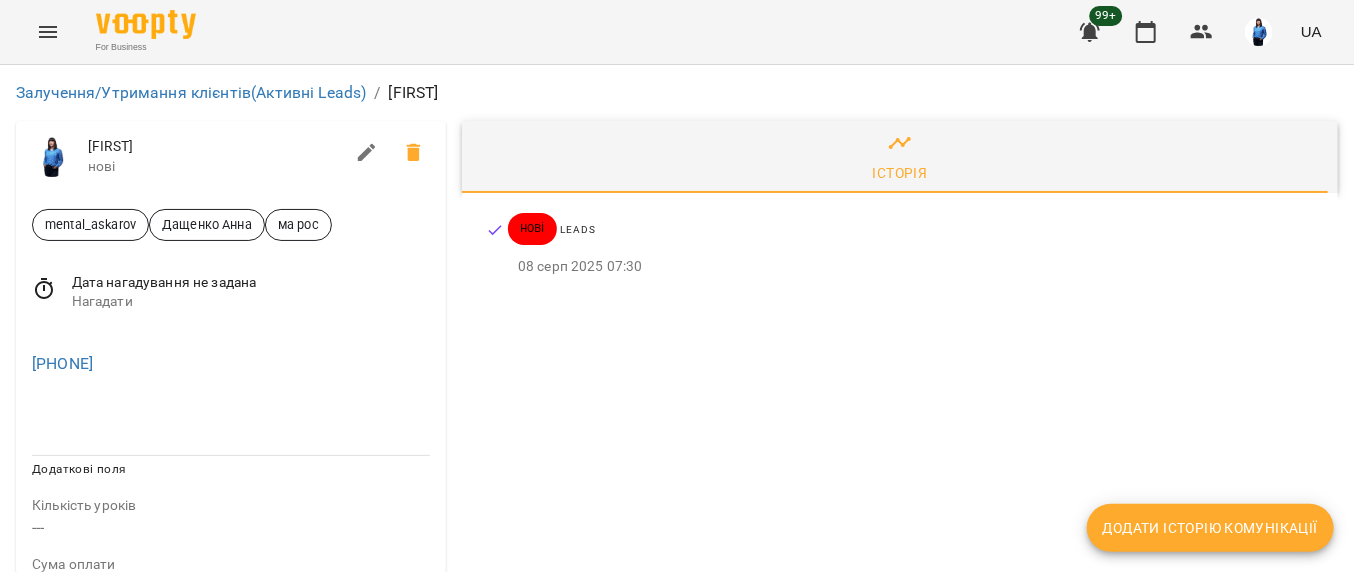 click on "Додати історію комунікації" at bounding box center [1210, 528] 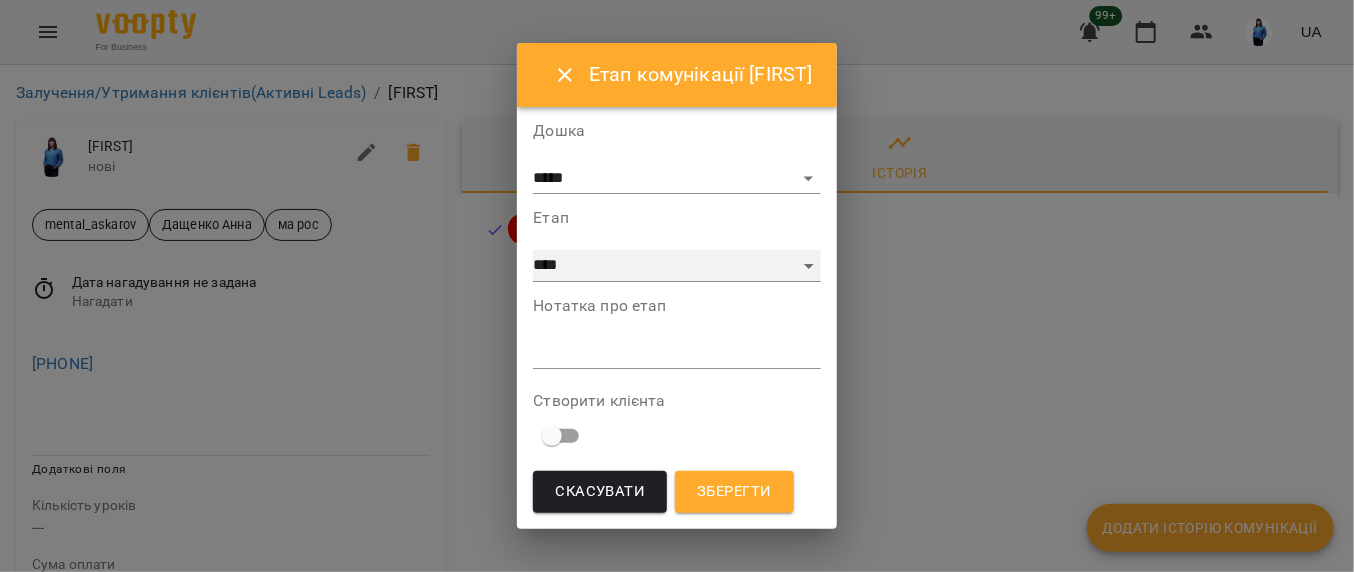 click on "**********" at bounding box center [676, 266] 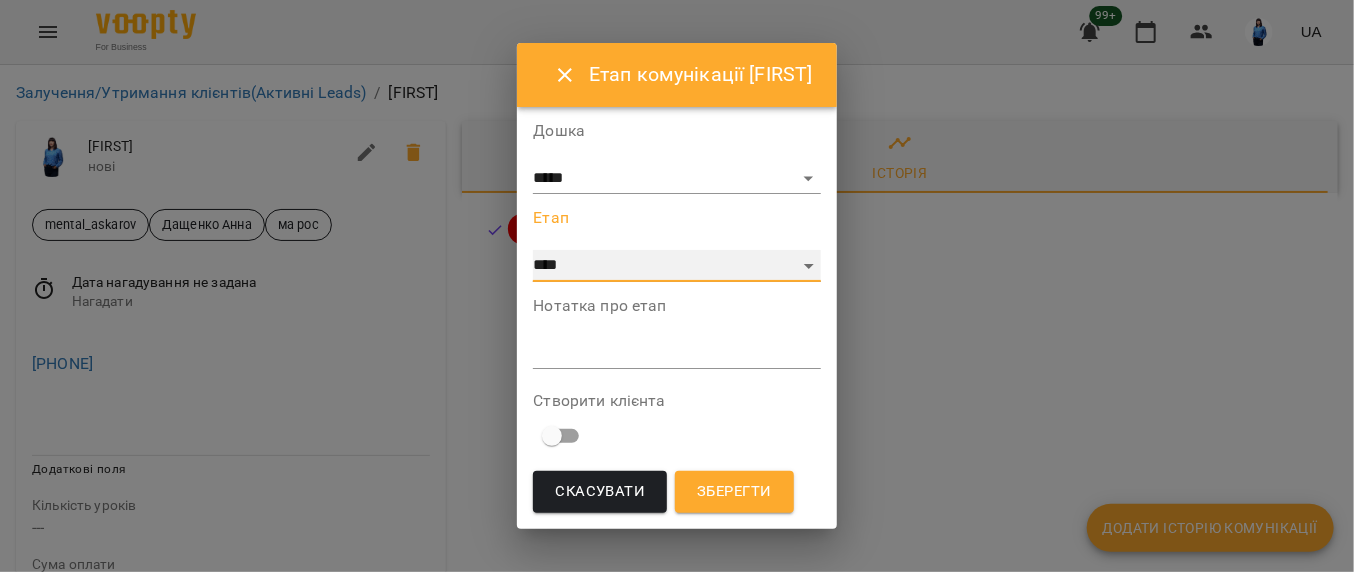 select on "*" 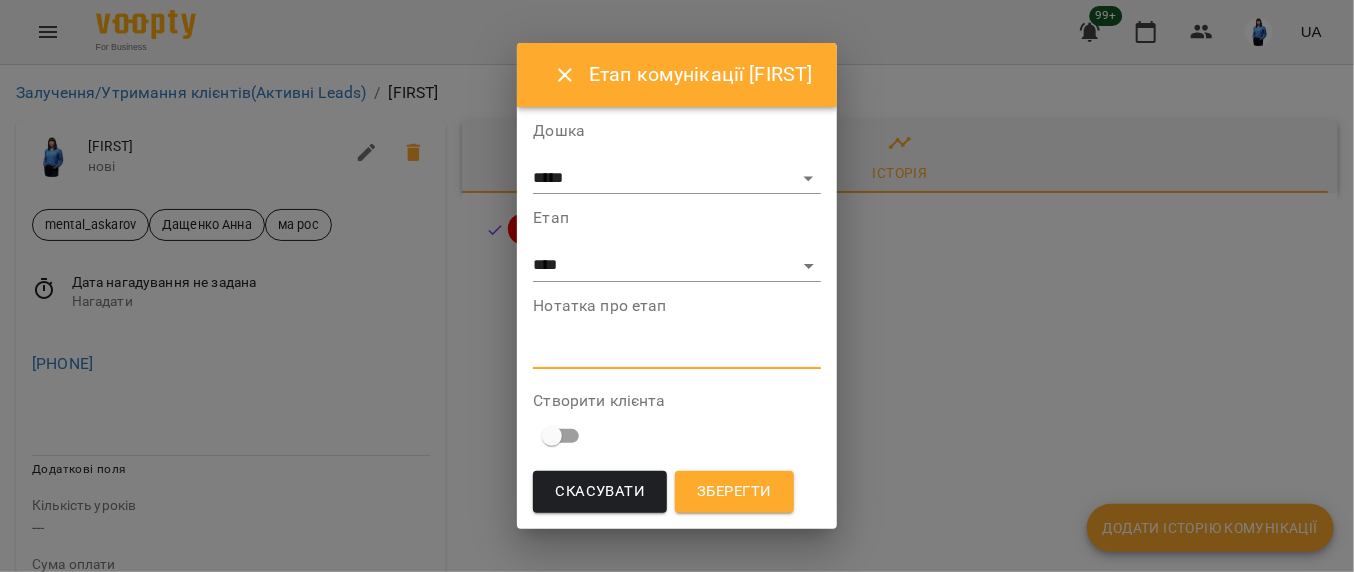 click at bounding box center (676, 352) 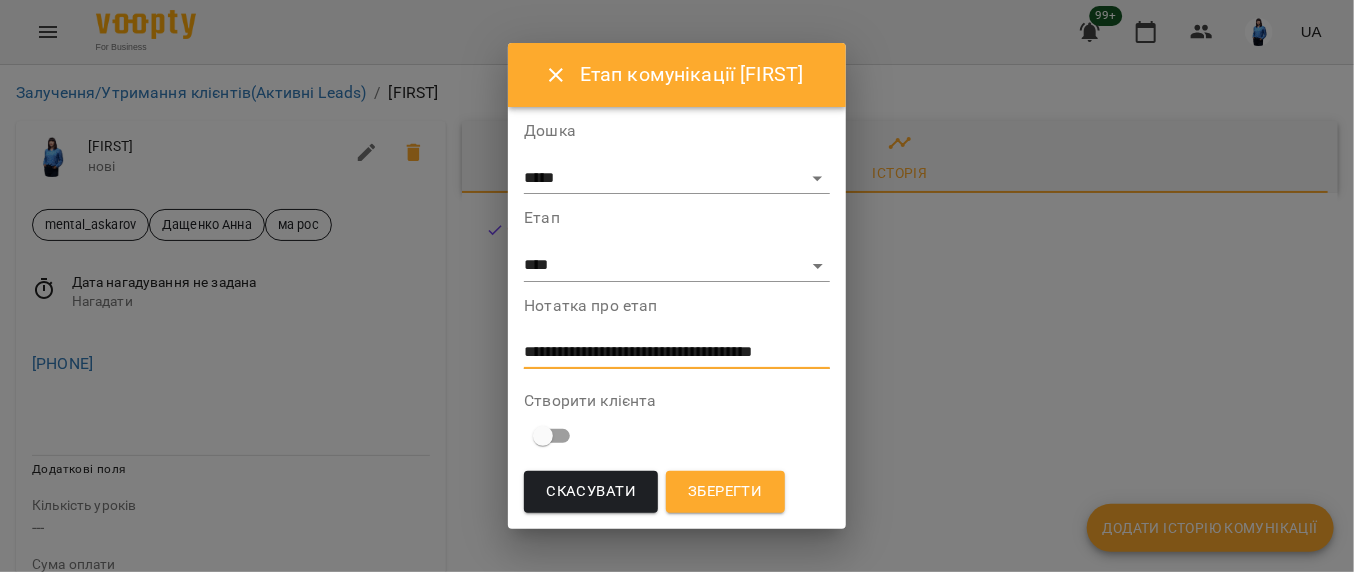 scroll, scrollTop: 0, scrollLeft: 0, axis: both 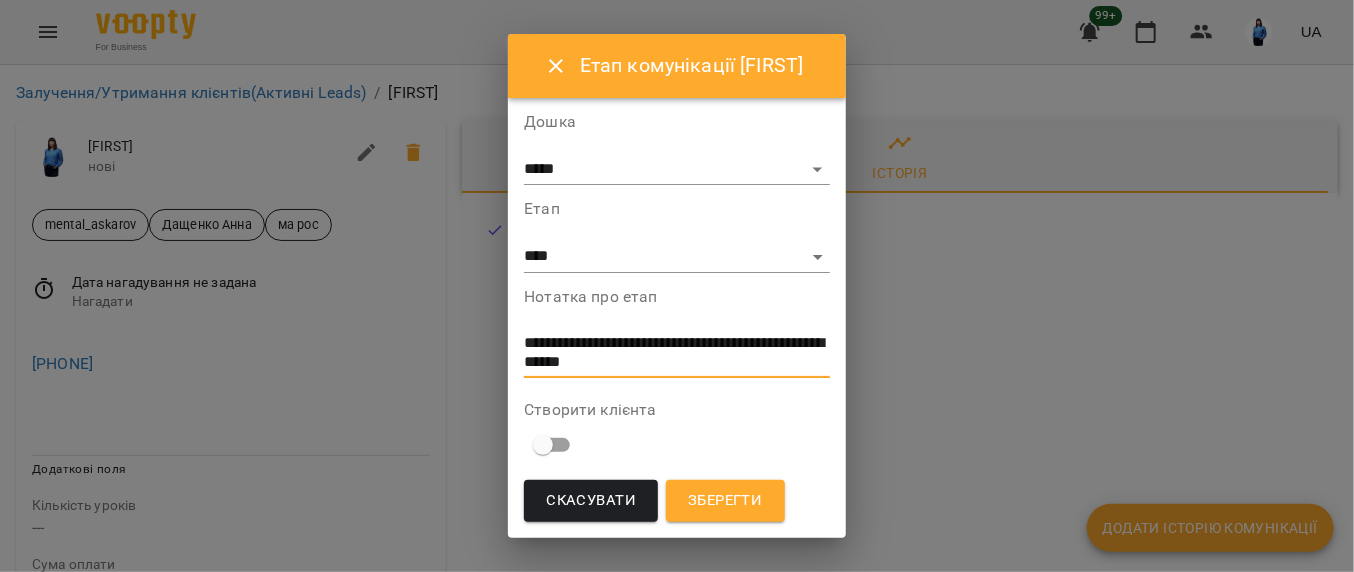 click on "**********" at bounding box center (676, 352) 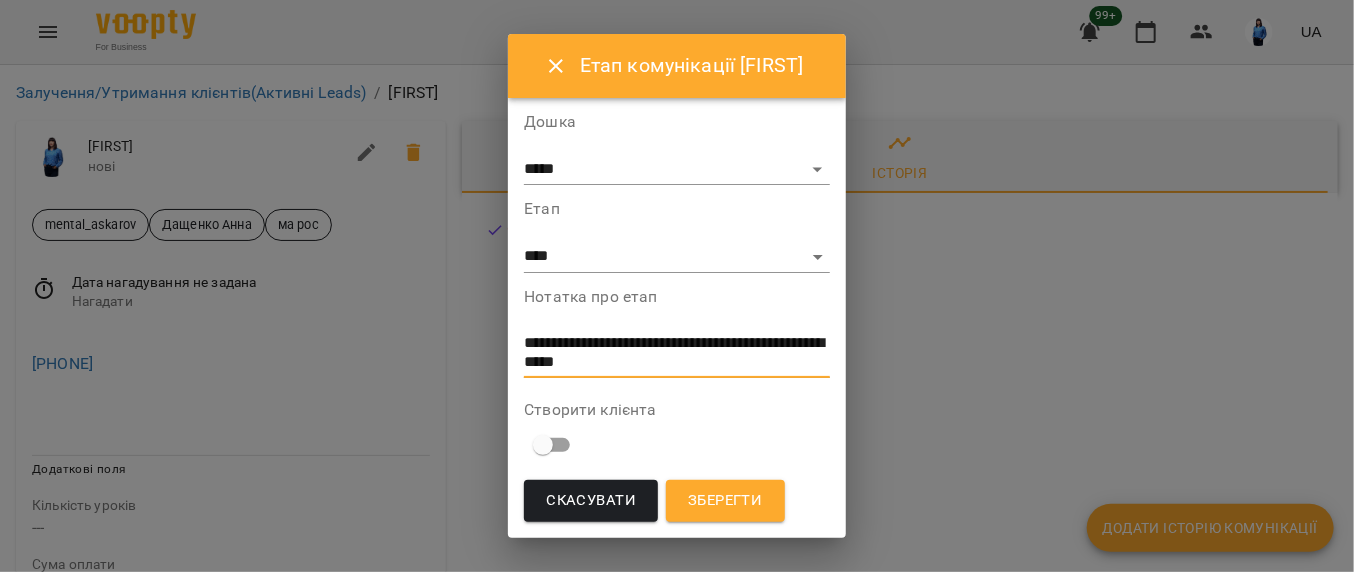scroll, scrollTop: 0, scrollLeft: 0, axis: both 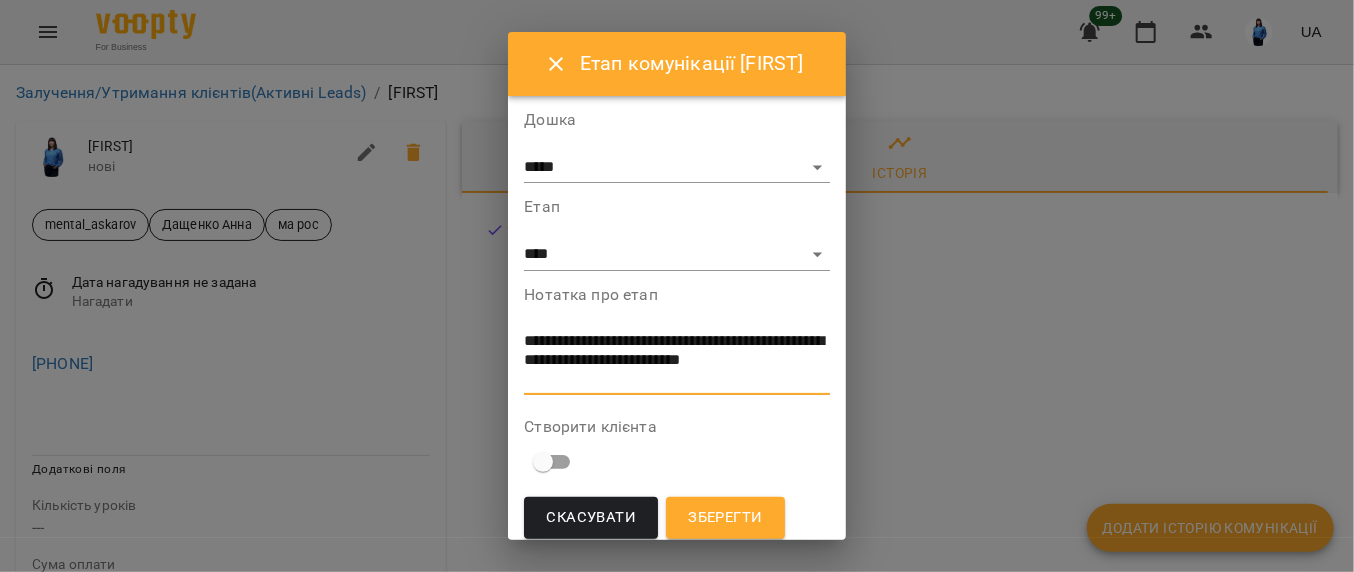 type on "**********" 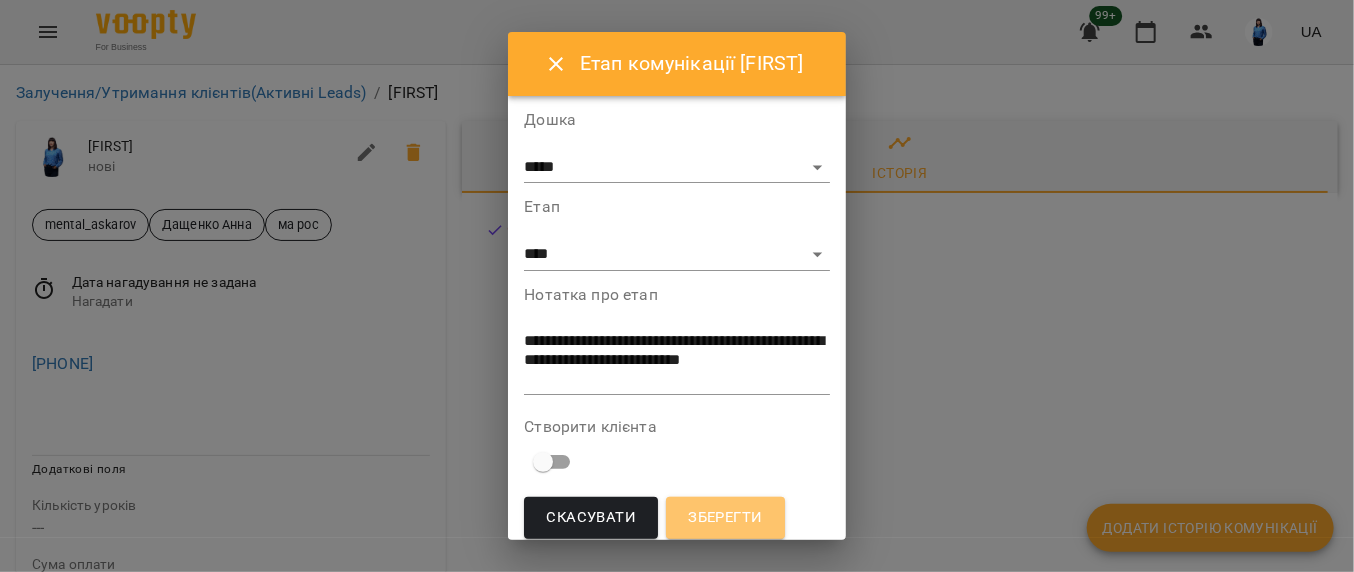 click on "Зберегти" at bounding box center [725, 518] 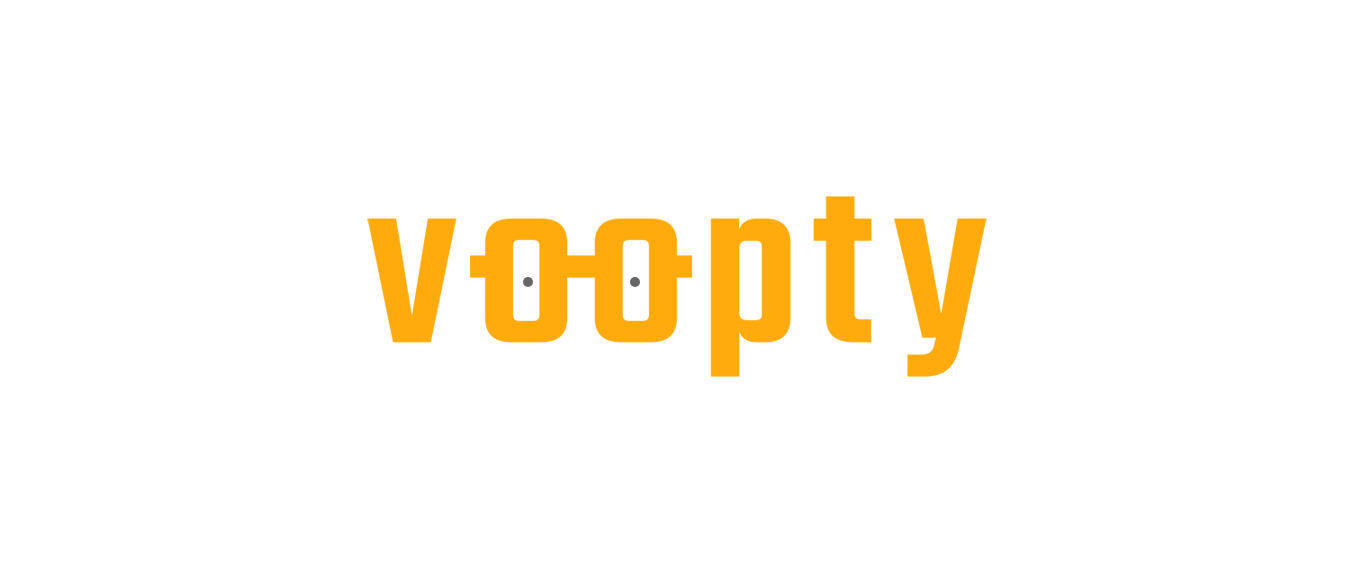 scroll, scrollTop: 0, scrollLeft: 0, axis: both 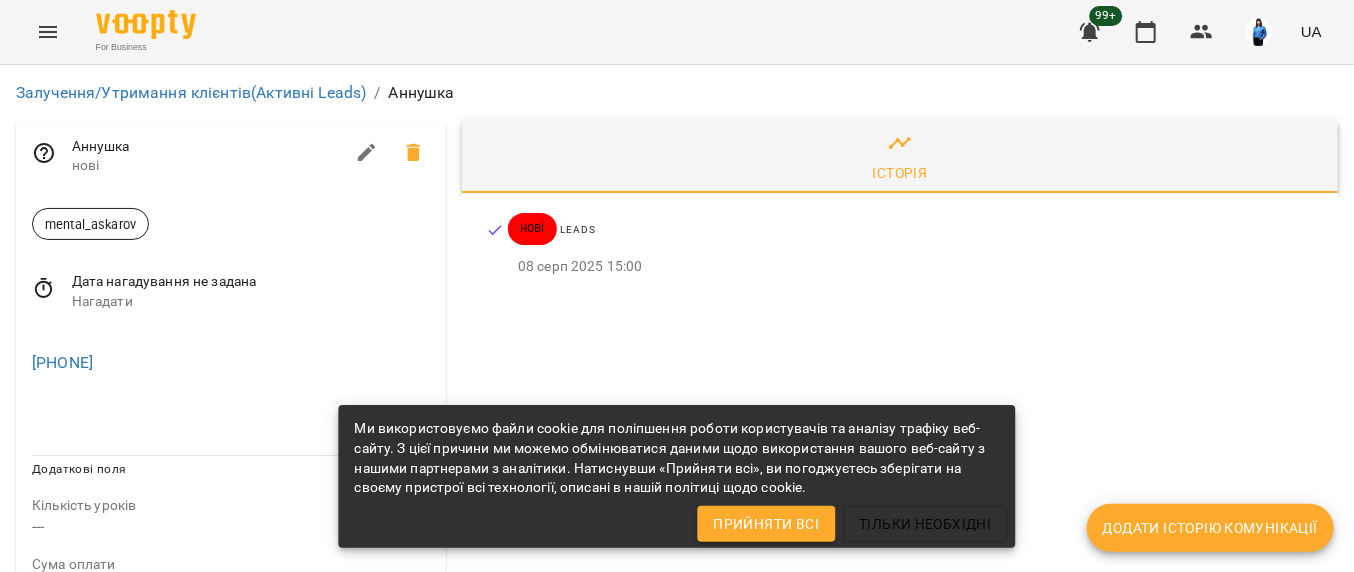 click 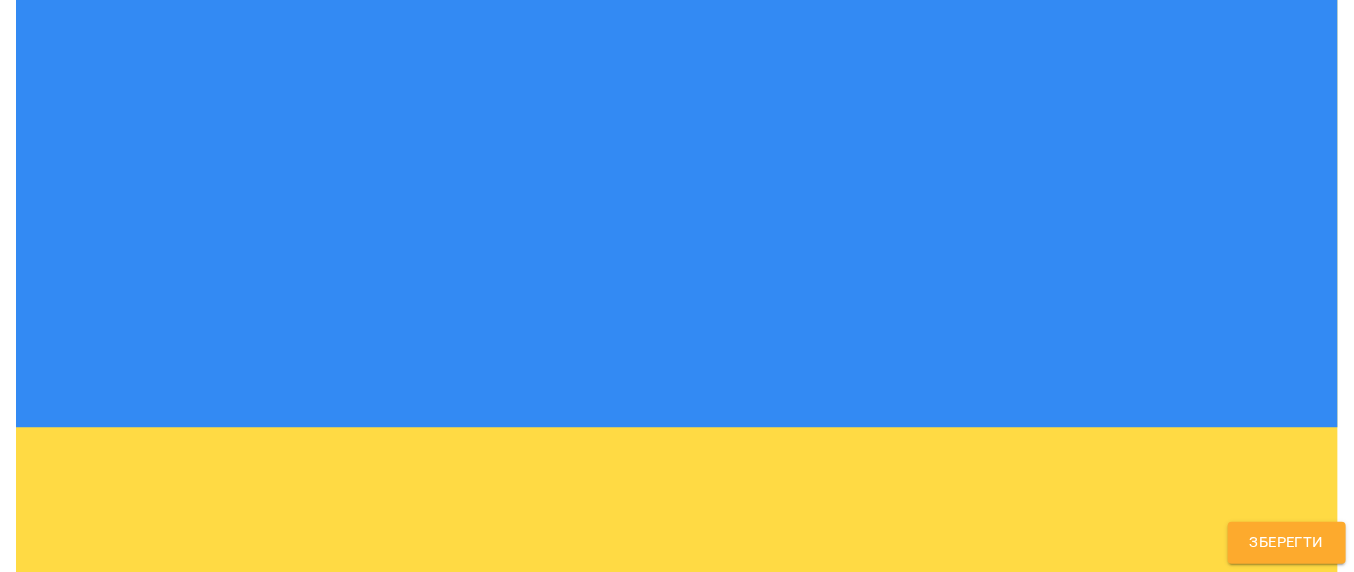click on "mental_askarov" at bounding box center [677, 1106] 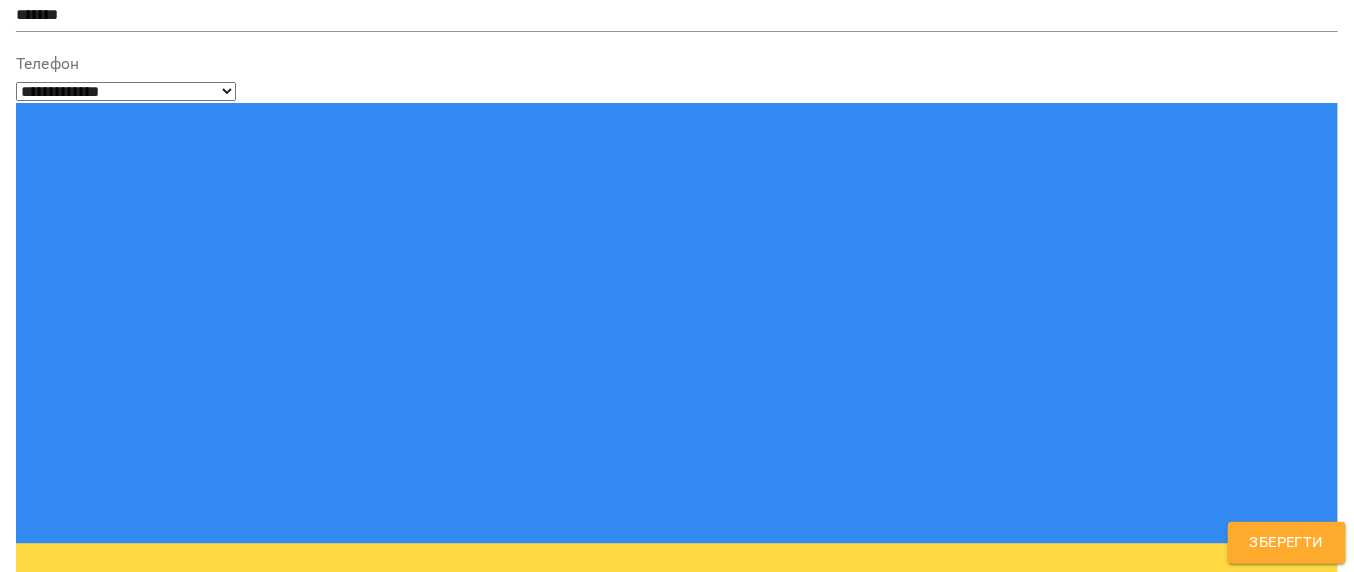 type on "*****" 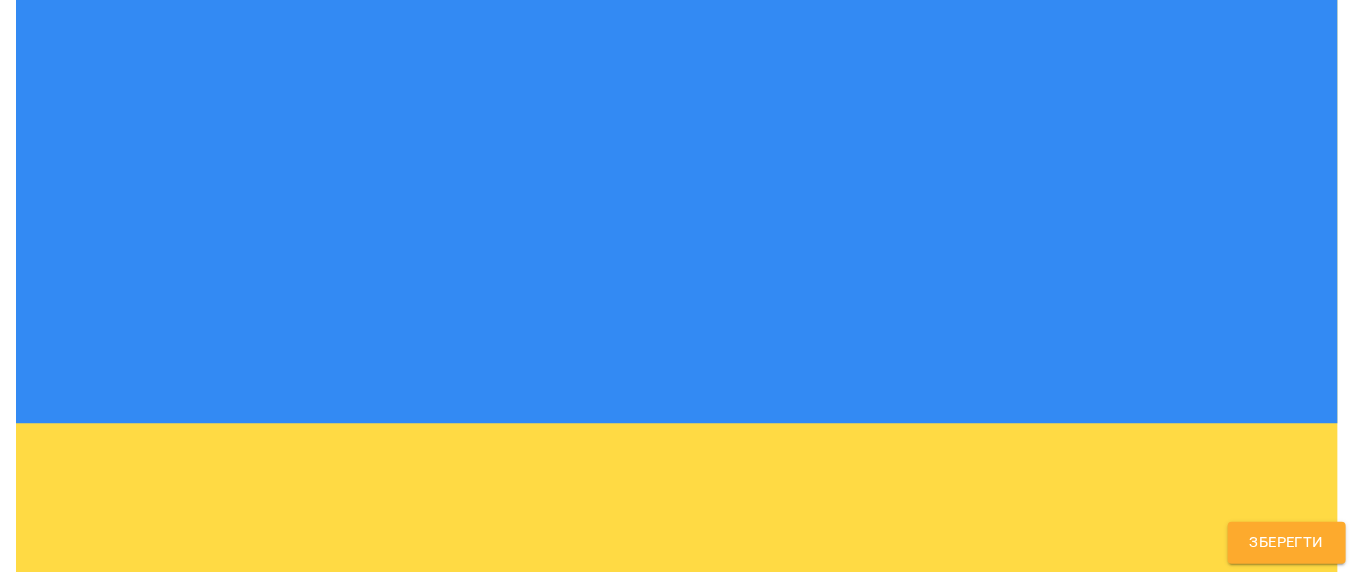 scroll, scrollTop: 484, scrollLeft: 0, axis: vertical 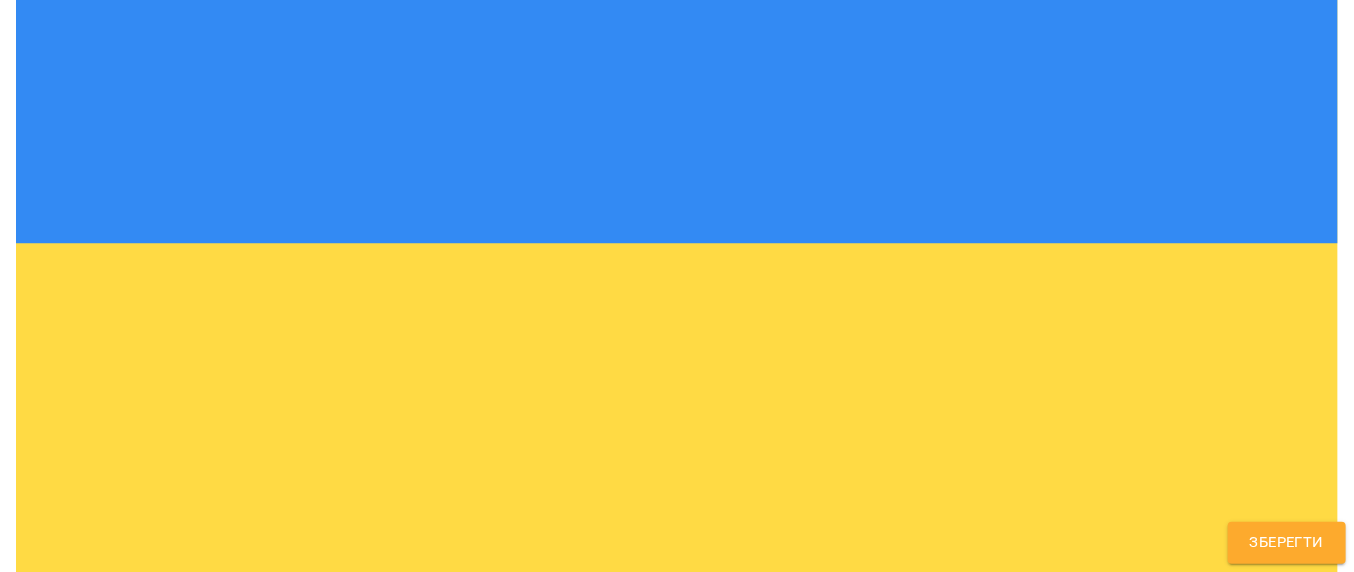 click on "**********" at bounding box center (677, 1146) 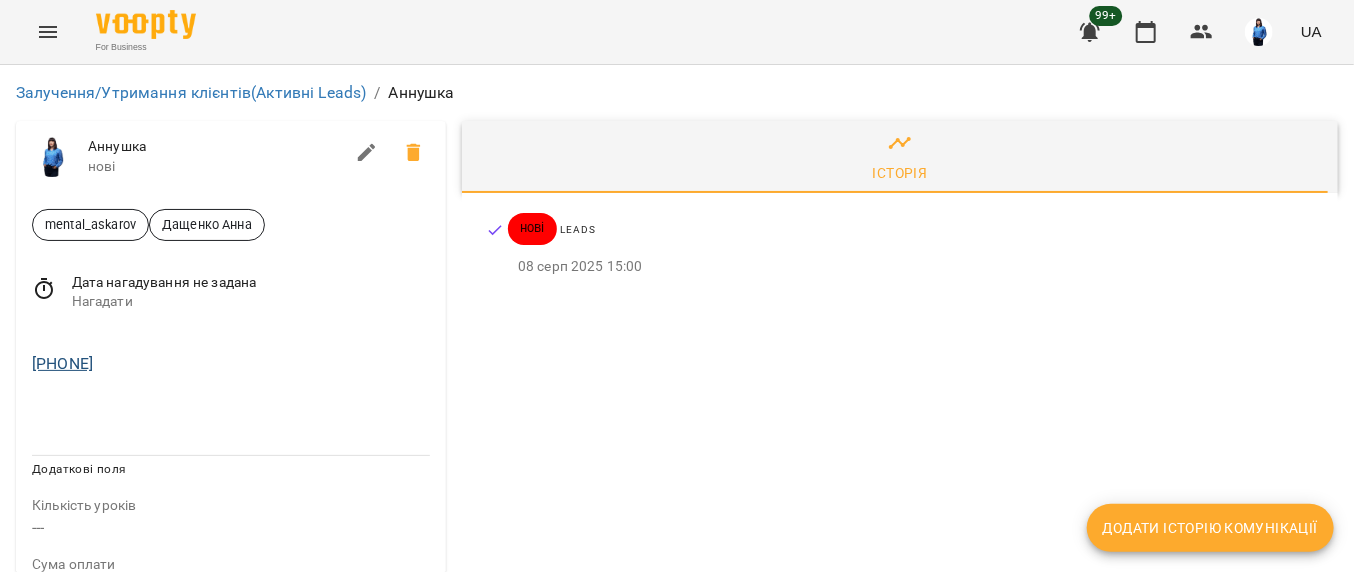 drag, startPoint x: 202, startPoint y: 366, endPoint x: 36, endPoint y: 363, distance: 166.0271 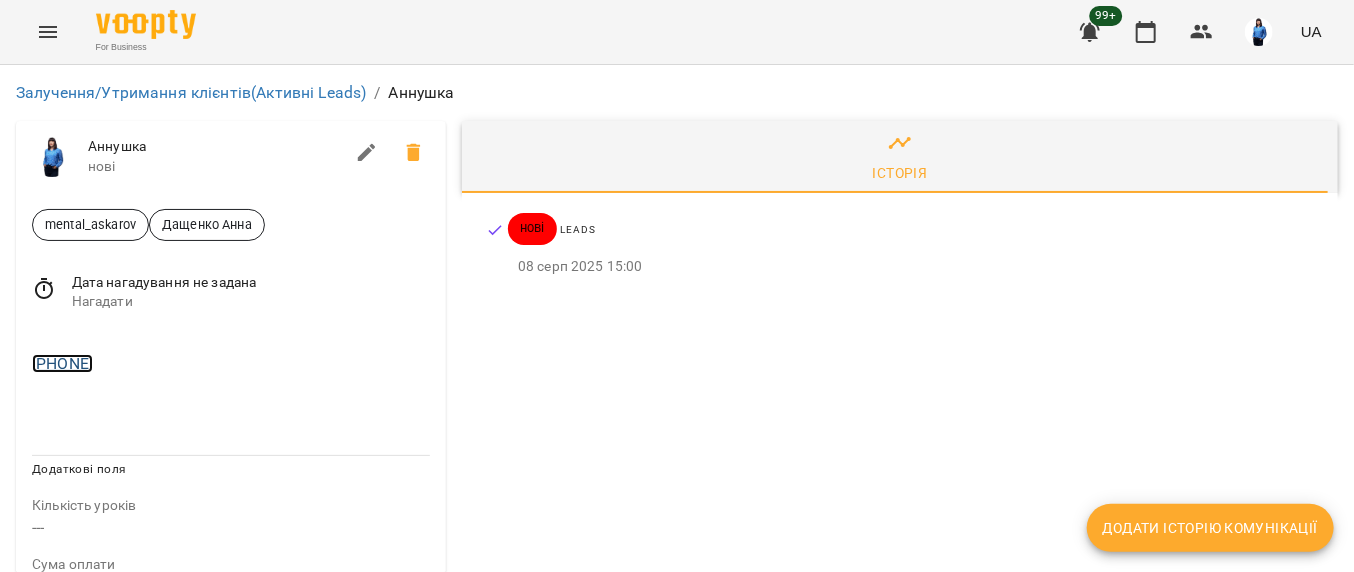 copy on "[PHONE]" 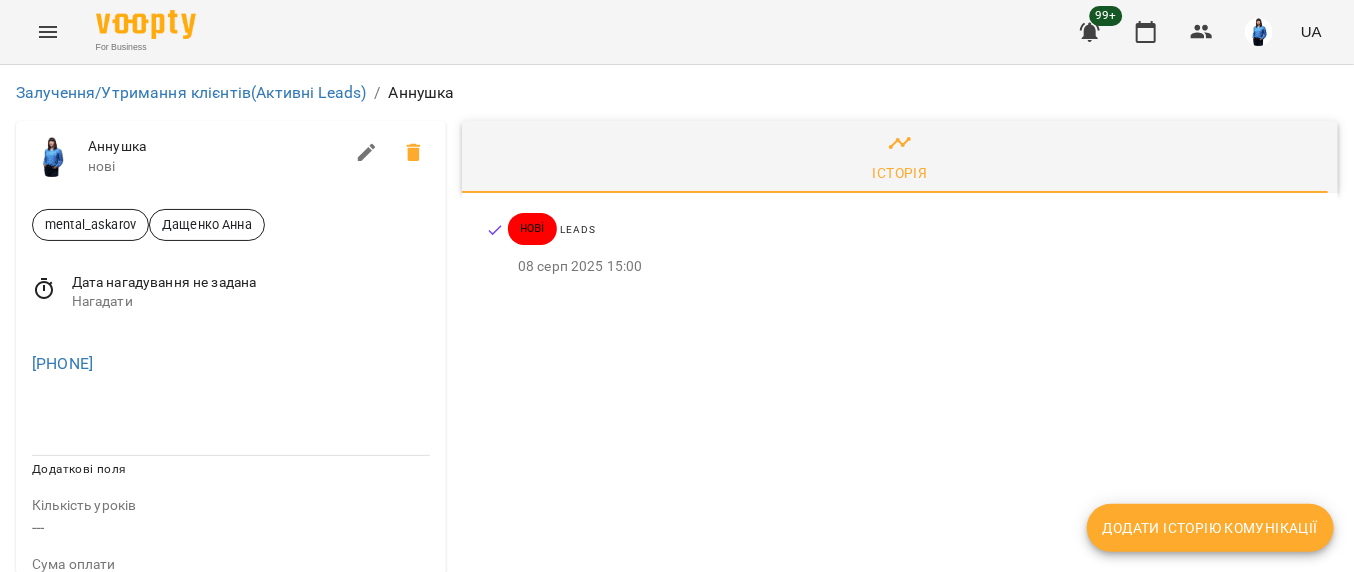 click at bounding box center (231, 344) 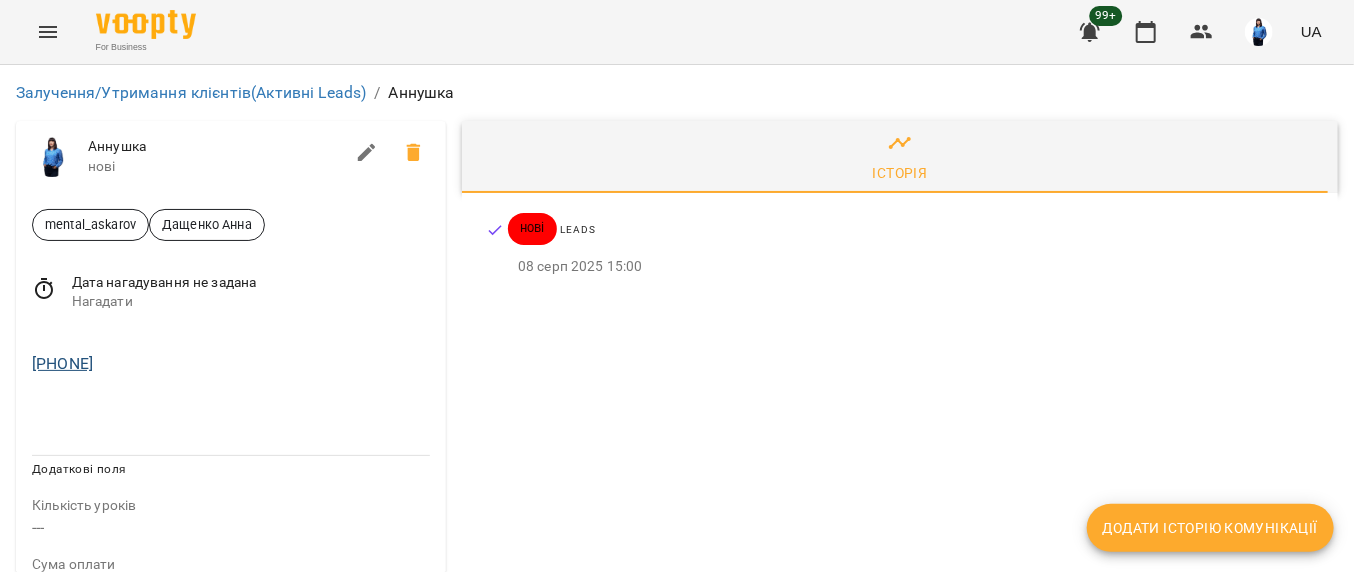 drag, startPoint x: 168, startPoint y: 370, endPoint x: 60, endPoint y: 362, distance: 108.29589 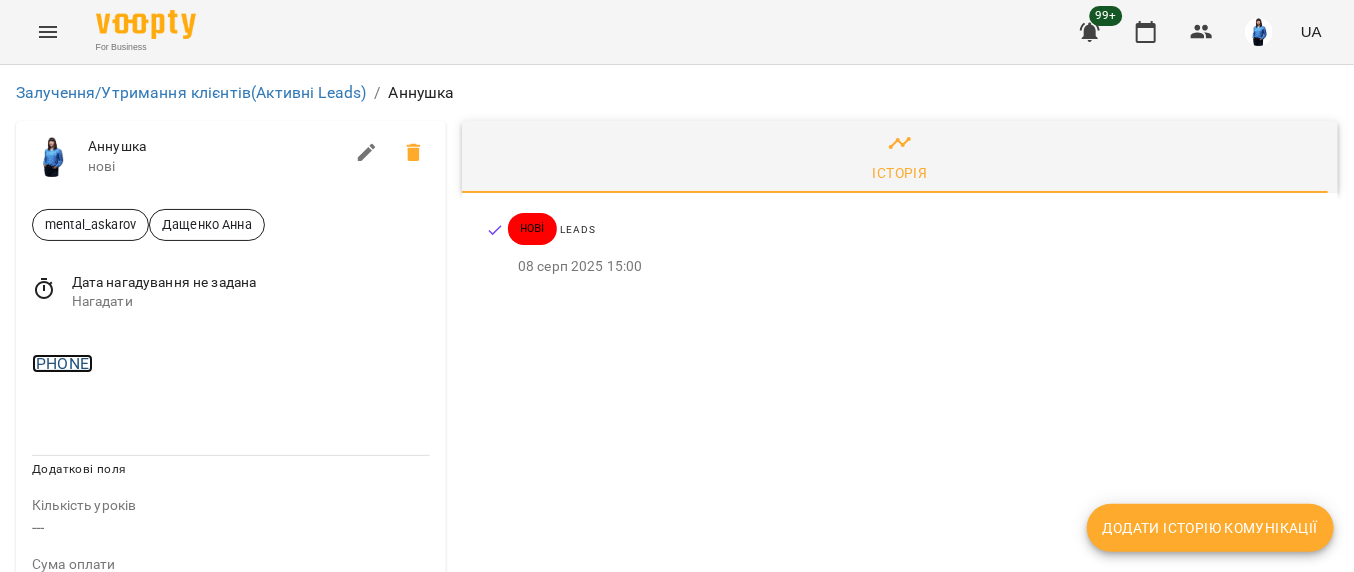 copy on "[PHONE]" 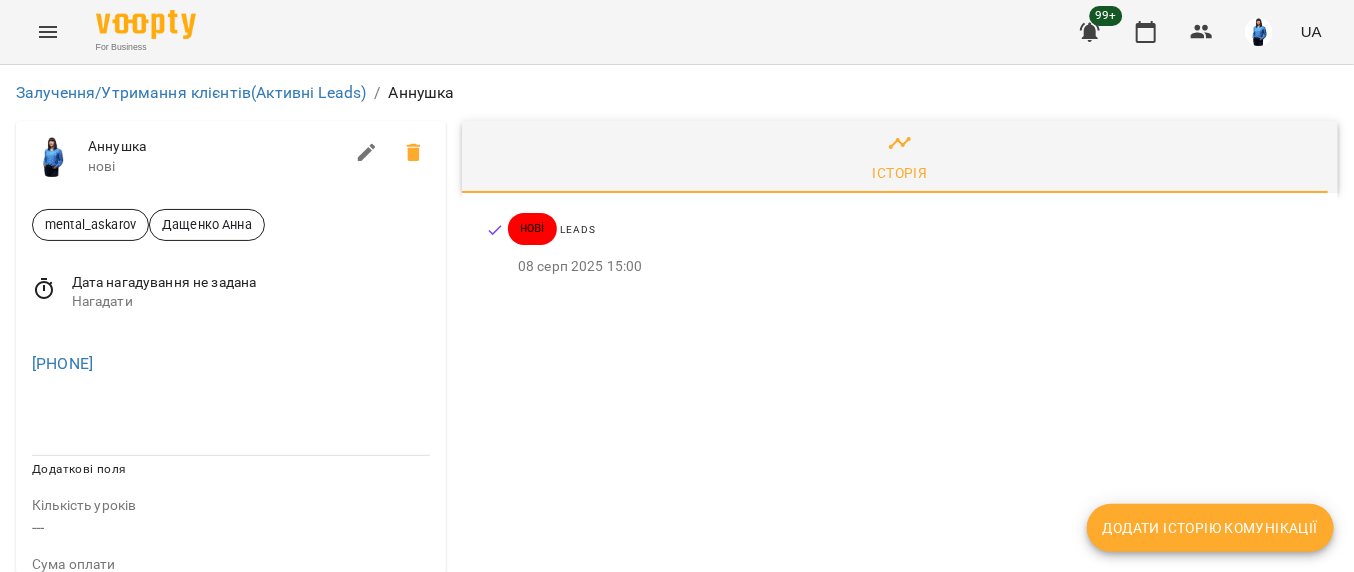 click on "Додати історію комунікації" at bounding box center [1210, 528] 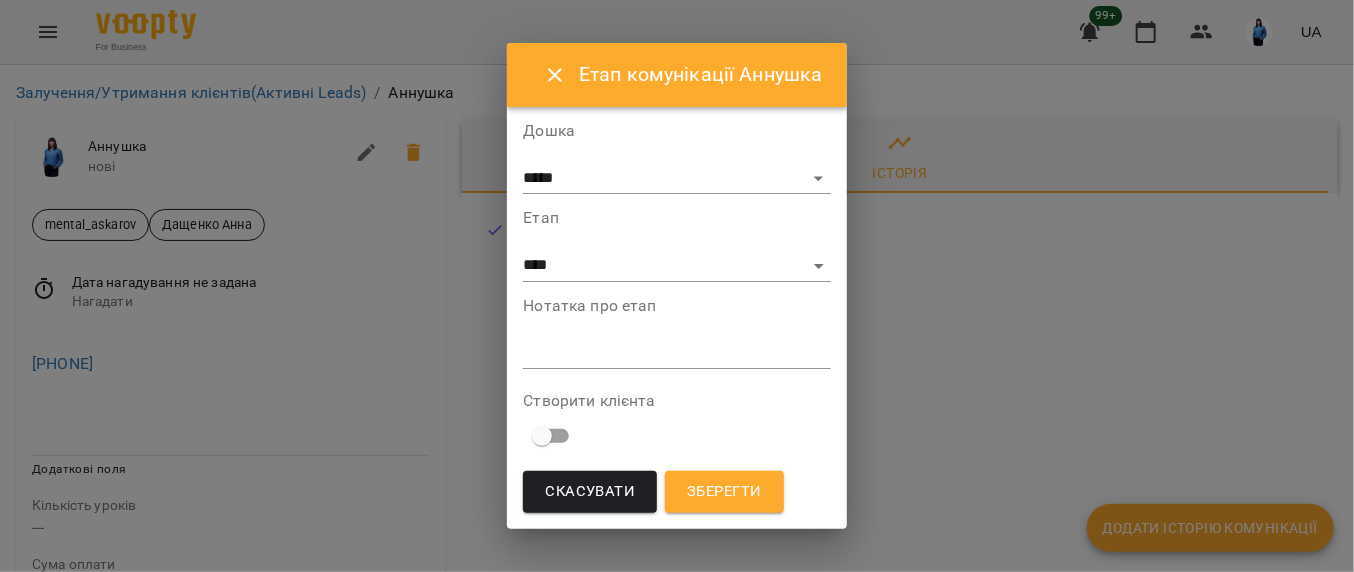 click on "Нотатка про етап *" at bounding box center [676, 338] 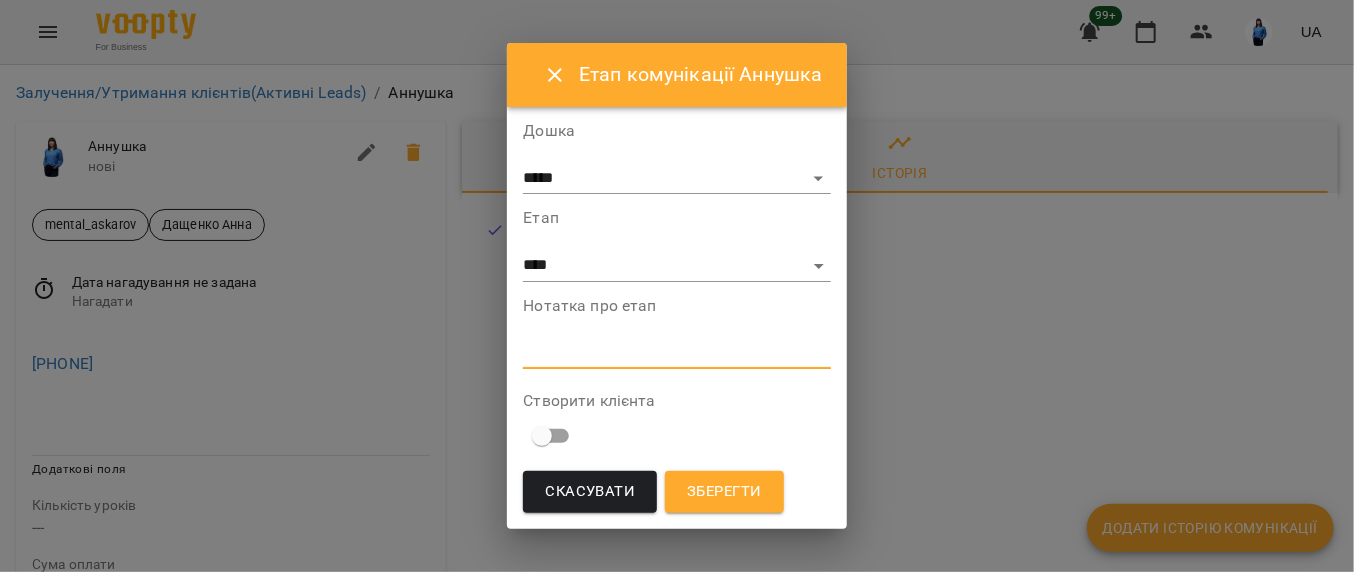 click at bounding box center (676, 352) 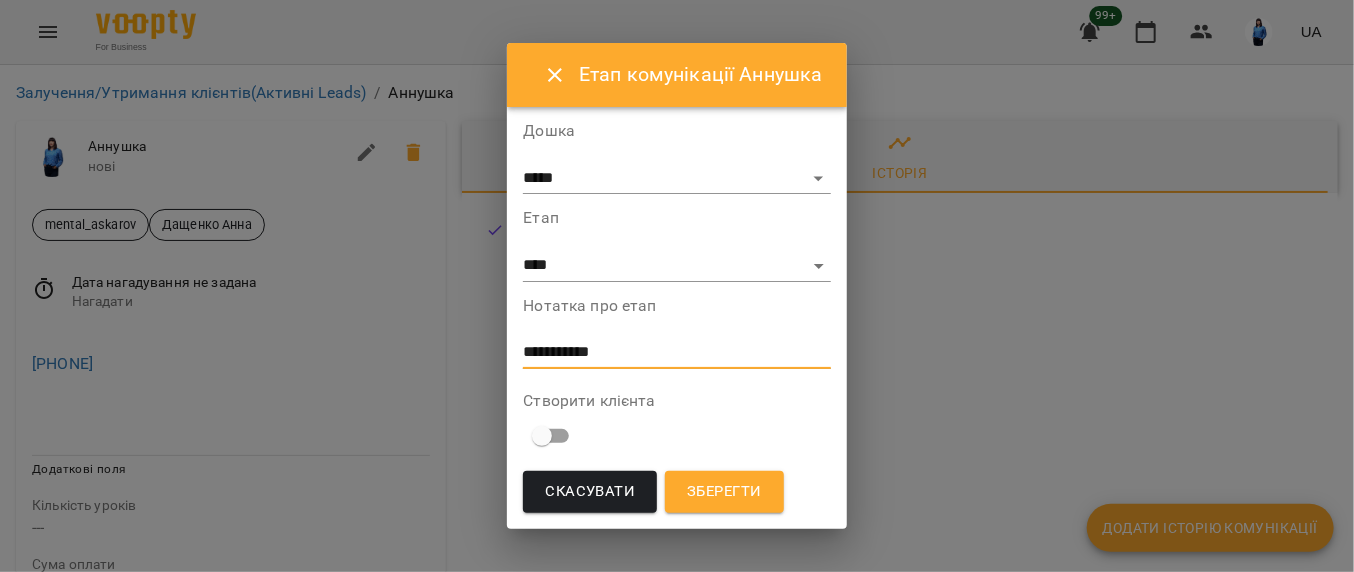 type on "**********" 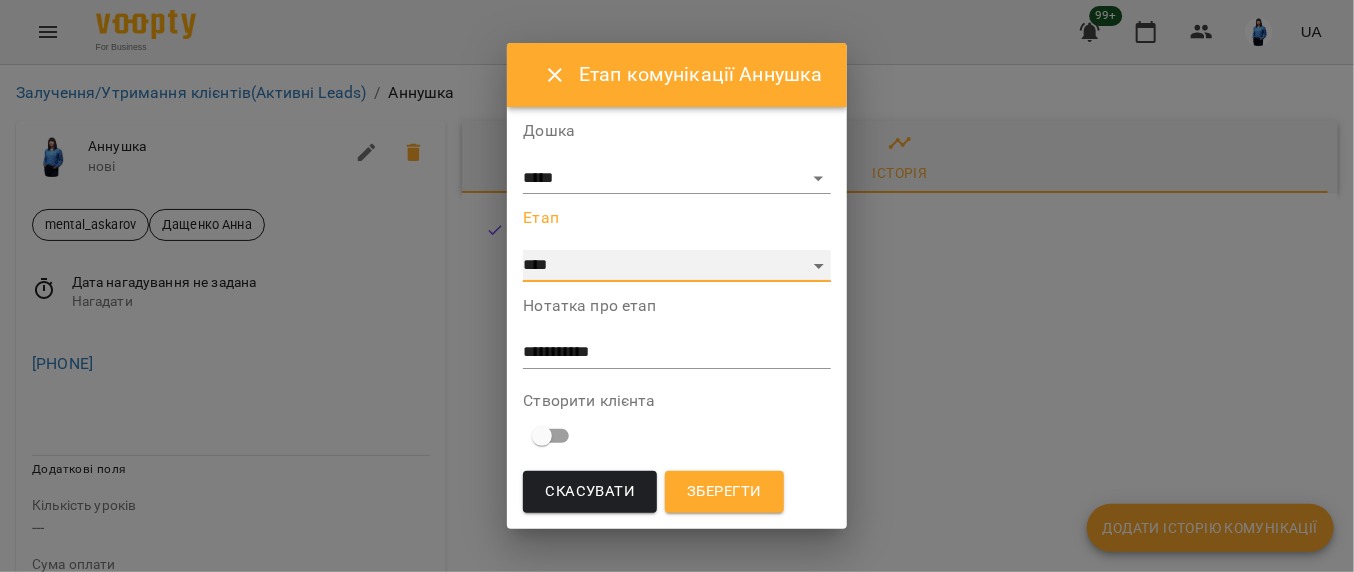 drag, startPoint x: 644, startPoint y: 256, endPoint x: 680, endPoint y: 395, distance: 143.58621 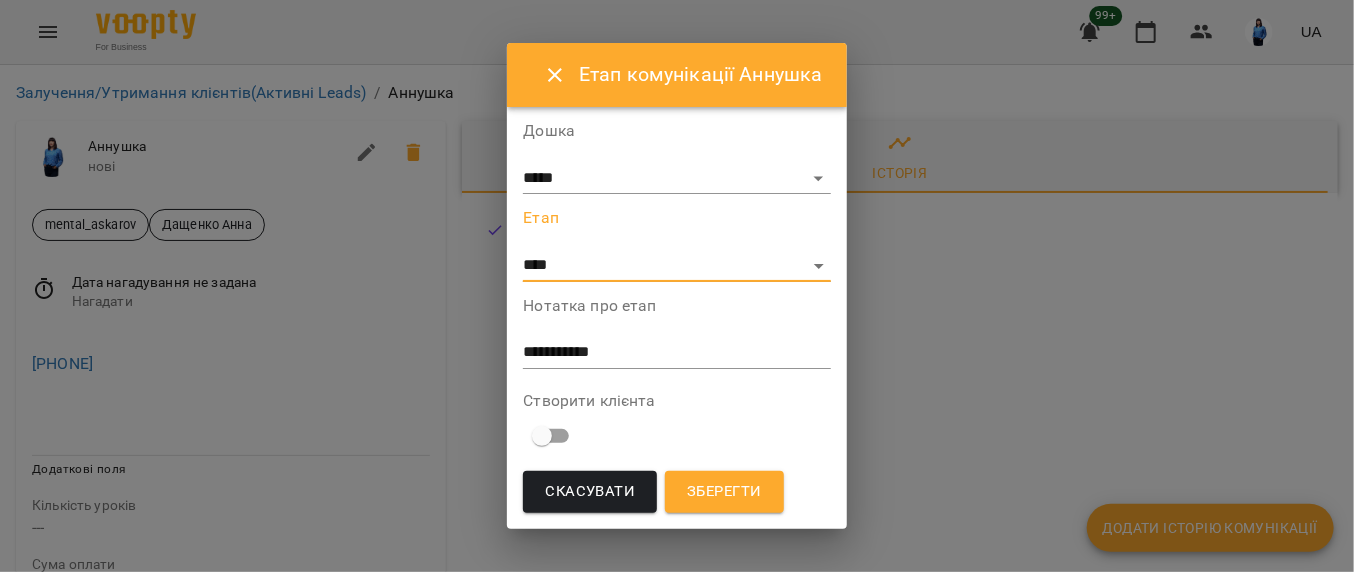 click on "Зберегти" at bounding box center [724, 492] 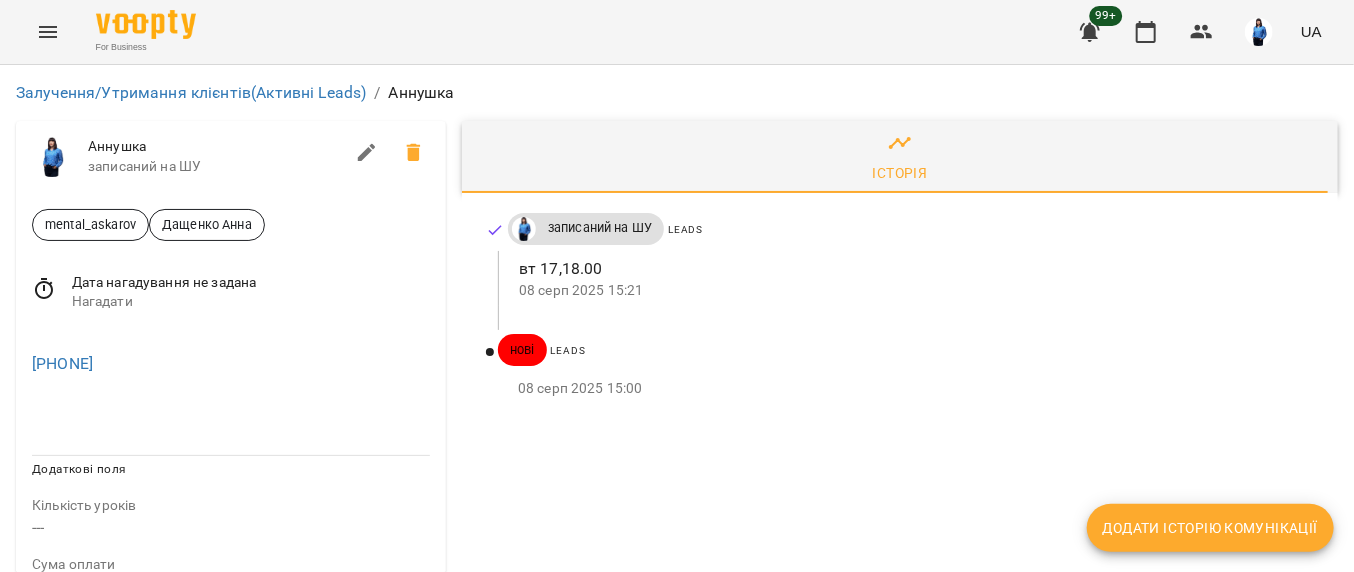 click 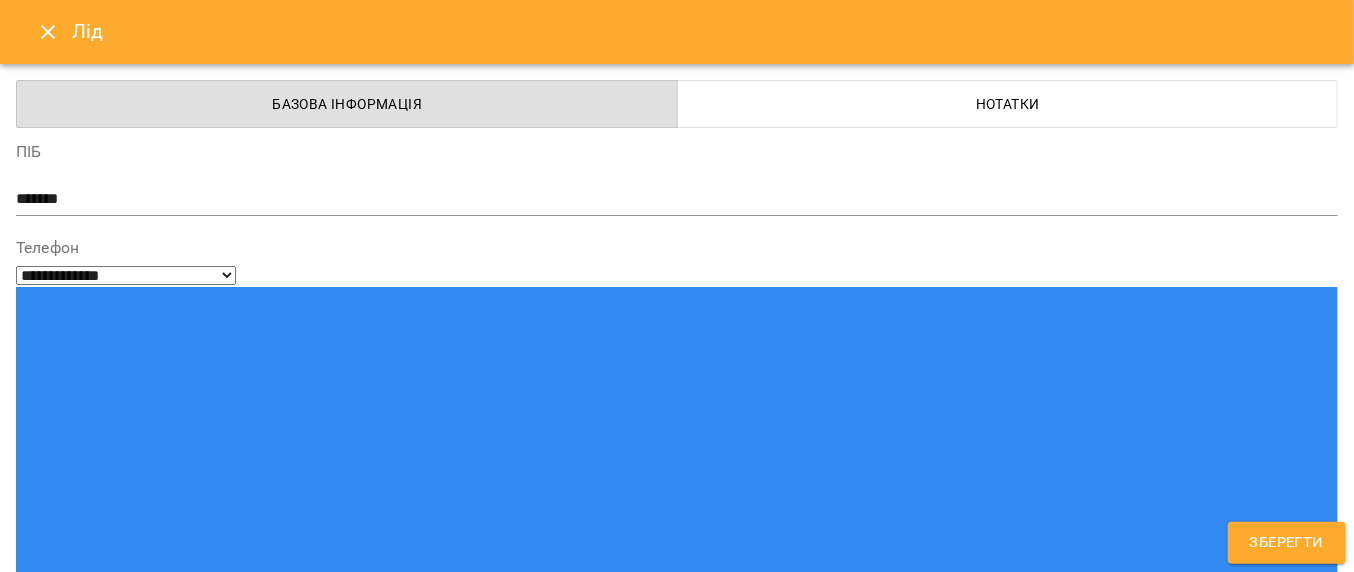 click on "**********" at bounding box center (677, 286) 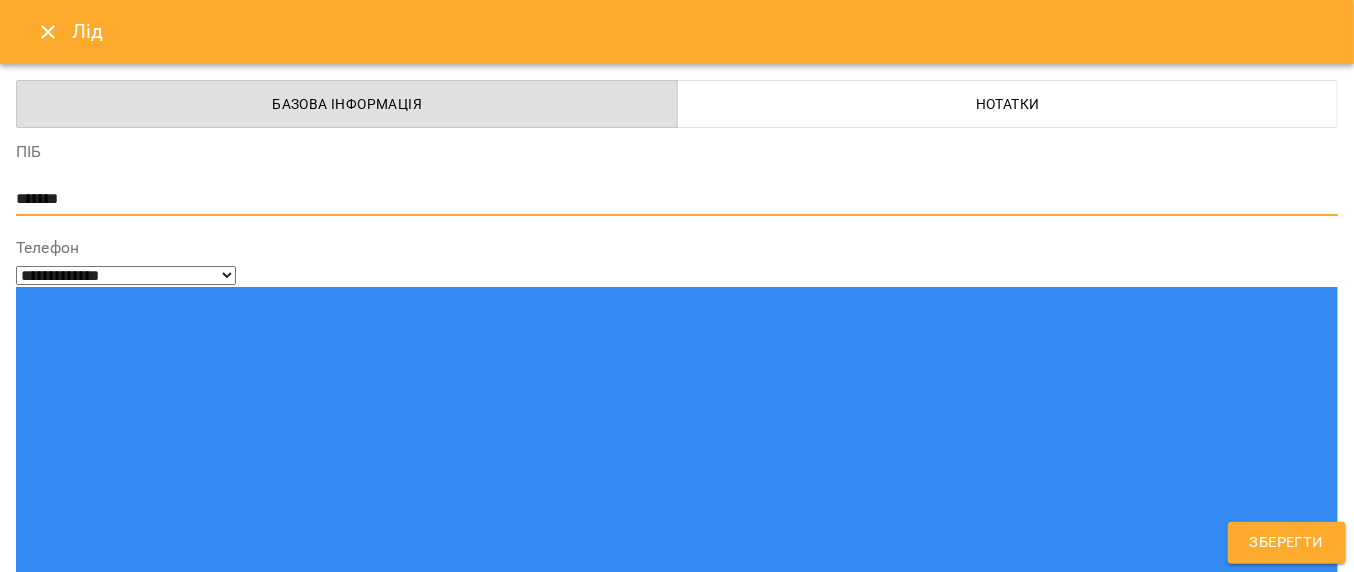 click on "*******" at bounding box center [669, 199] 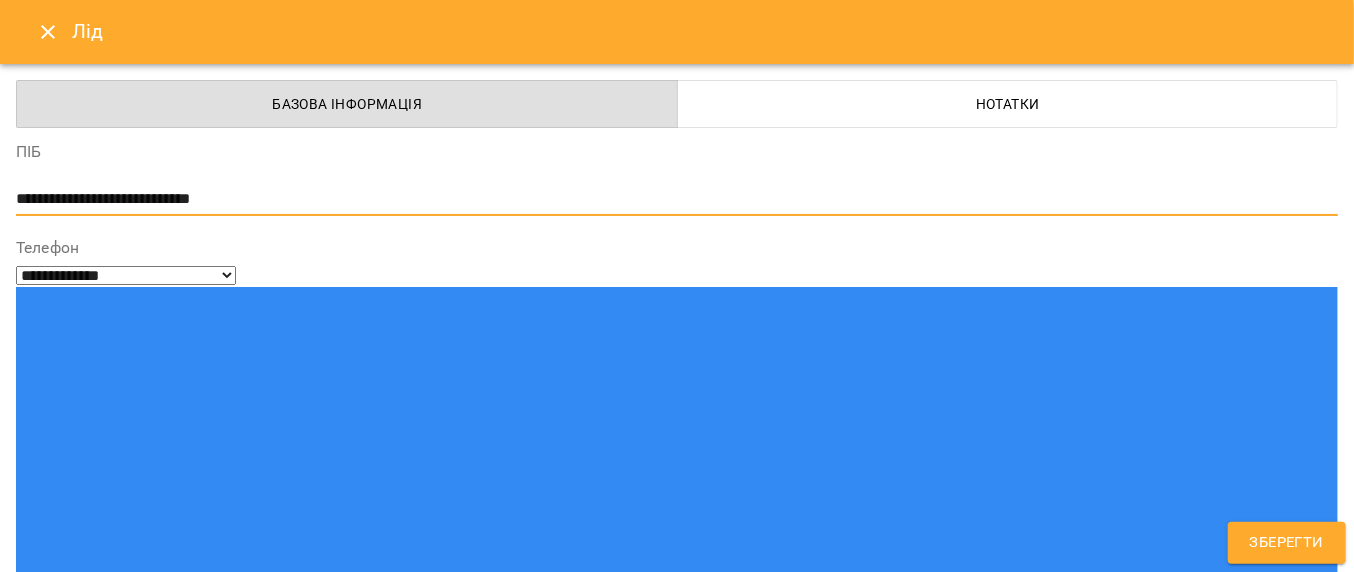 type on "**********" 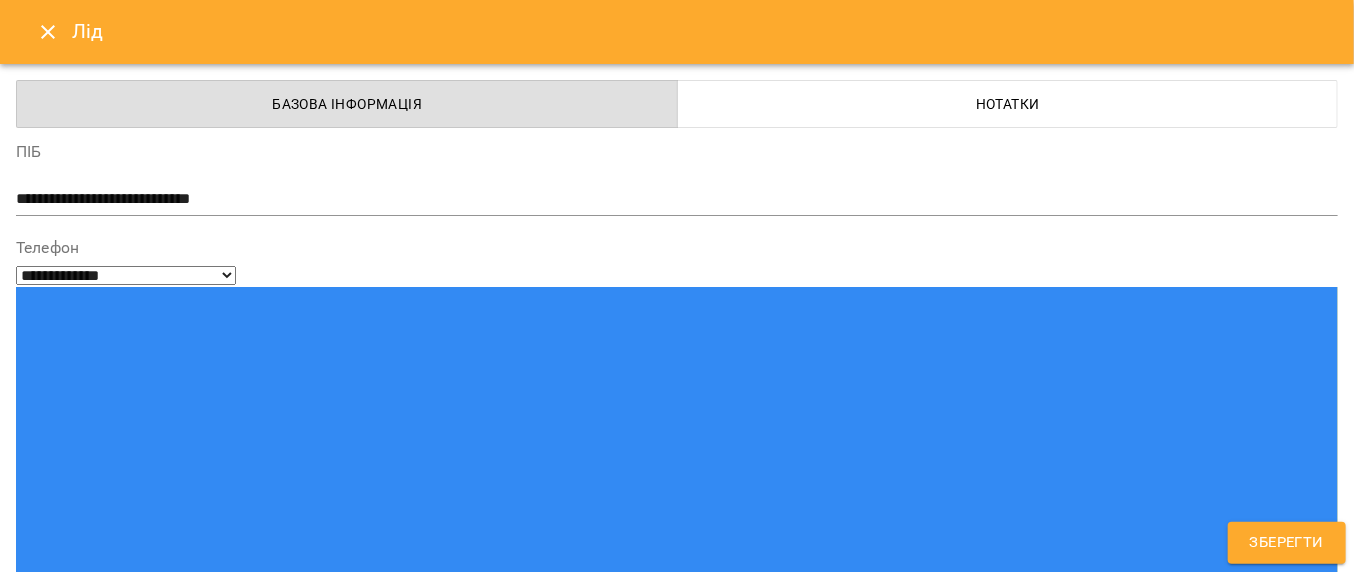 type on "***" 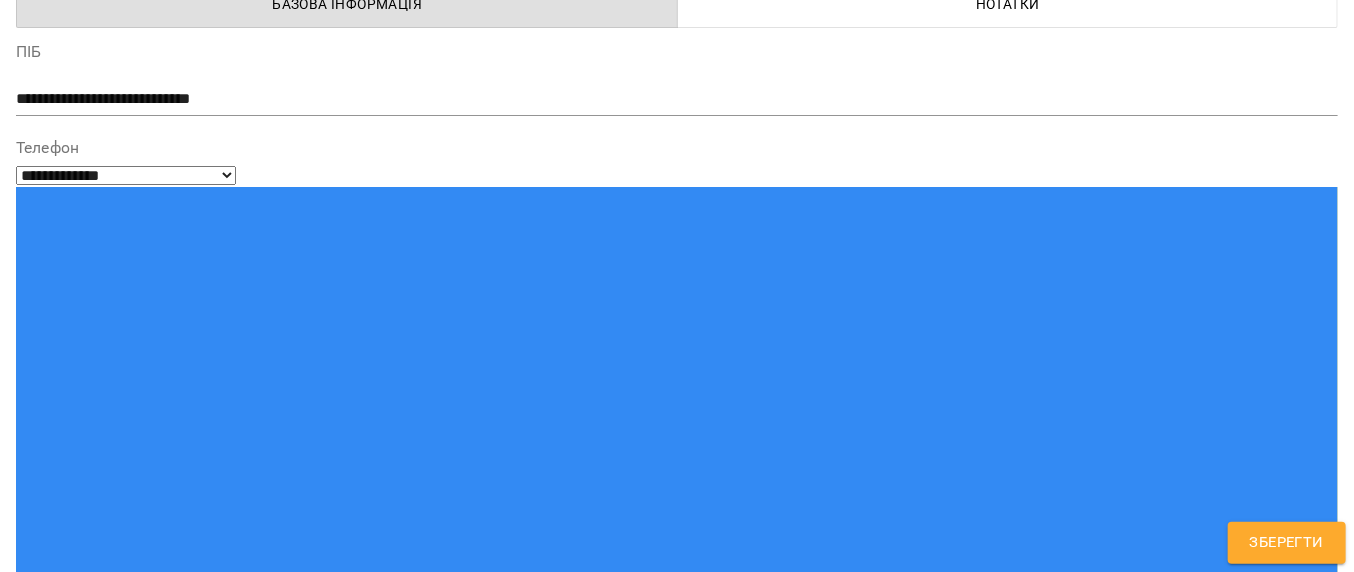 type on "****" 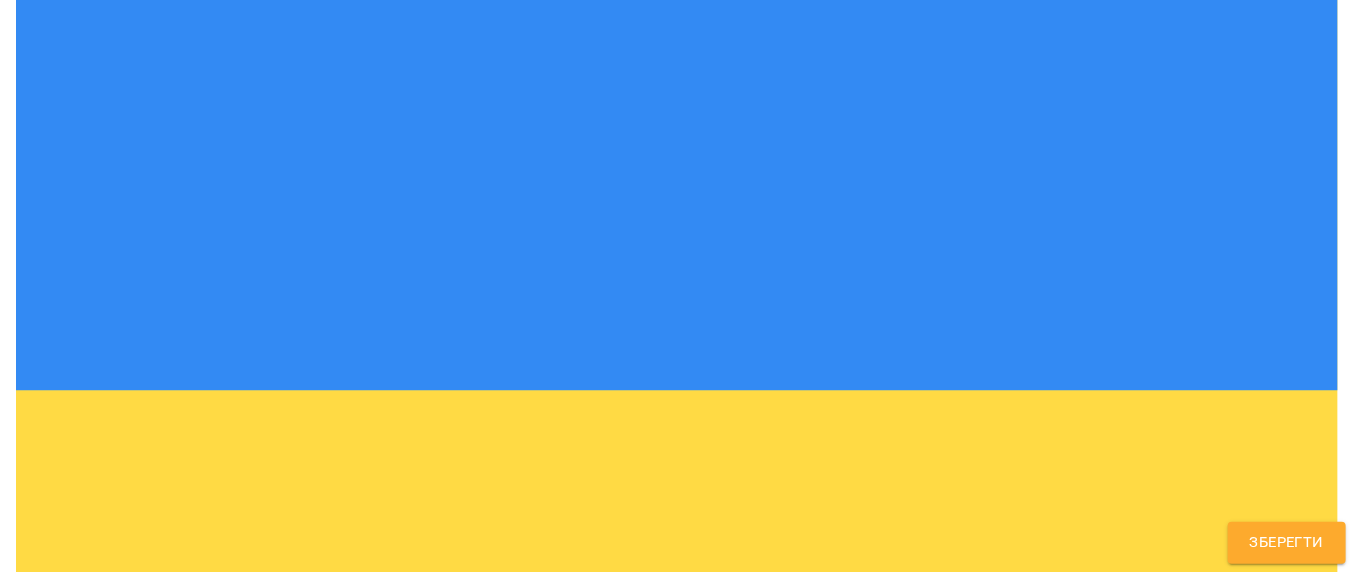 scroll, scrollTop: 500, scrollLeft: 0, axis: vertical 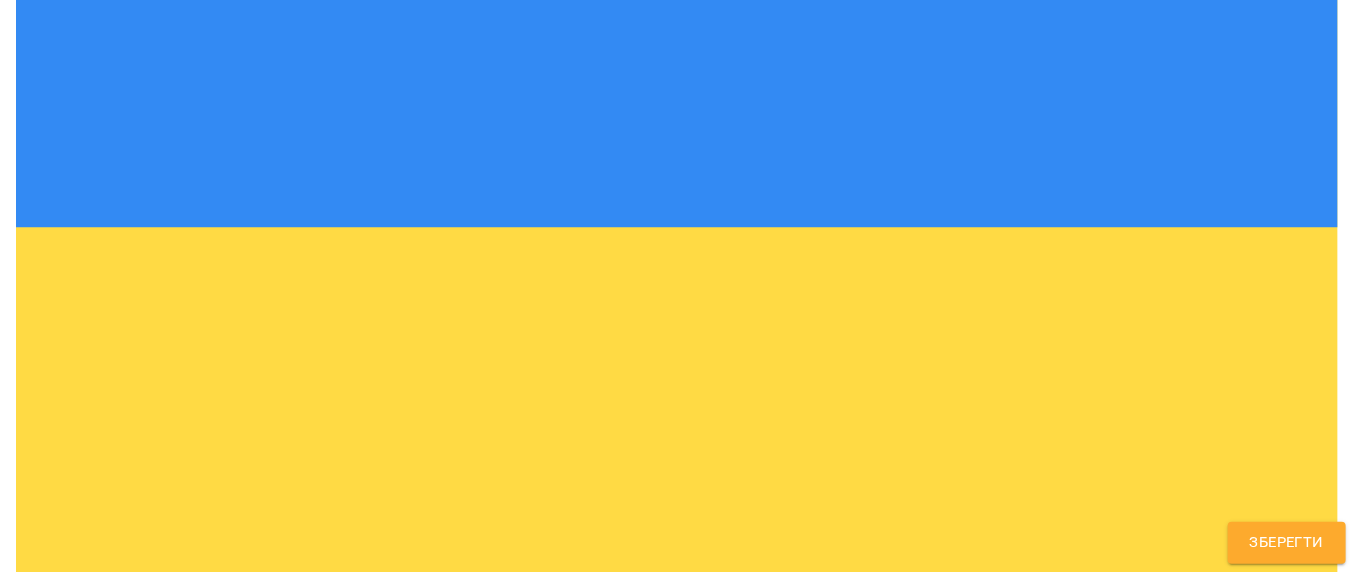 click at bounding box center [677, 1201] 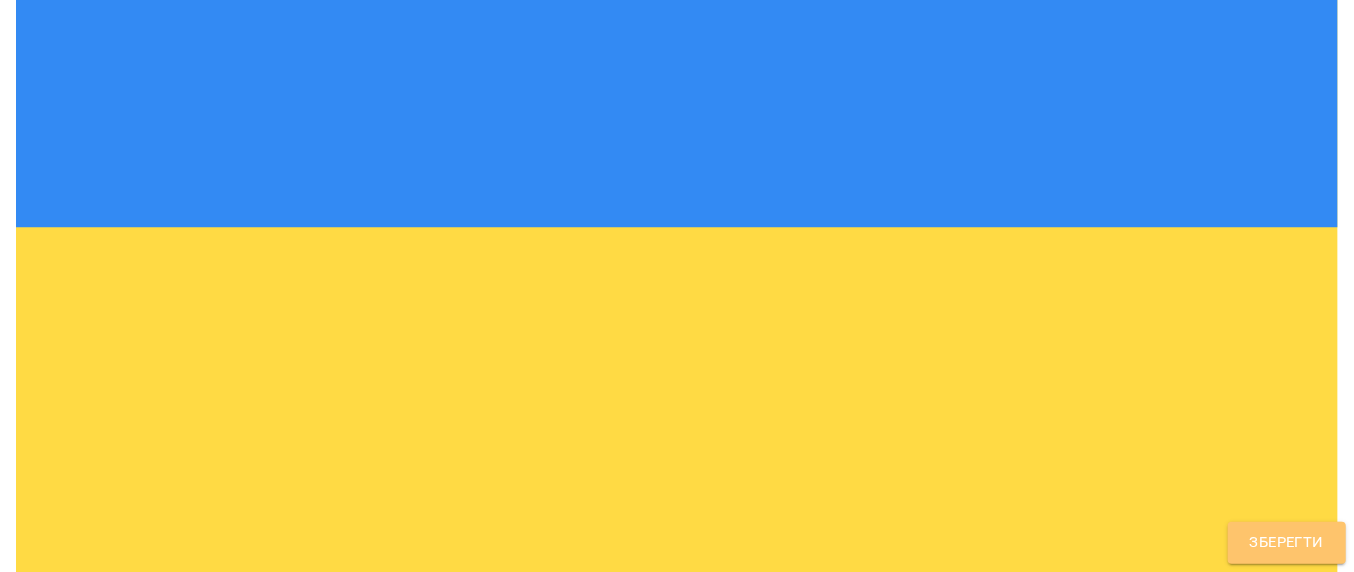 click on "Зберегти" at bounding box center [1287, 543] 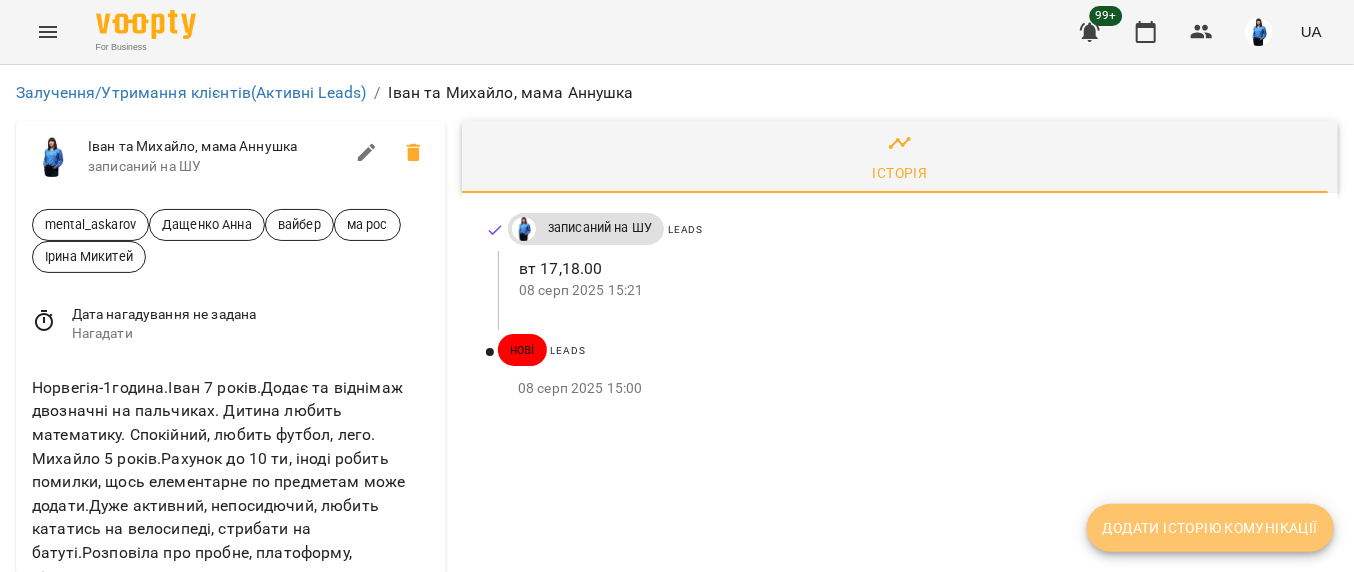 click on "Додати історію комунікації" at bounding box center [1210, 528] 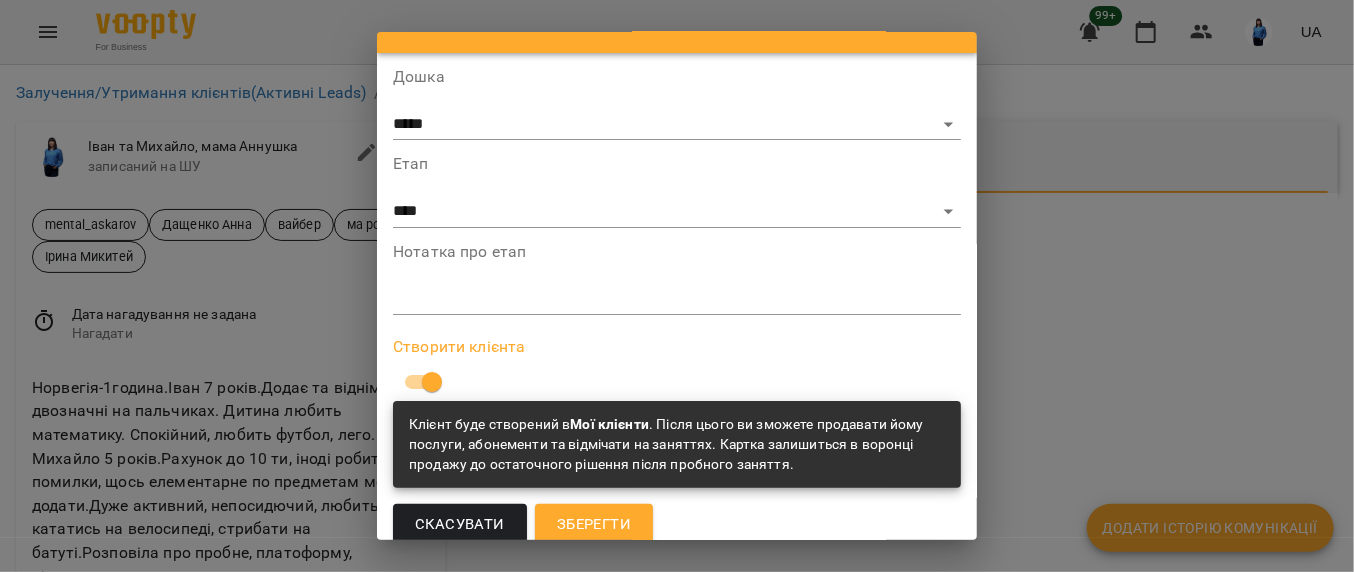scroll, scrollTop: 64, scrollLeft: 0, axis: vertical 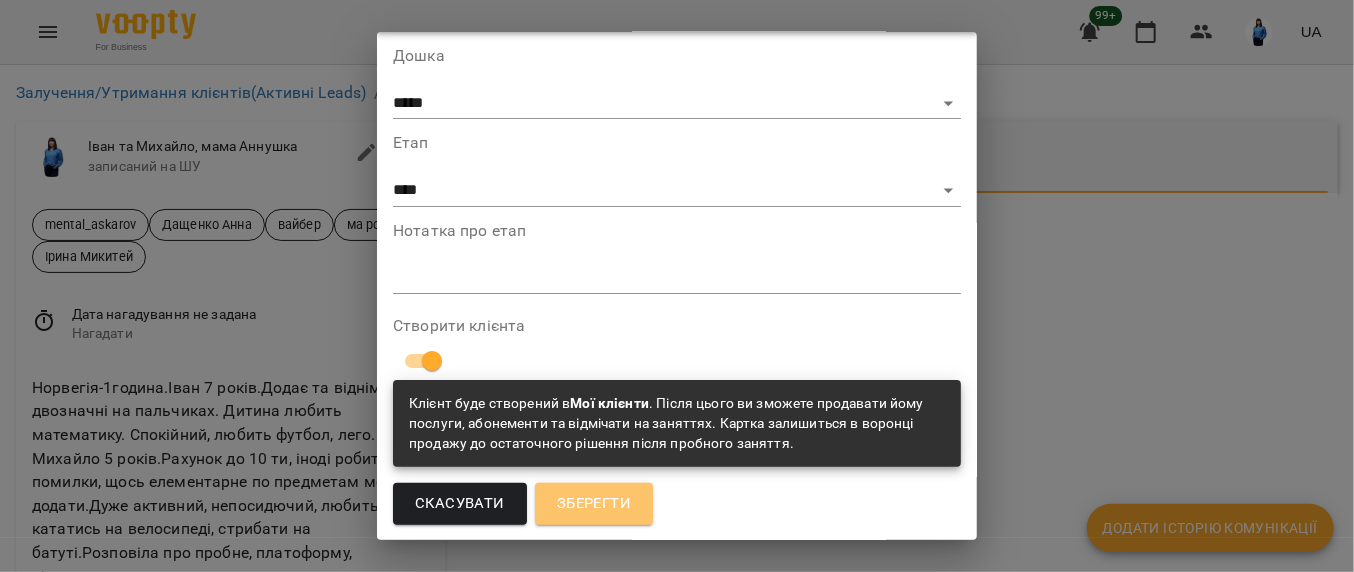 click on "Зберегти" at bounding box center (594, 504) 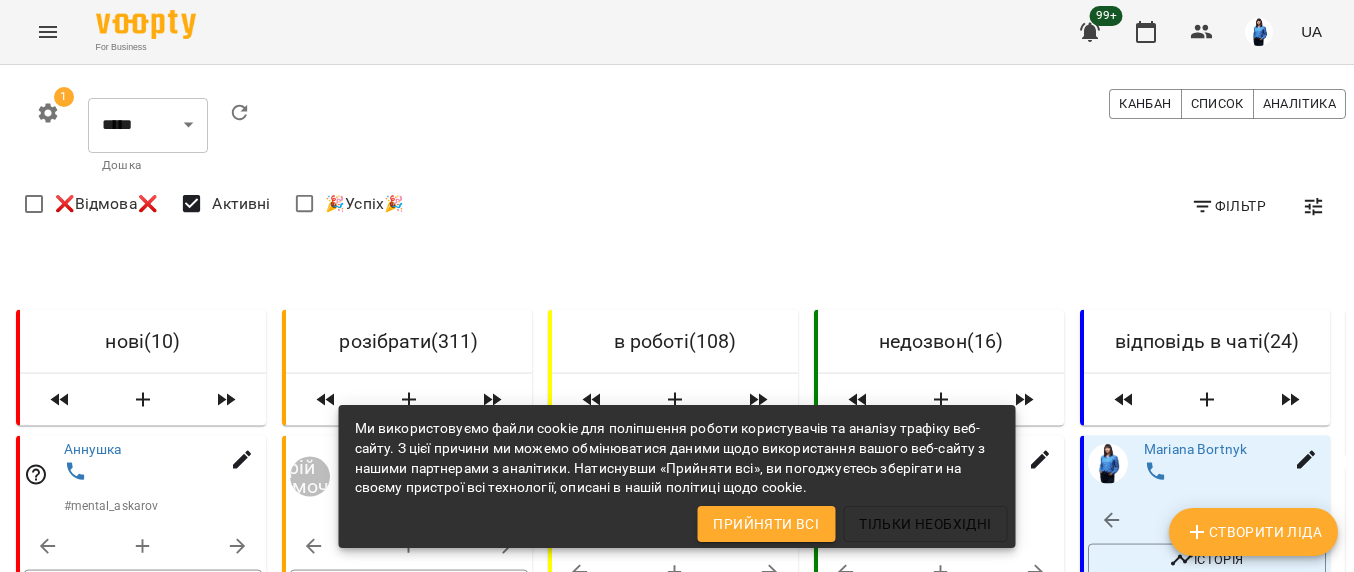 scroll, scrollTop: 0, scrollLeft: 0, axis: both 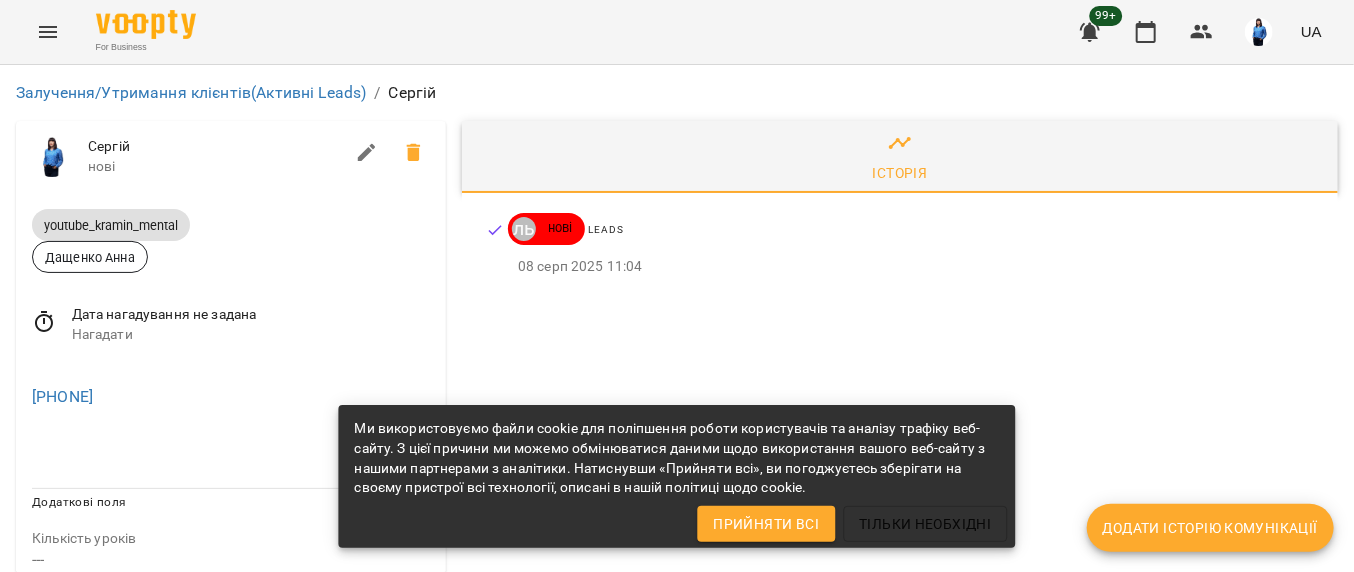 drag, startPoint x: 165, startPoint y: 397, endPoint x: 0, endPoint y: 395, distance: 165.01212 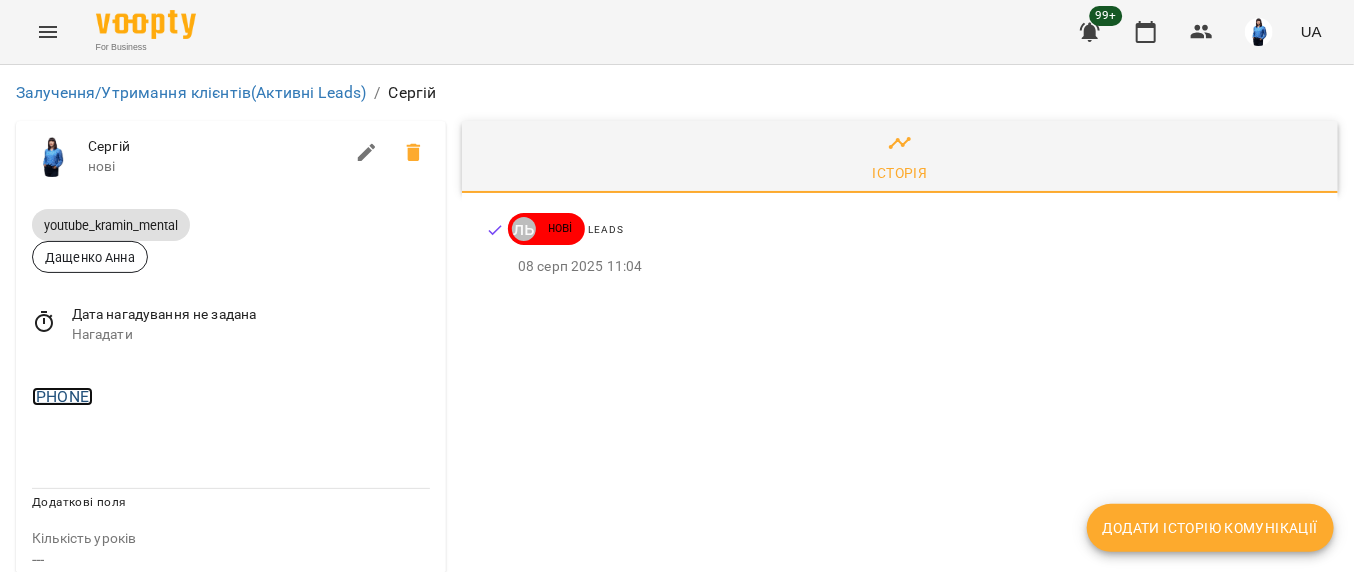 copy on "[PHONE]" 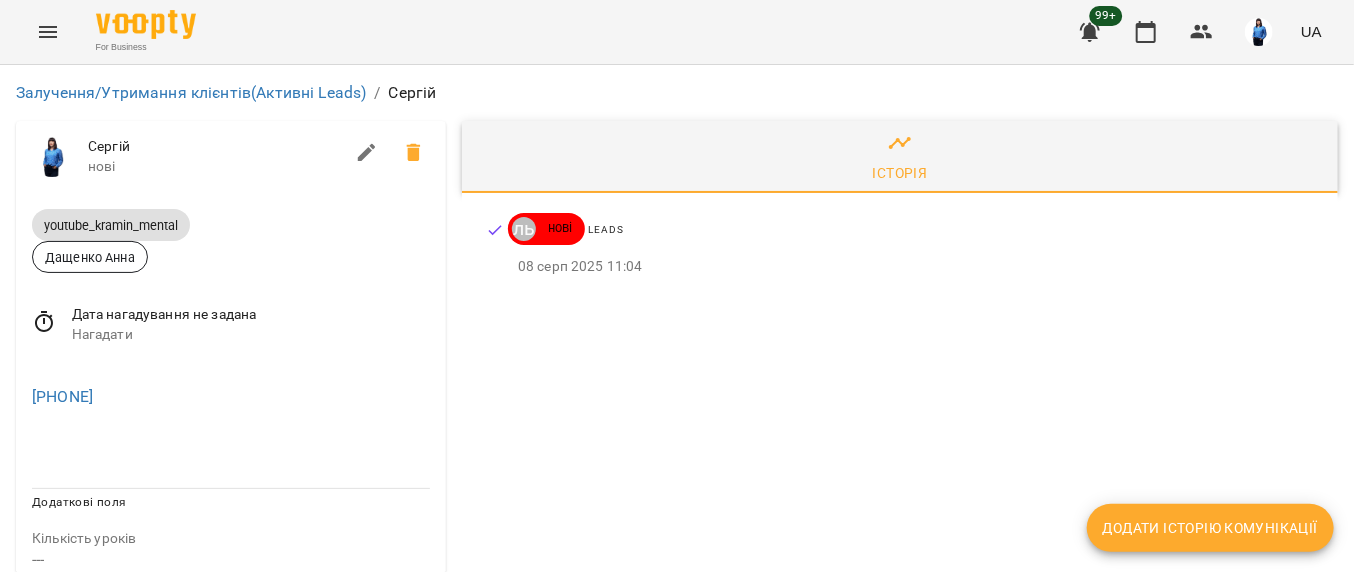 click on "[PHONE]" at bounding box center [231, 397] 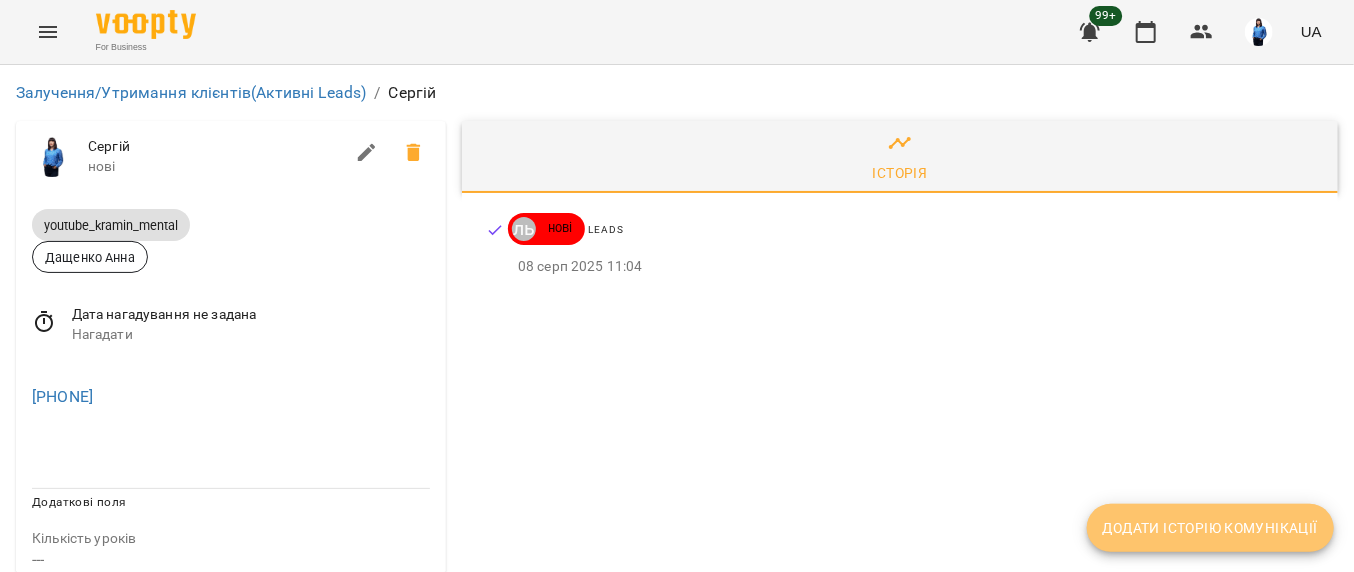 click on "Додати історію комунікації" at bounding box center [1210, 528] 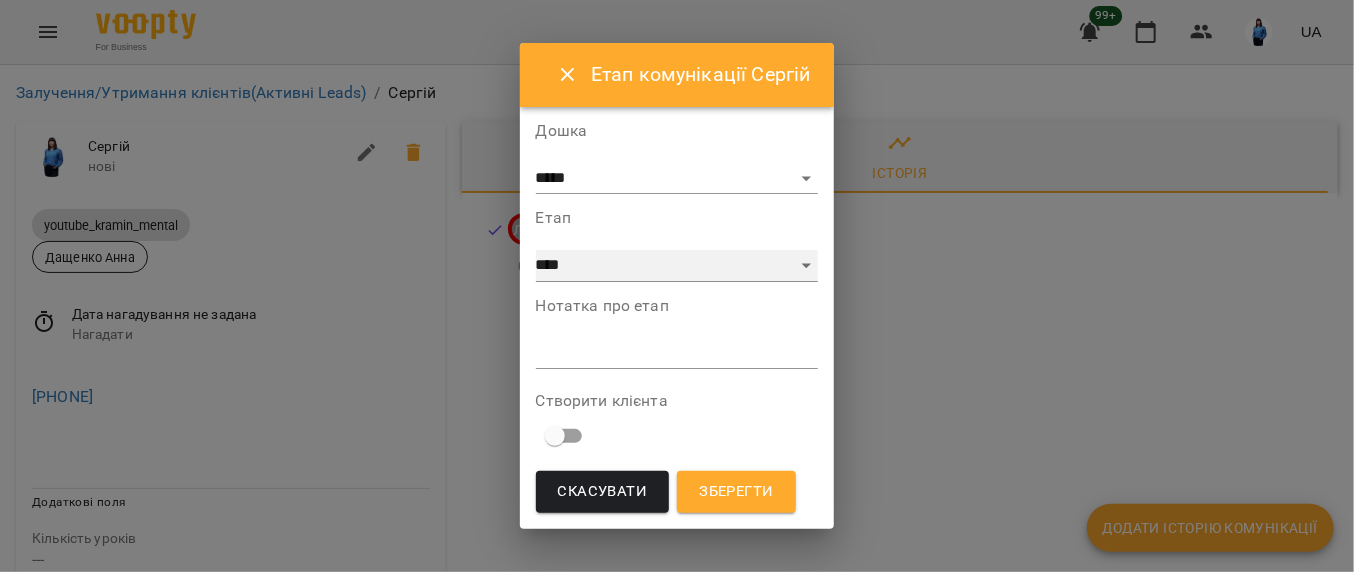 click on "**********" at bounding box center [677, 266] 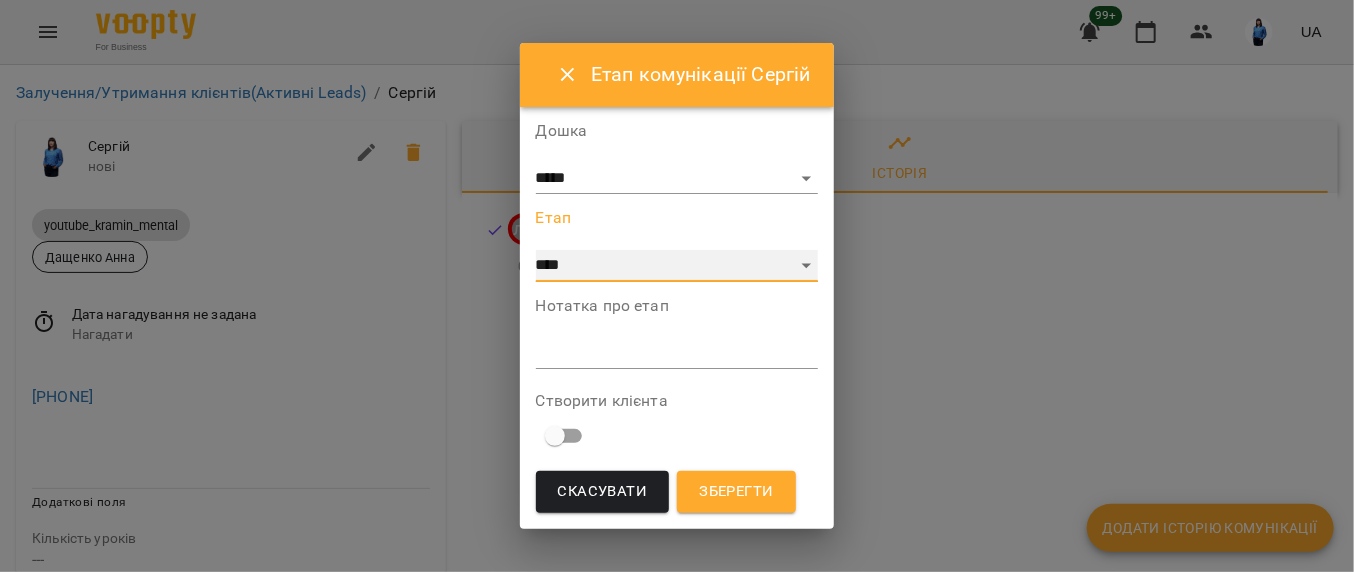 select on "**" 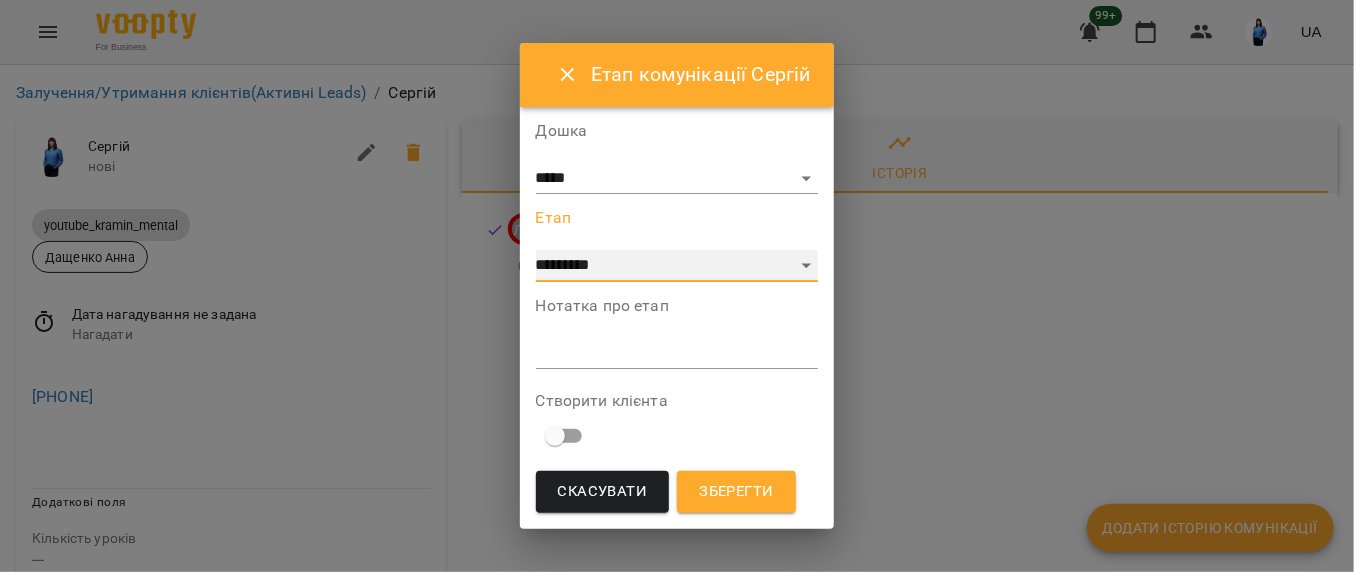 click on "**********" at bounding box center [677, 266] 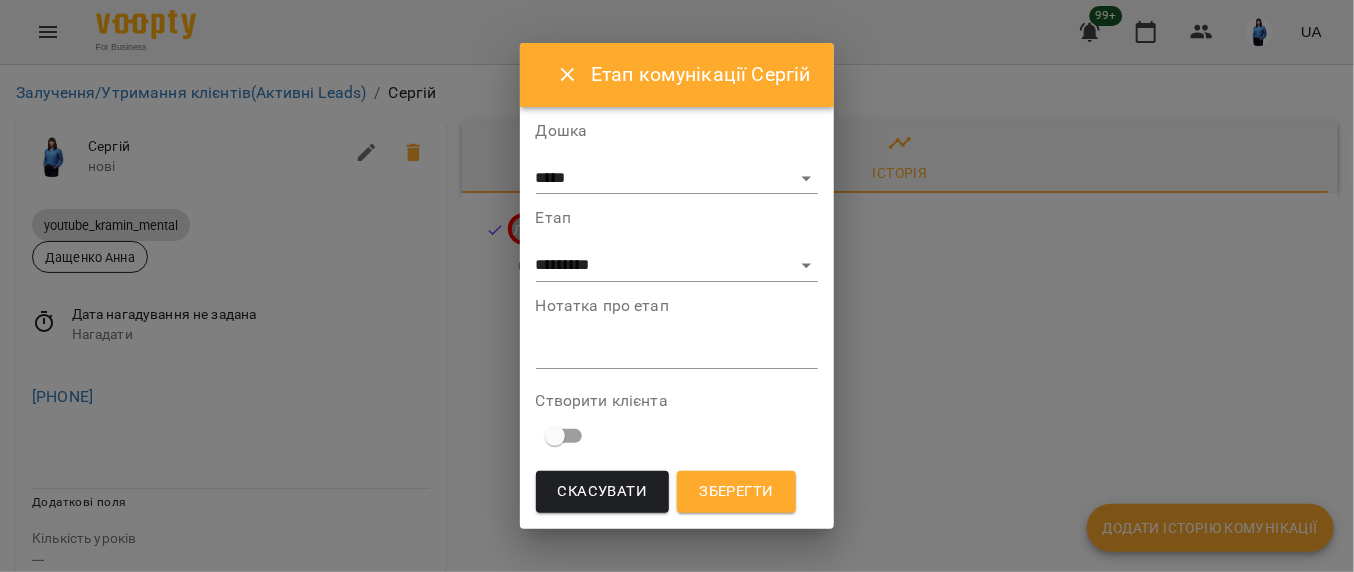 drag, startPoint x: 567, startPoint y: 340, endPoint x: 555, endPoint y: 347, distance: 13.892444 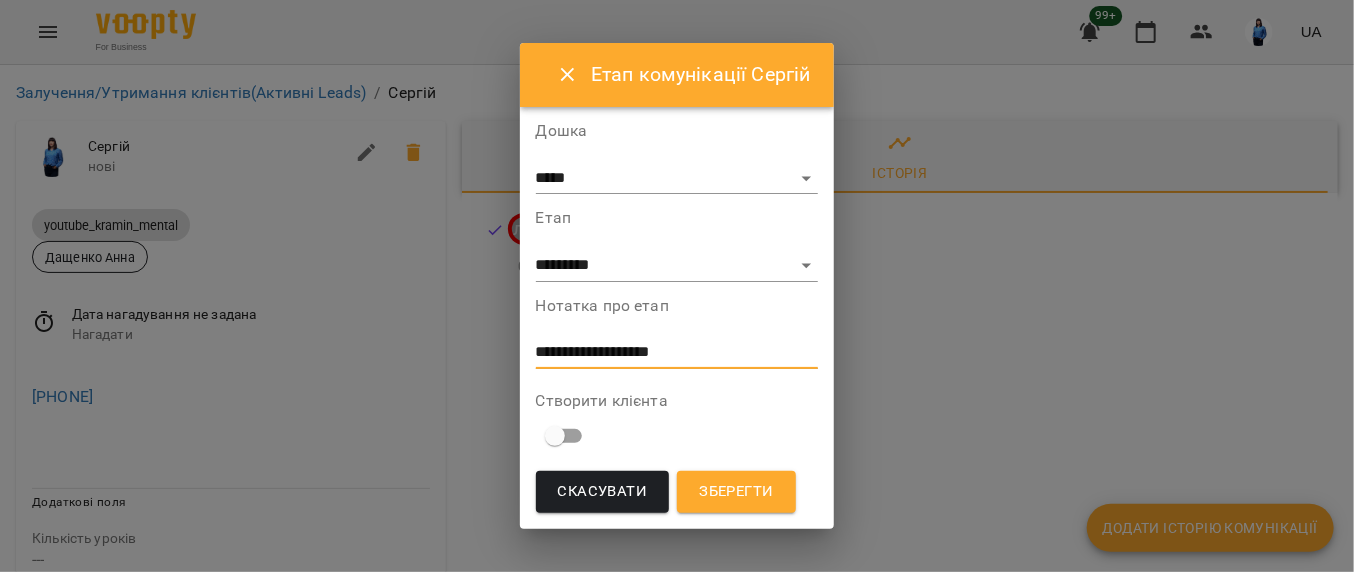 type on "**********" 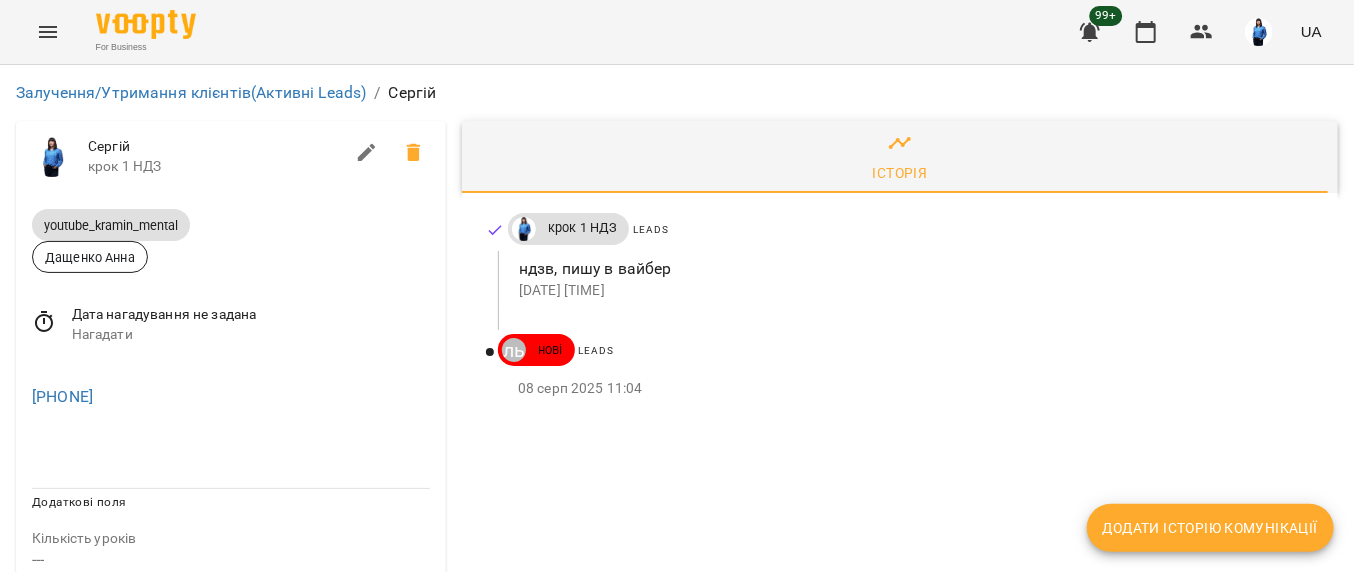 click at bounding box center [231, 448] 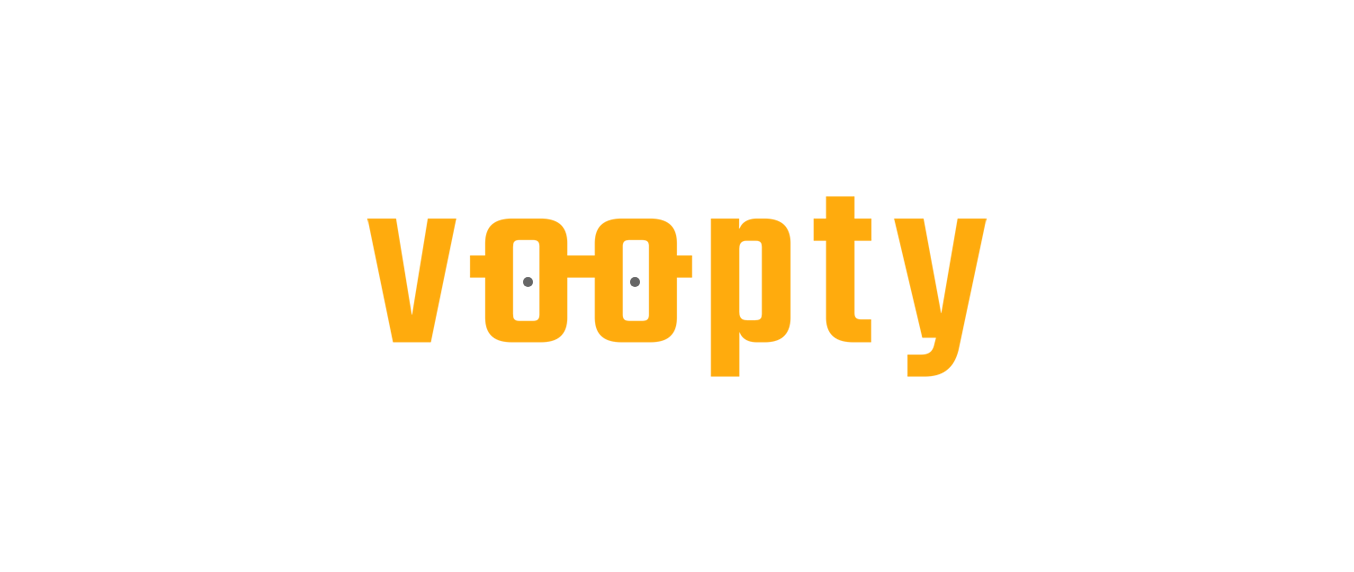 scroll, scrollTop: 0, scrollLeft: 0, axis: both 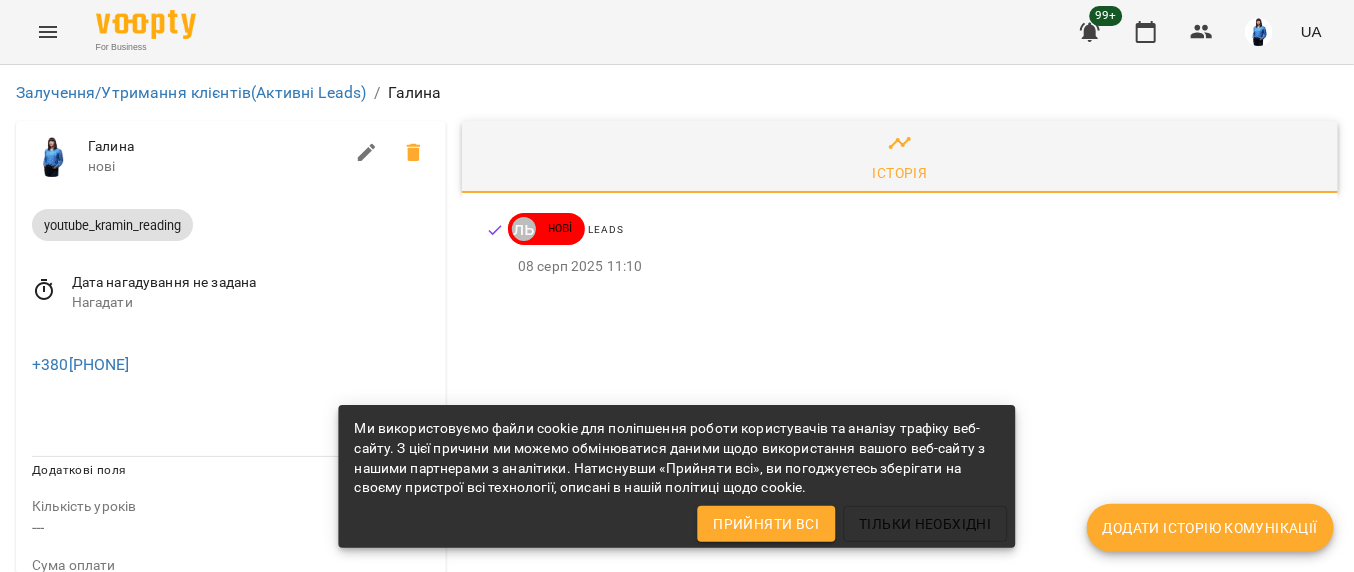 drag, startPoint x: 167, startPoint y: 367, endPoint x: 31, endPoint y: 356, distance: 136.44412 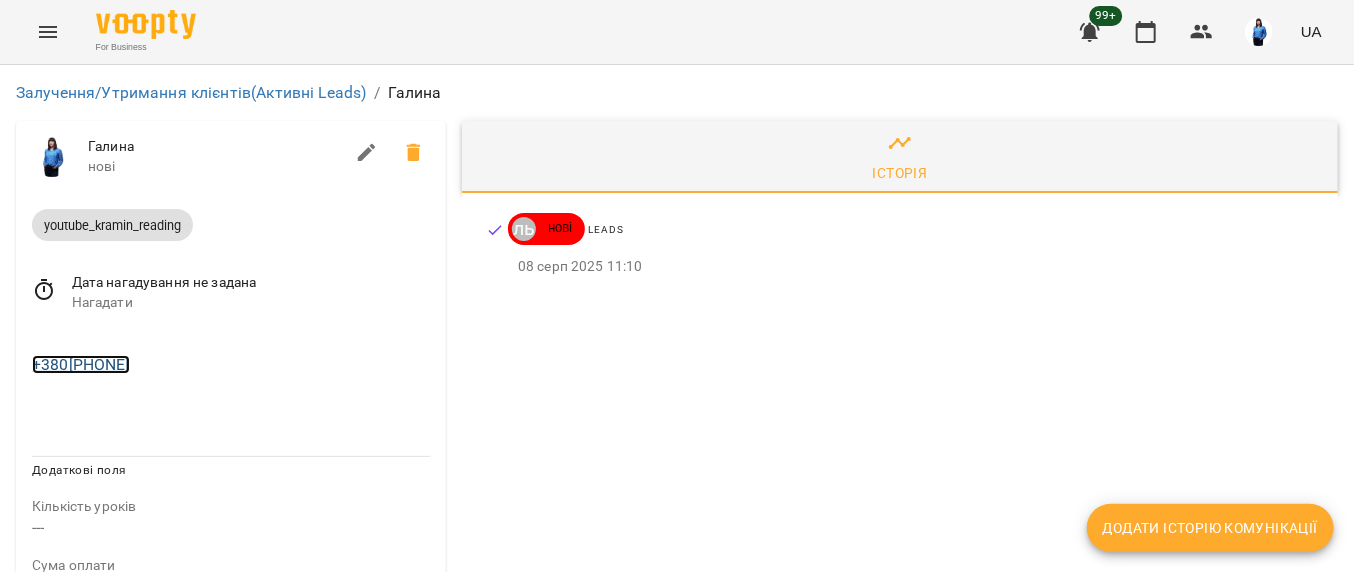 copy on "+380[PHONE]" 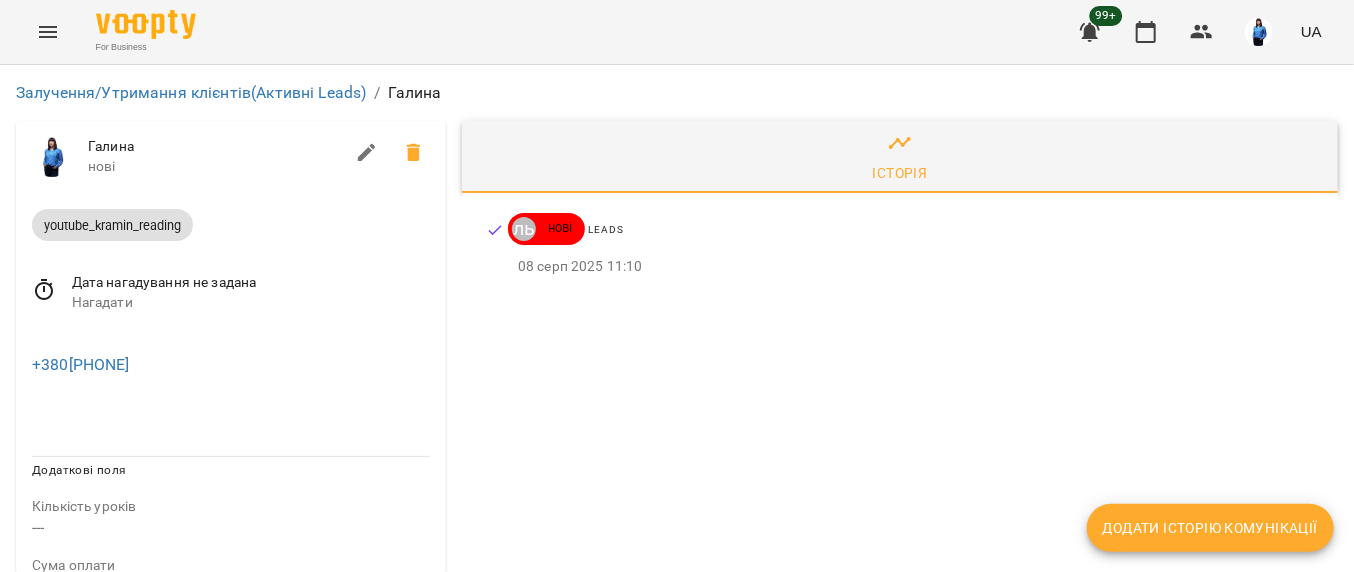 click at bounding box center [231, 416] 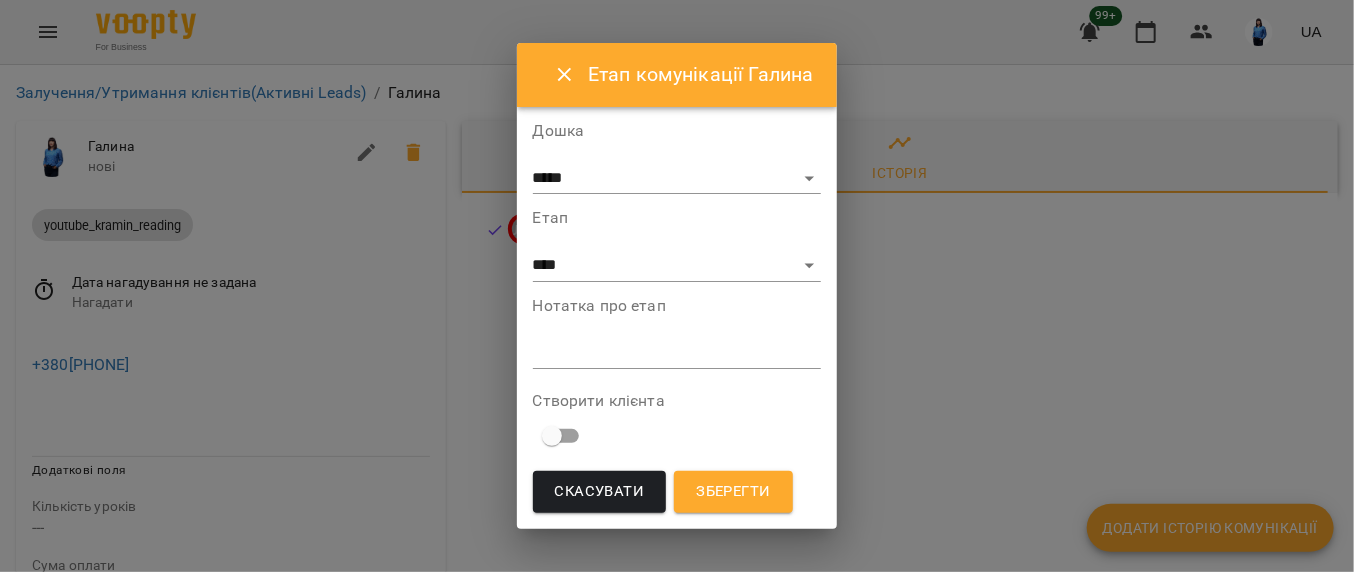 click at bounding box center [677, 352] 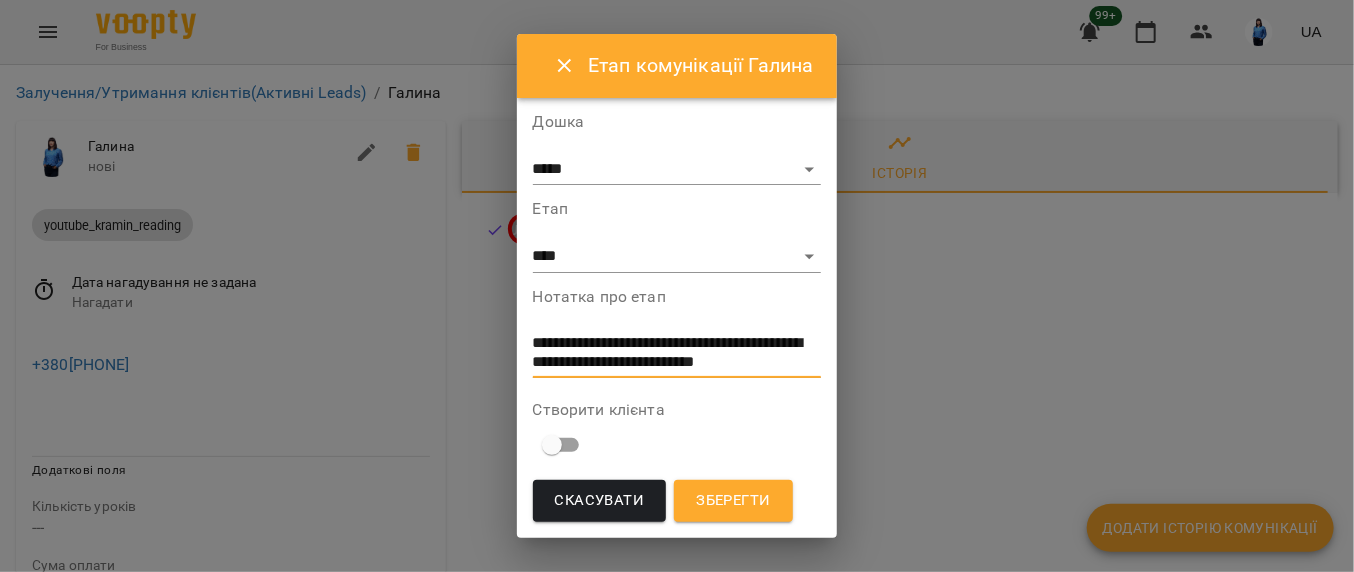 scroll, scrollTop: 0, scrollLeft: 0, axis: both 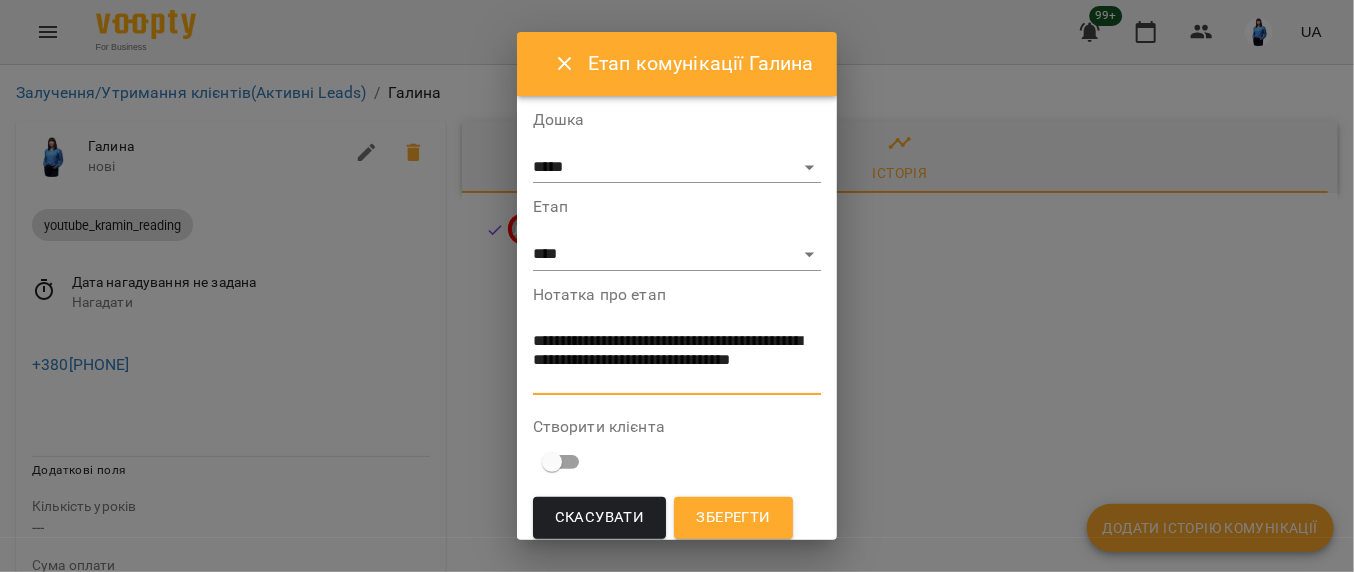 type on "**********" 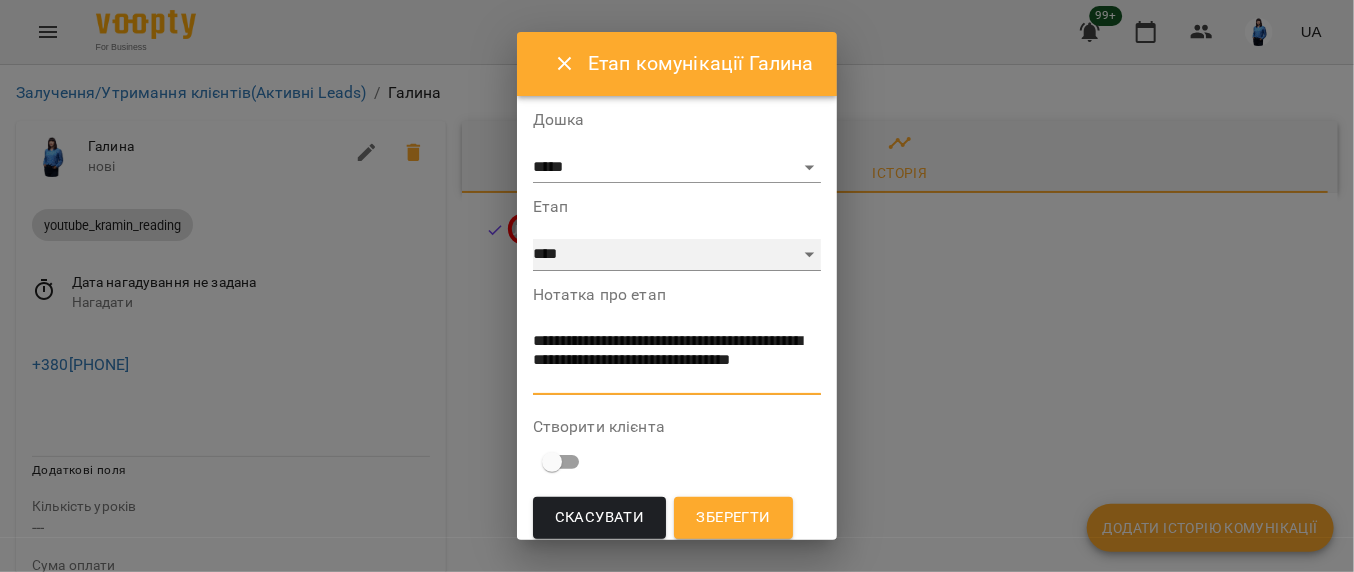 drag, startPoint x: 664, startPoint y: 263, endPoint x: 652, endPoint y: 282, distance: 22.472204 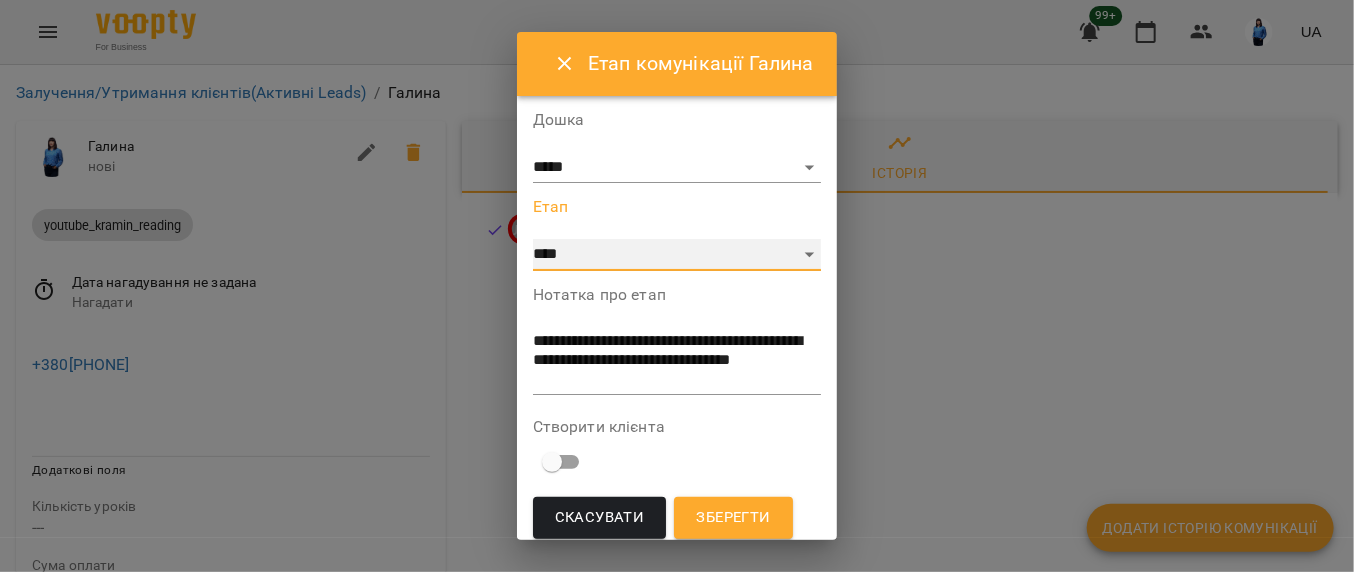 select on "*" 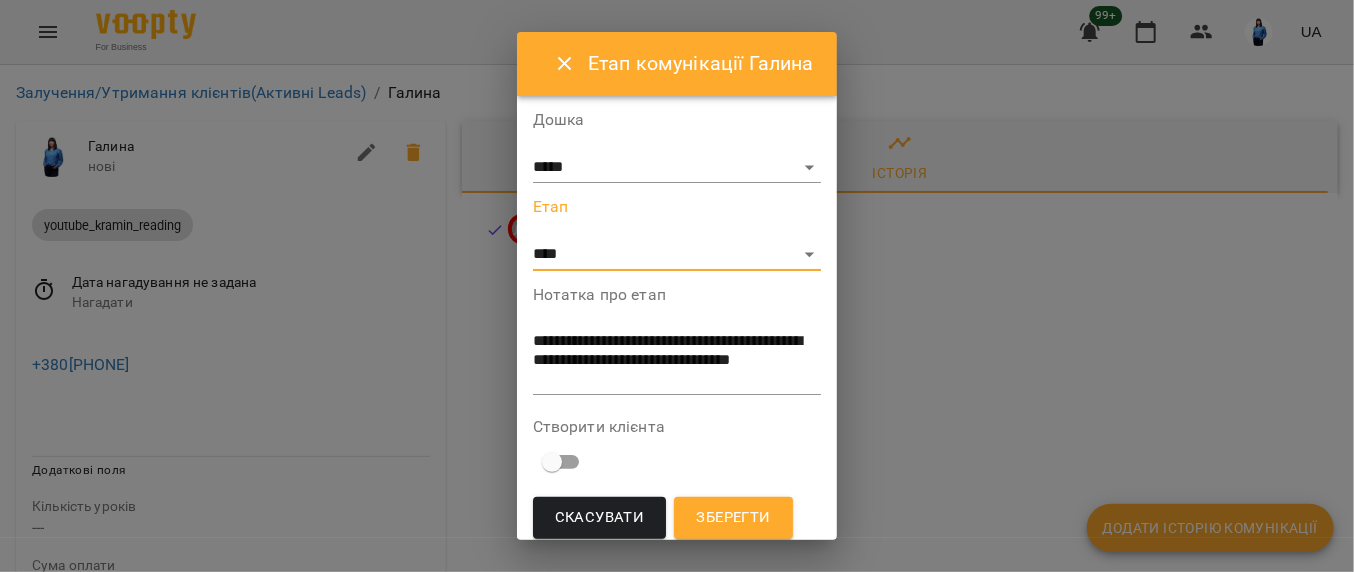 click on "Зберегти" at bounding box center [733, 518] 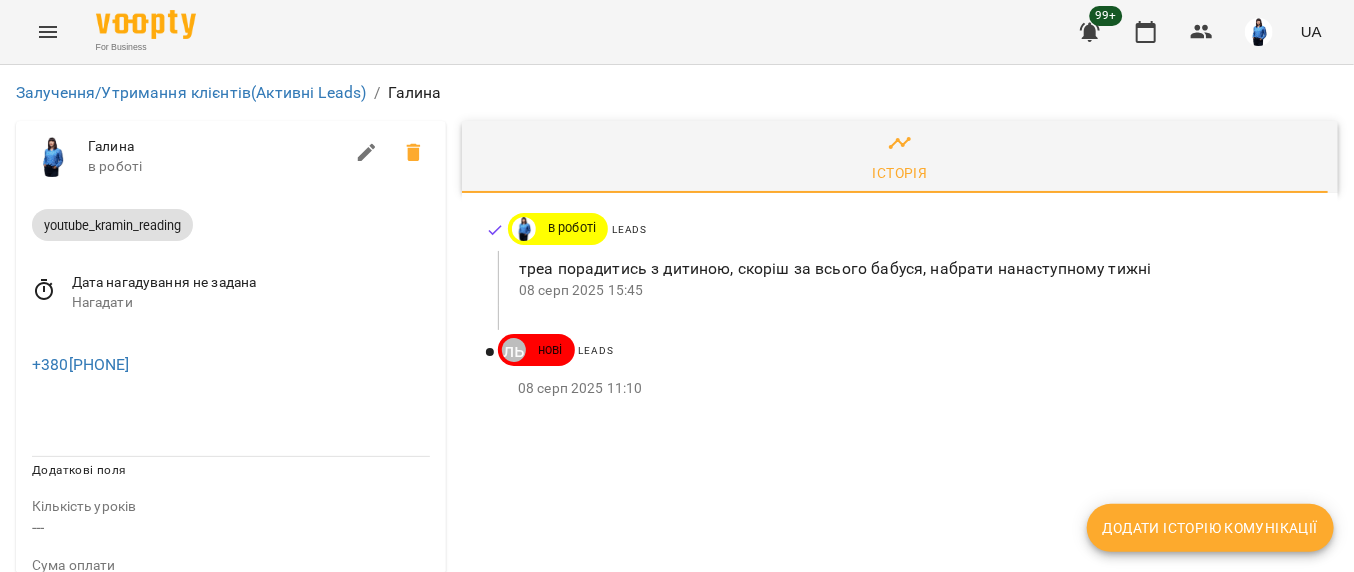 click 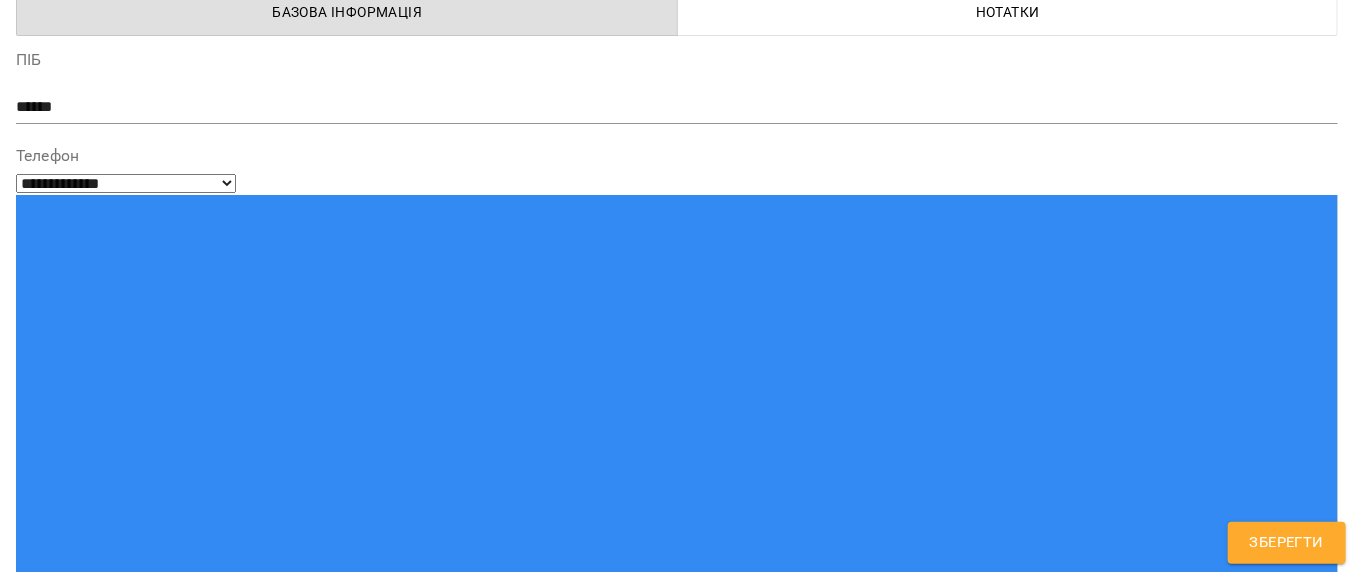 scroll, scrollTop: 300, scrollLeft: 0, axis: vertical 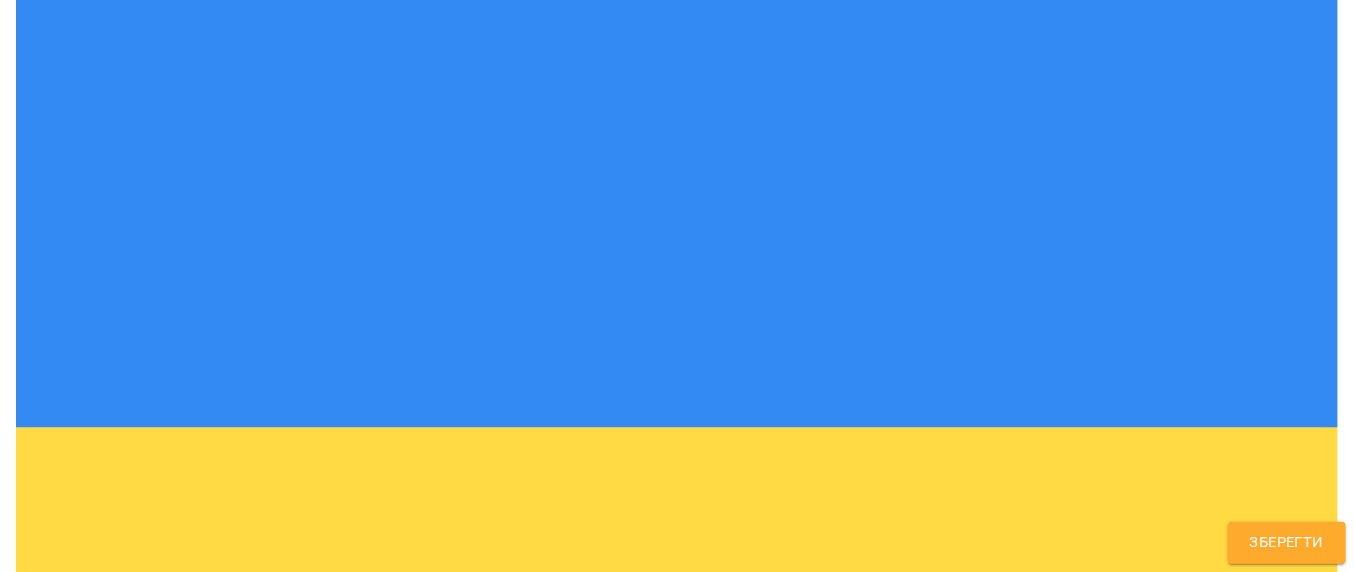 click on "Теги Надрукуйте або оберіть..." at bounding box center (677, 1095) 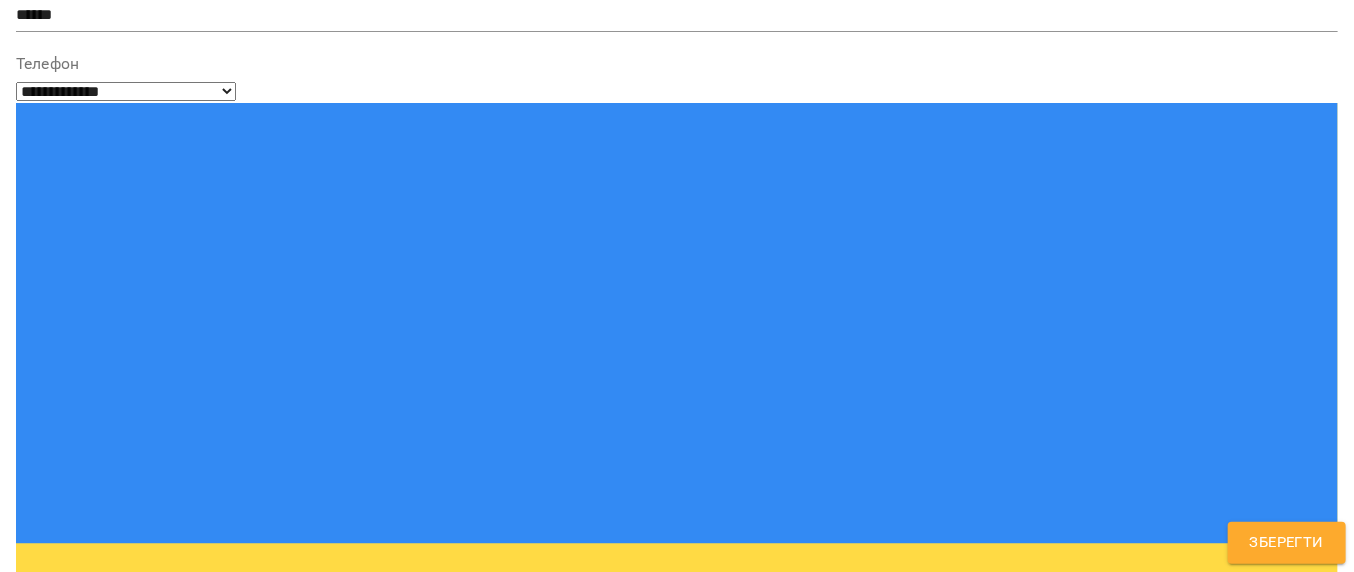 type on "*****" 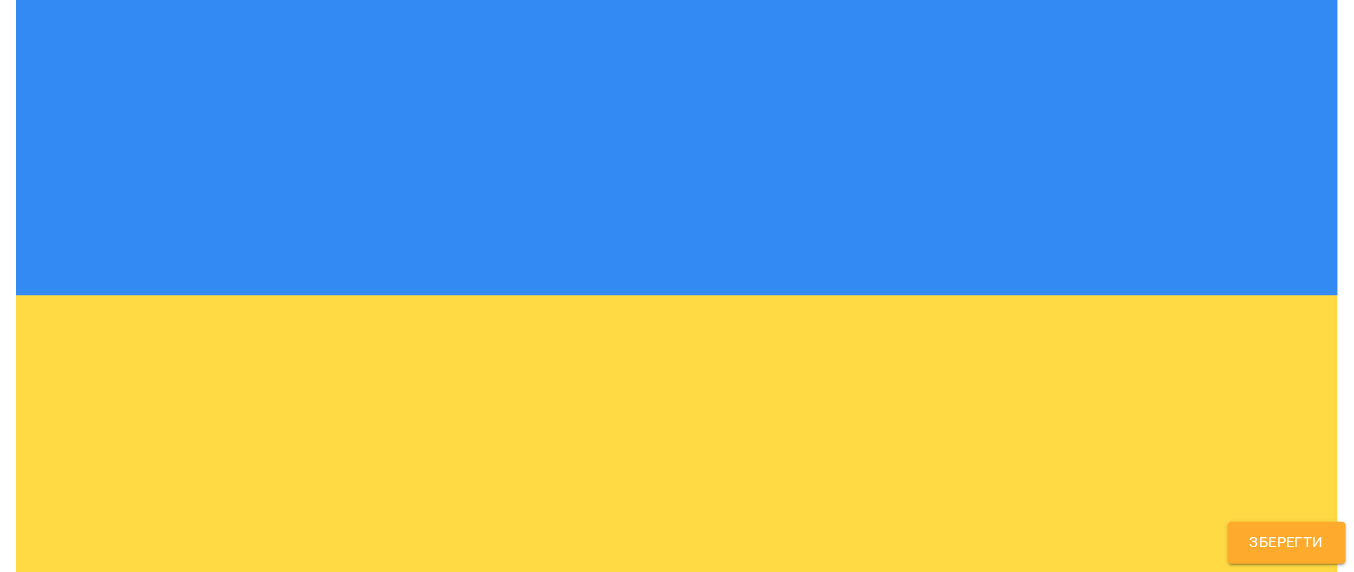 scroll, scrollTop: 300, scrollLeft: 0, axis: vertical 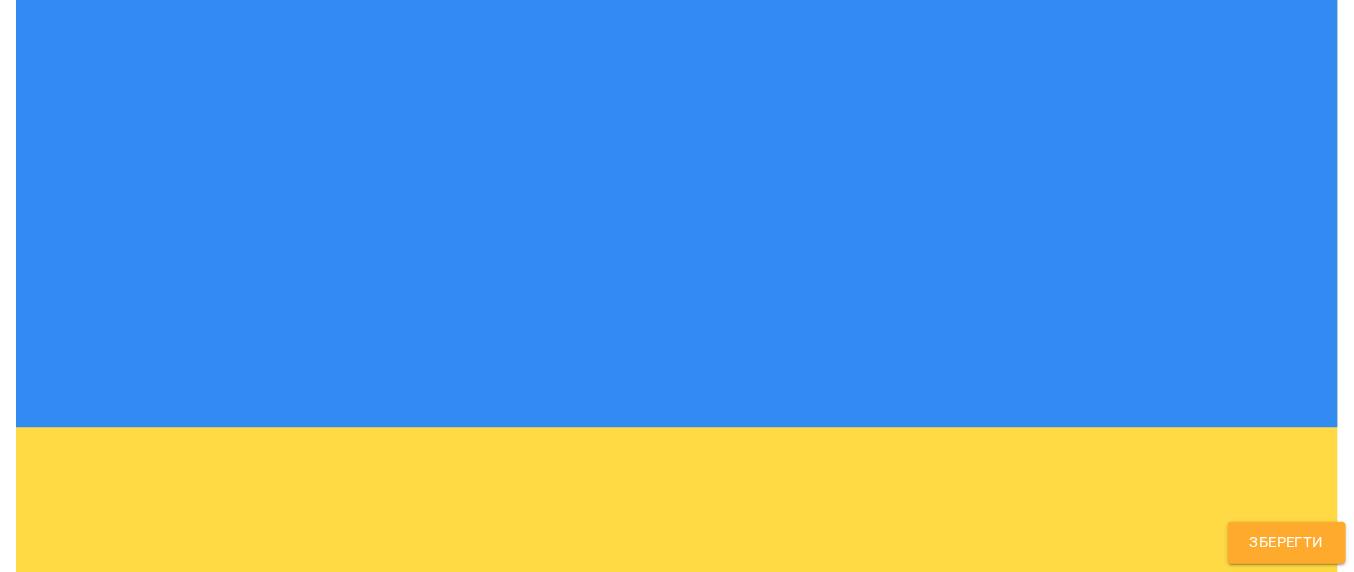 click on "Зберегти" at bounding box center [1287, 543] 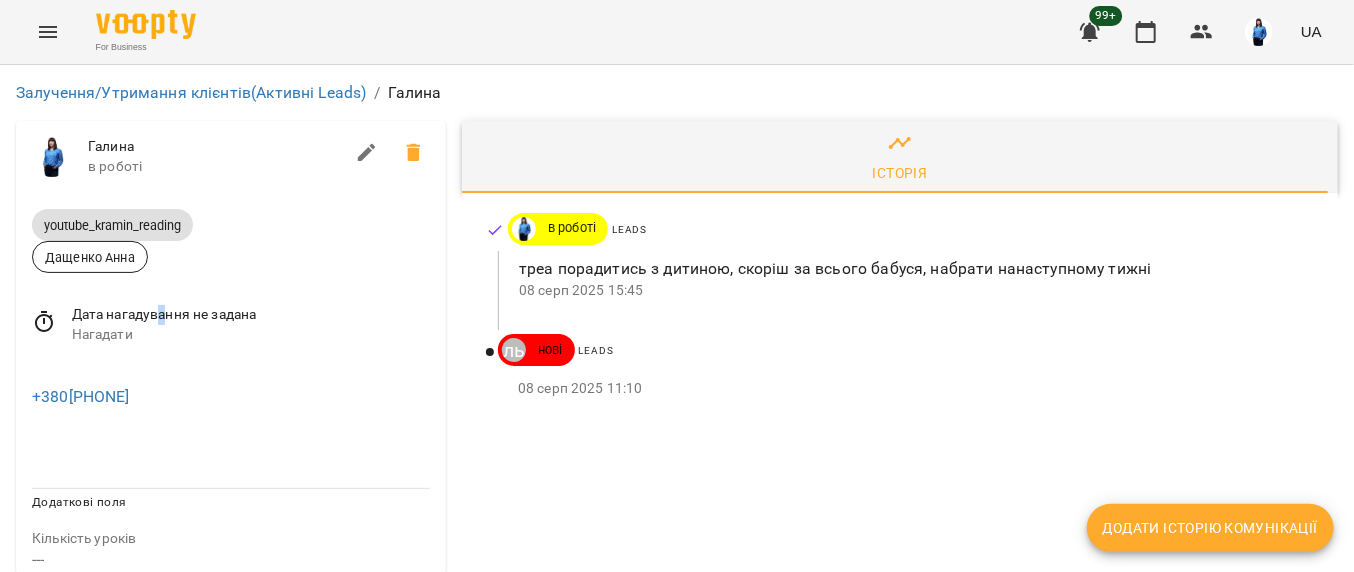 click on "Дата нагадування не задана" at bounding box center [251, 315] 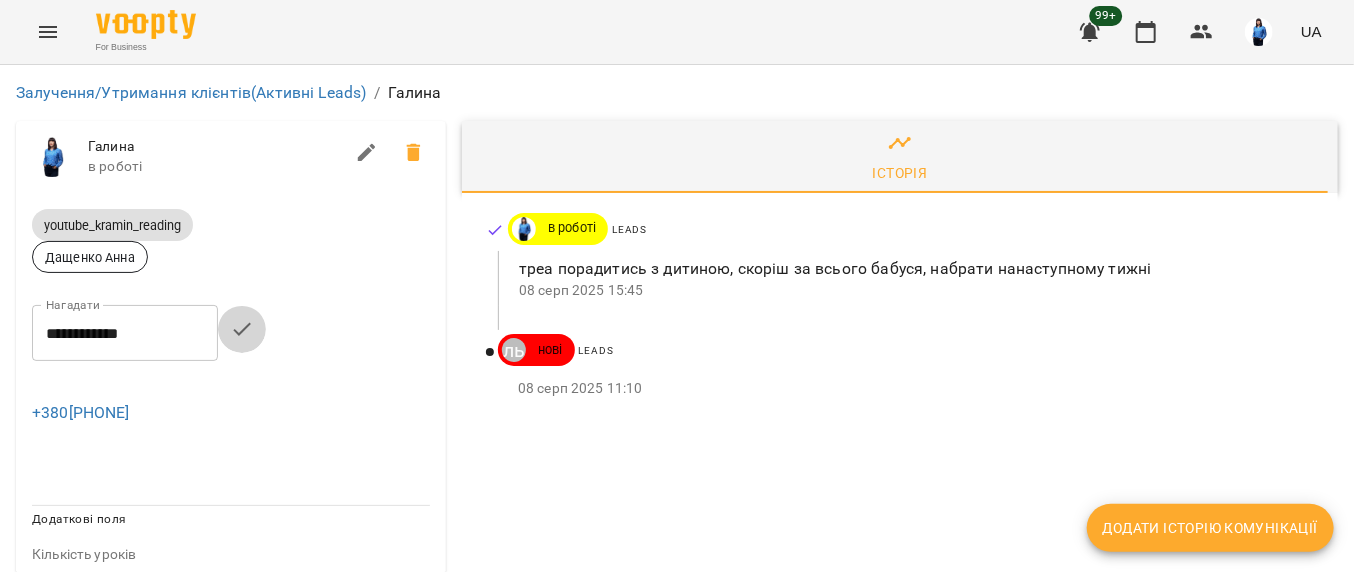 click 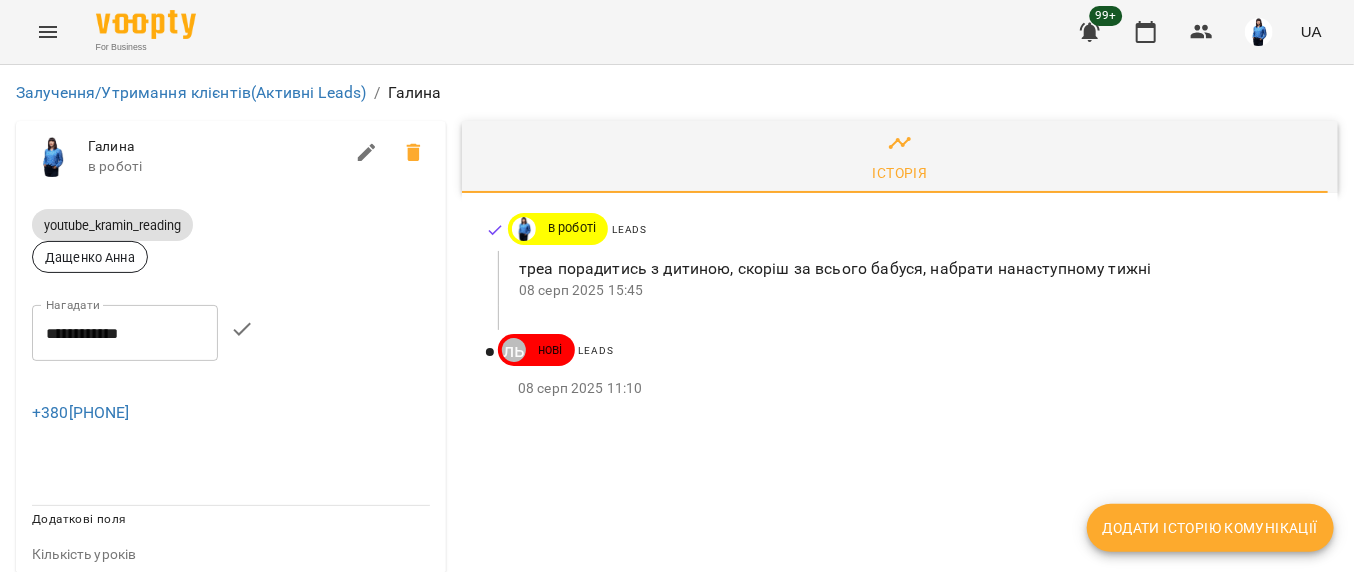 click 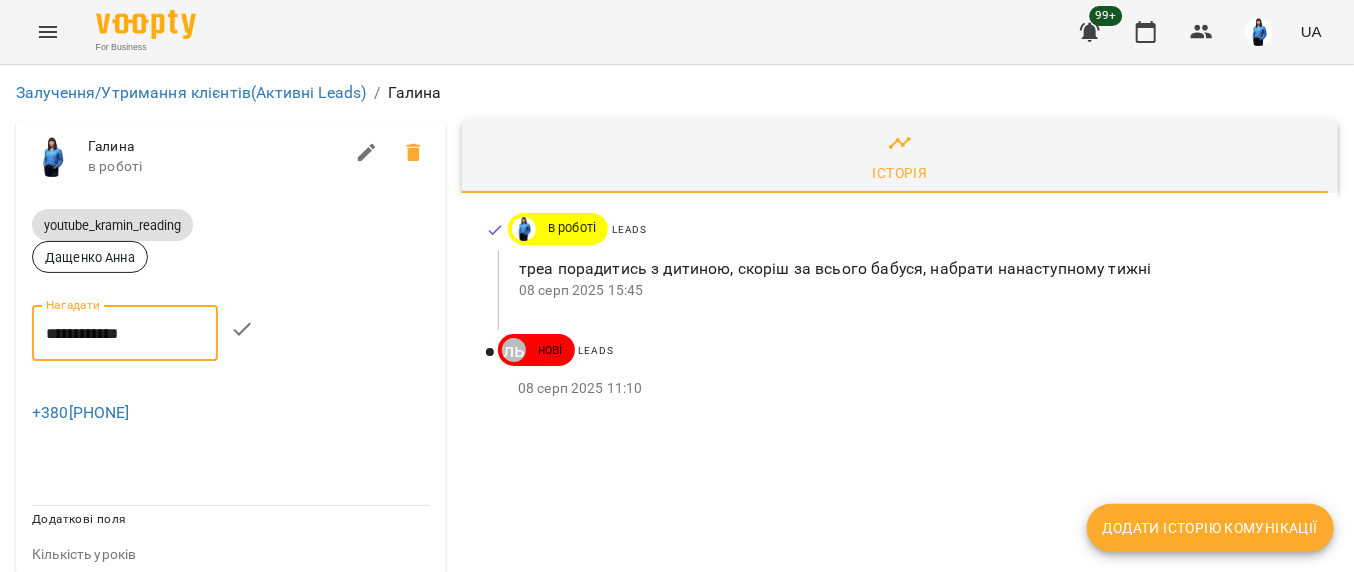 click on "**********" at bounding box center (125, 333) 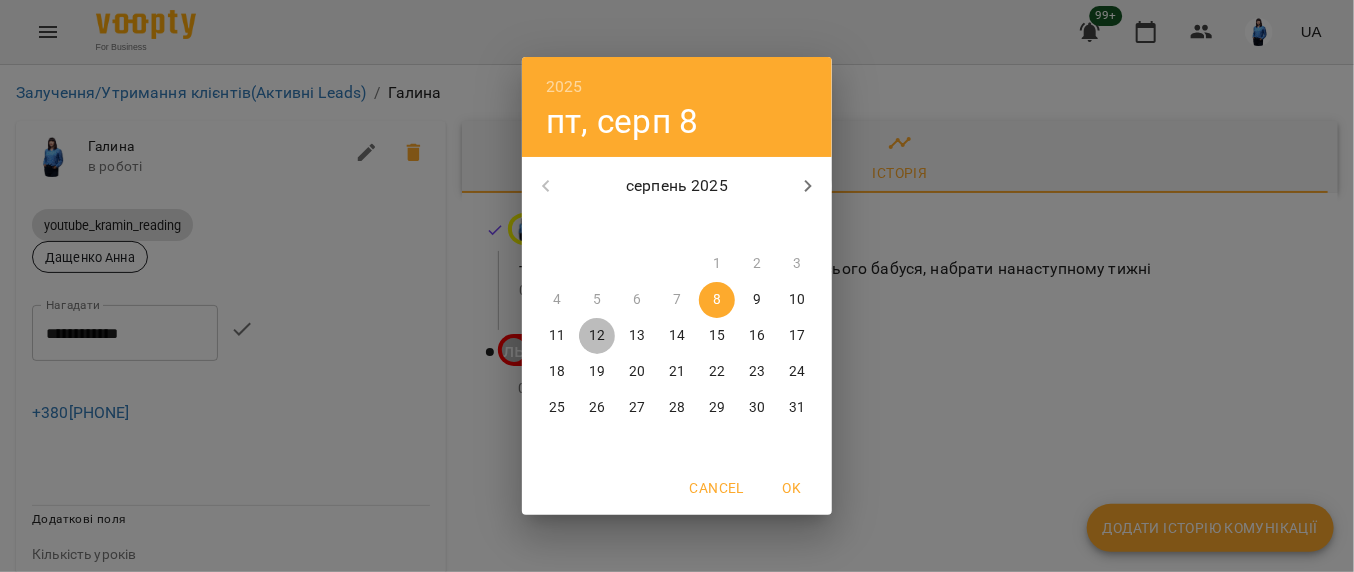 click on "12" at bounding box center [597, 336] 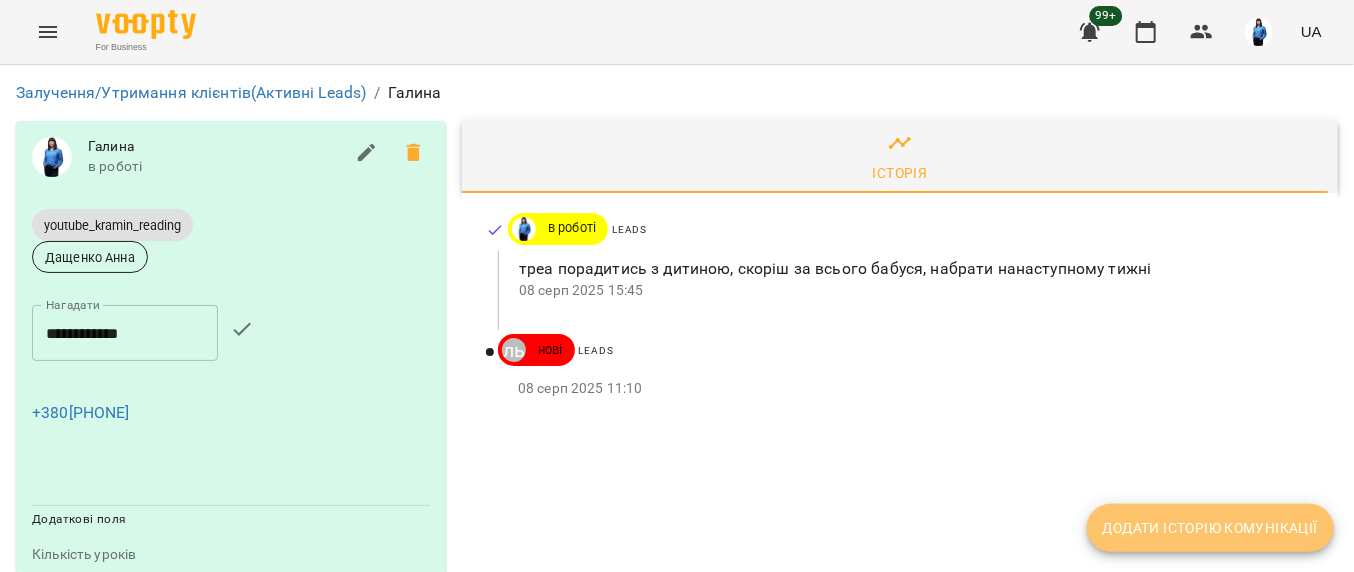 click on "Додати історію комунікації" at bounding box center [1210, 528] 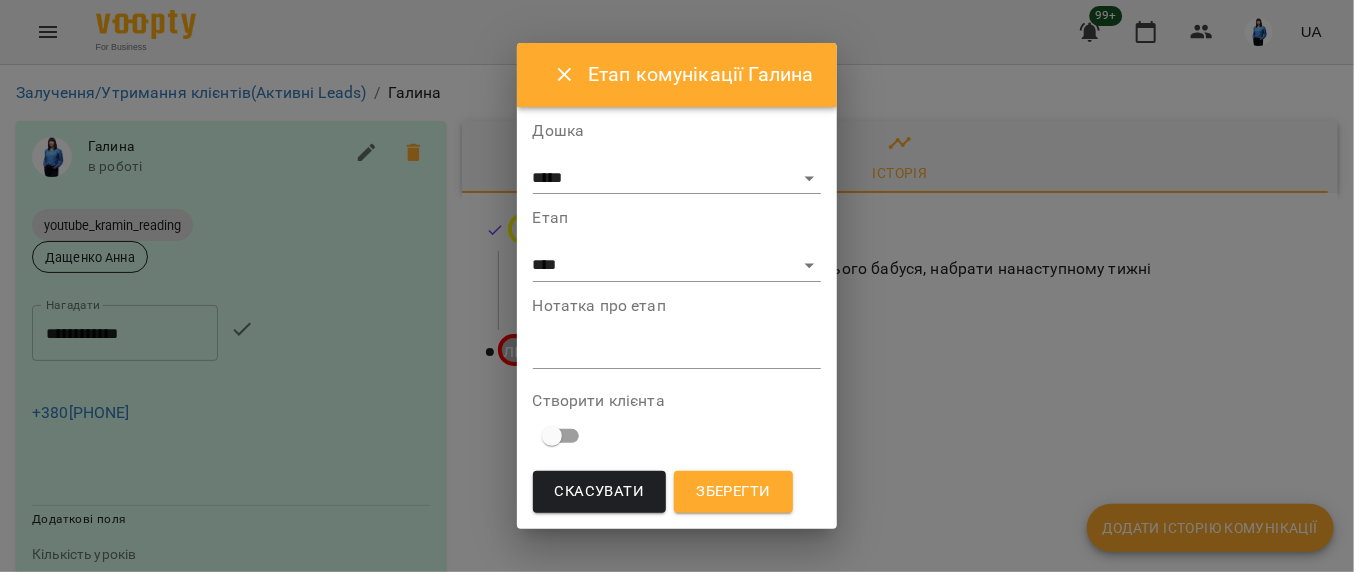 click on "Скасувати" at bounding box center [600, 492] 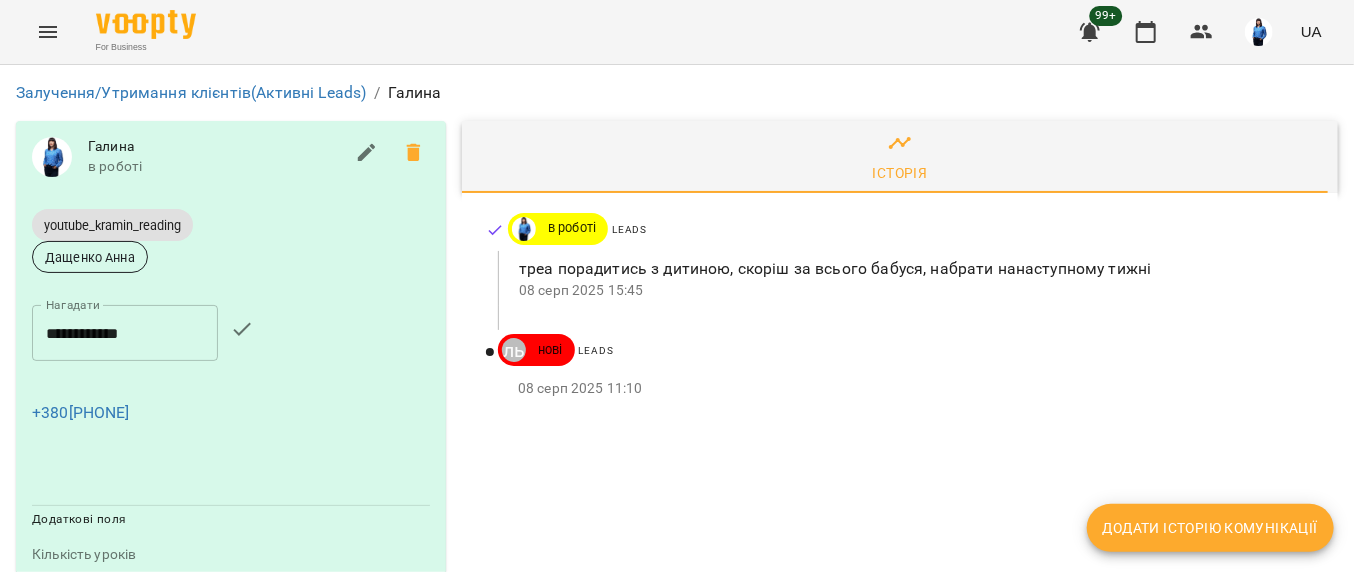 click on "Історія в роботі Leads треа порадитись з дитиною, скоріш за всього бабуся, набрати нанаступному тижні 08 серп 2025 15:45 Паламарчук Ольга Миколаївна нові Leads 08 серп 2025 11:10" at bounding box center (900, 789) 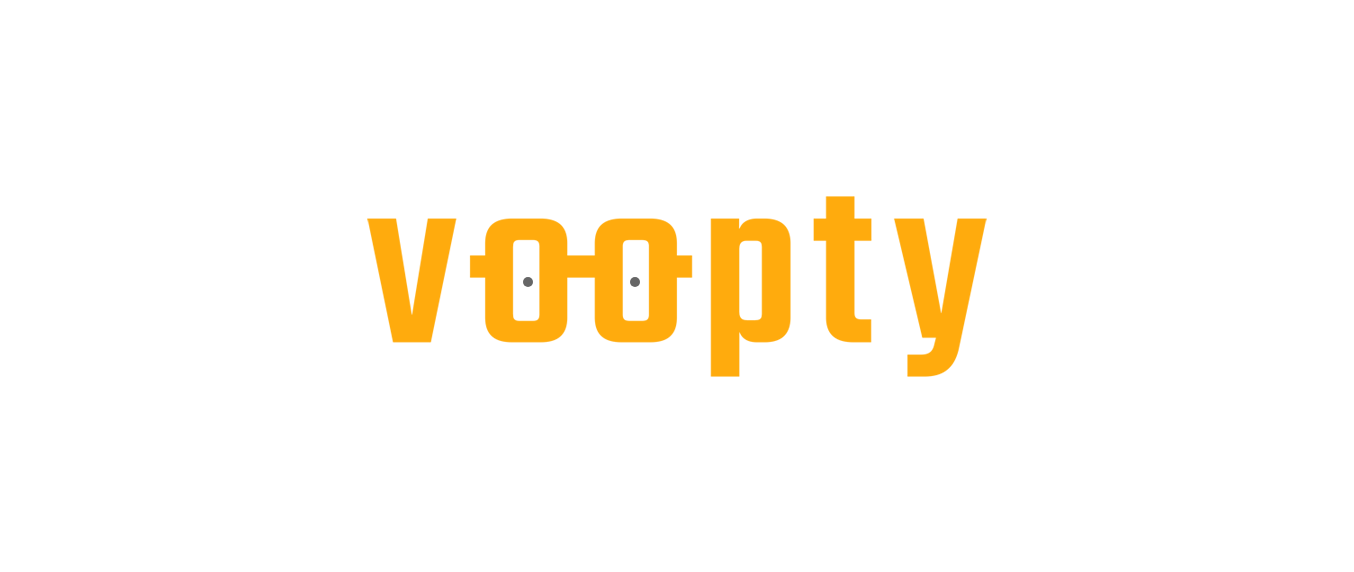 scroll, scrollTop: 0, scrollLeft: 0, axis: both 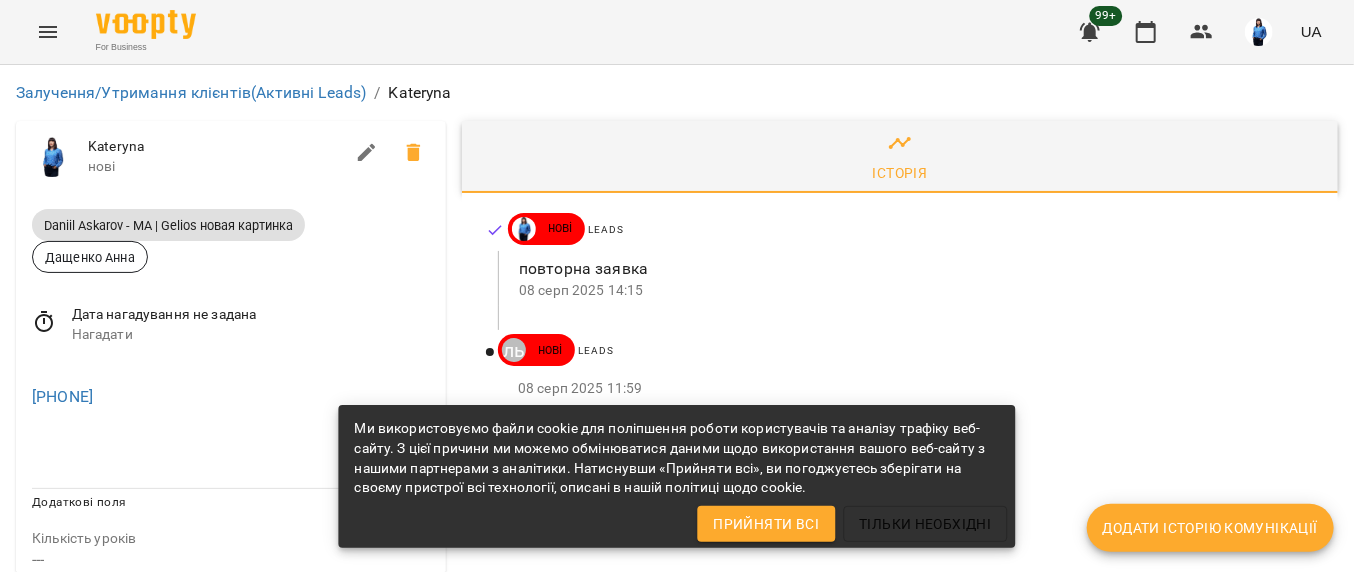 drag, startPoint x: 166, startPoint y: 403, endPoint x: 24, endPoint y: 391, distance: 142.50613 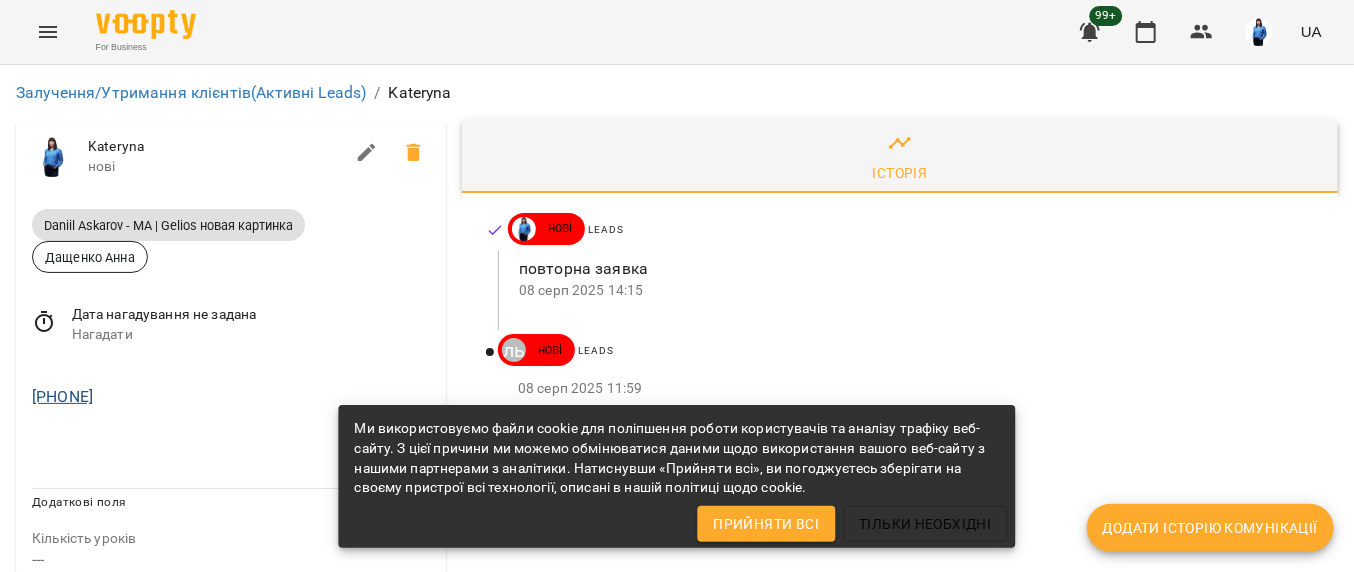 click on "[PHONE]" at bounding box center (231, 393) 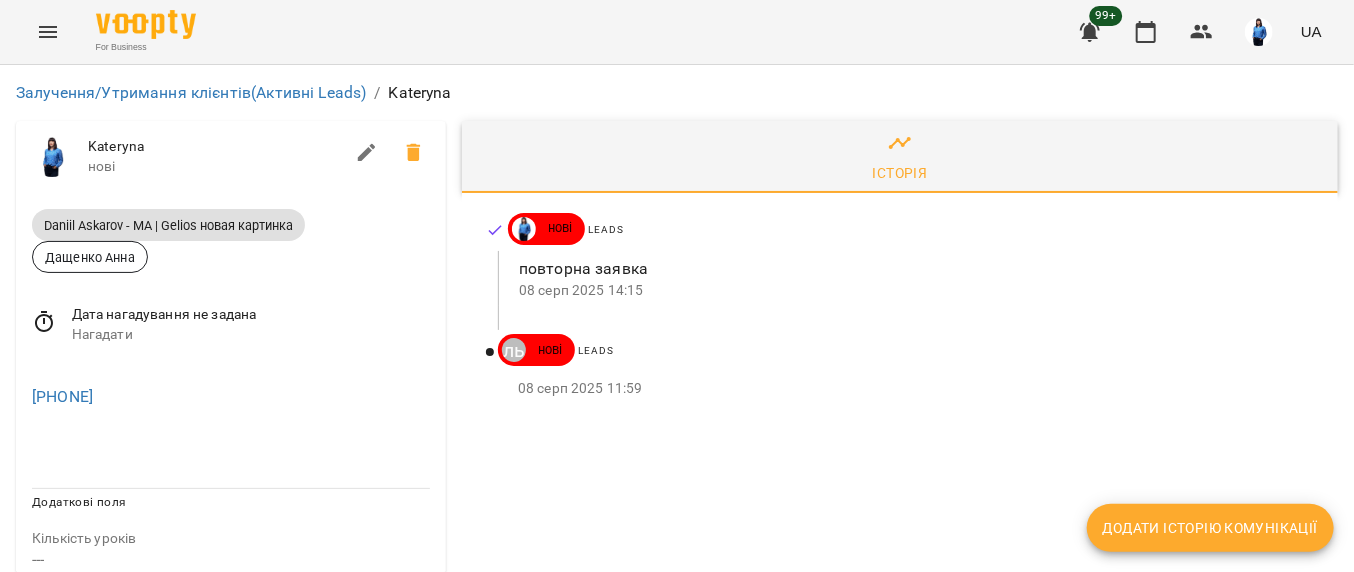 drag, startPoint x: 81, startPoint y: 400, endPoint x: 194, endPoint y: 396, distance: 113.07078 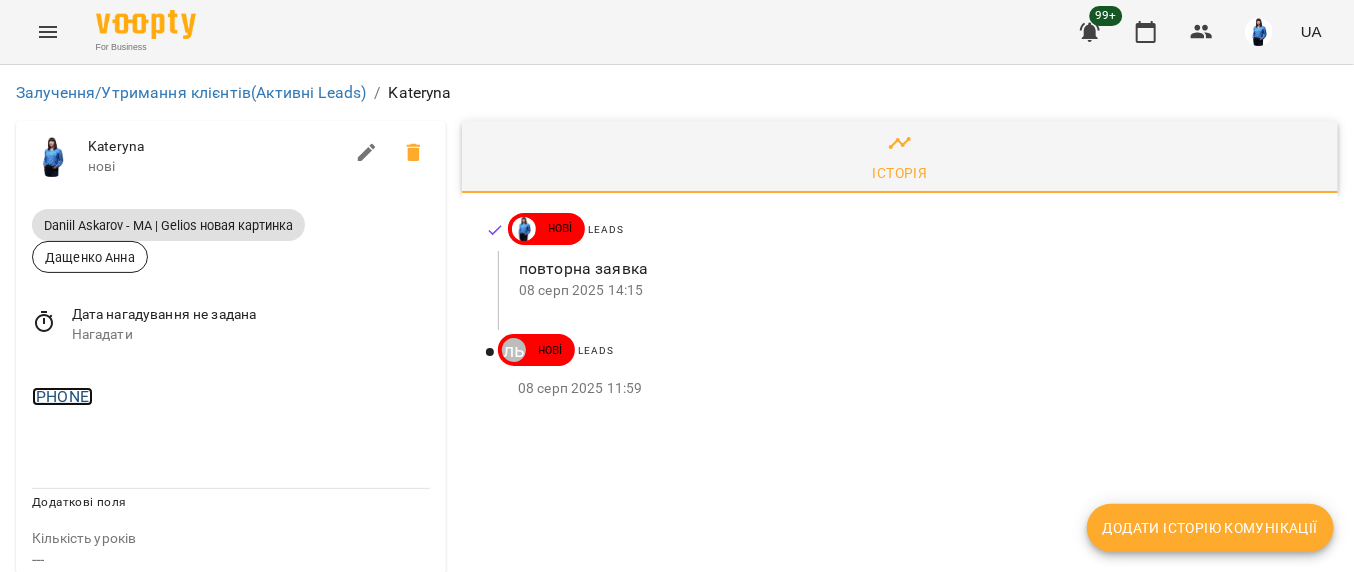 copy on "[PHONE]" 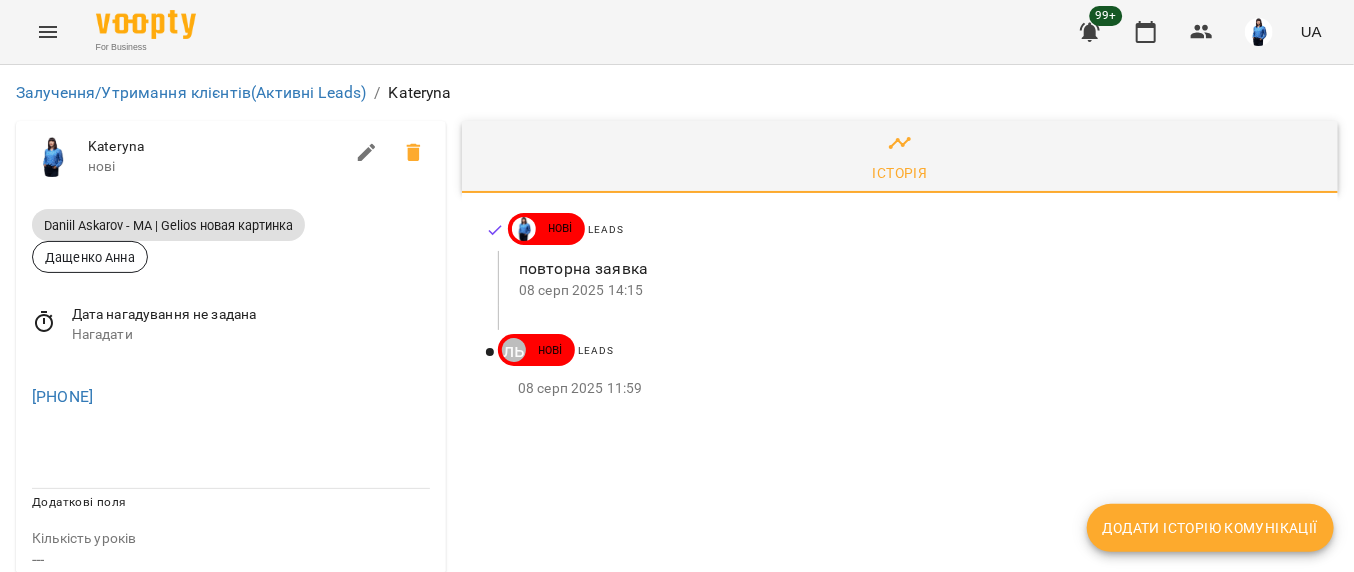 click on "[PHONE]" at bounding box center (231, 397) 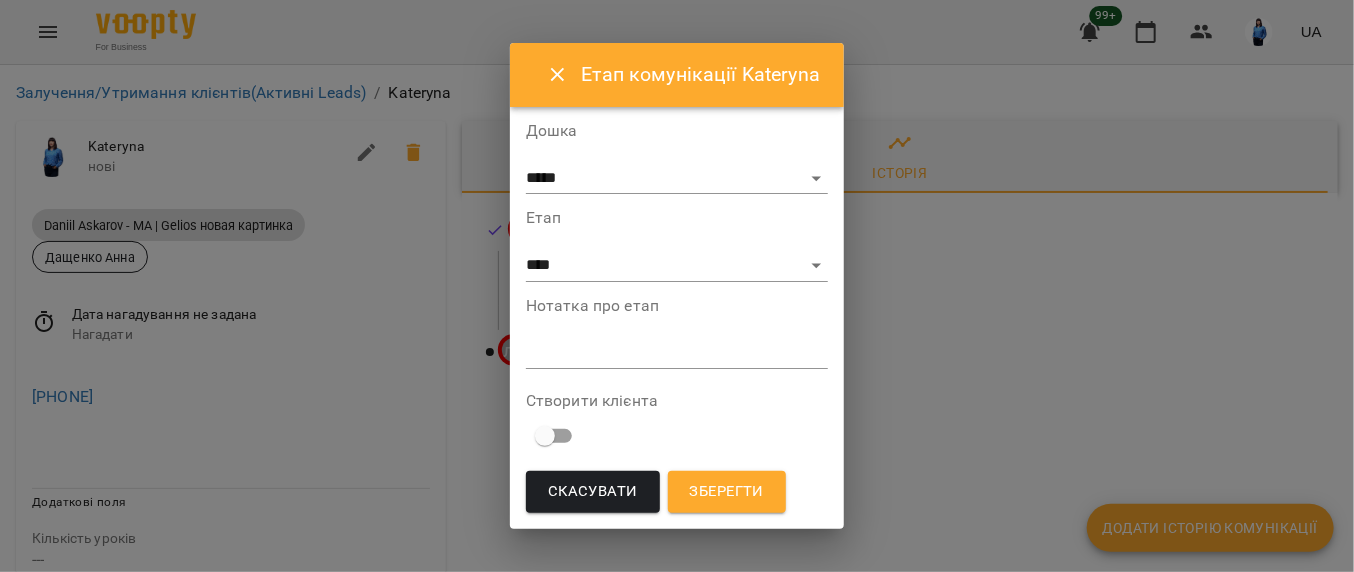 click at bounding box center (677, 352) 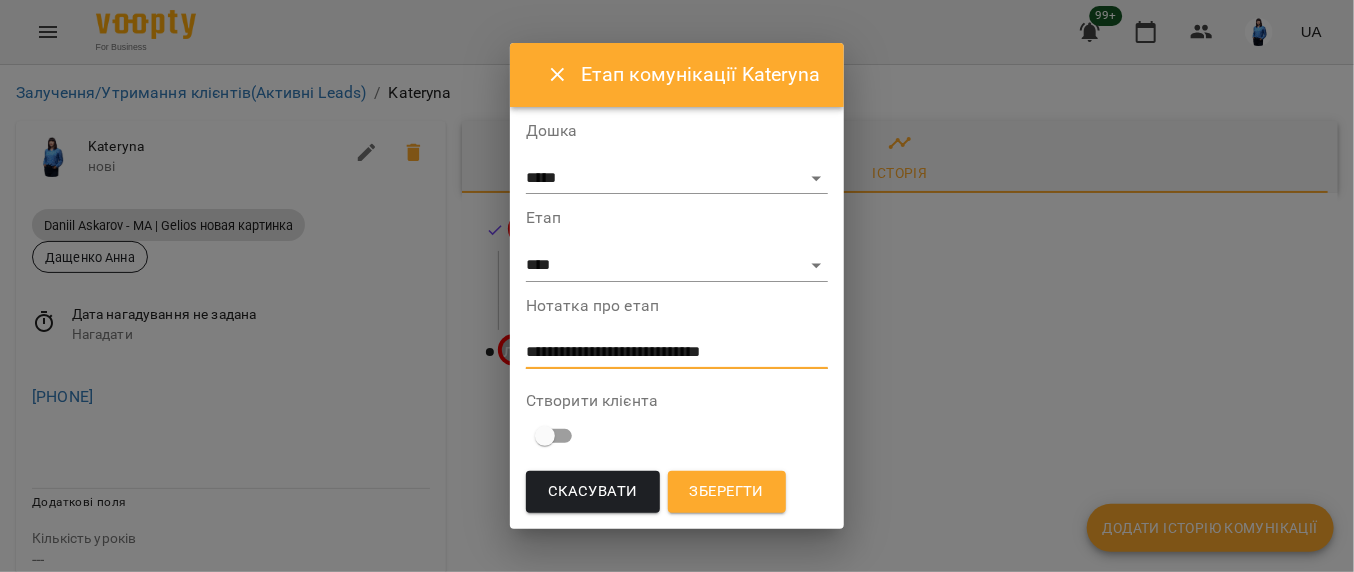 click on "**********" at bounding box center [676, 352] 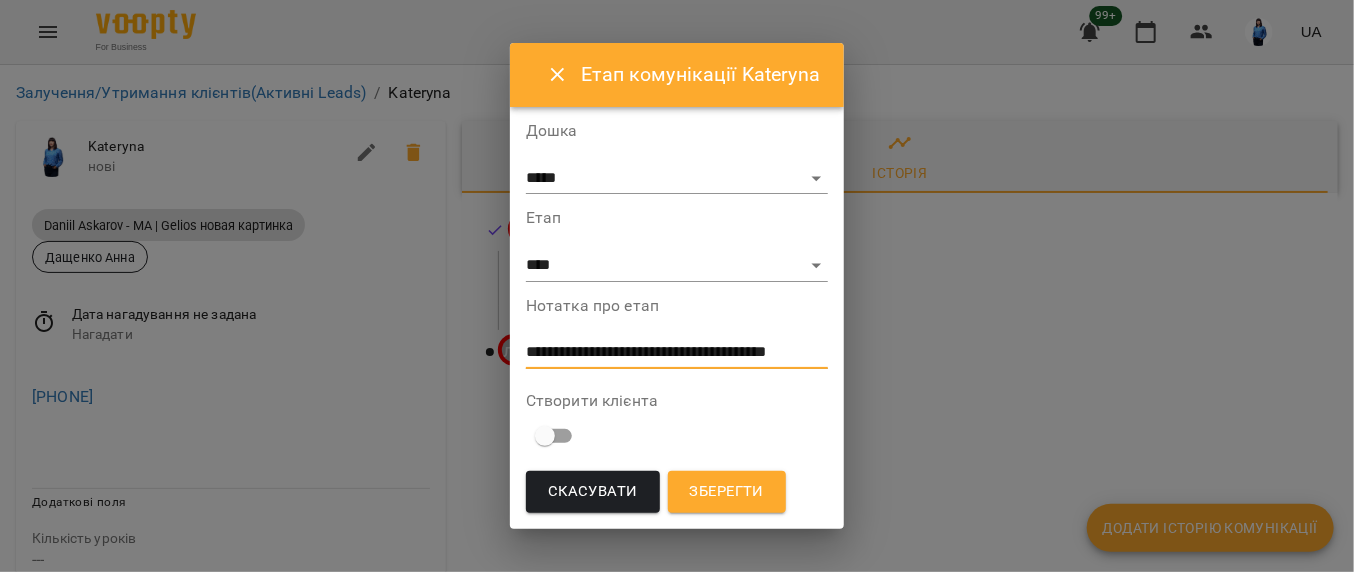 scroll, scrollTop: 0, scrollLeft: 0, axis: both 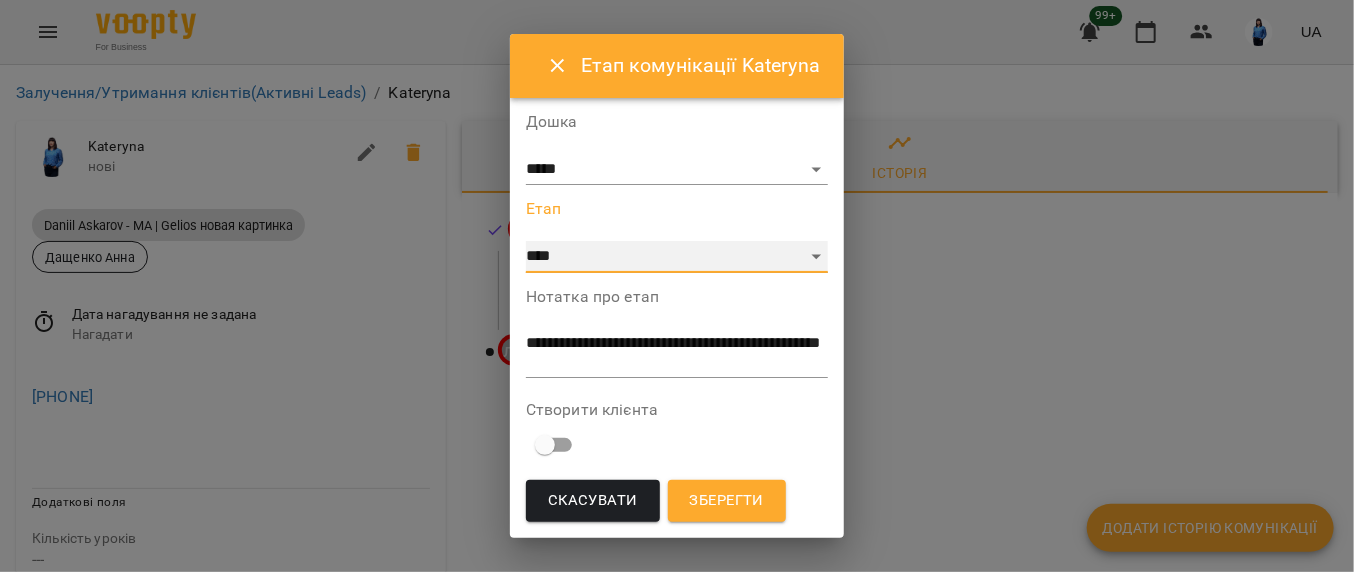 click on "**********" at bounding box center [677, 257] 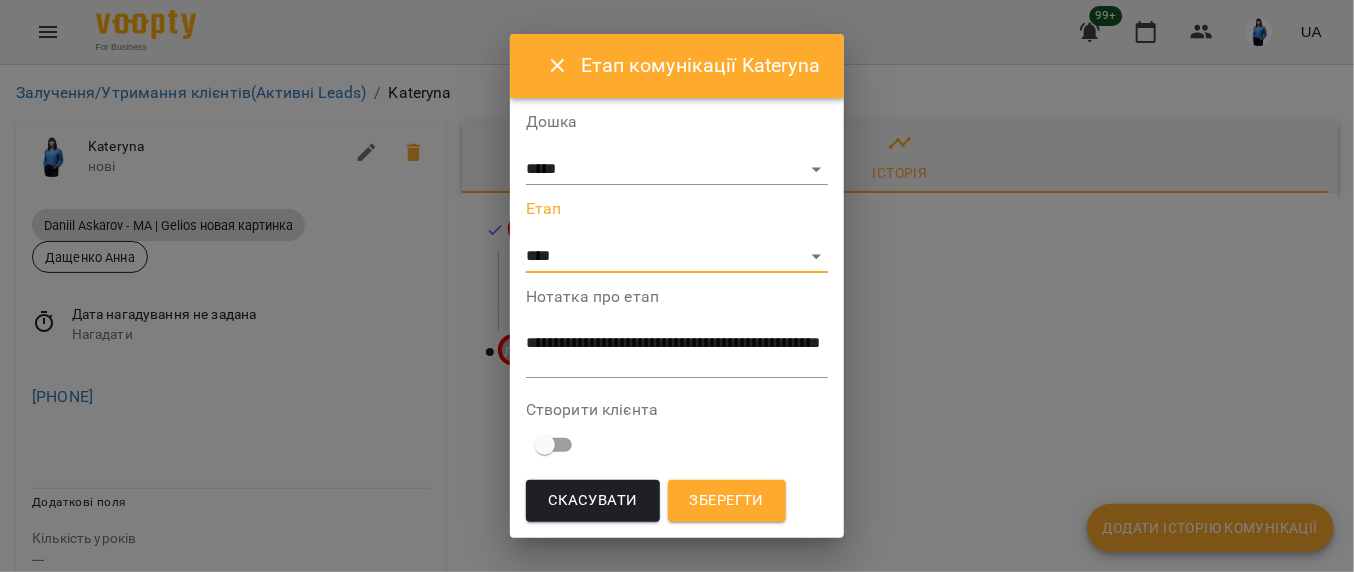 click on "**********" at bounding box center (676, 352) 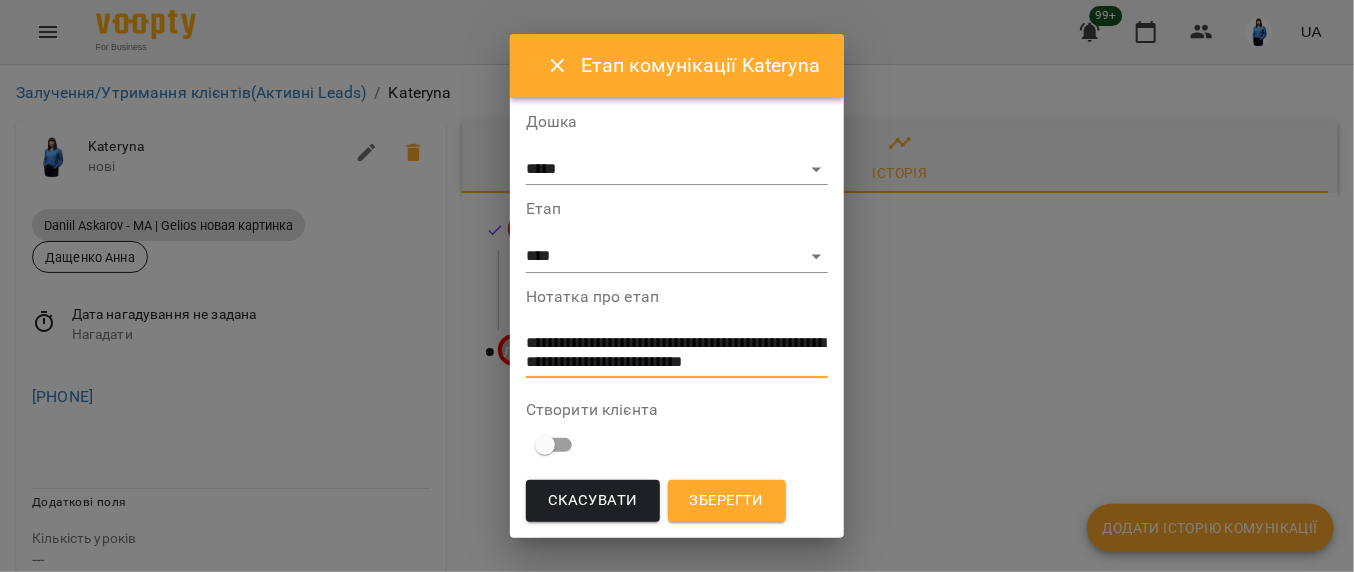 scroll, scrollTop: 0, scrollLeft: 0, axis: both 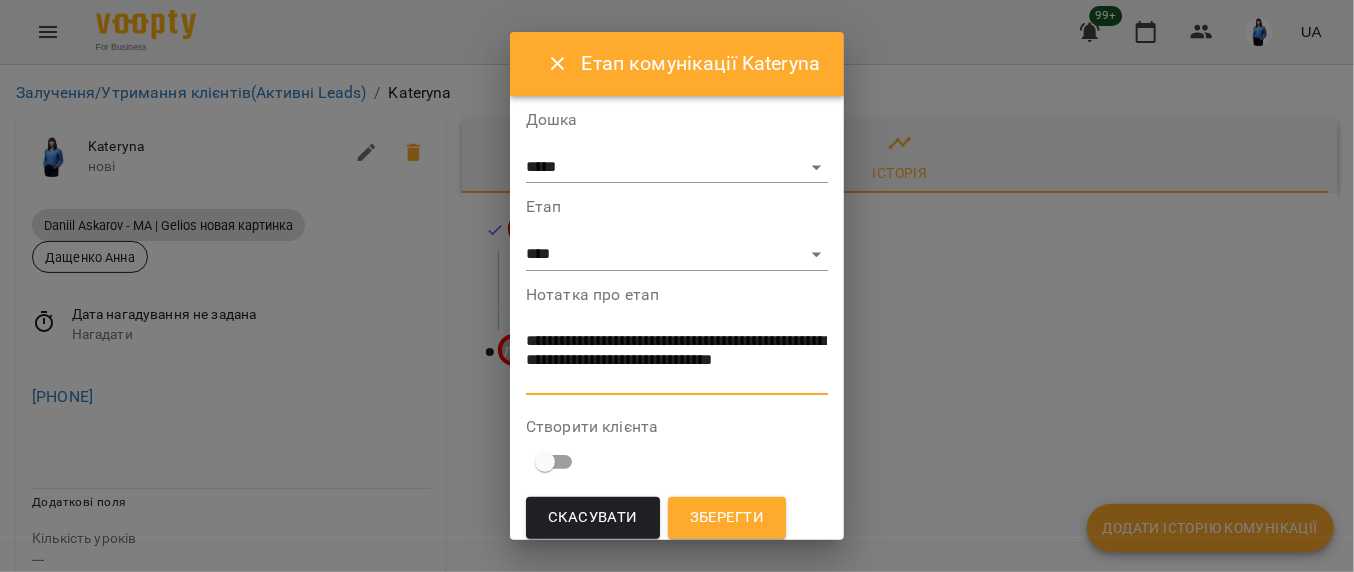 type on "**********" 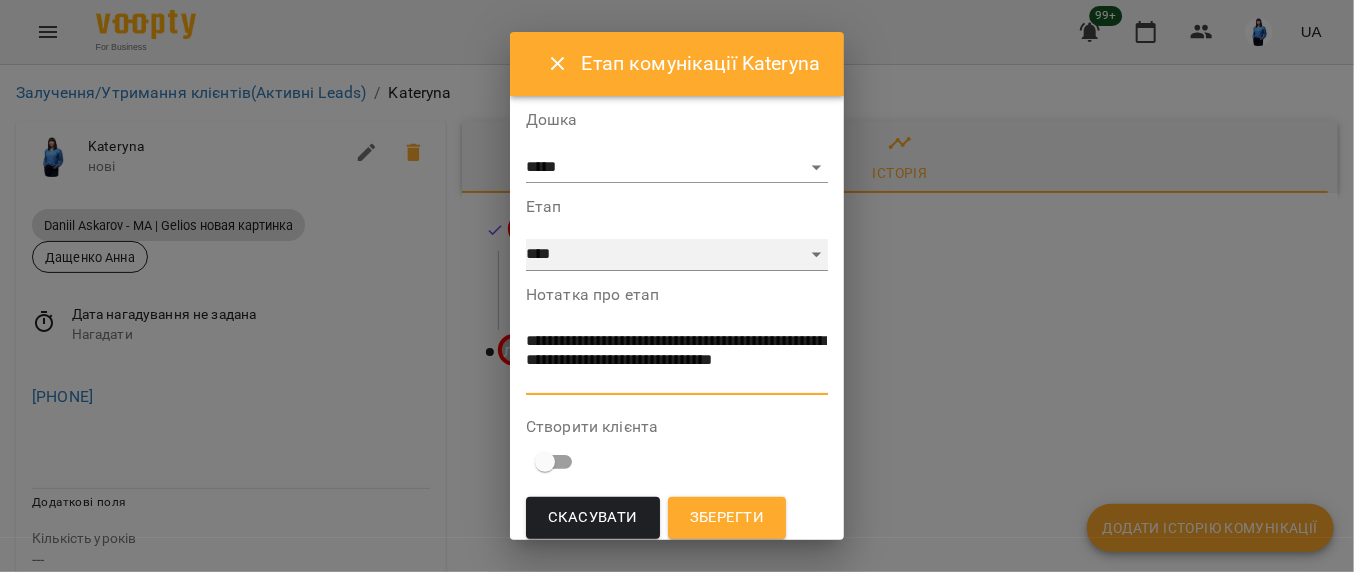 click on "**********" at bounding box center (677, 255) 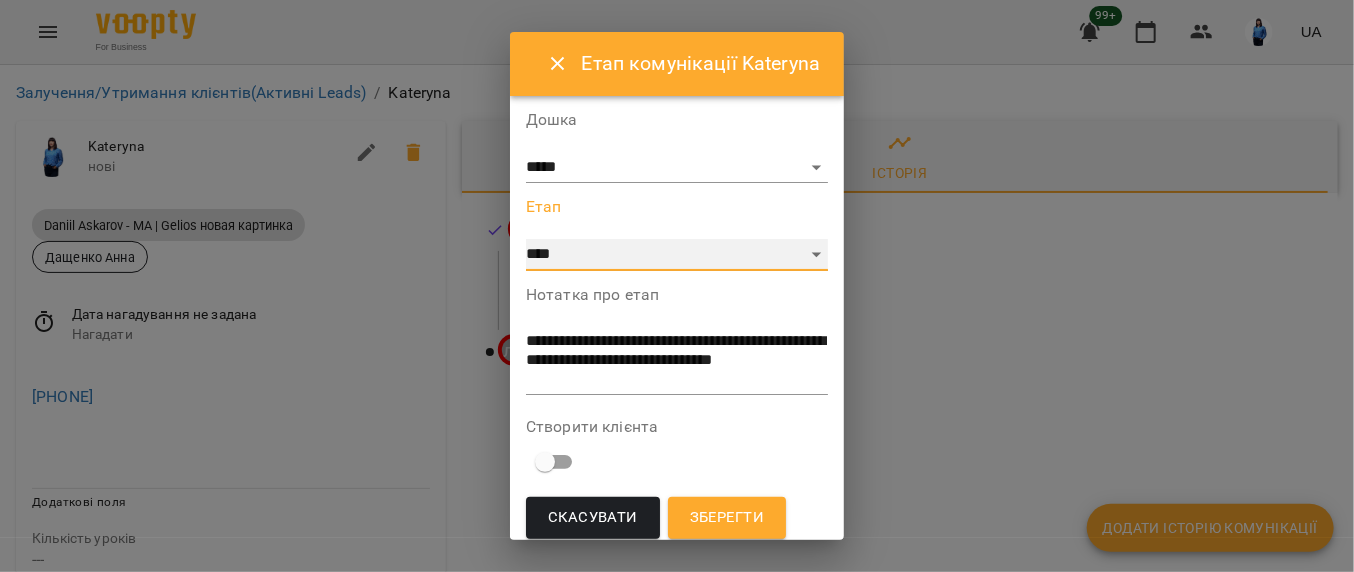 select on "*" 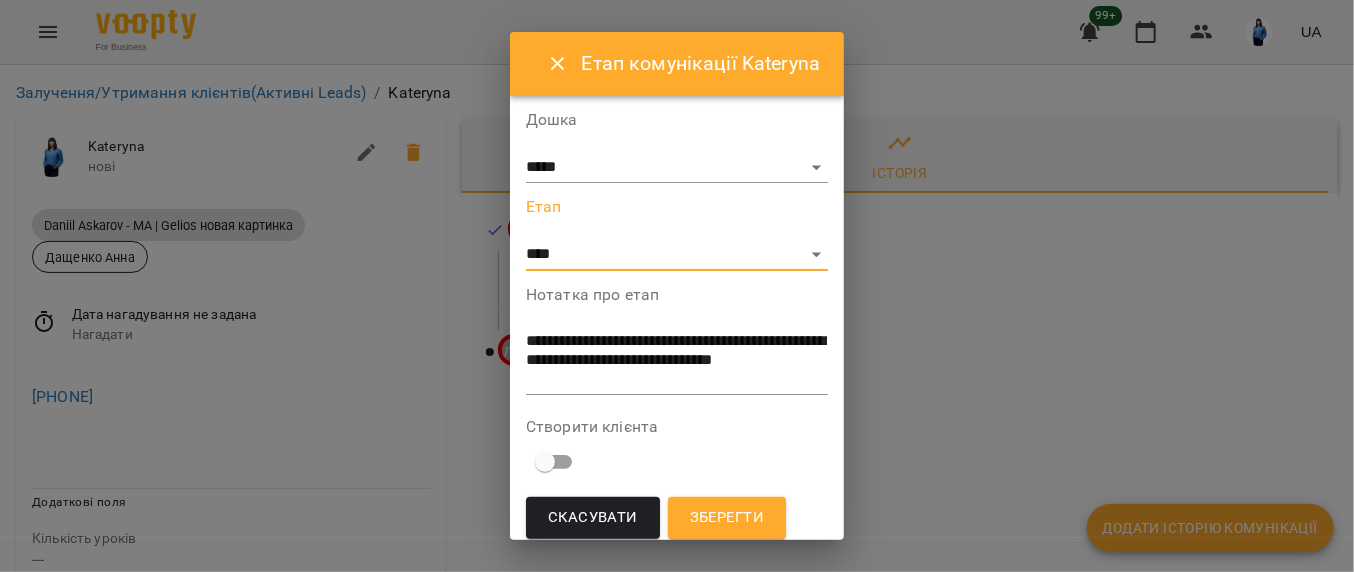 click on "Зберегти" at bounding box center [727, 518] 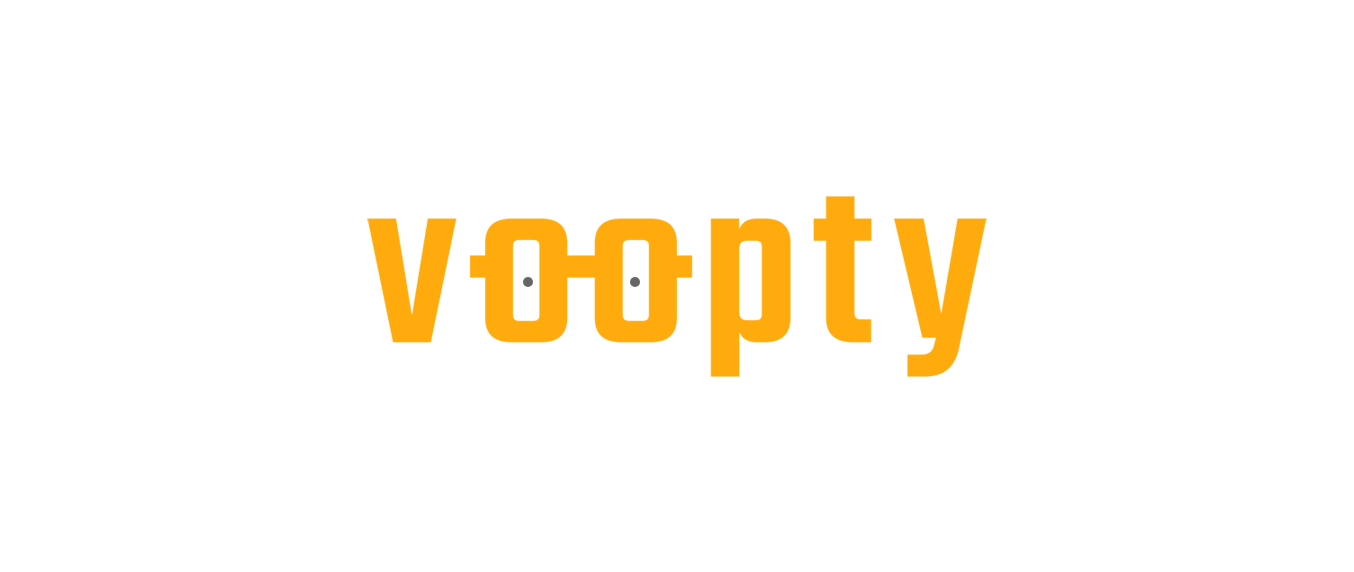scroll, scrollTop: 0, scrollLeft: 0, axis: both 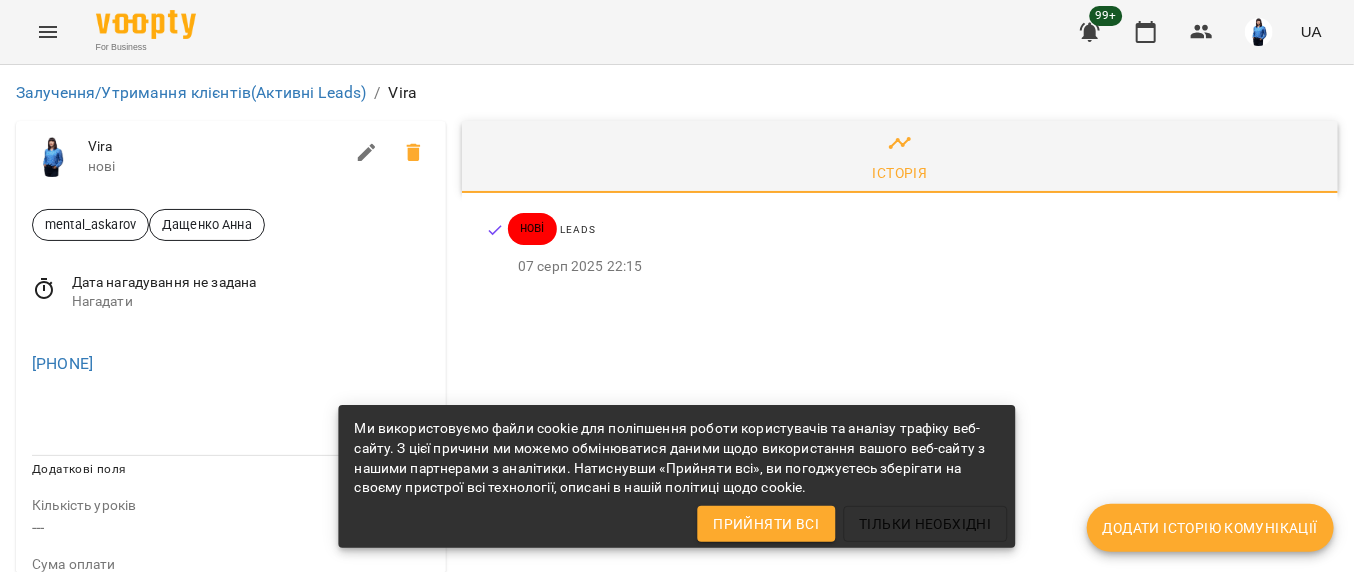 drag, startPoint x: 163, startPoint y: 372, endPoint x: 13, endPoint y: 363, distance: 150.26976 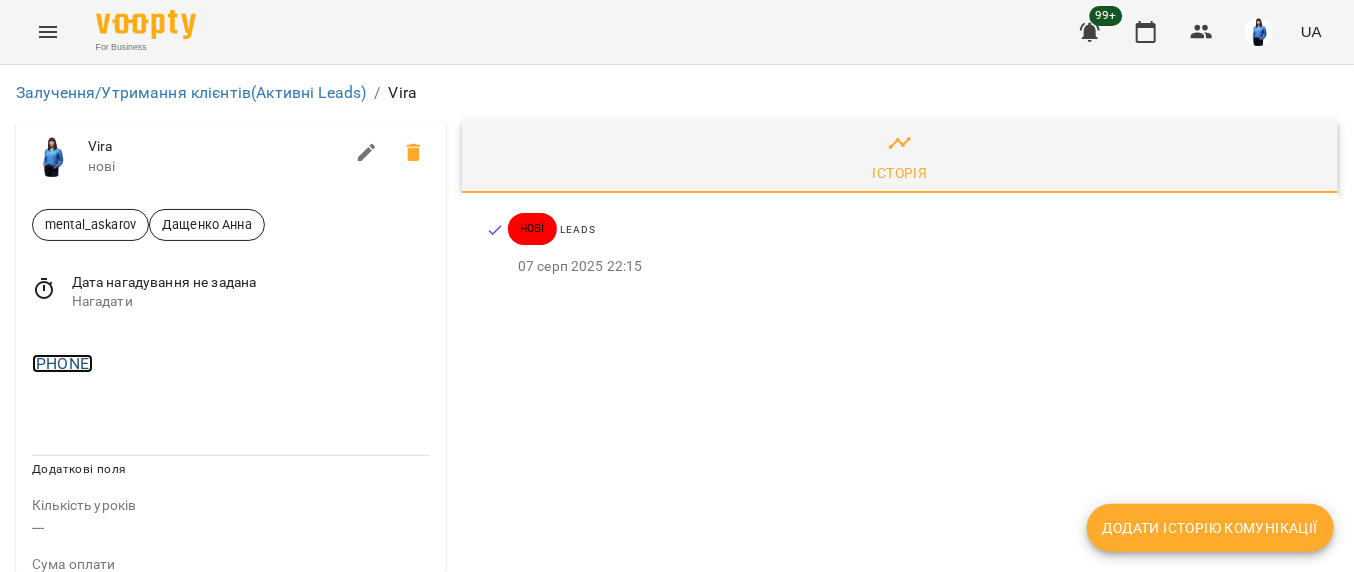 copy on "[PHONE]" 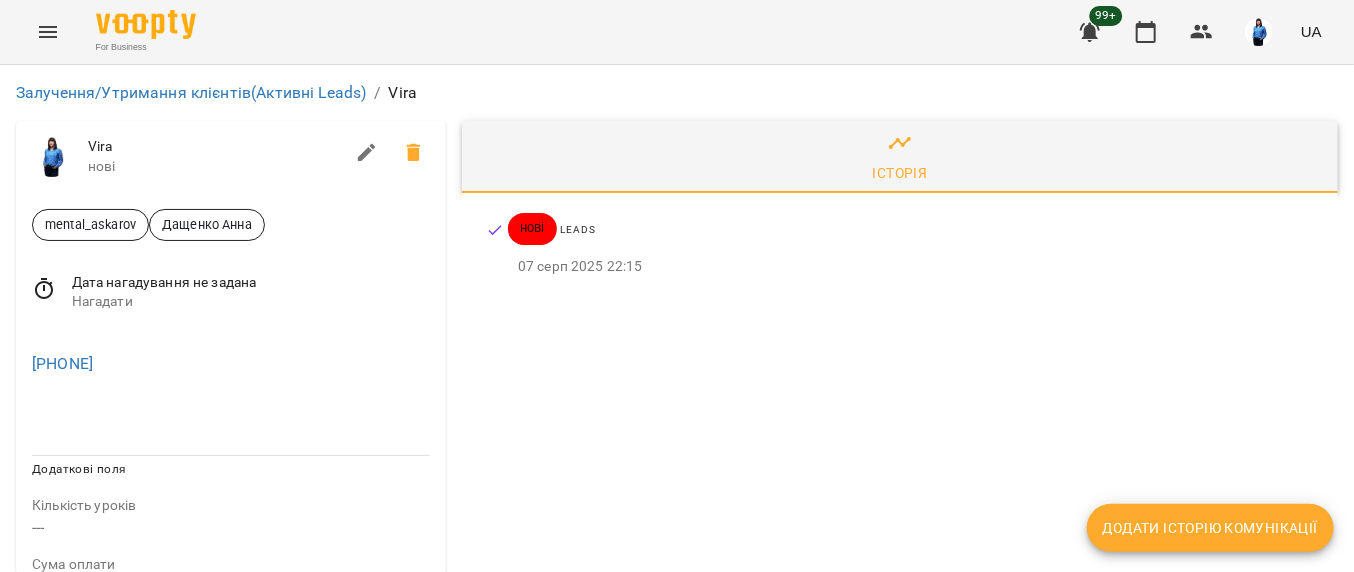 drag, startPoint x: 196, startPoint y: 391, endPoint x: 461, endPoint y: 449, distance: 271.27292 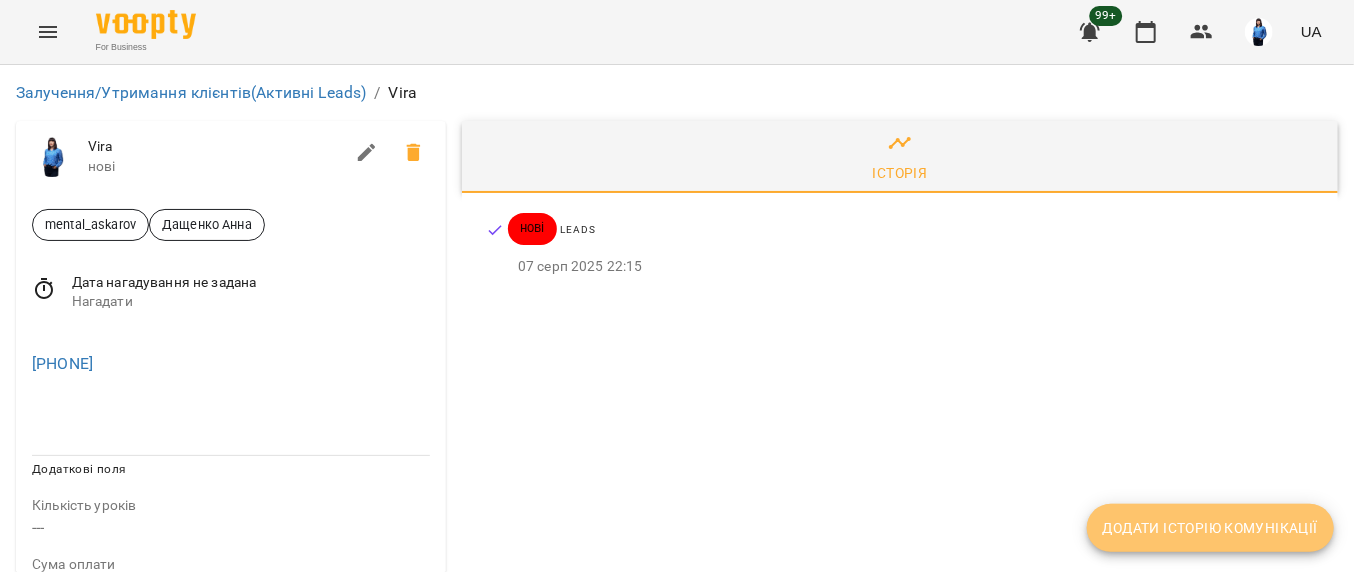 click on "Додати історію комунікації" at bounding box center (1210, 528) 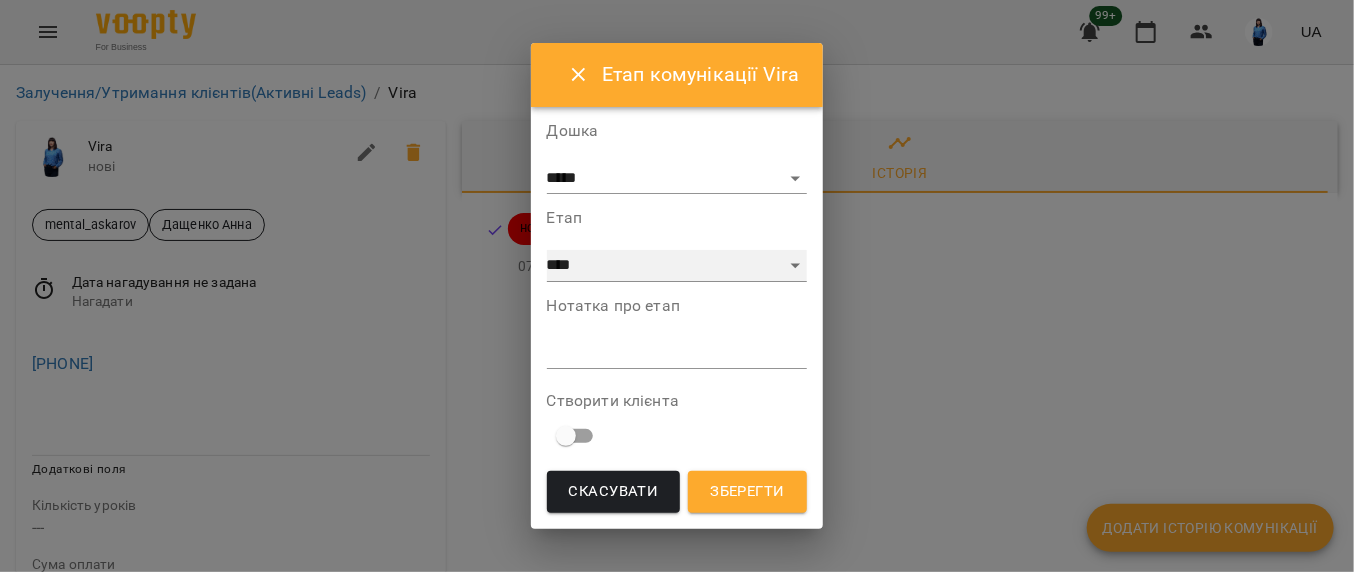 click on "**********" at bounding box center (677, 266) 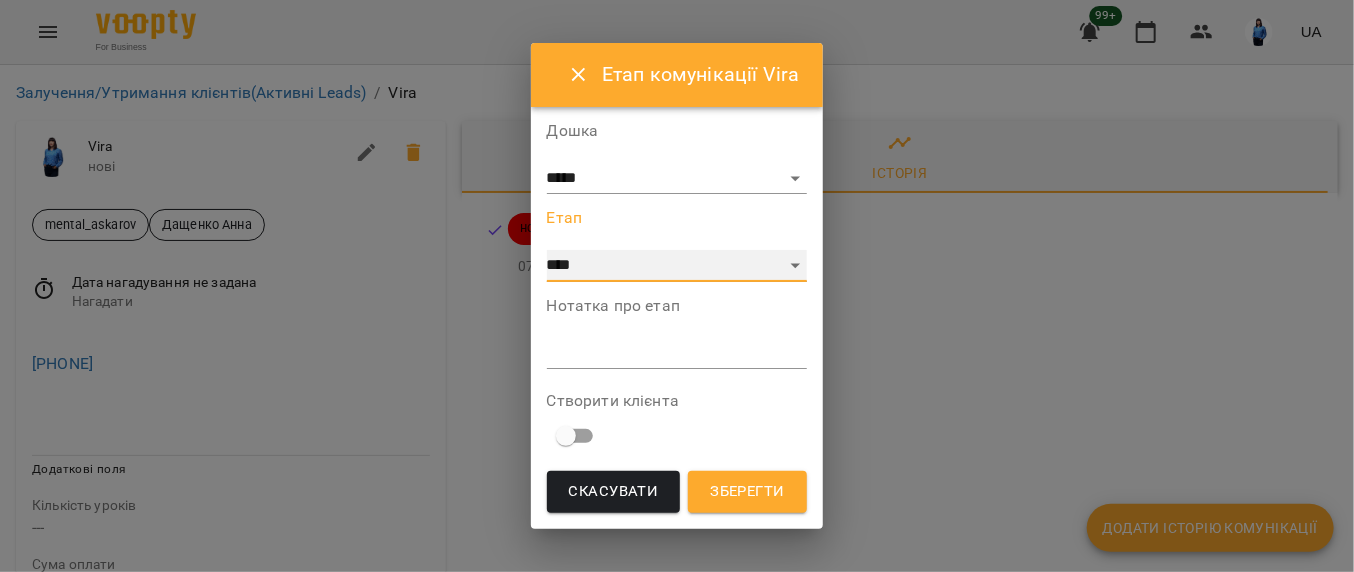 select on "**" 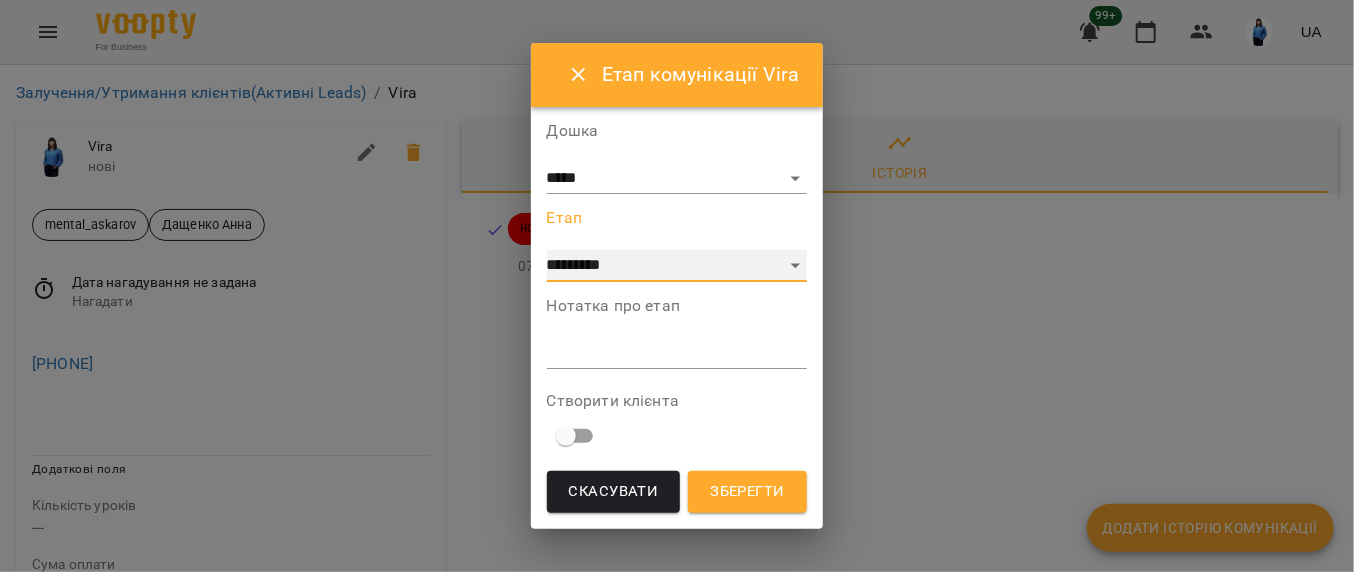 click on "**********" at bounding box center [677, 266] 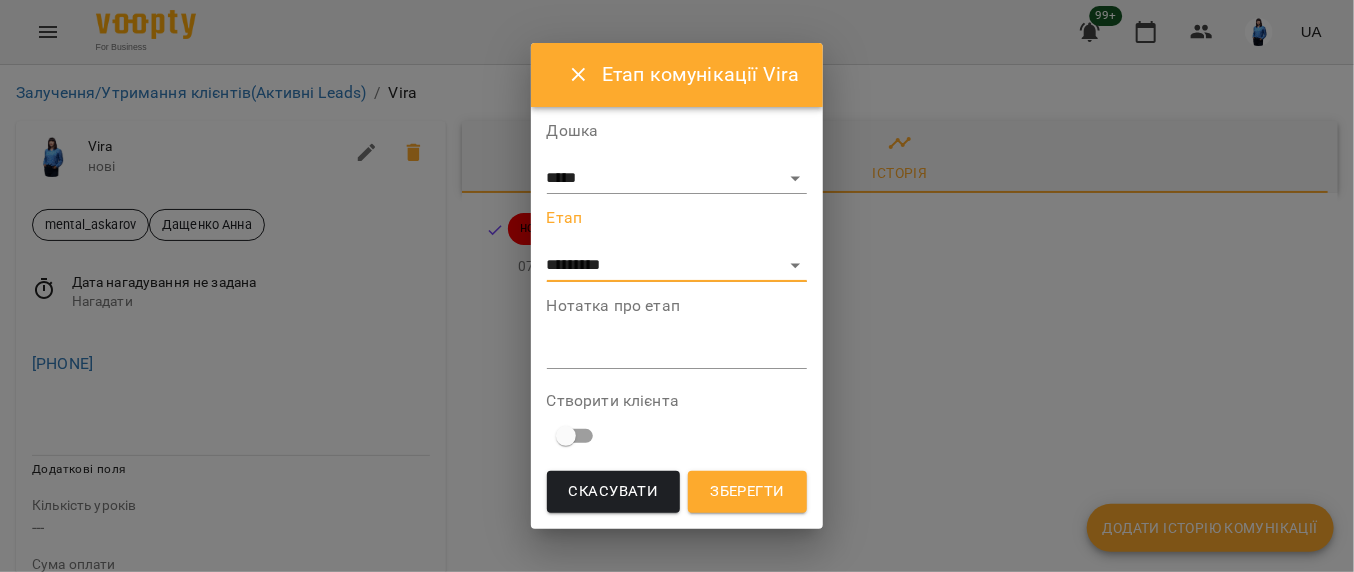 click at bounding box center (677, 352) 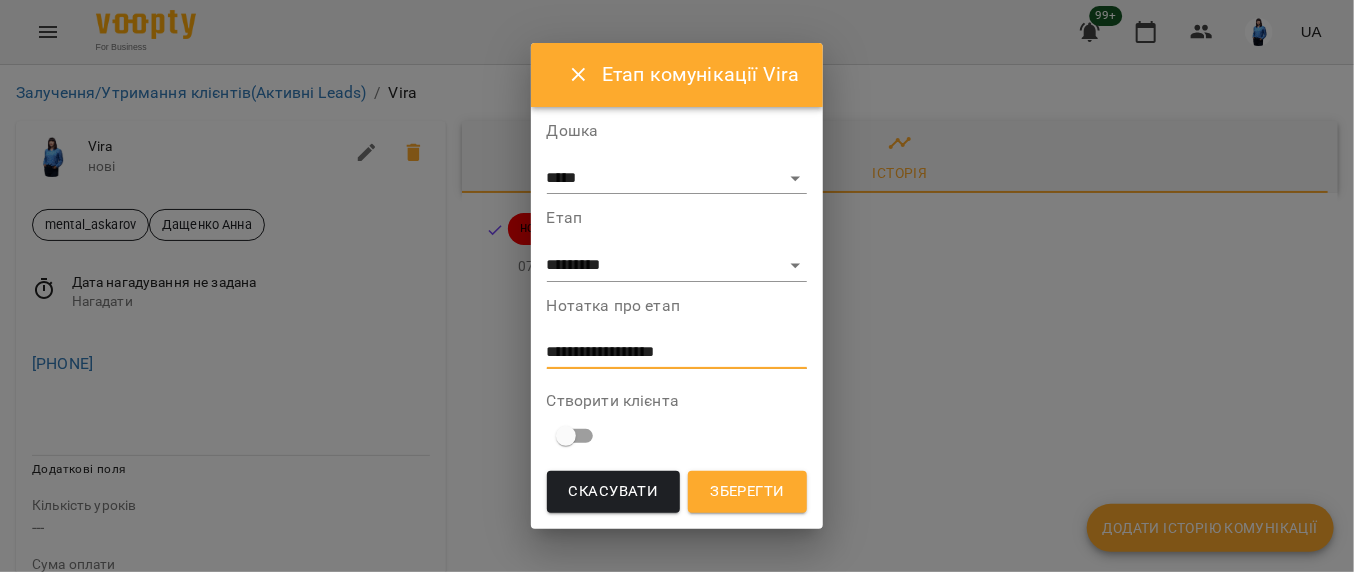 type on "**********" 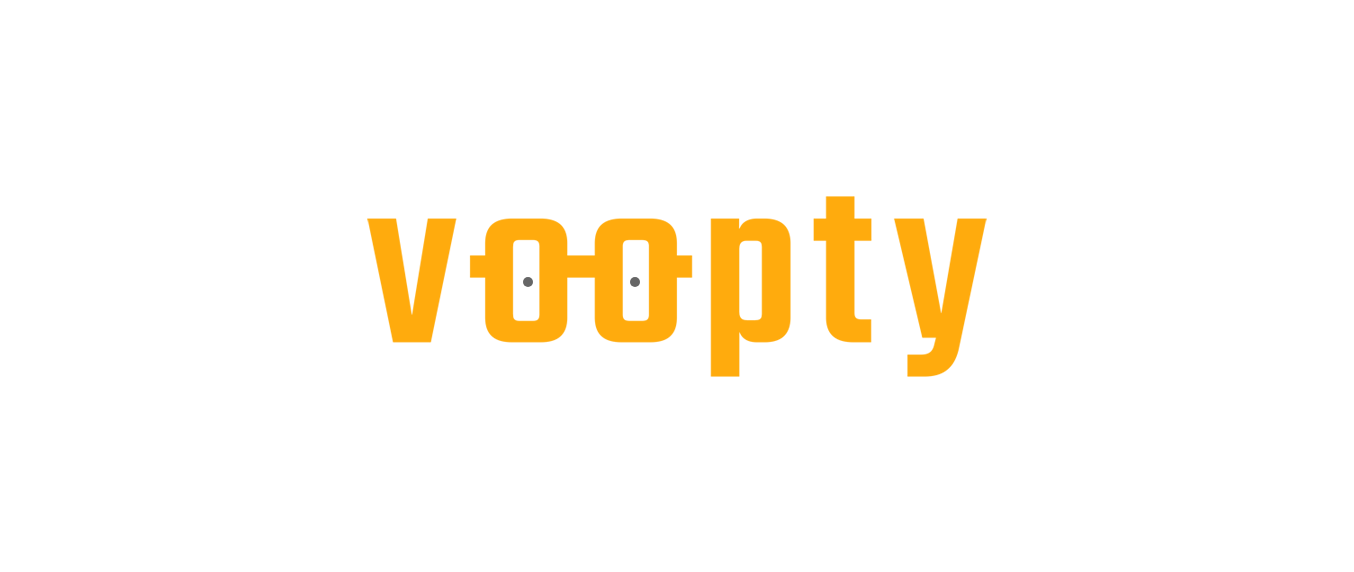 scroll, scrollTop: 0, scrollLeft: 0, axis: both 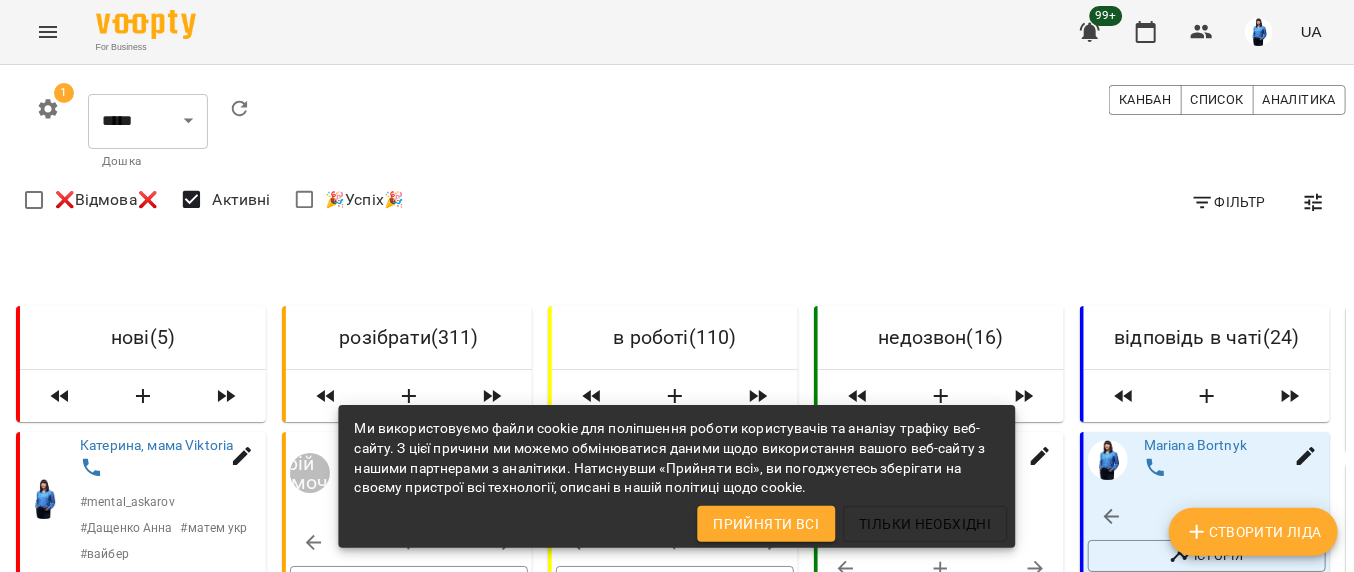 drag, startPoint x: 108, startPoint y: 187, endPoint x: 339, endPoint y: 6, distance: 293.4655 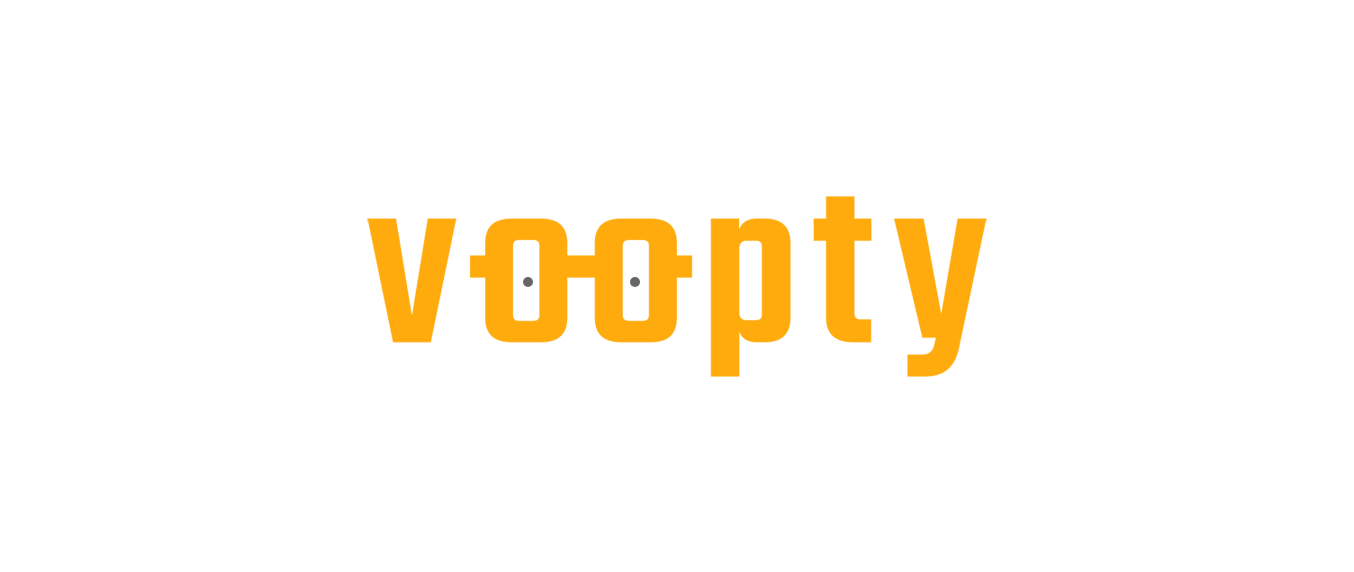 scroll, scrollTop: 0, scrollLeft: 0, axis: both 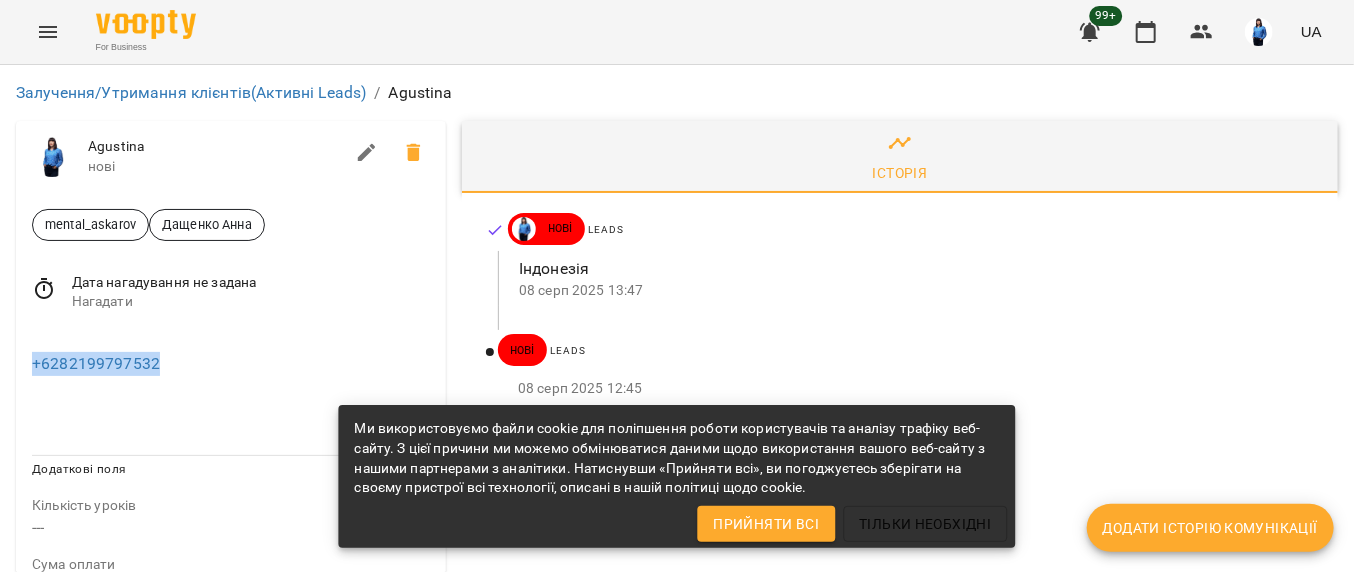drag, startPoint x: 194, startPoint y: 355, endPoint x: 36, endPoint y: 345, distance: 158.31615 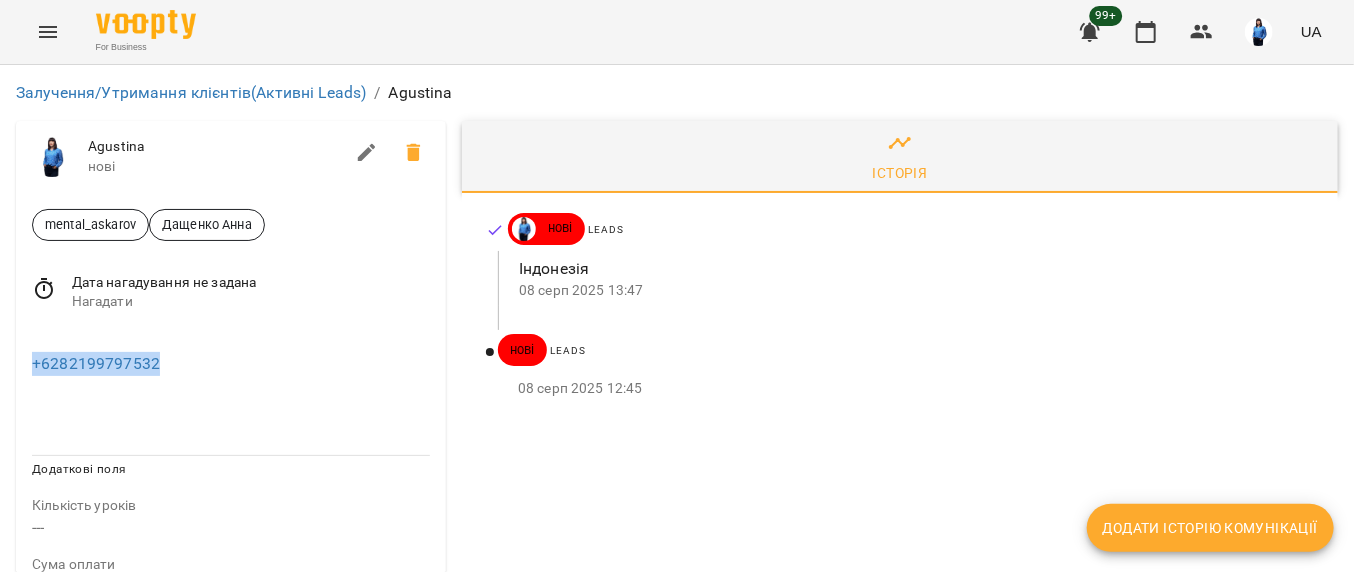 copy on "+6282199797532" 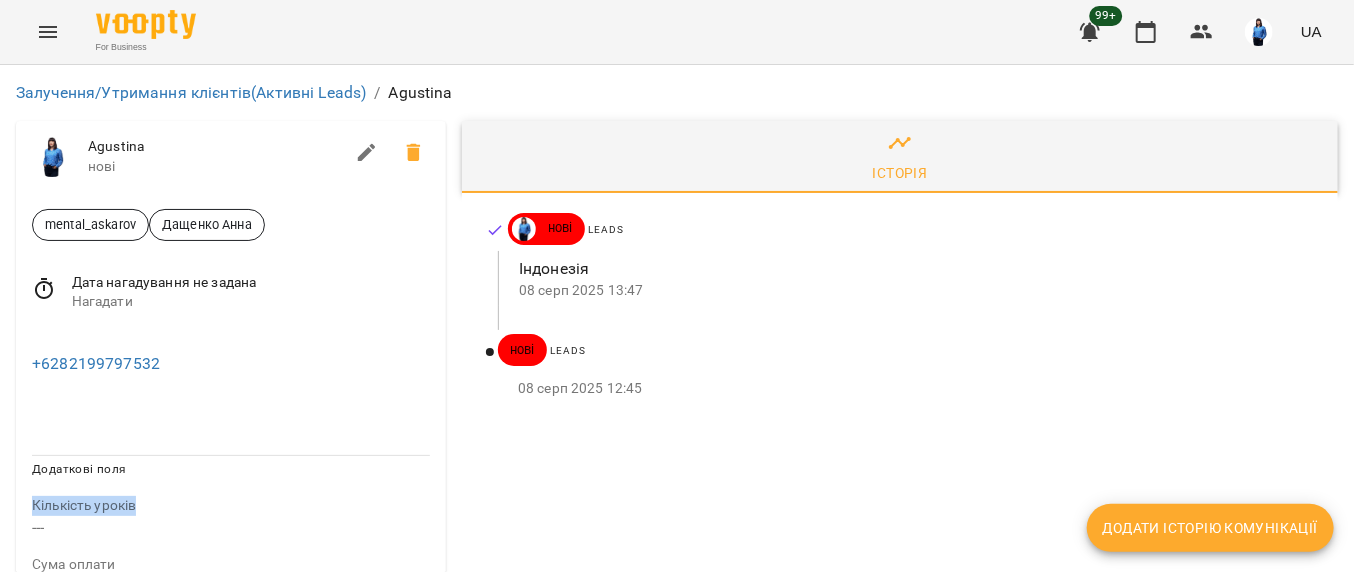 click on "Додаткові поля Кількість уроків --- Сума оплати --- Джерело трафіку --- Назва оголошення --- utm_source --- utm_term --- utm_campaign --- utm_content --- utm_medium --- Назва кампанії --- Платіжна система --- Оплачено --- Наступна оплата --- Сума наступної оплати --- Формат оплати ---" at bounding box center [231, 911] 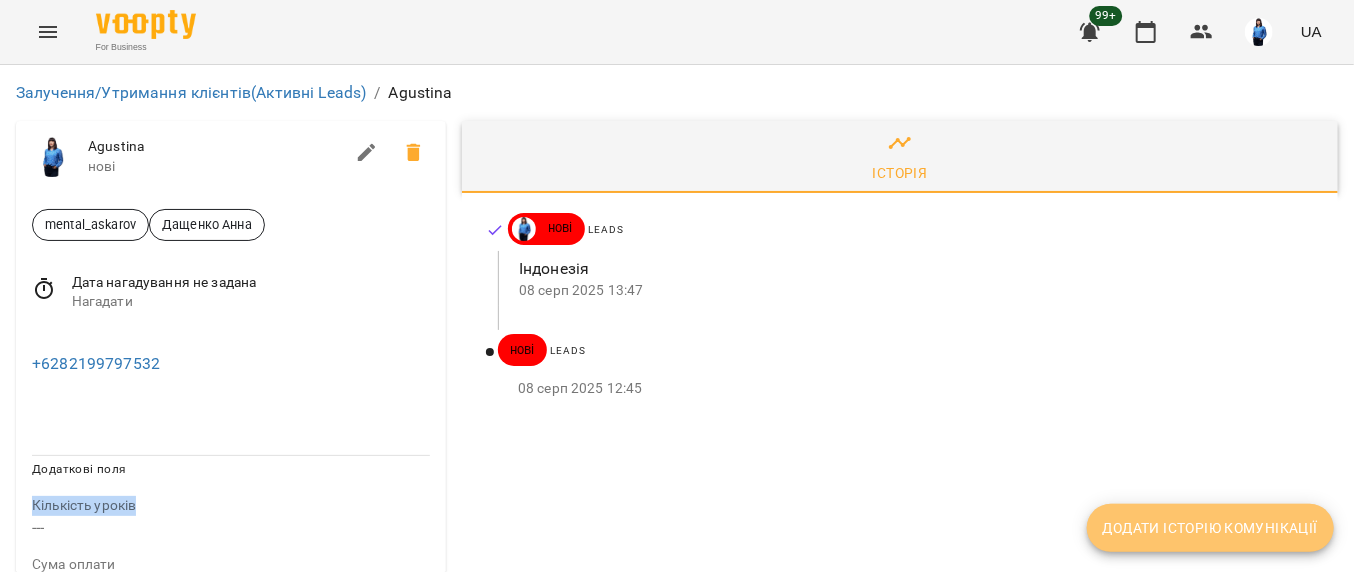 click on "Додати історію комунікації" at bounding box center [1210, 528] 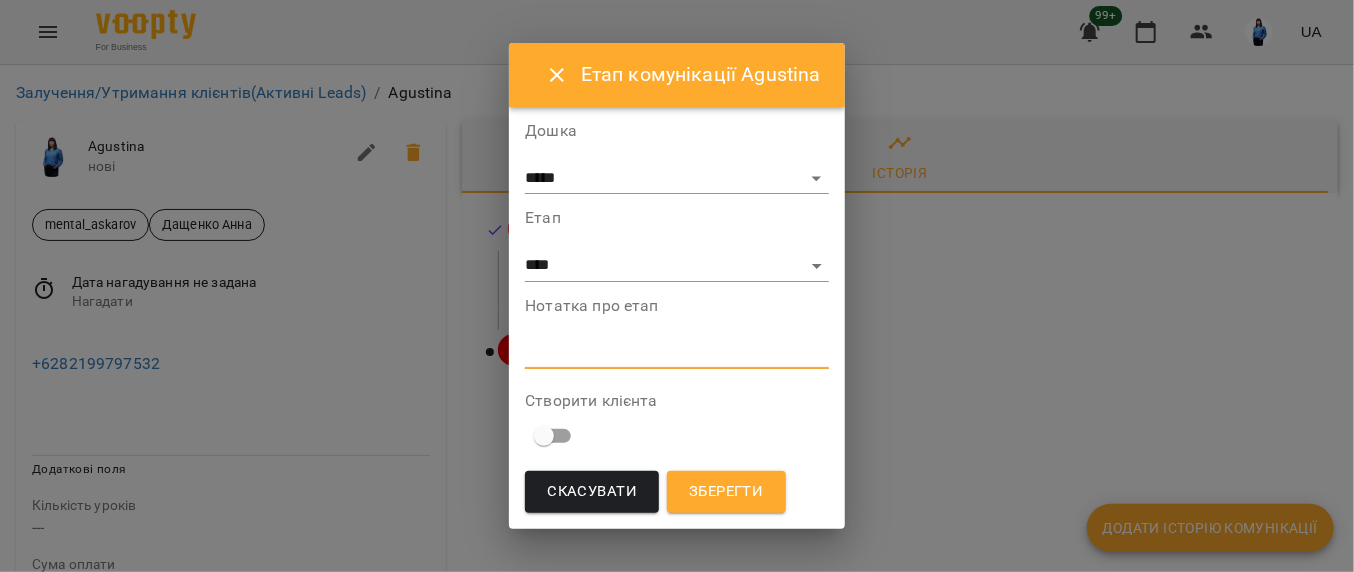 click at bounding box center (676, 352) 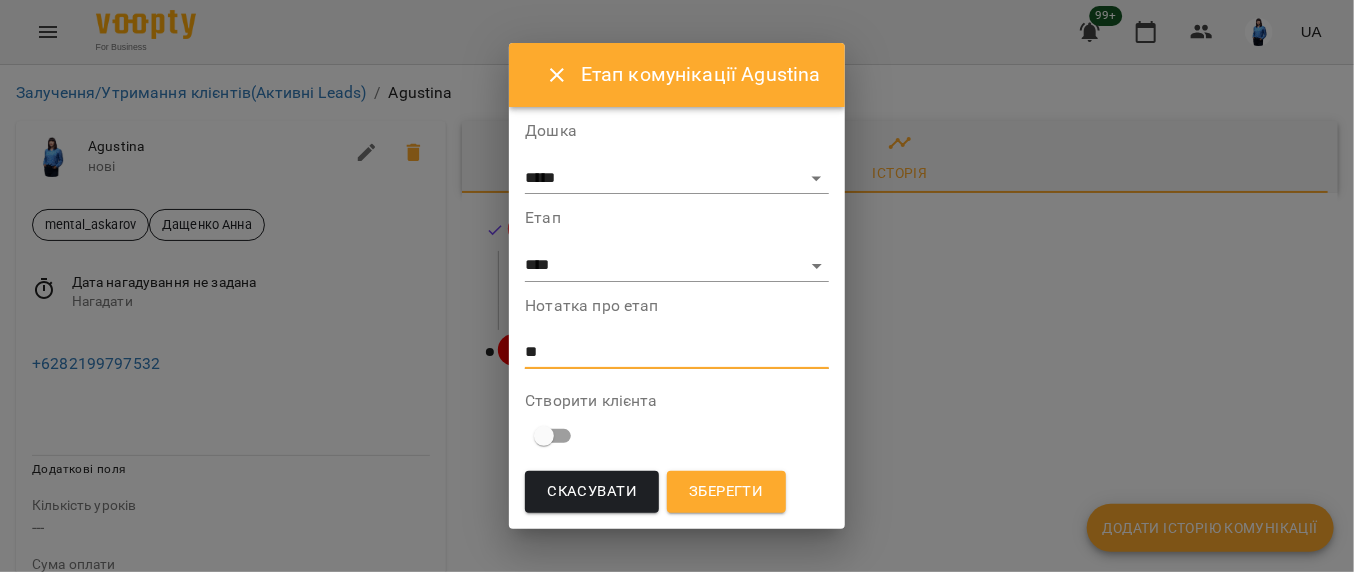 type on "*" 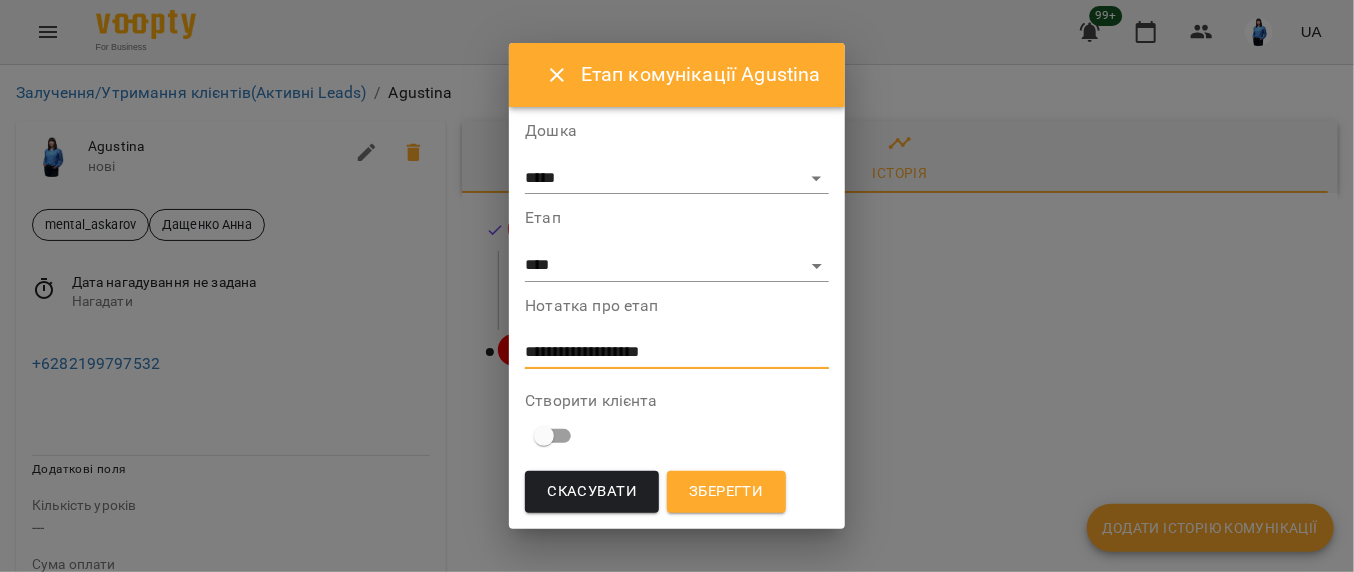 drag, startPoint x: 697, startPoint y: 354, endPoint x: 607, endPoint y: 367, distance: 90.934044 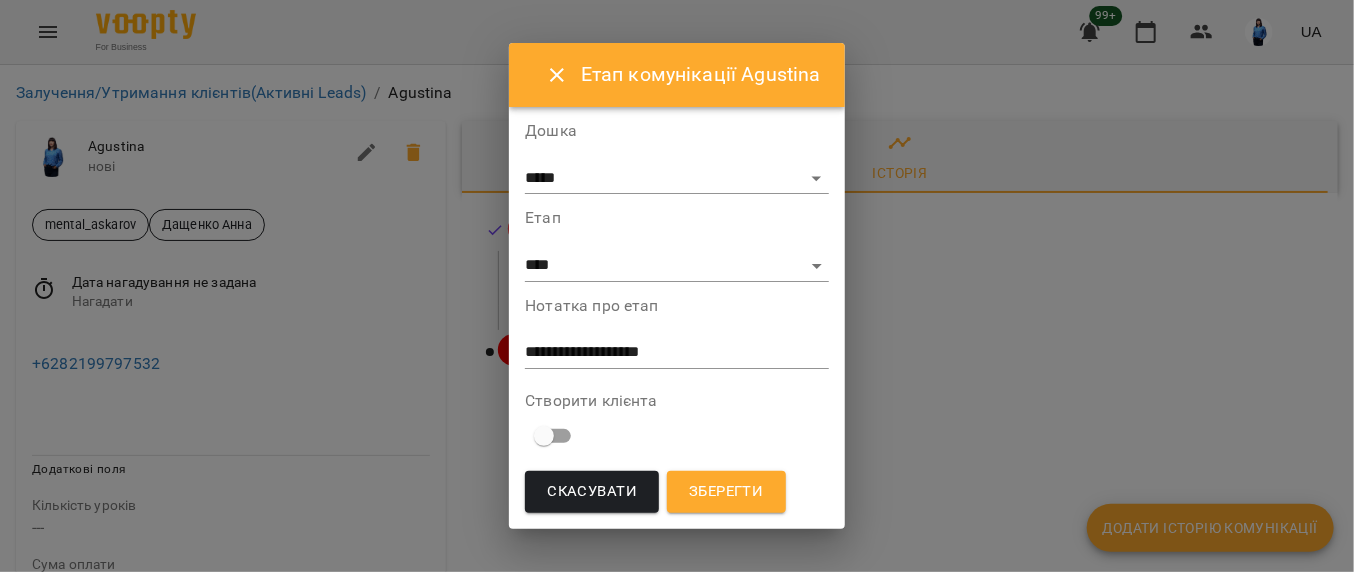 drag, startPoint x: 619, startPoint y: 369, endPoint x: 562, endPoint y: 339, distance: 64.412735 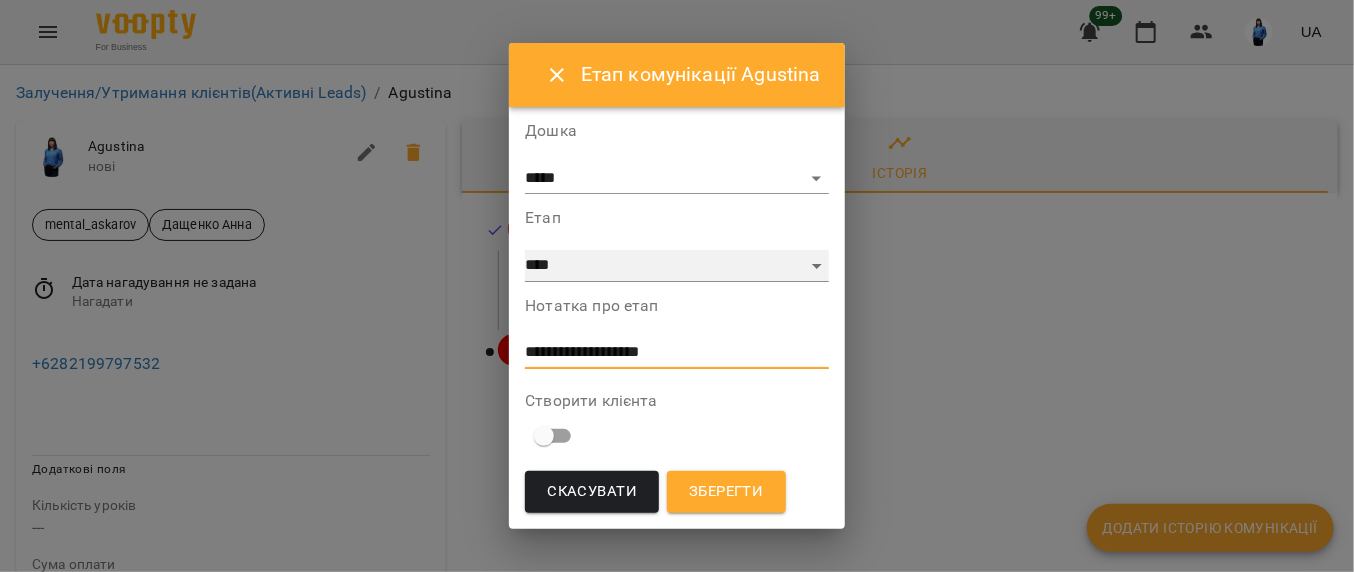 click on "**********" at bounding box center [676, 266] 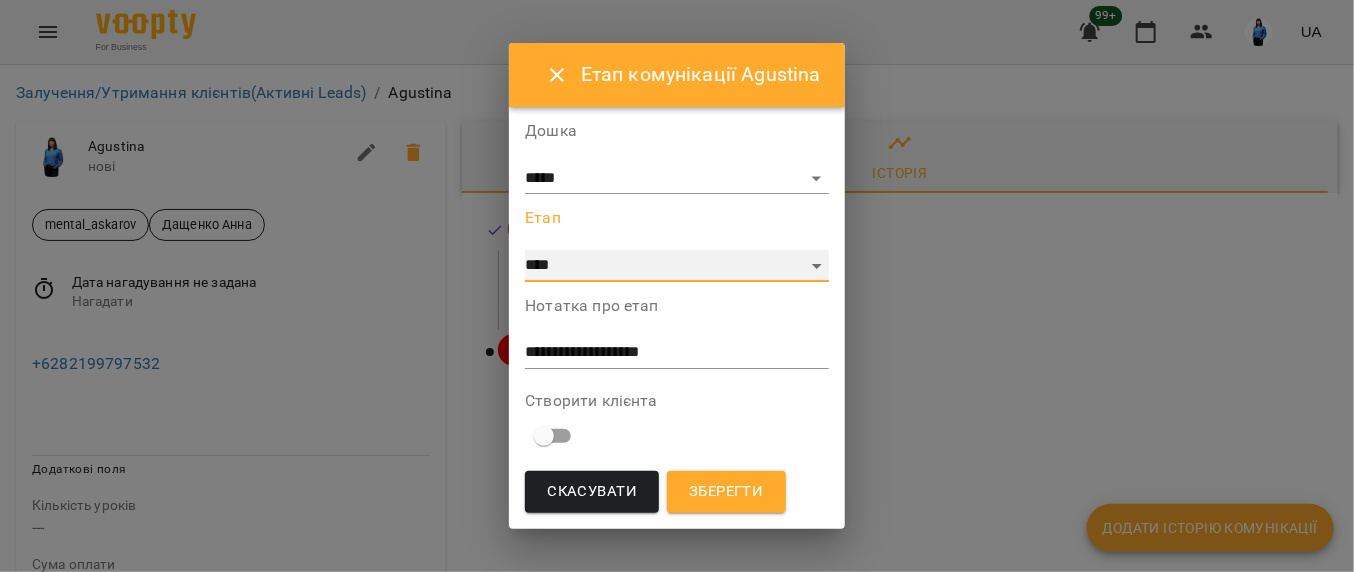select on "**" 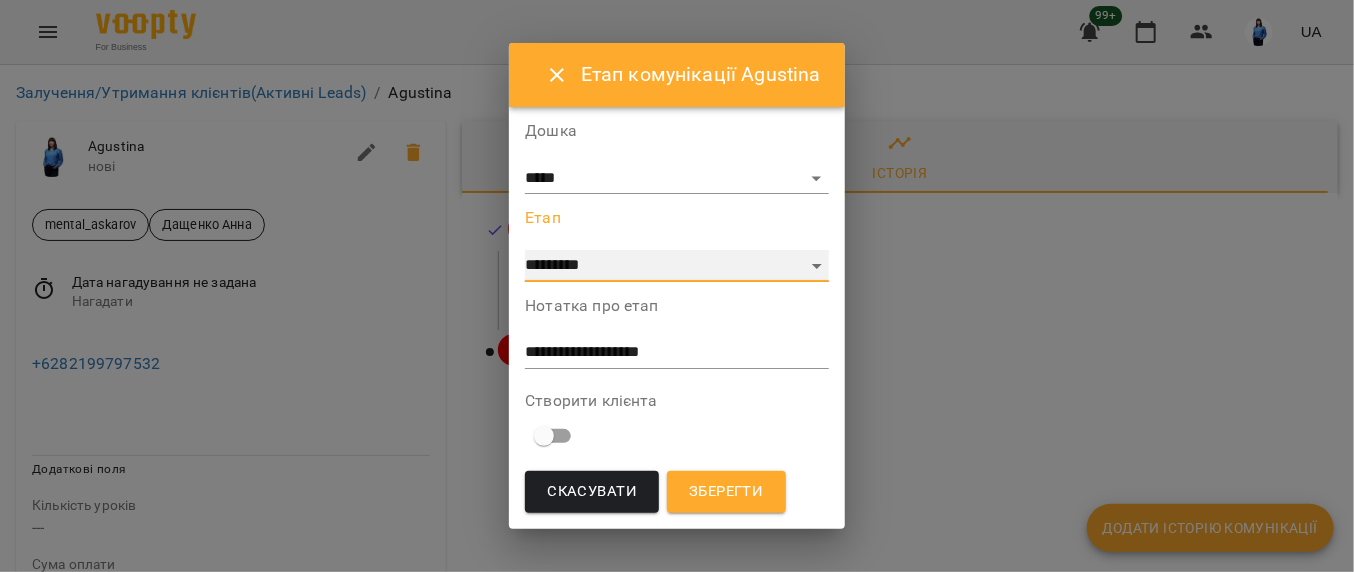 click on "**********" at bounding box center [676, 266] 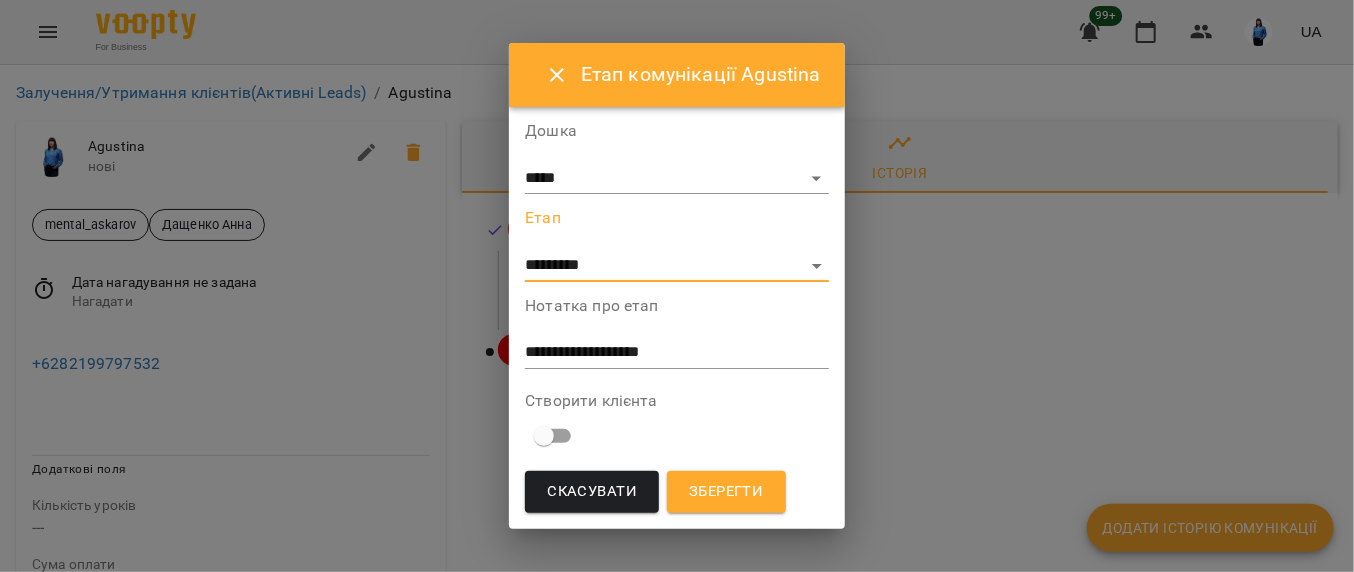 click on "Зберегти" at bounding box center [726, 492] 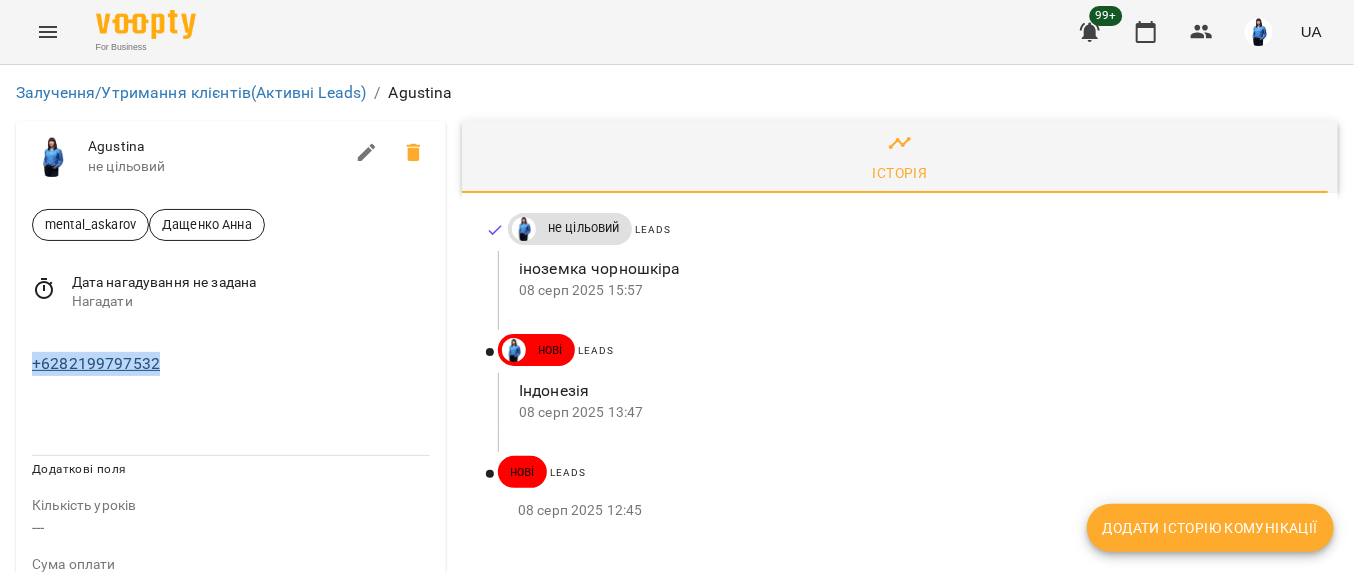 drag, startPoint x: 206, startPoint y: 360, endPoint x: 35, endPoint y: 363, distance: 171.0263 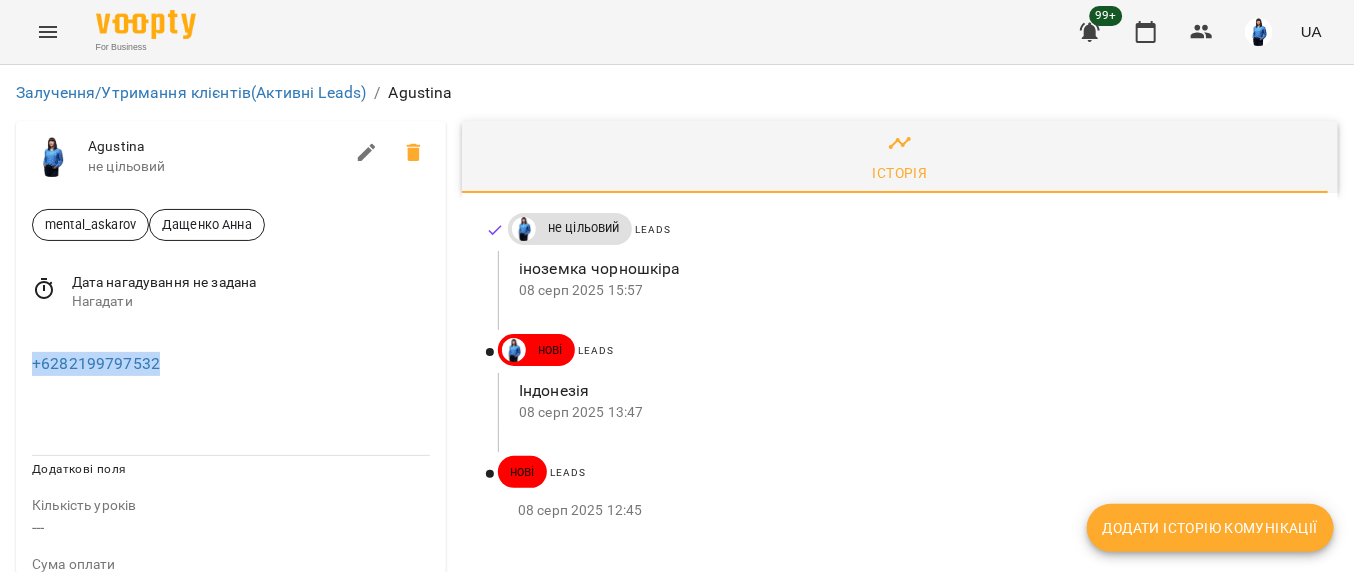 drag, startPoint x: 100, startPoint y: 391, endPoint x: 188, endPoint y: 373, distance: 89.822044 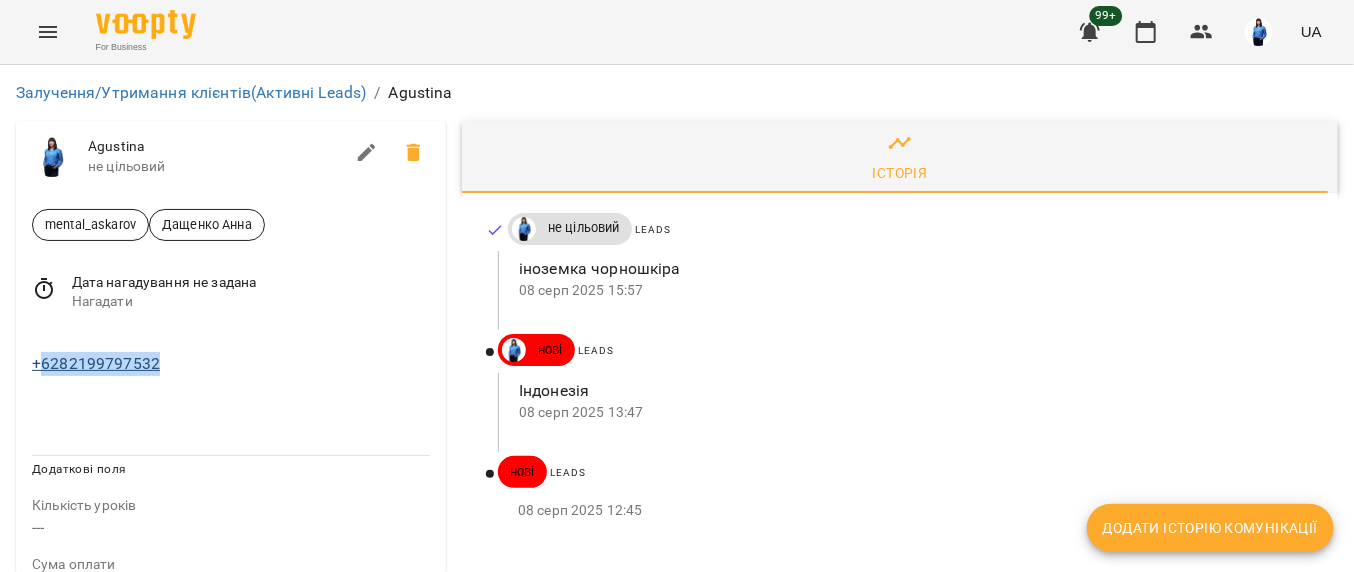 drag, startPoint x: 175, startPoint y: 367, endPoint x: 40, endPoint y: 364, distance: 135.03333 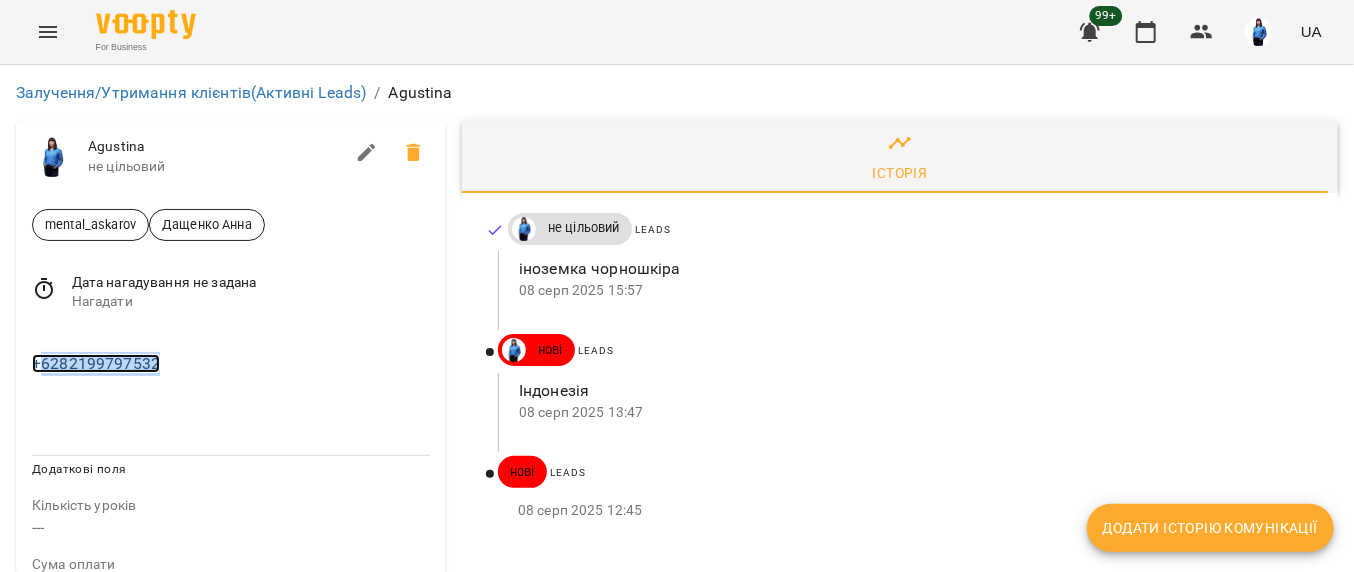 copy on "6282199797532" 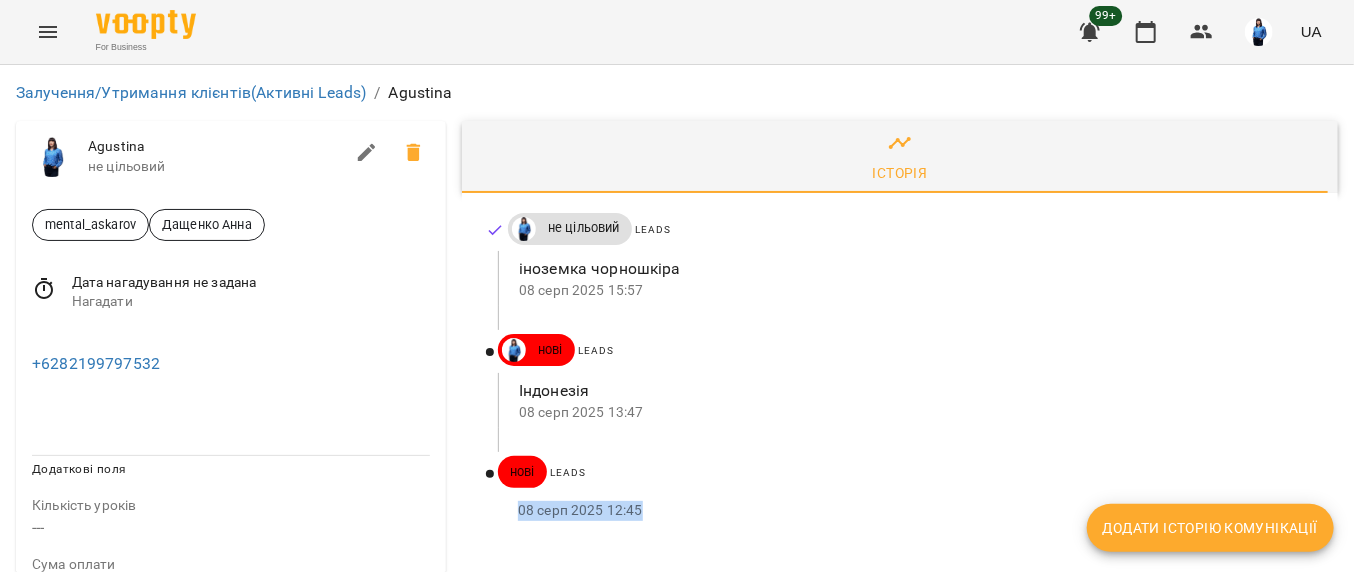 drag, startPoint x: 651, startPoint y: 507, endPoint x: 511, endPoint y: 499, distance: 140.22838 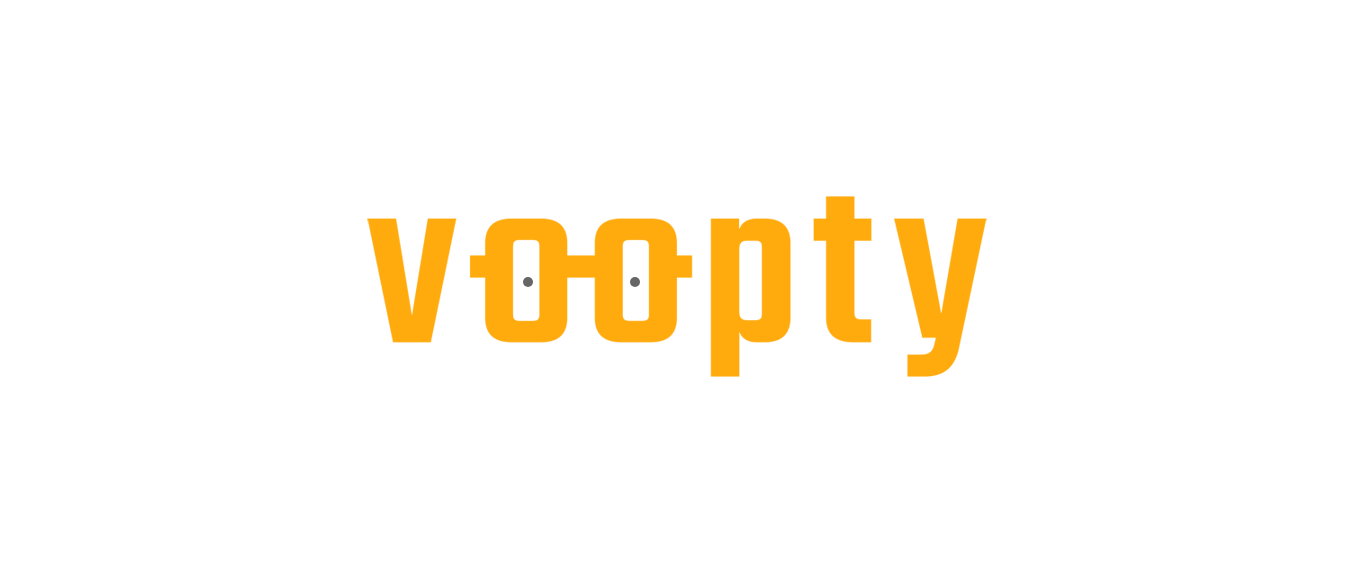 scroll, scrollTop: 0, scrollLeft: 0, axis: both 